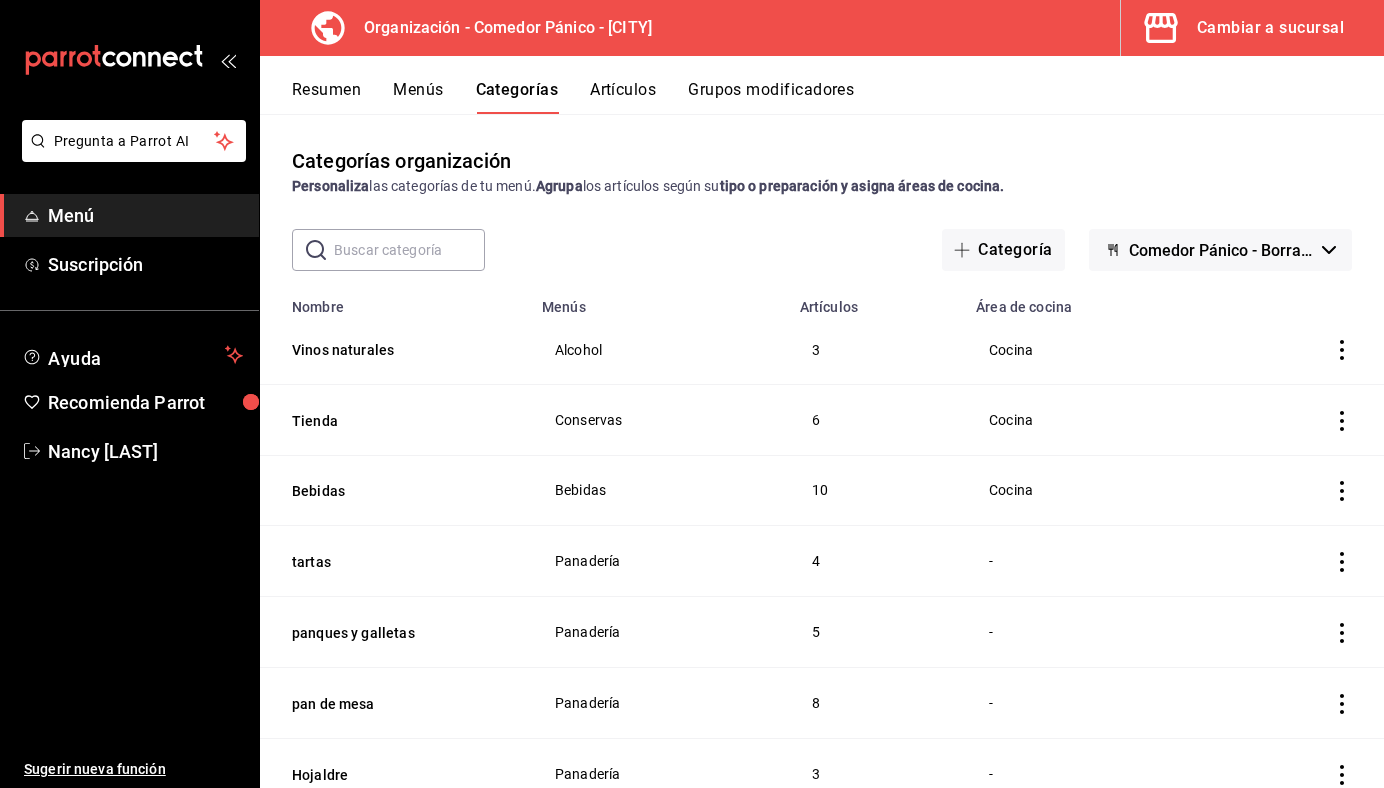 scroll, scrollTop: 0, scrollLeft: 0, axis: both 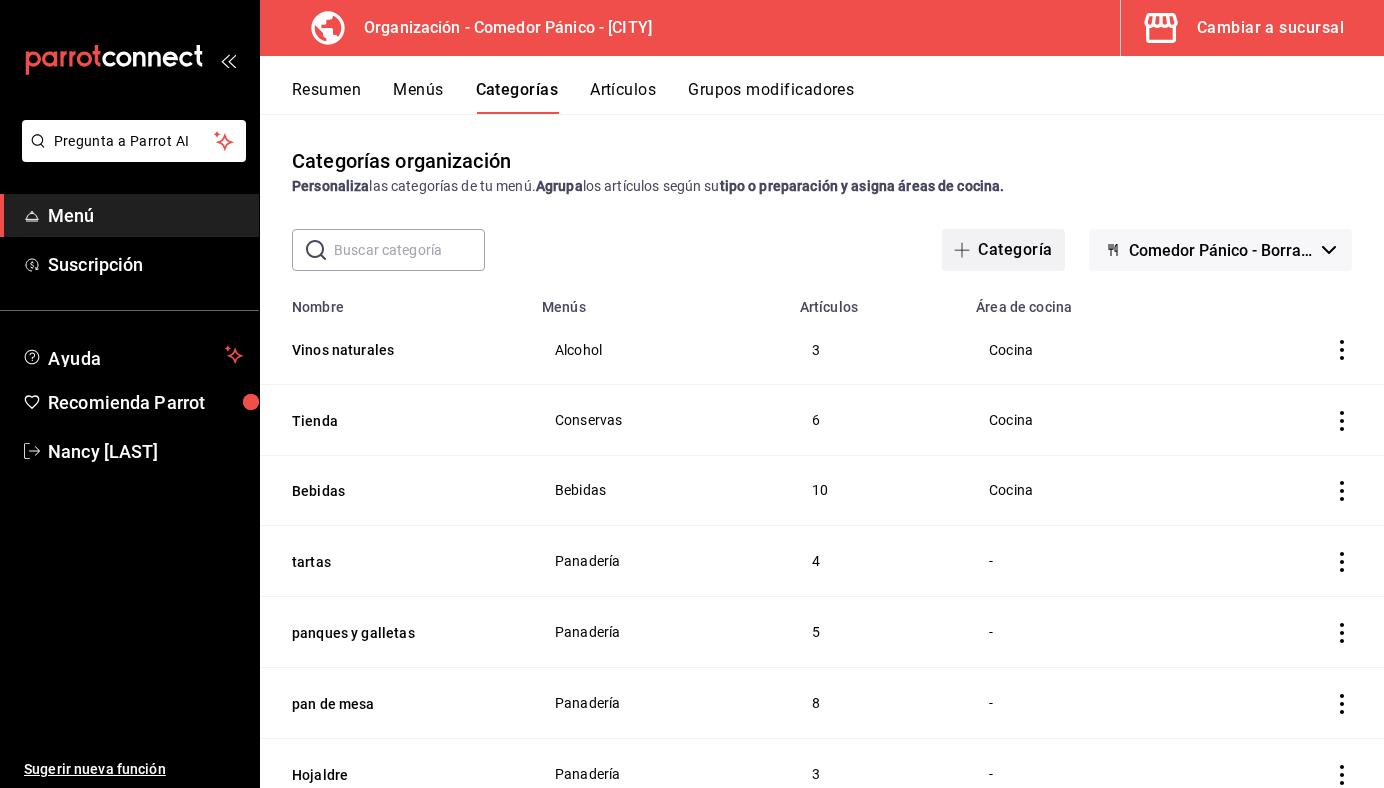 click on "Categoría" at bounding box center [1003, 250] 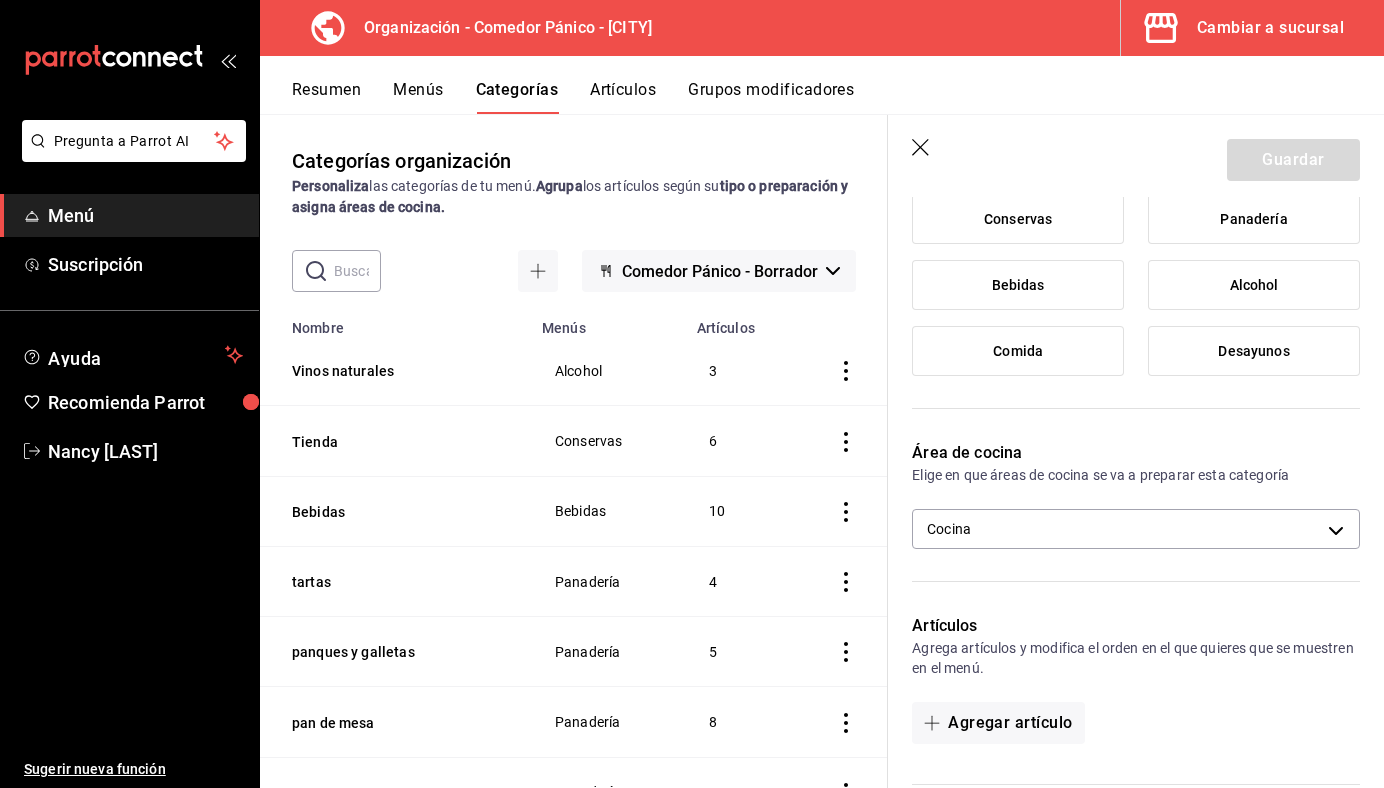 scroll, scrollTop: 237, scrollLeft: 0, axis: vertical 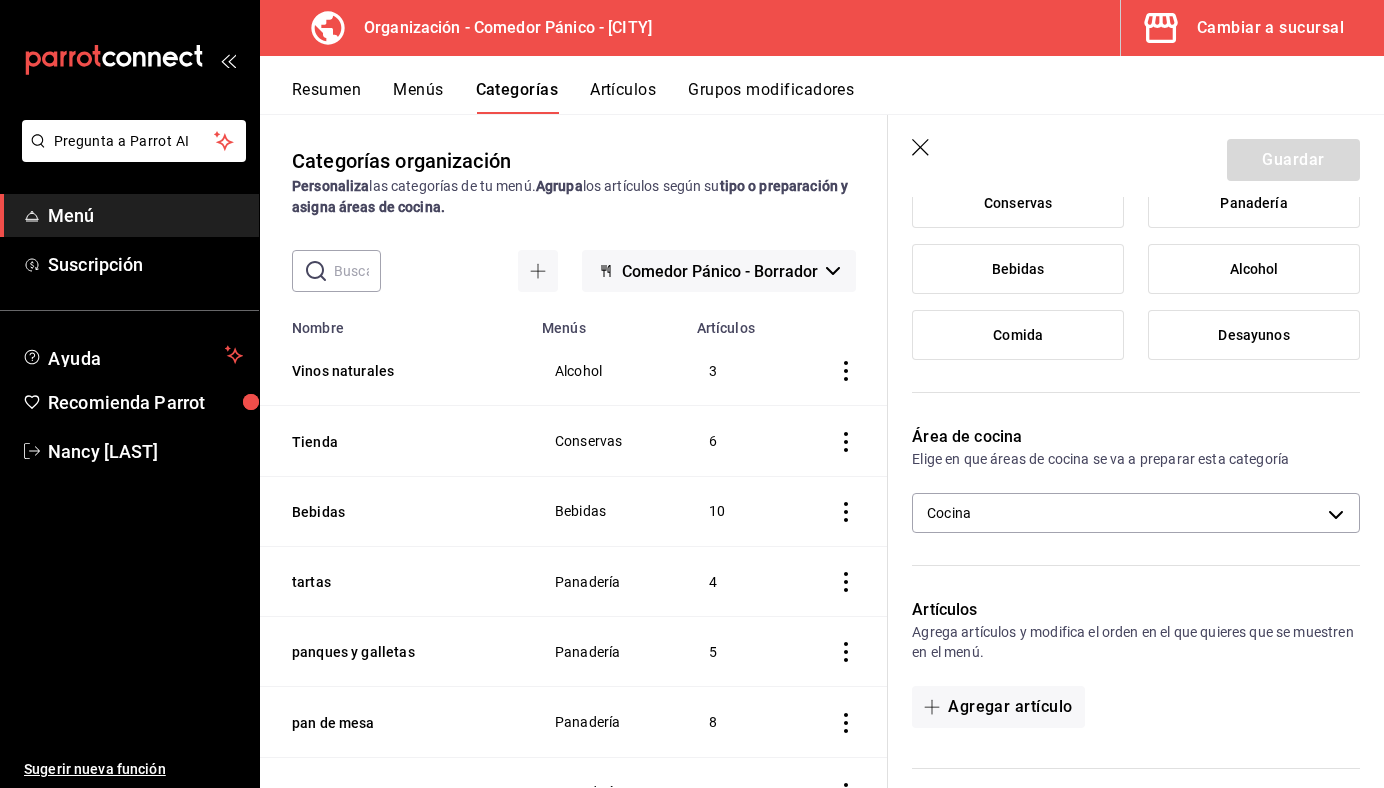 type on "Extras" 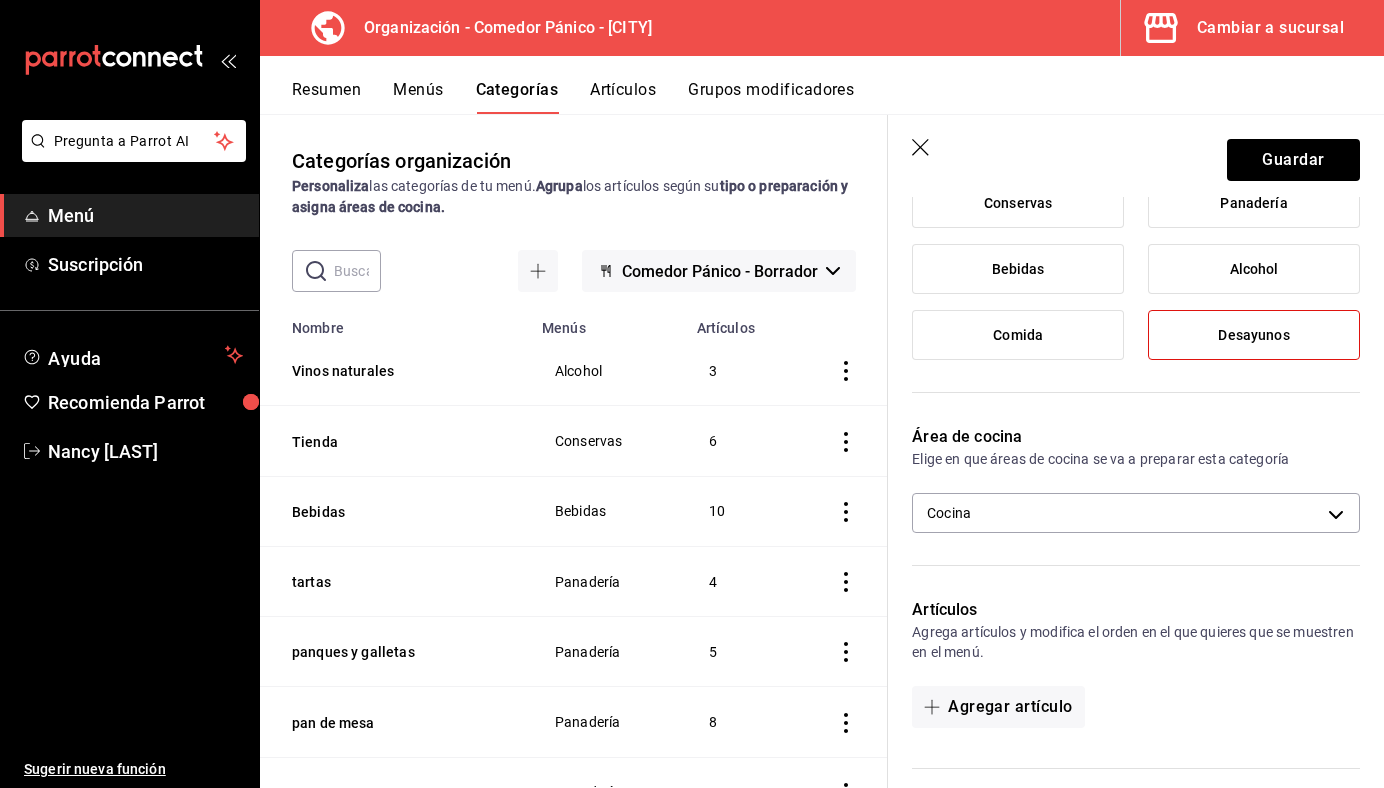 click on "Comida" at bounding box center [1018, 335] 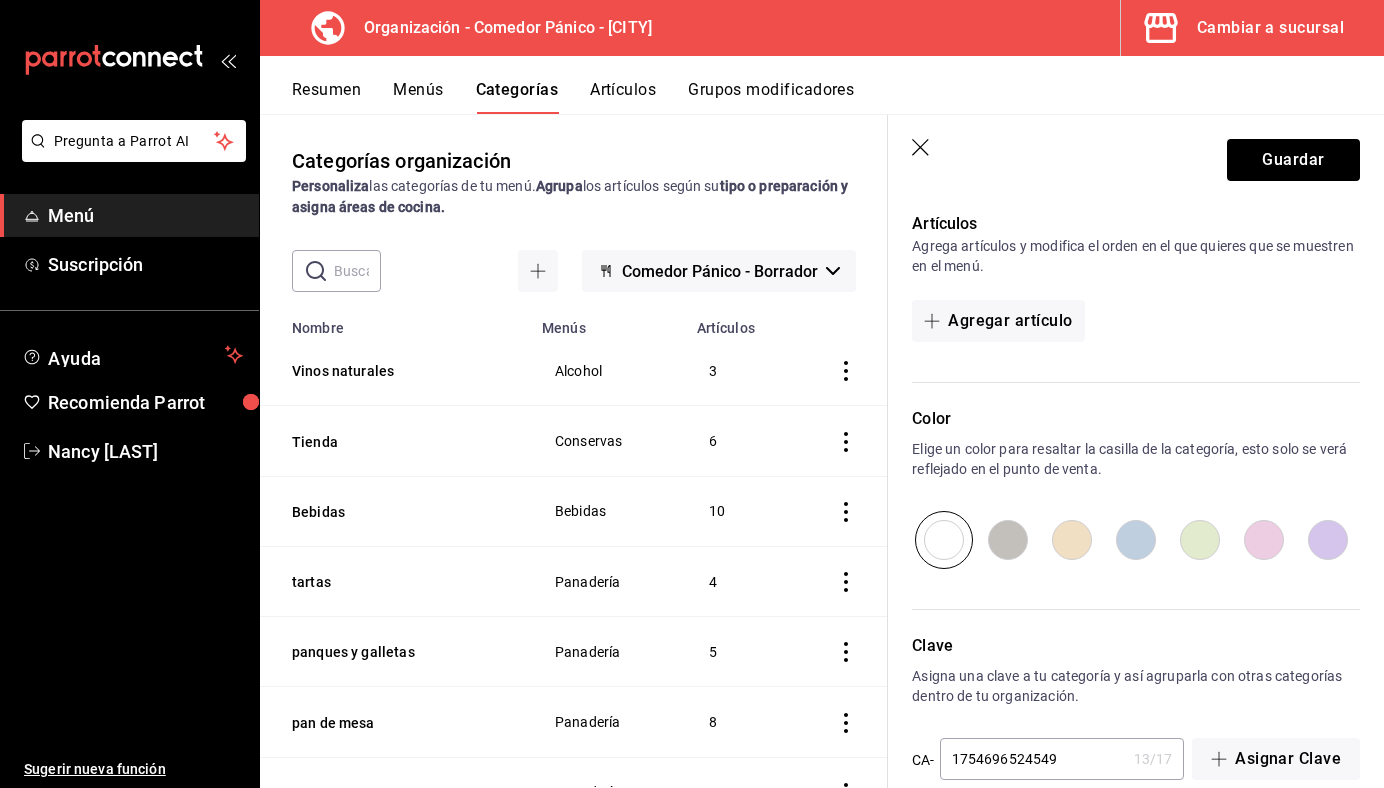 scroll, scrollTop: 657, scrollLeft: 0, axis: vertical 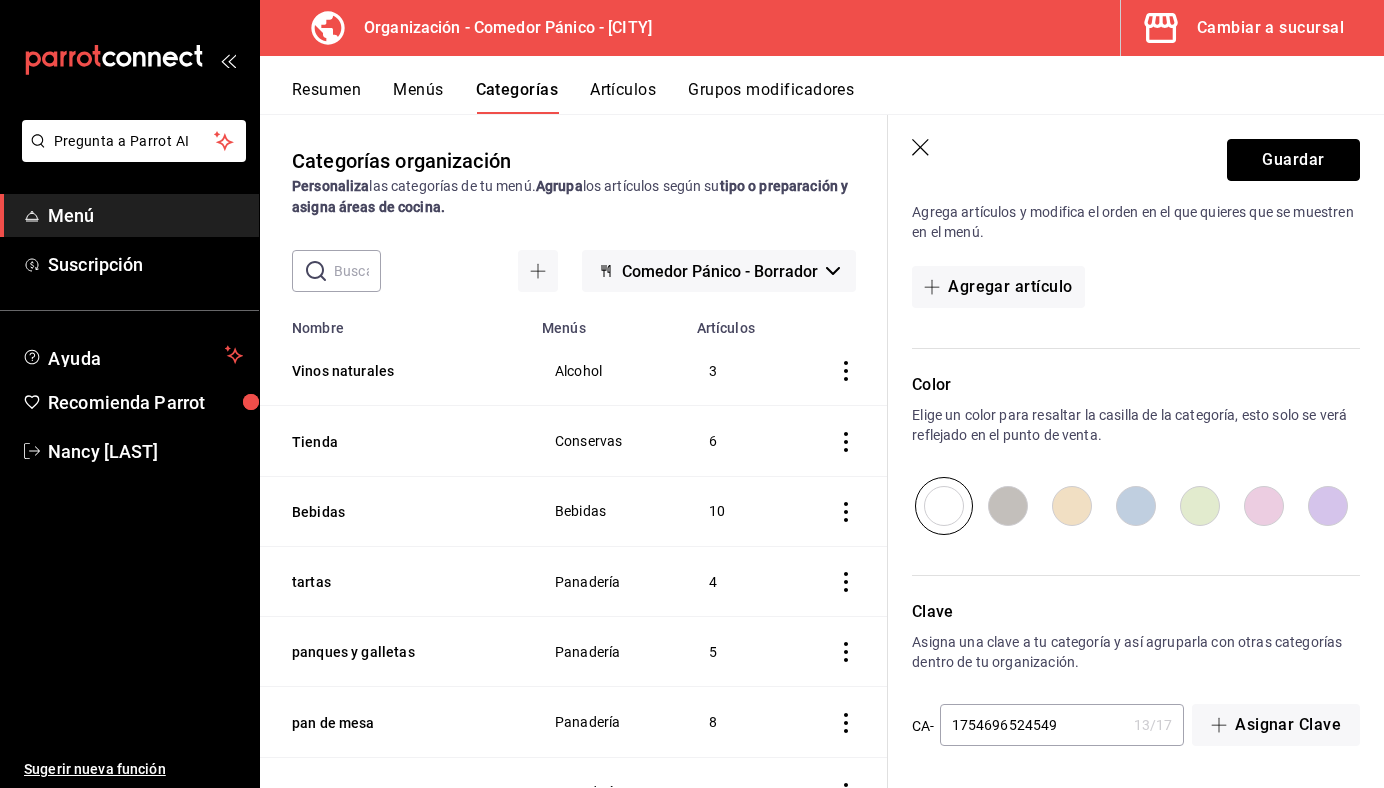 click on "Guardar" at bounding box center (1293, 160) 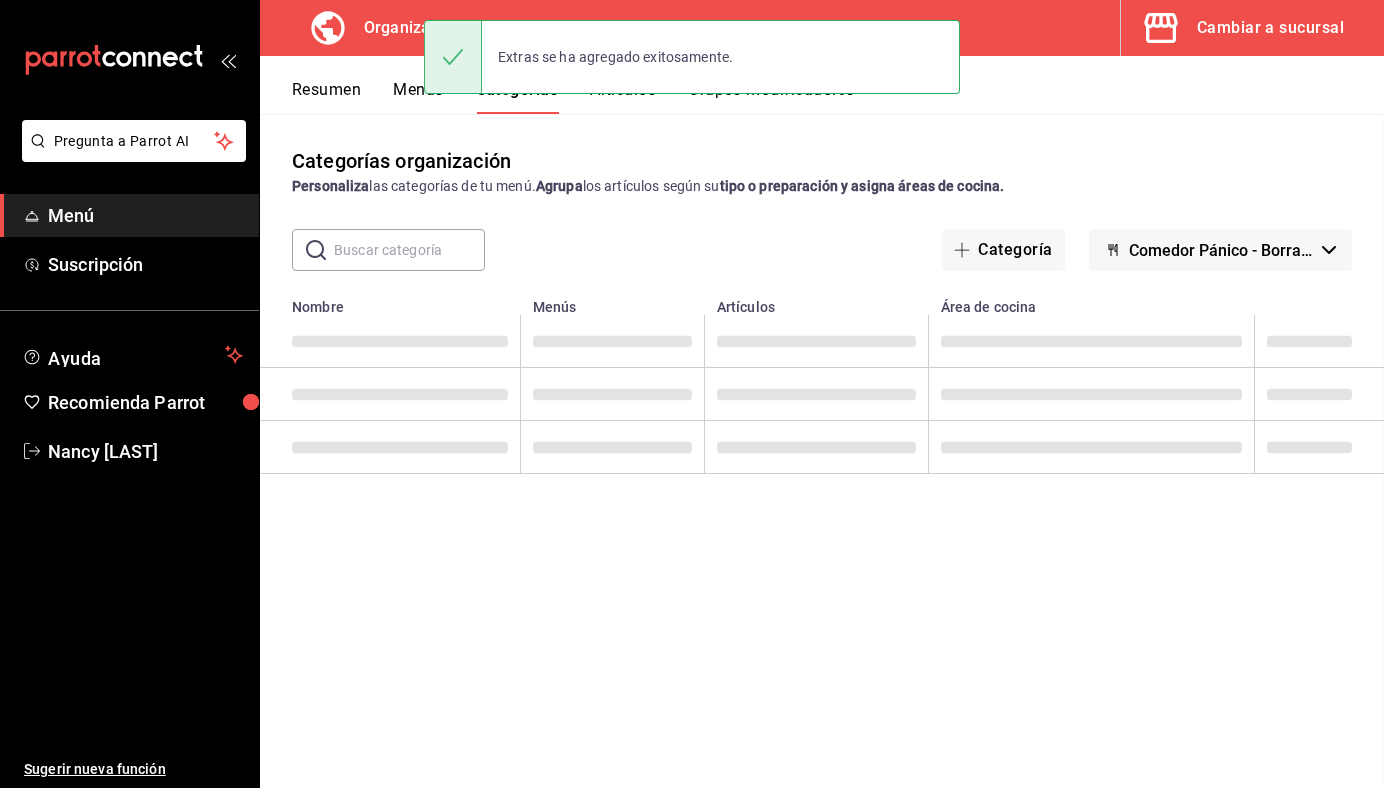 scroll, scrollTop: 0, scrollLeft: 0, axis: both 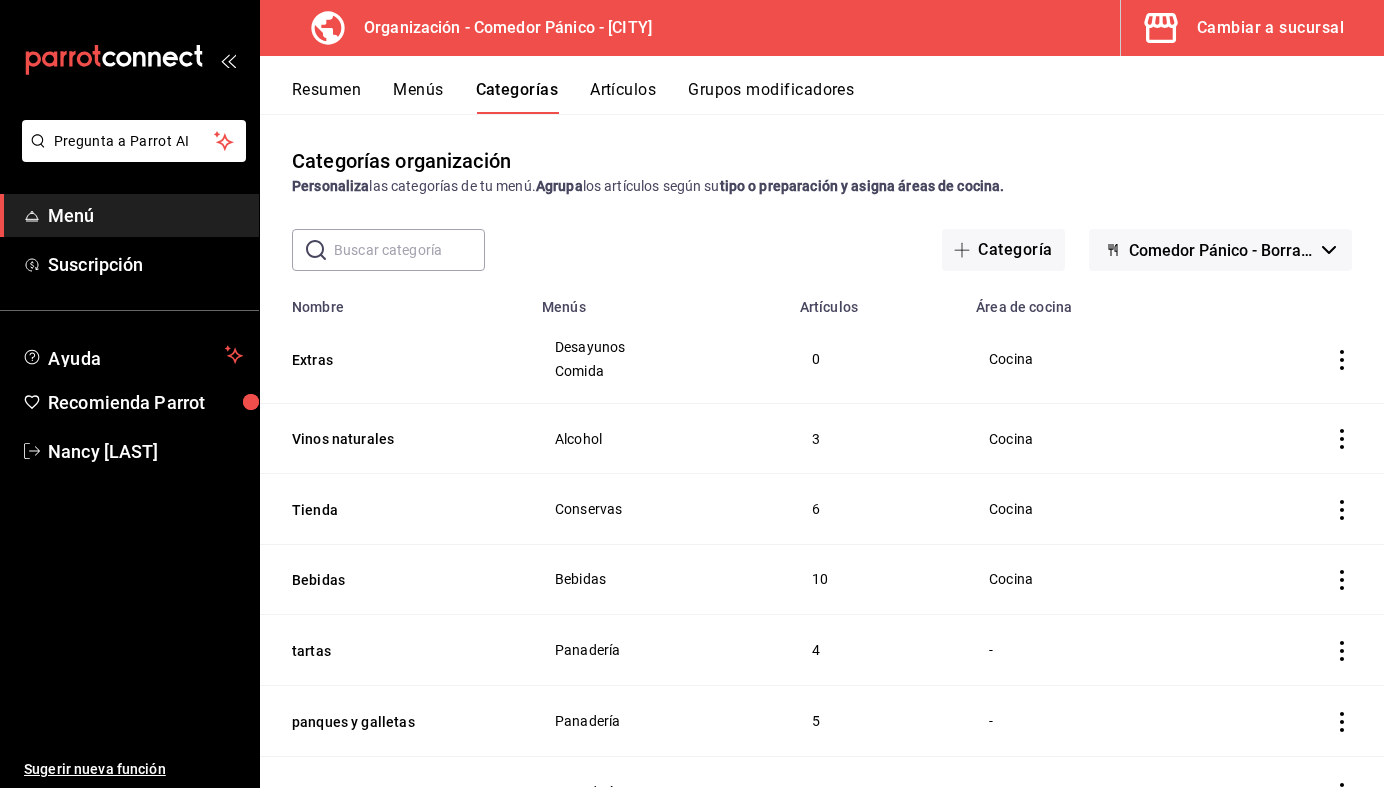 click on "Artículos" at bounding box center [623, 97] 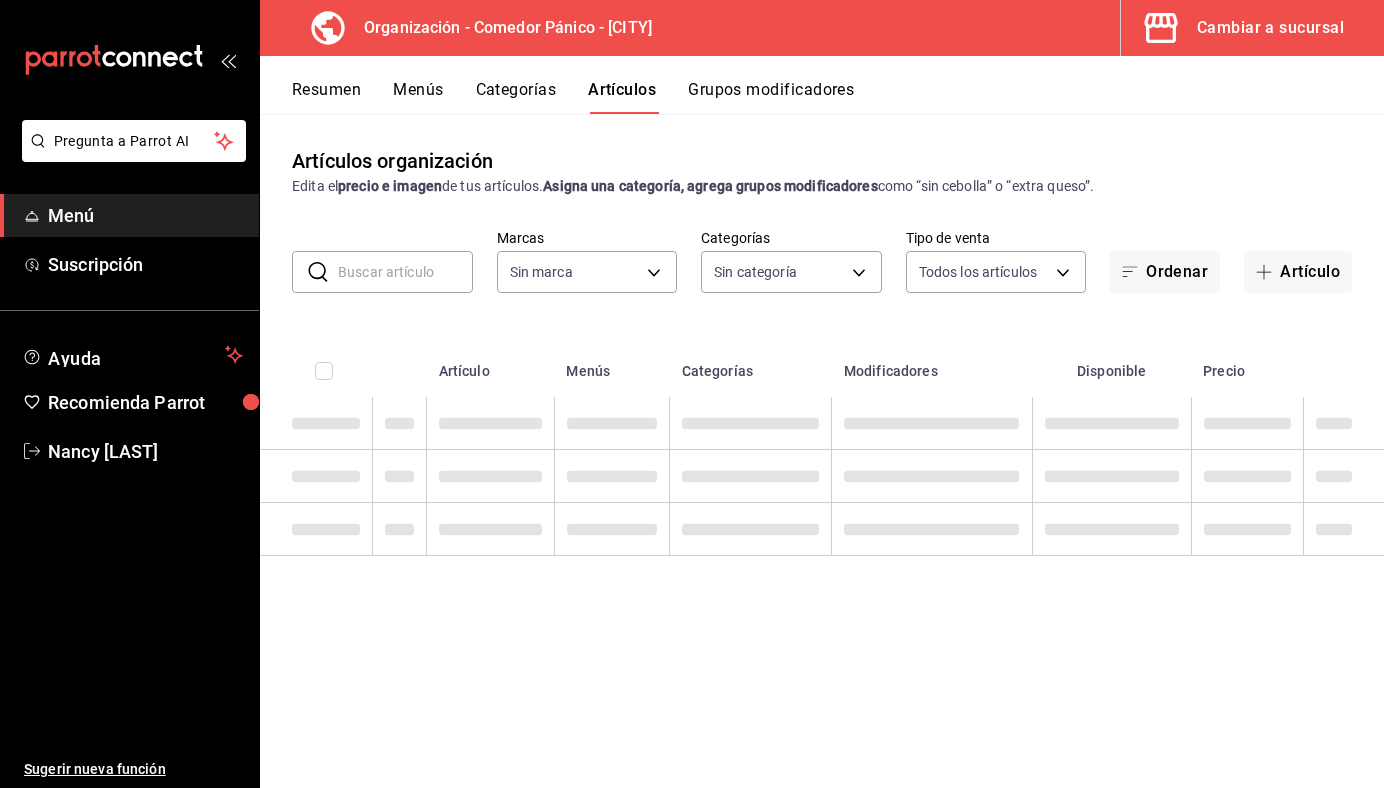 type on "0f40e74e-b6b1-418d-bf10-855e15756c5c" 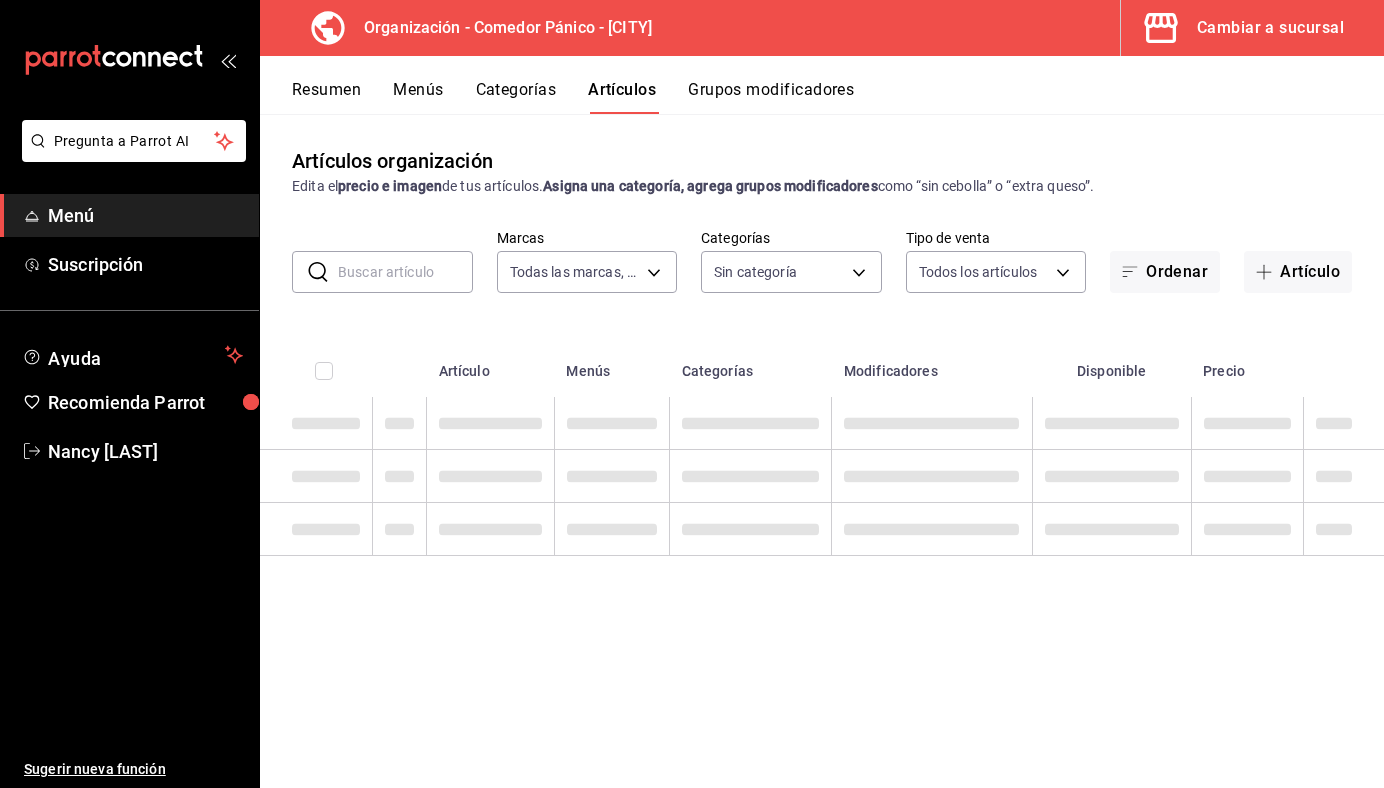 type on "[UUID],[UUID],[UUID],[UUID],[UUID],[UUID],[UUID],[UUID],[UUID],[UUID],[UUID],[UUID],[UUID],[UUID],[UUID],[UUID],[UUID],[UUID],[UUID],[UUID],[UUID],[UUID],[UUID],[UUID],[UUID],[UUID],[UUID]" 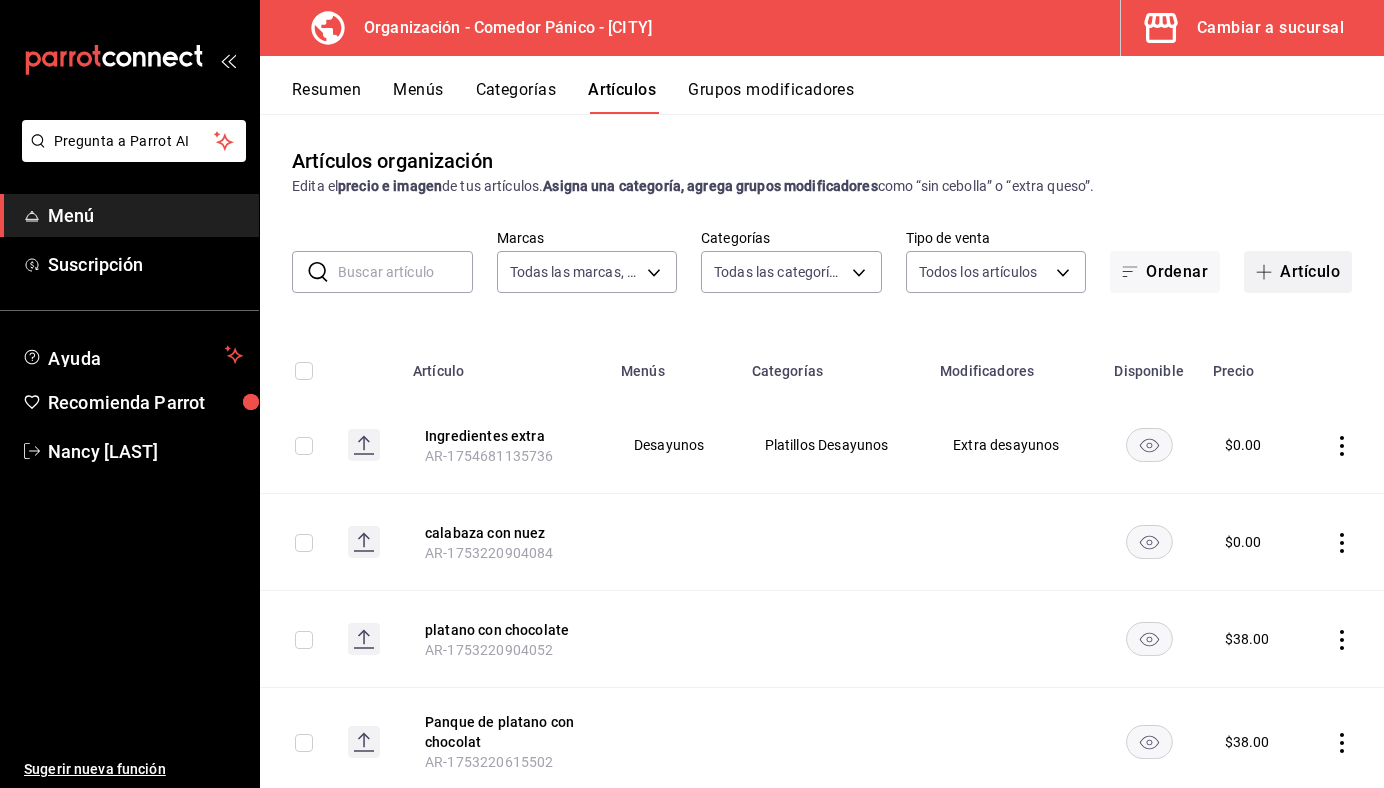 click on "Artículo" at bounding box center [1298, 272] 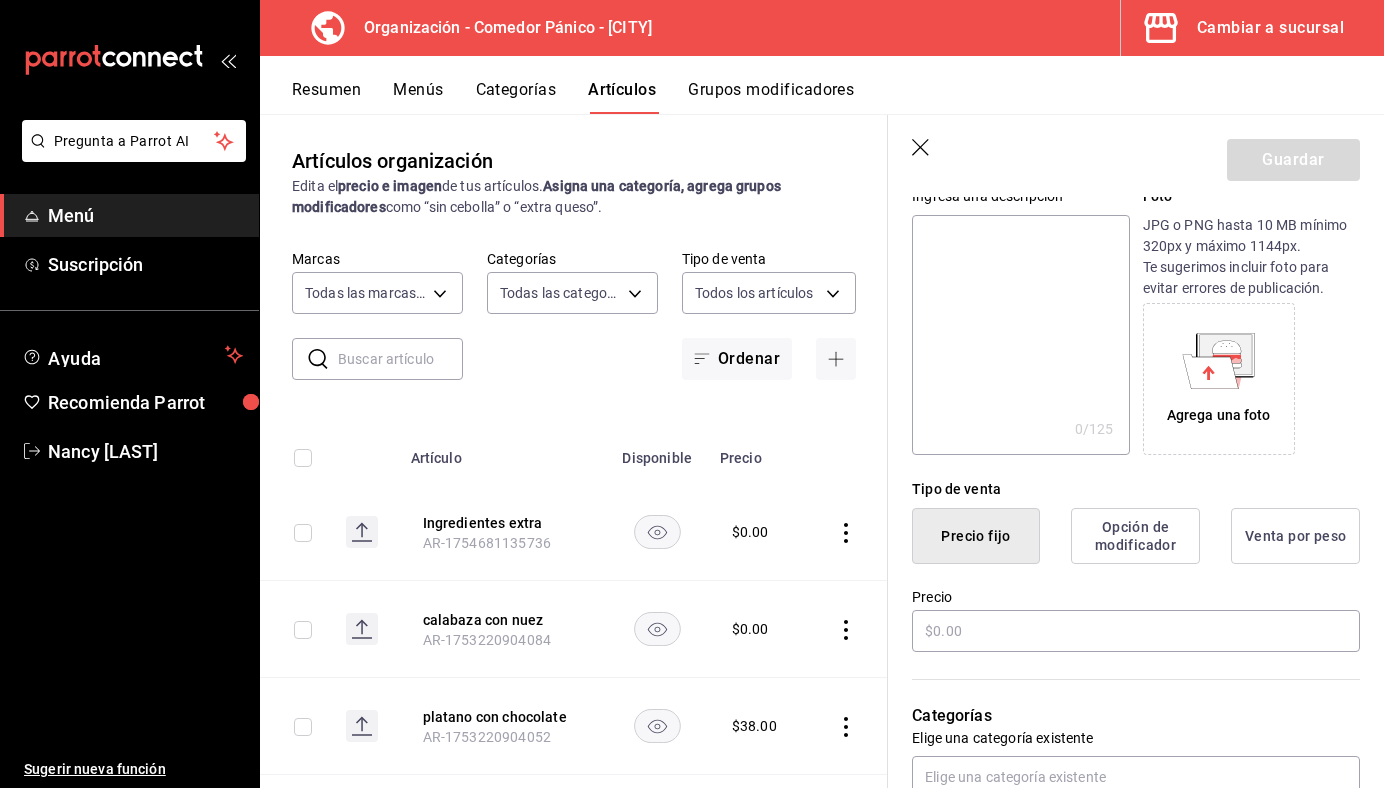scroll, scrollTop: 220, scrollLeft: 0, axis: vertical 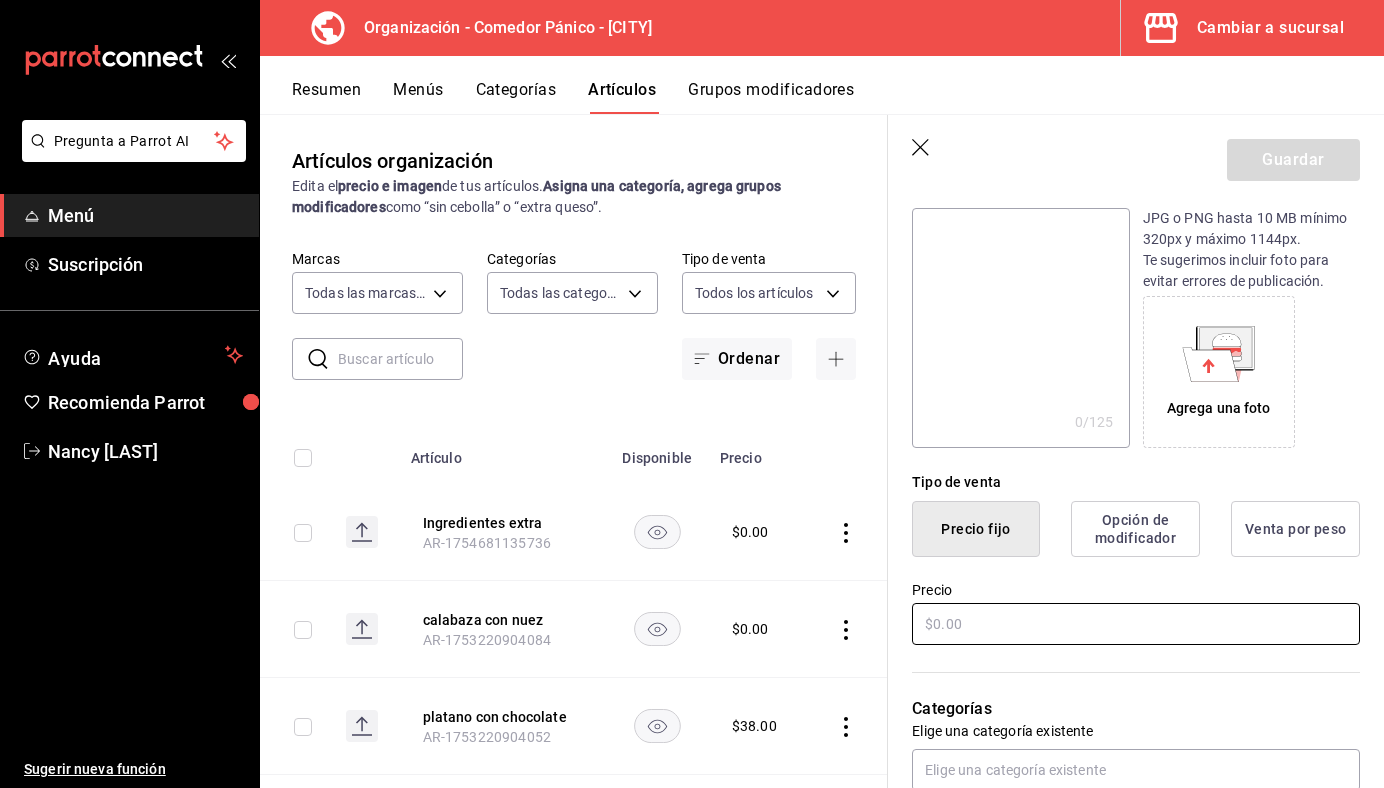 type on "Extra aguacate" 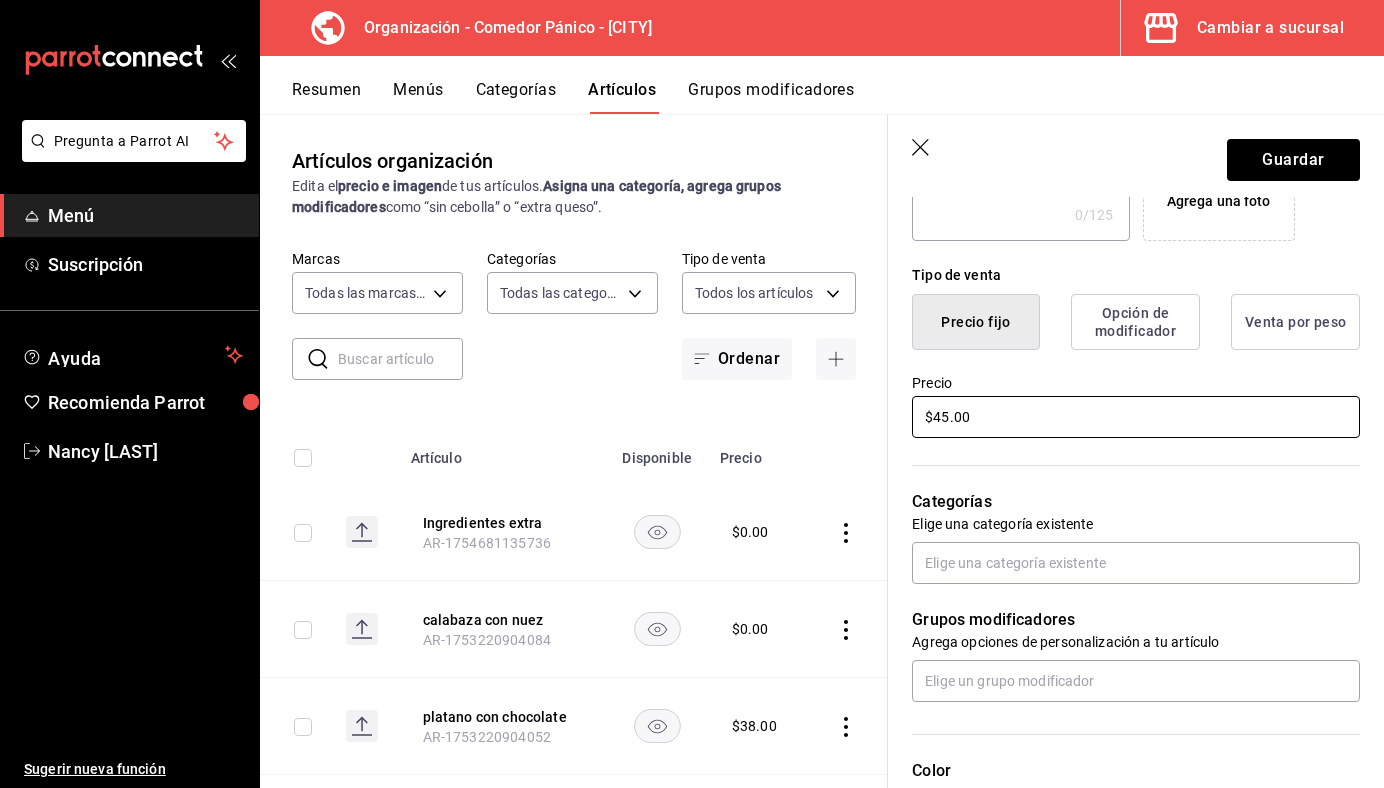 scroll, scrollTop: 431, scrollLeft: 0, axis: vertical 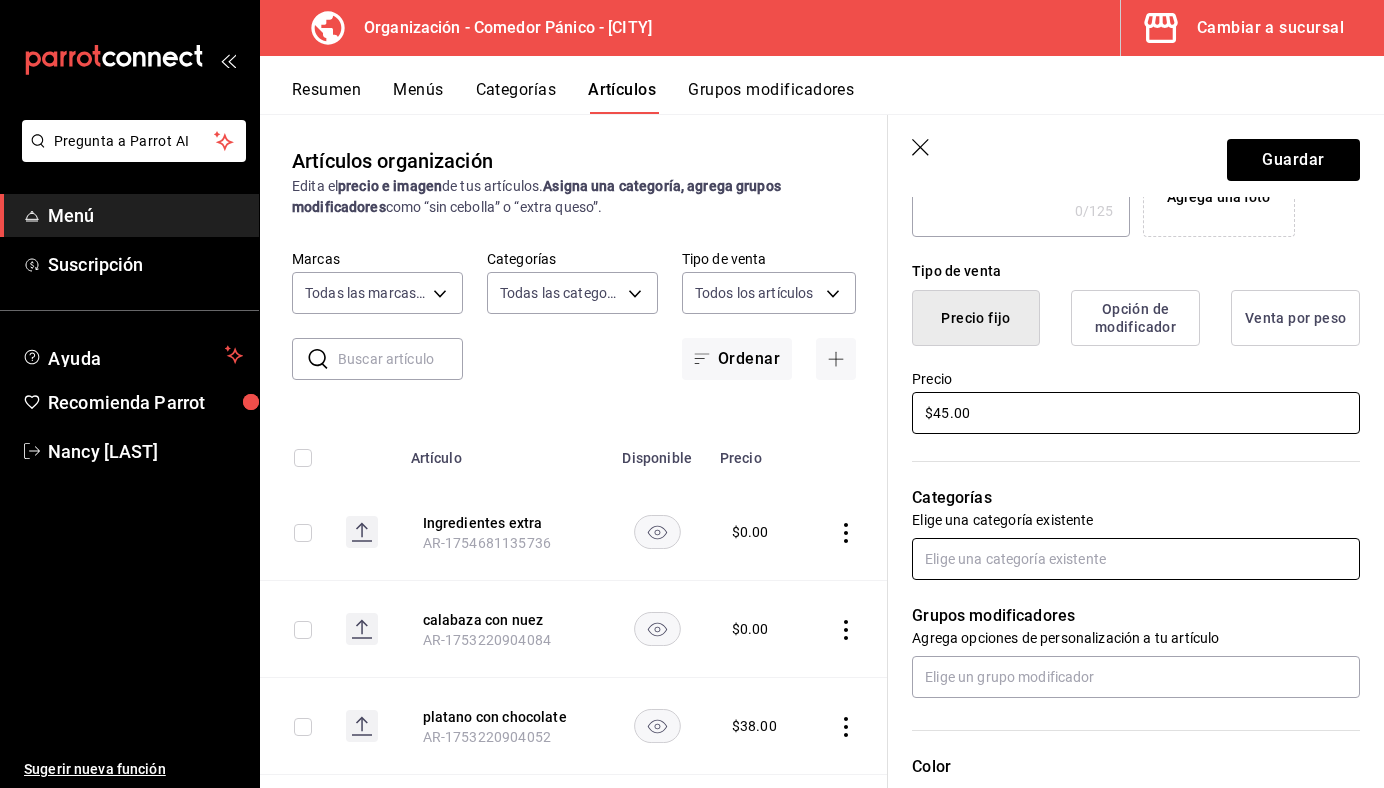 type on "$45.00" 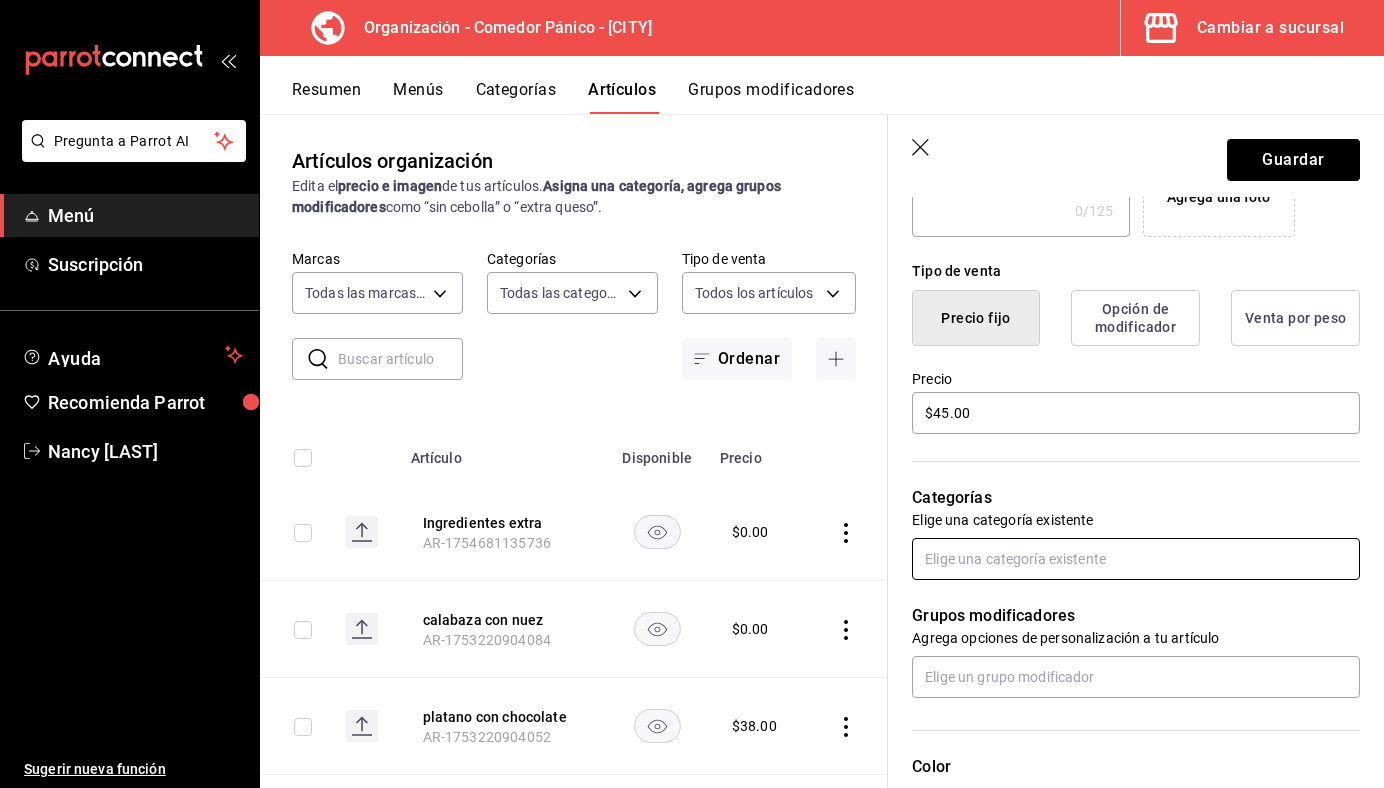 click at bounding box center (1136, 559) 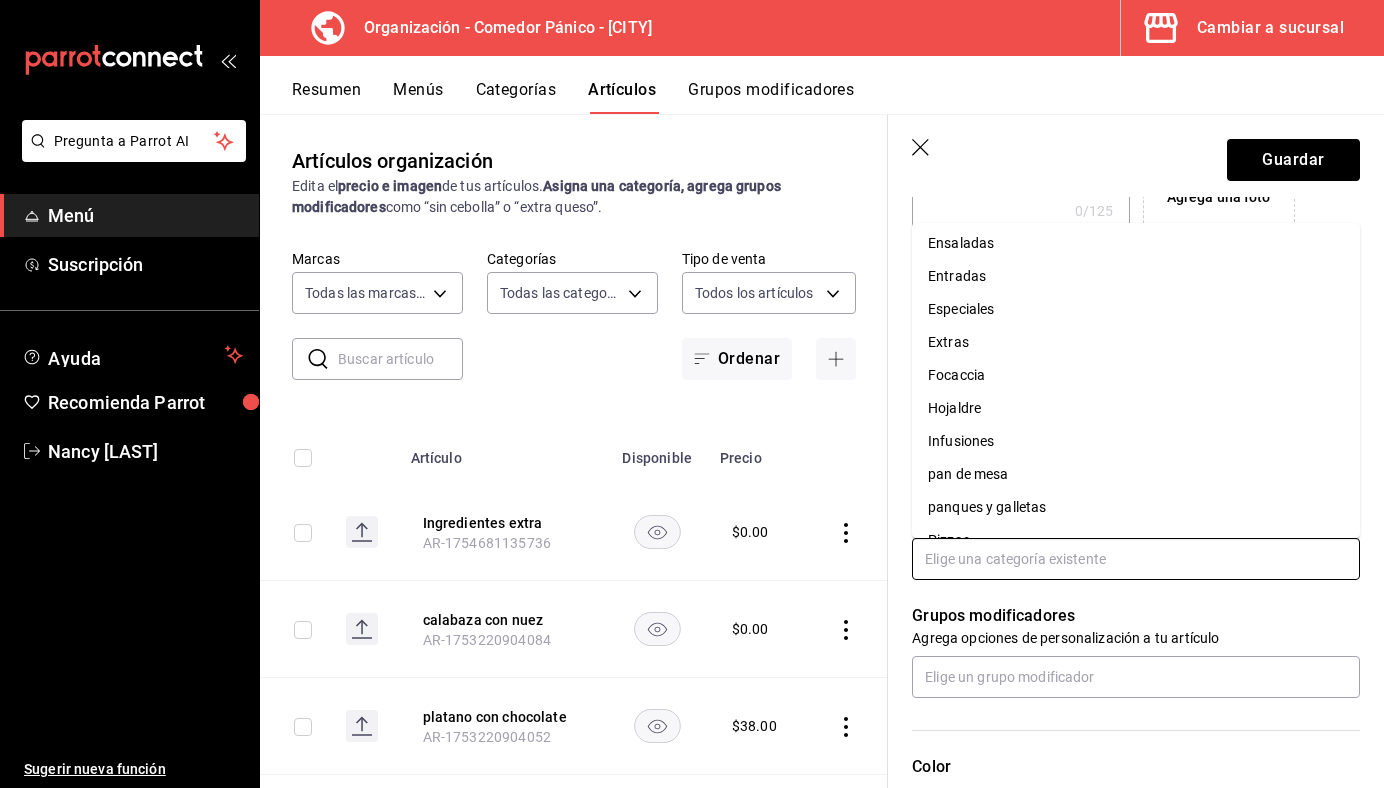 scroll, scrollTop: 254, scrollLeft: 0, axis: vertical 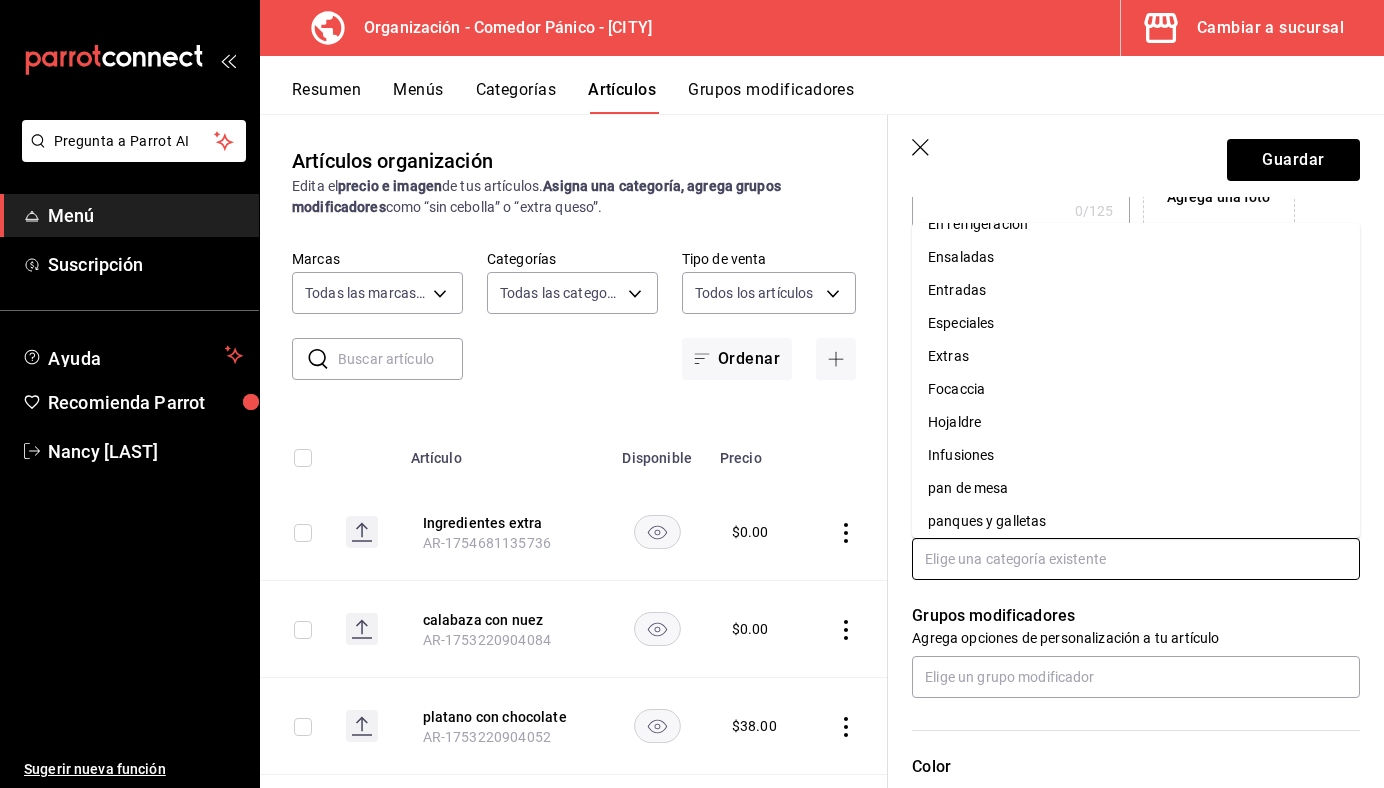 click on "Extras" at bounding box center (1136, 356) 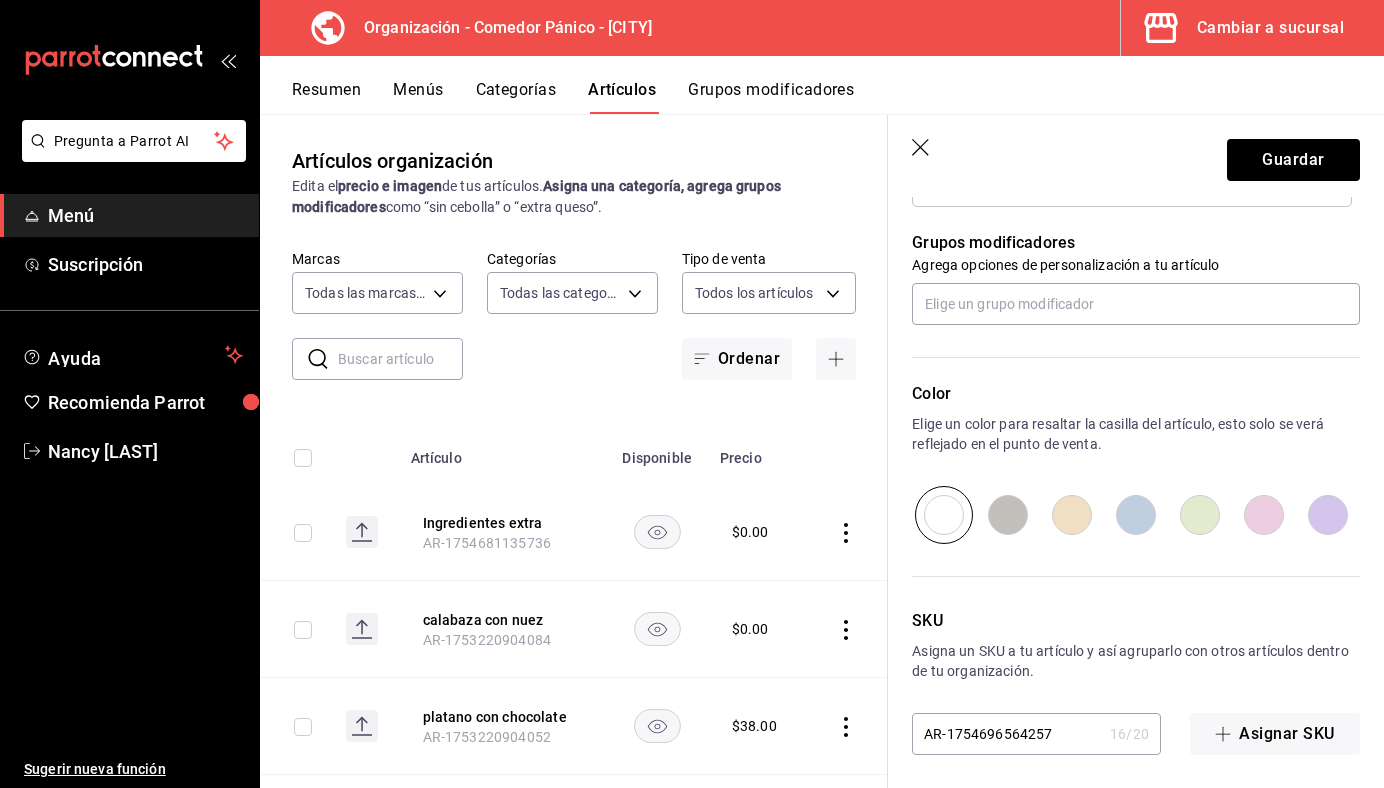 scroll, scrollTop: 845, scrollLeft: 0, axis: vertical 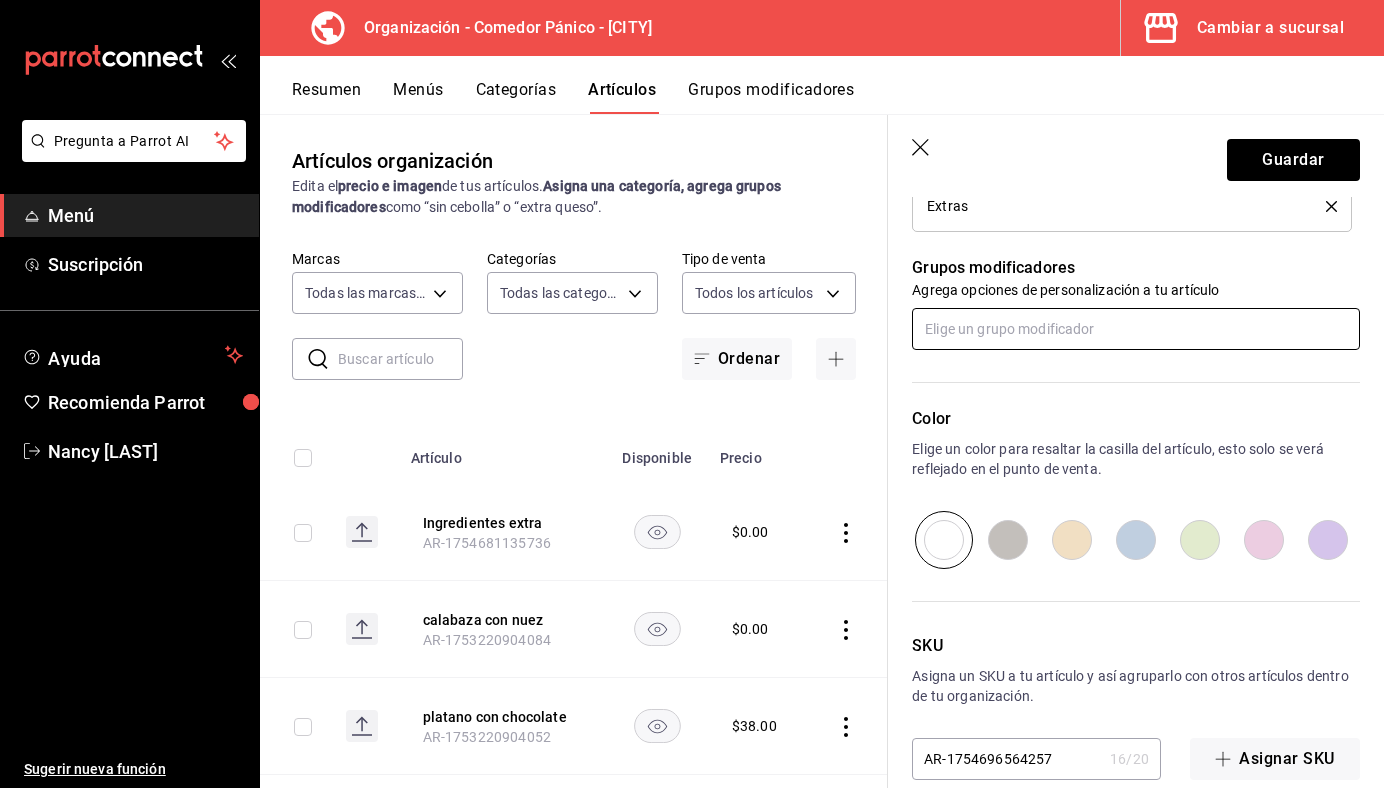 click at bounding box center [1136, 329] 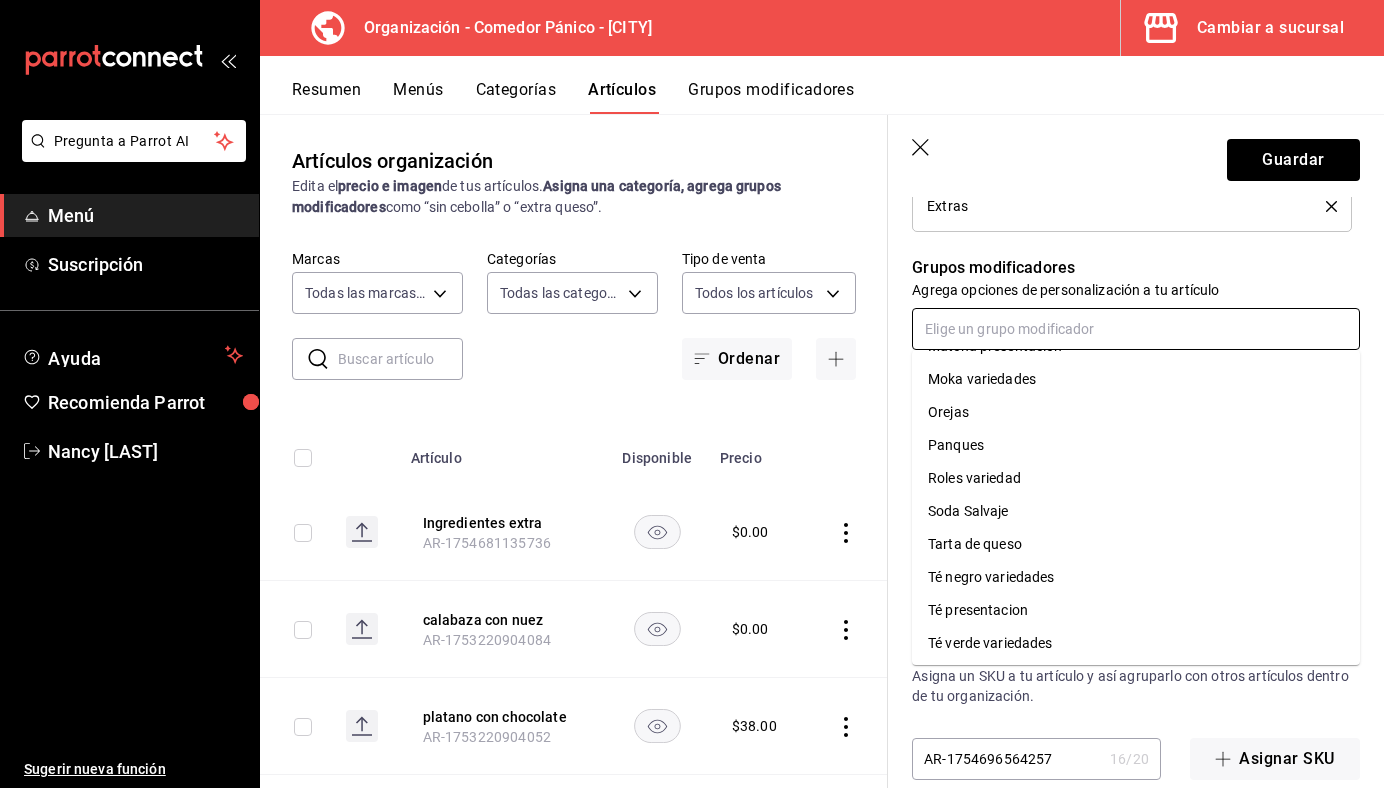 scroll, scrollTop: 1087, scrollLeft: 0, axis: vertical 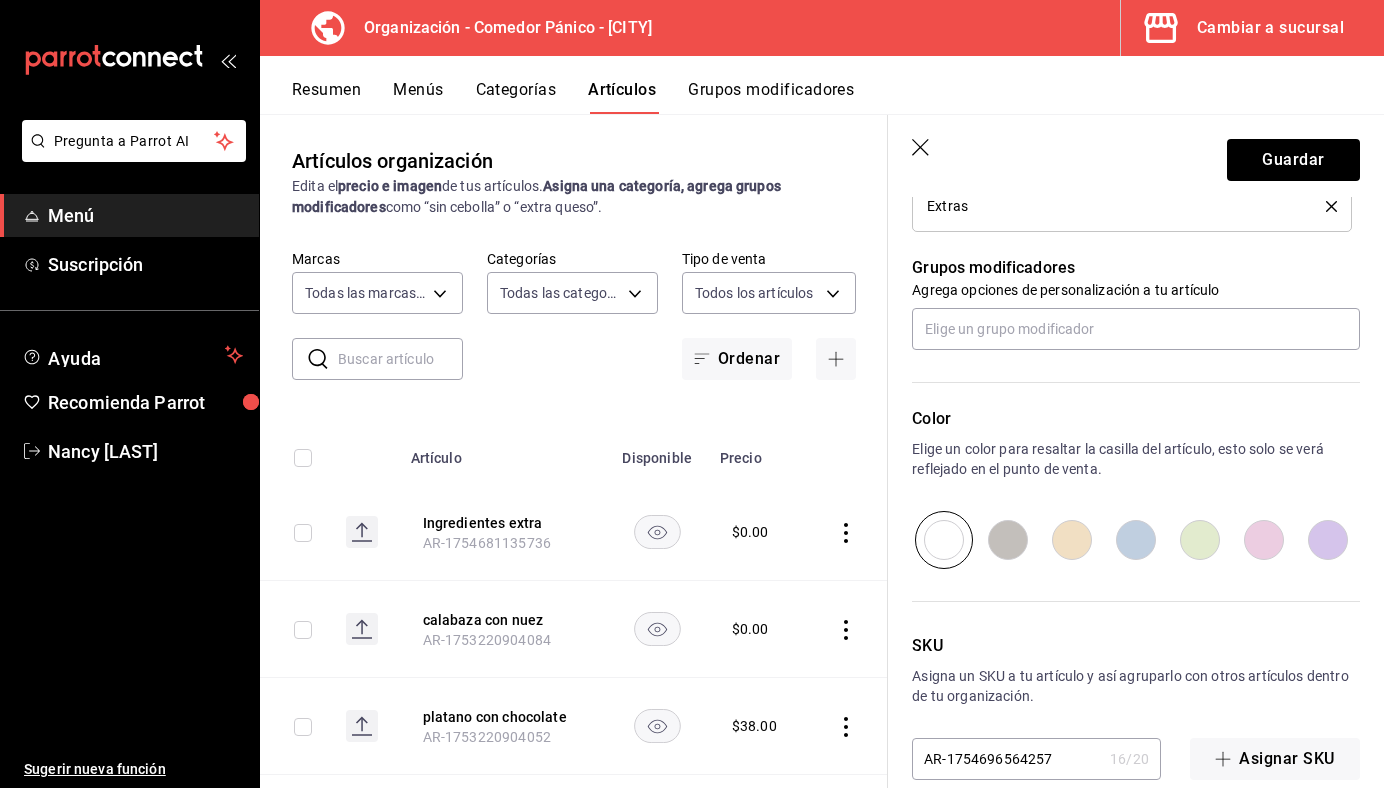 click on "Grupos modificadores" at bounding box center [1136, 268] 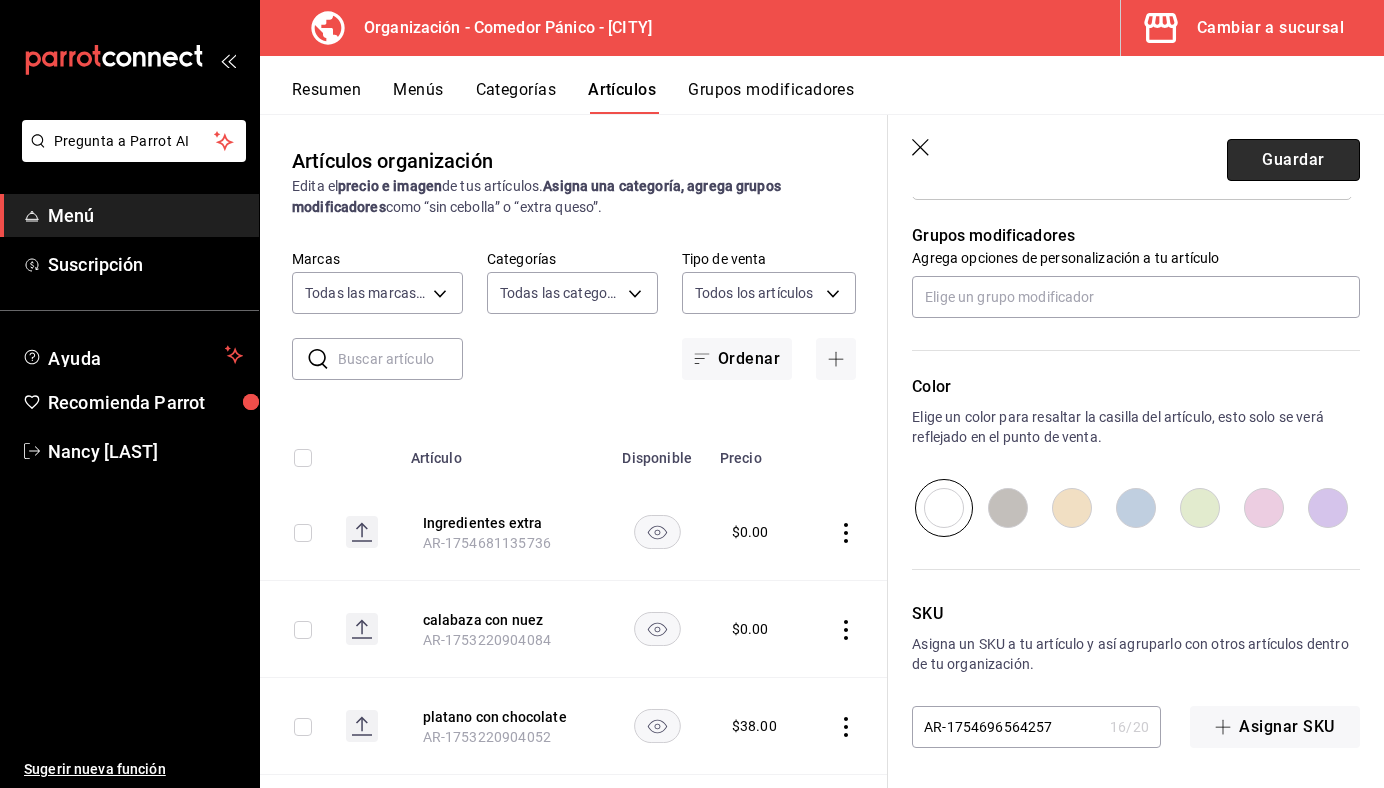 click on "Guardar" at bounding box center [1293, 160] 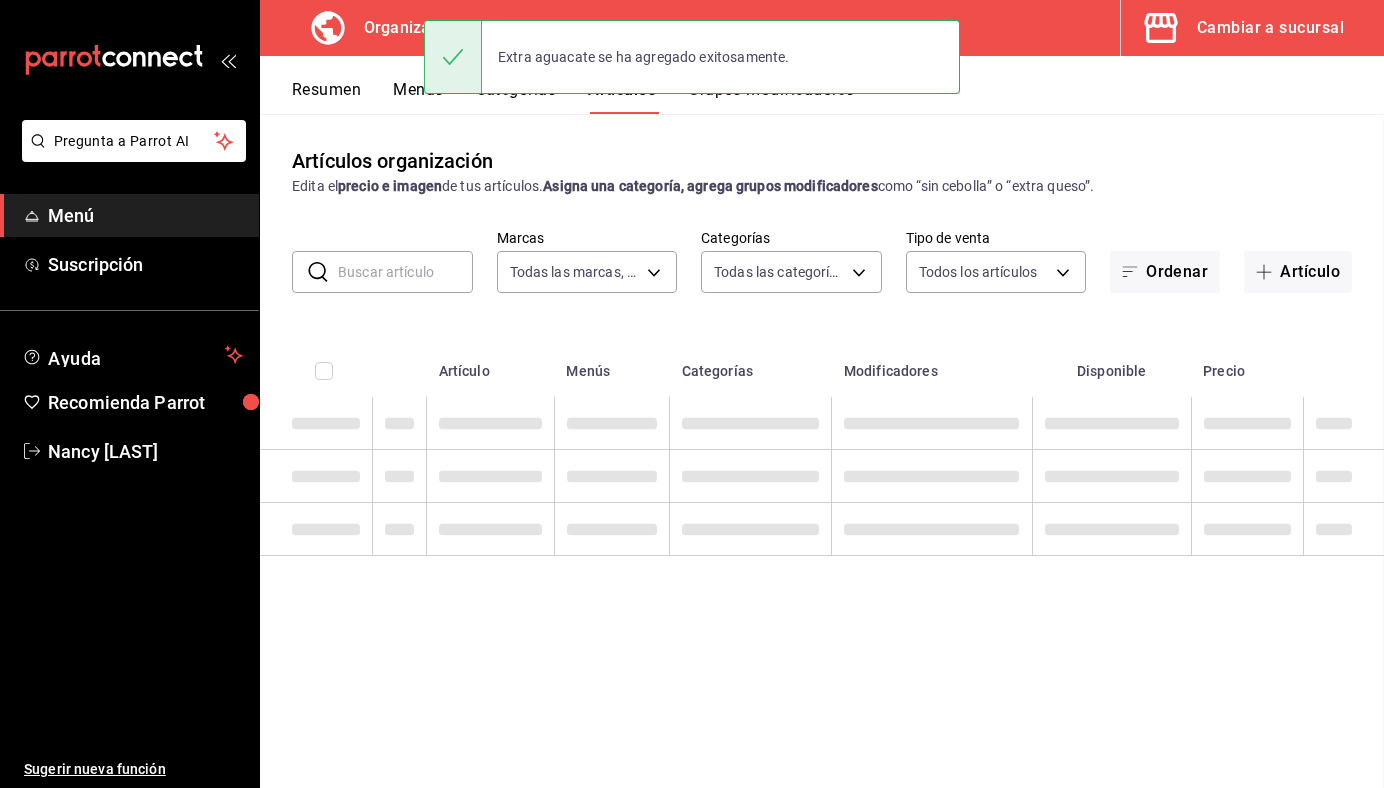 scroll, scrollTop: 0, scrollLeft: 0, axis: both 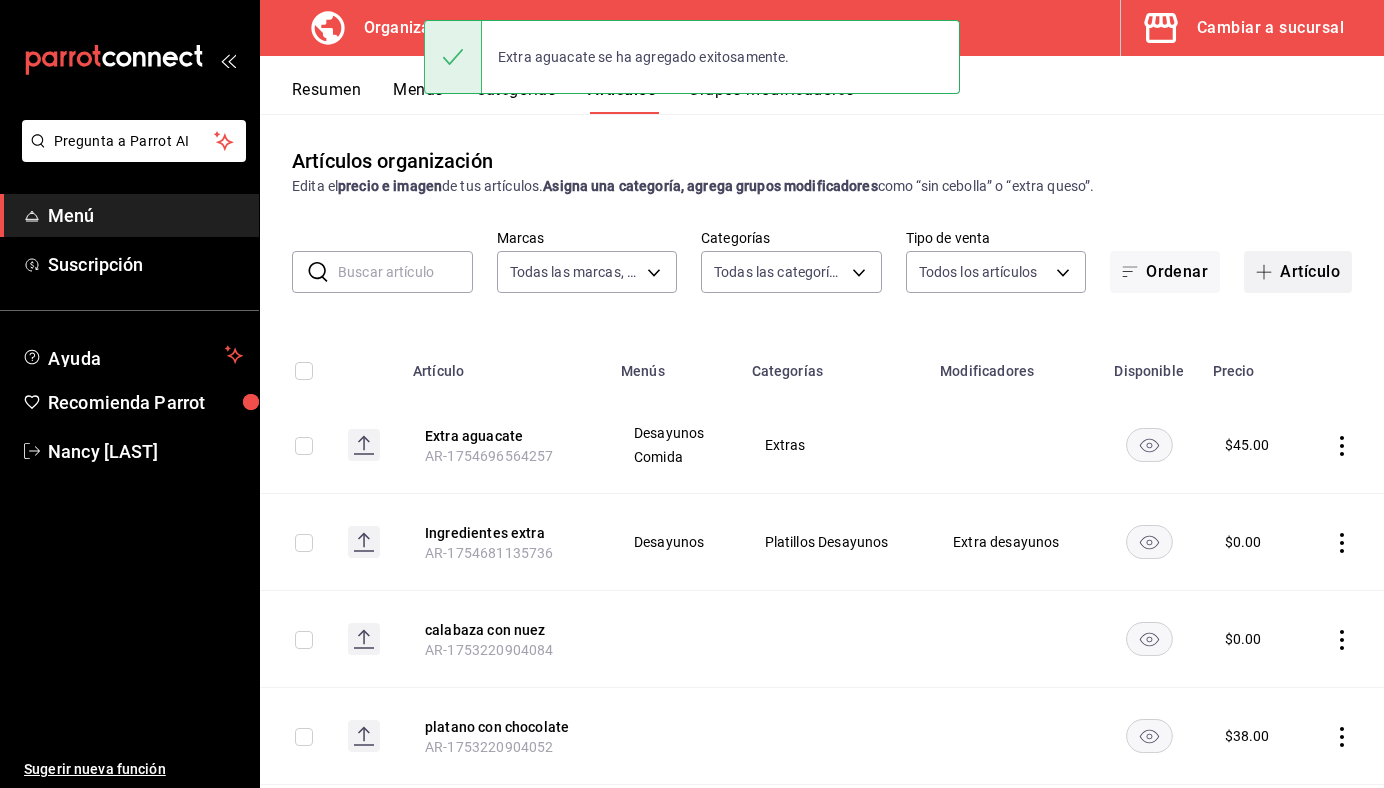 click on "Artículo" at bounding box center (1298, 272) 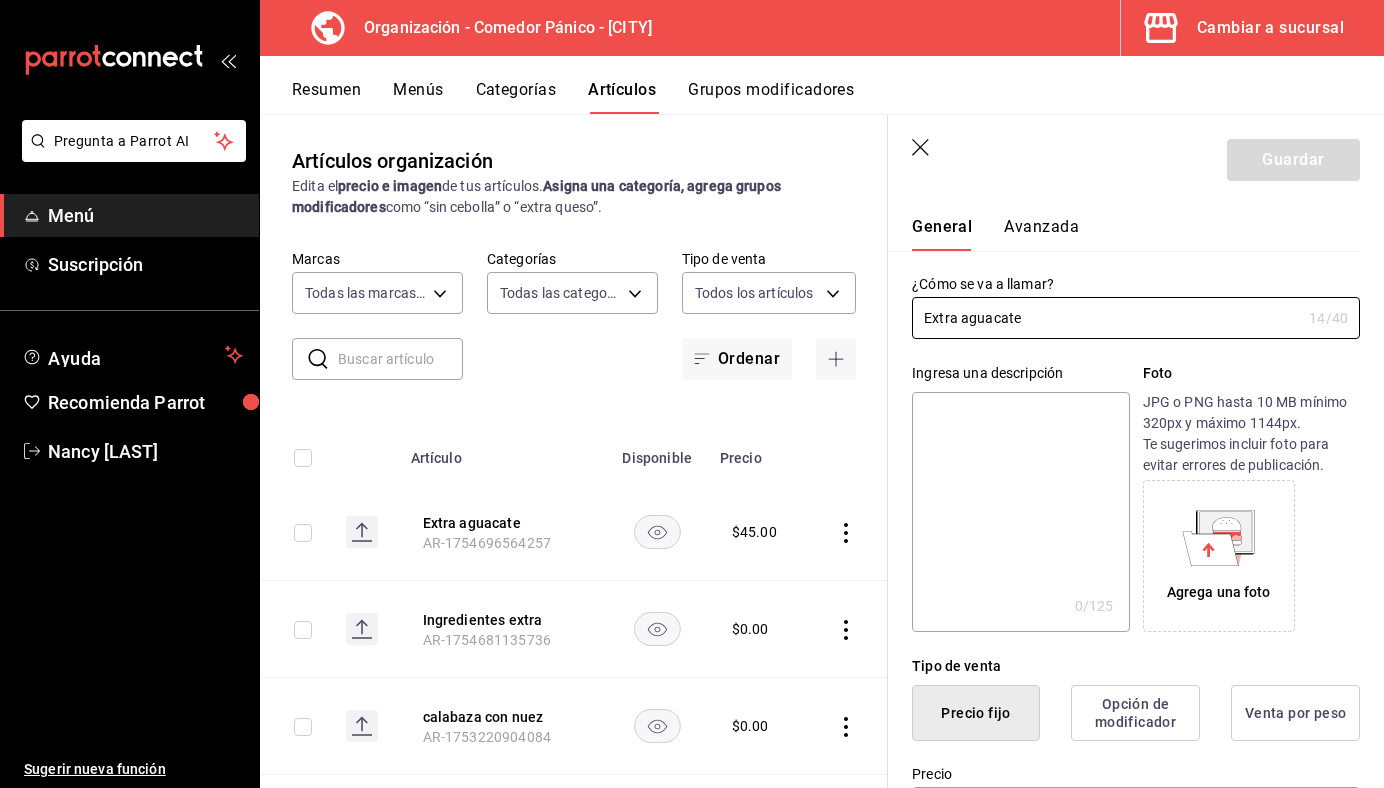 scroll, scrollTop: 38, scrollLeft: 0, axis: vertical 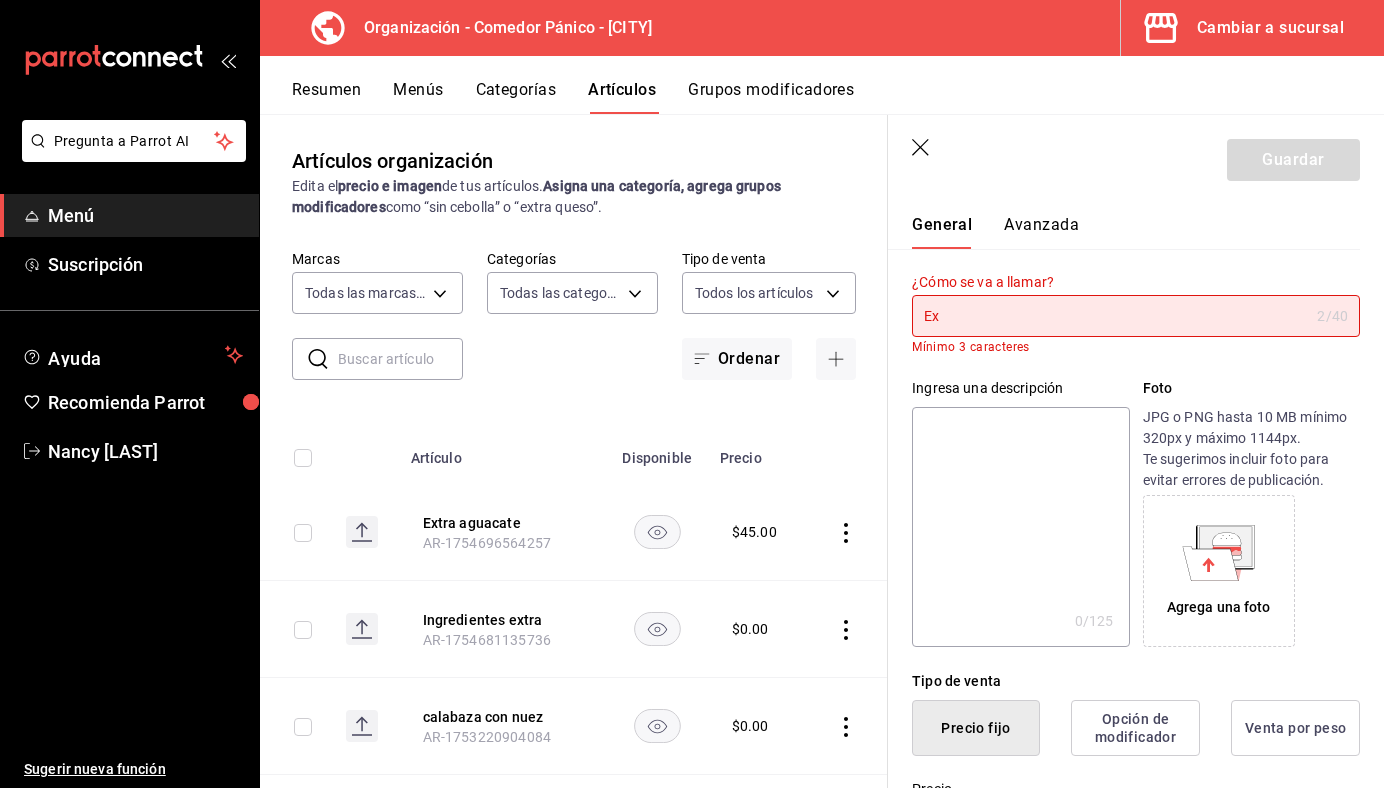 type on "E" 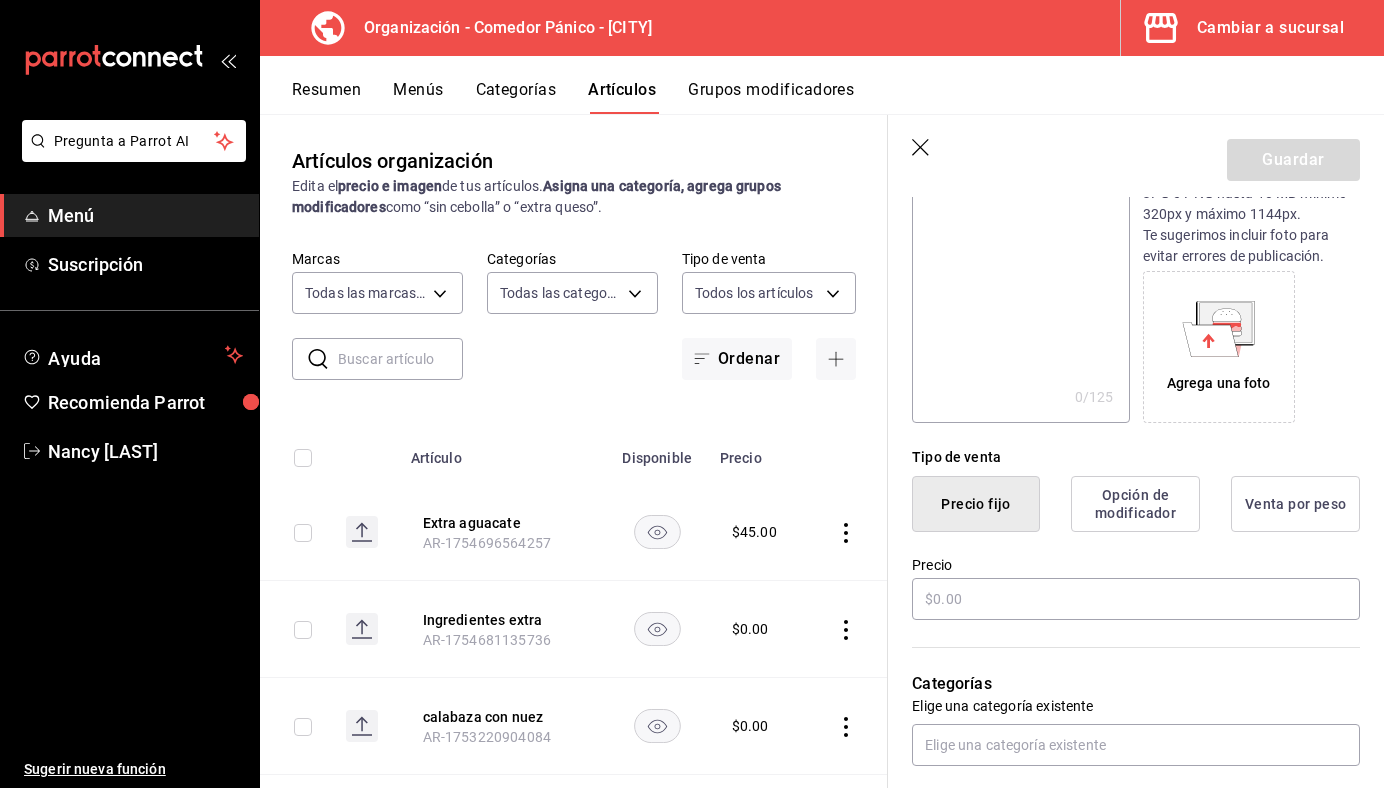 scroll, scrollTop: 258, scrollLeft: 0, axis: vertical 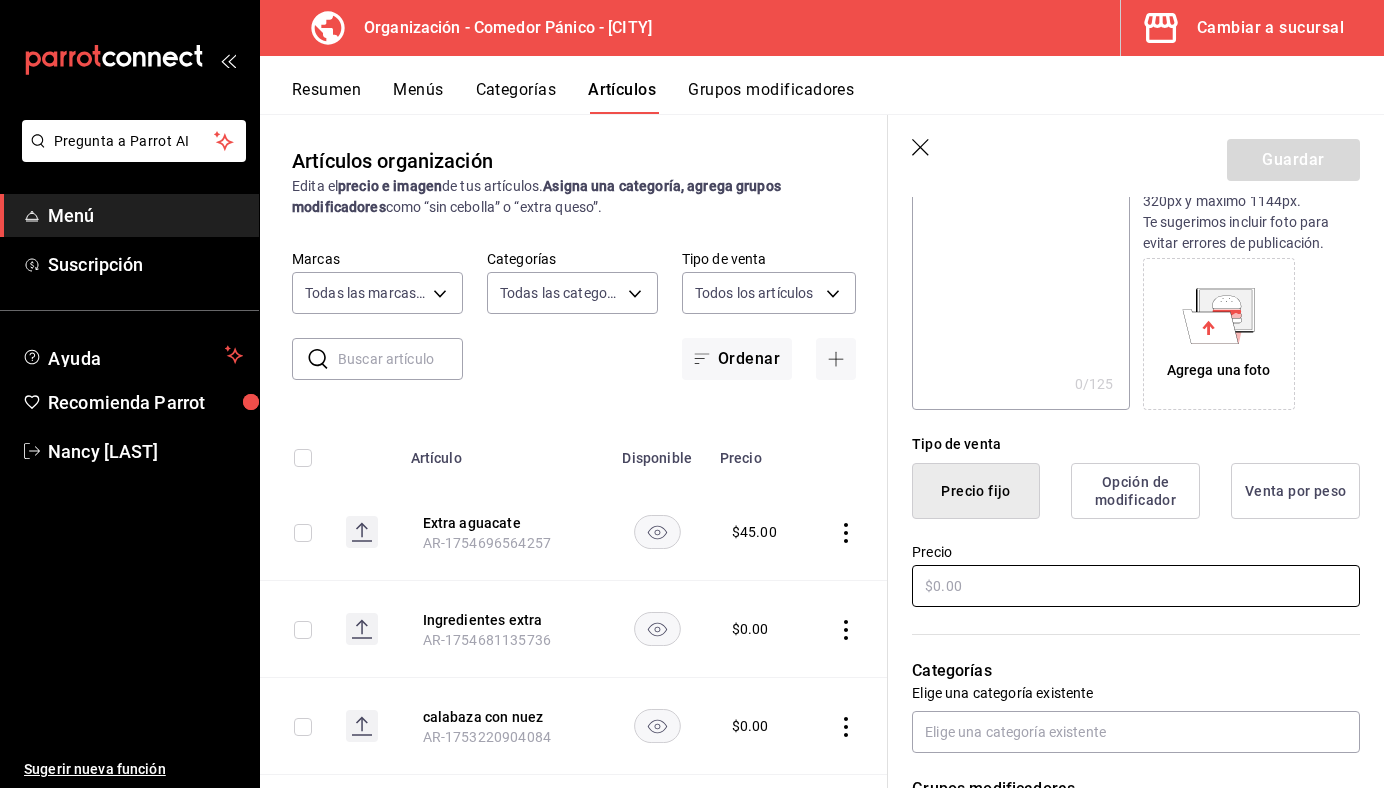type on "Extra helado" 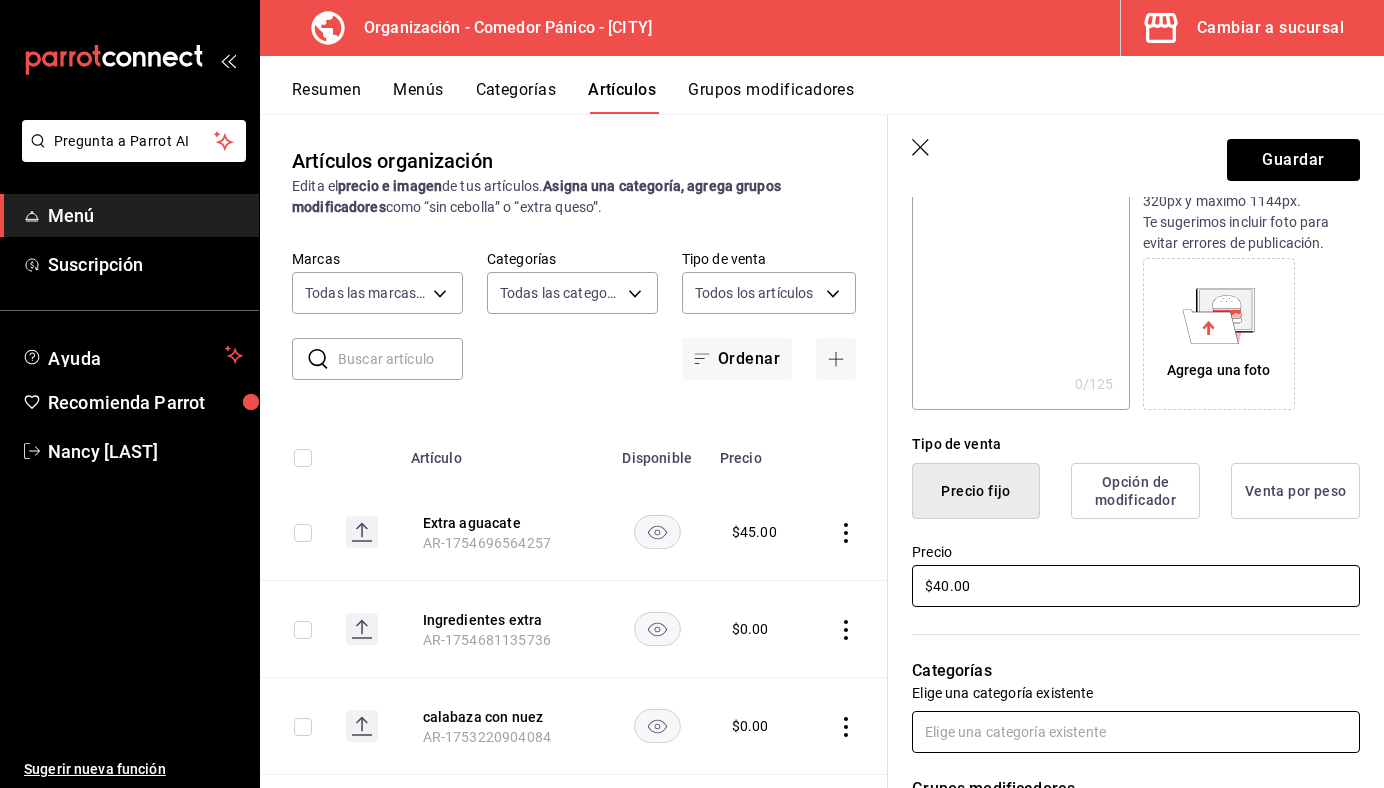 type on "$40.00" 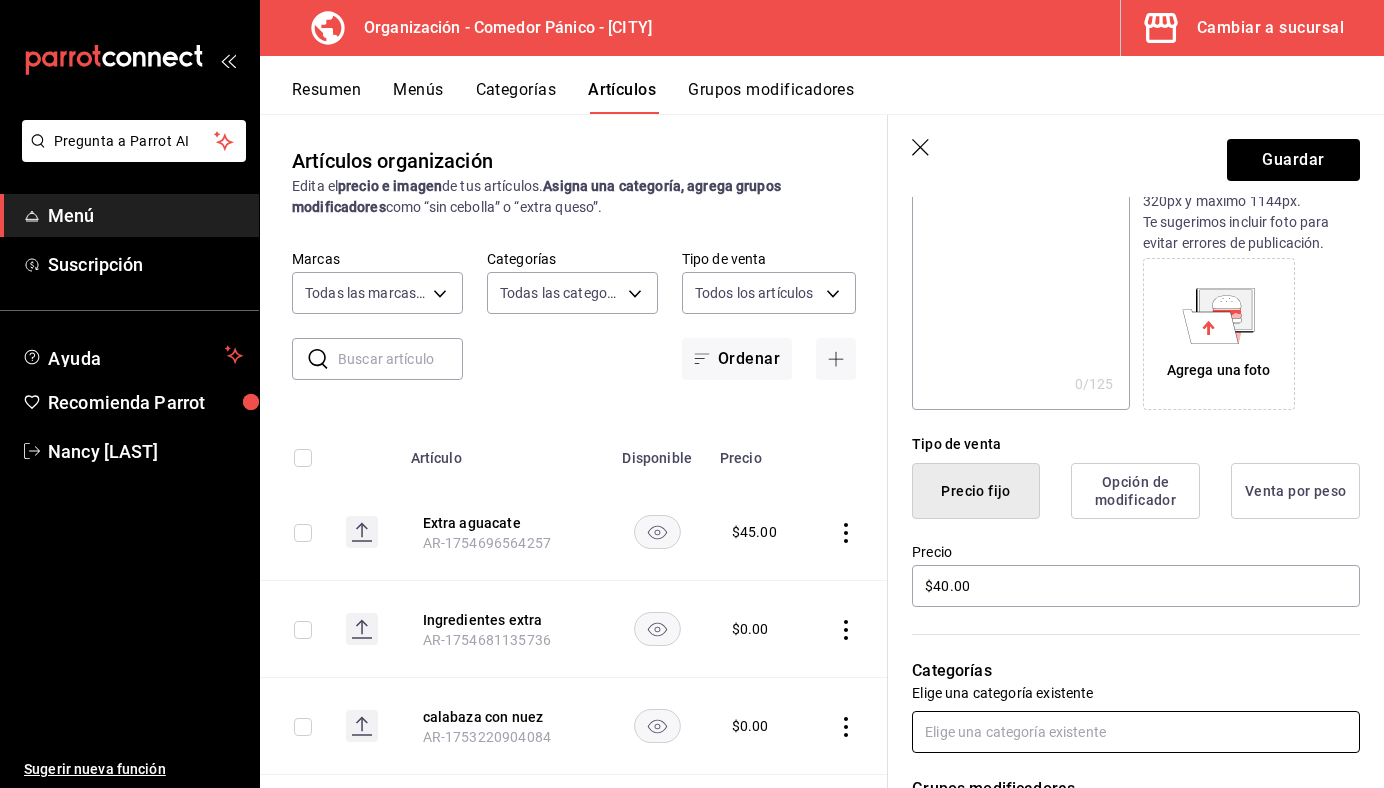 click at bounding box center [1136, 732] 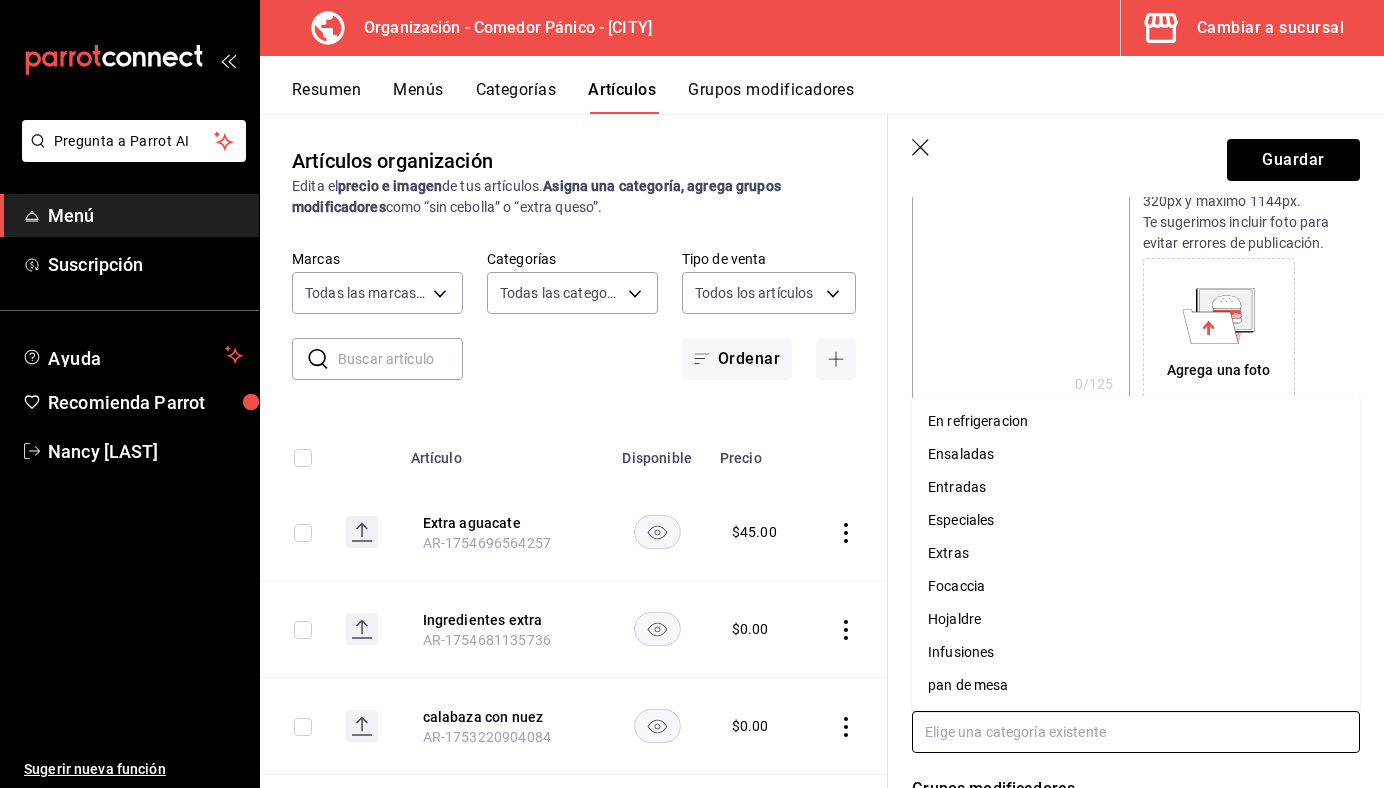 scroll, scrollTop: 231, scrollLeft: 0, axis: vertical 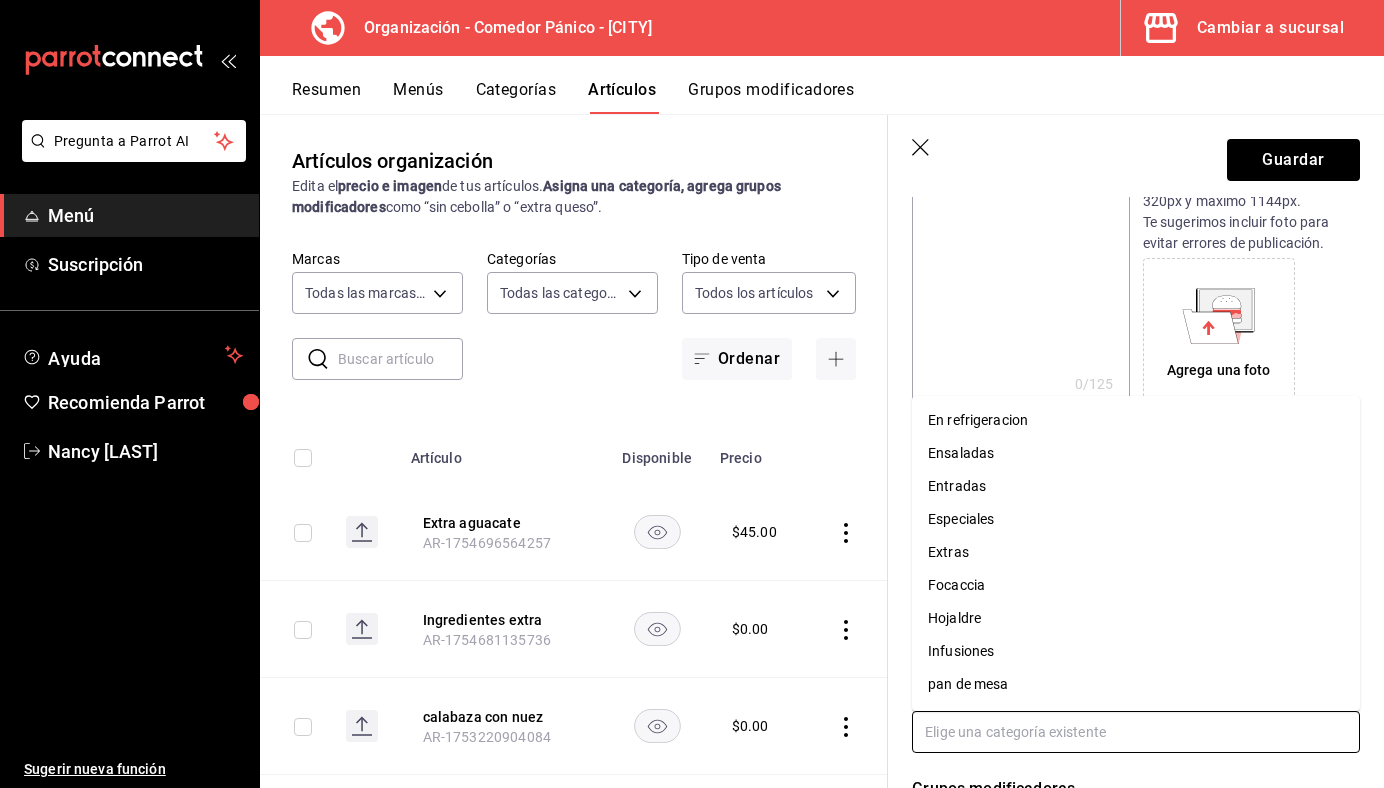 click on "Extras" at bounding box center (1136, 552) 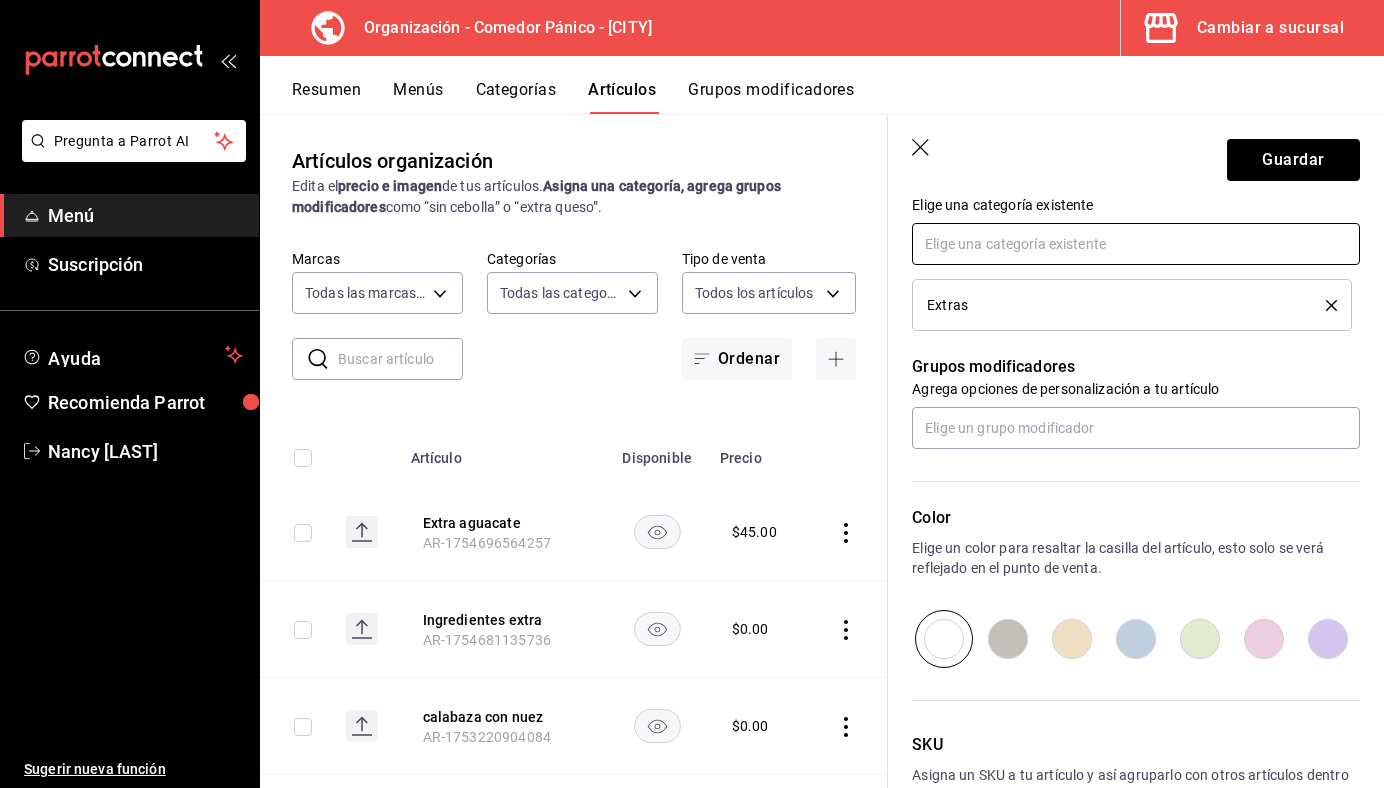 scroll, scrollTop: 817, scrollLeft: 0, axis: vertical 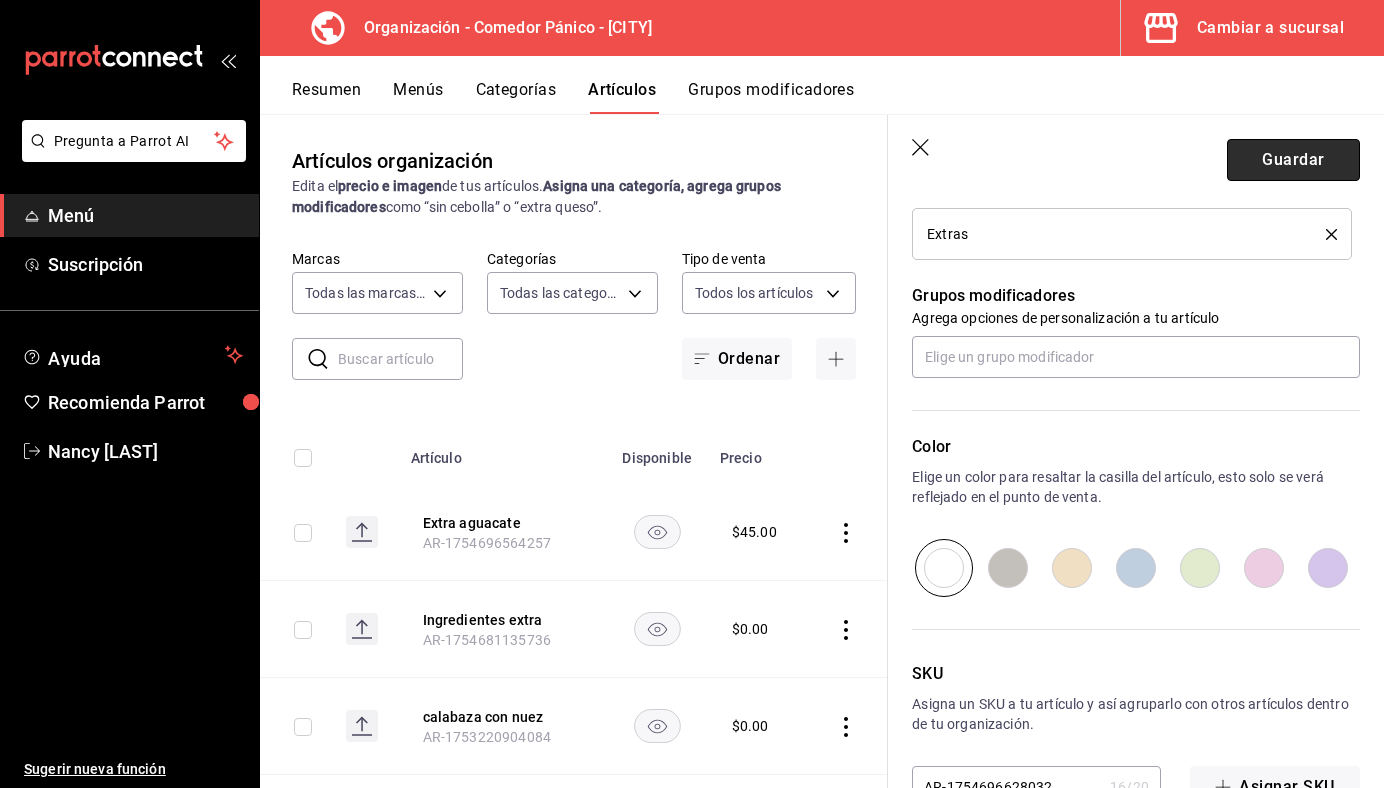 click on "Guardar" at bounding box center (1293, 160) 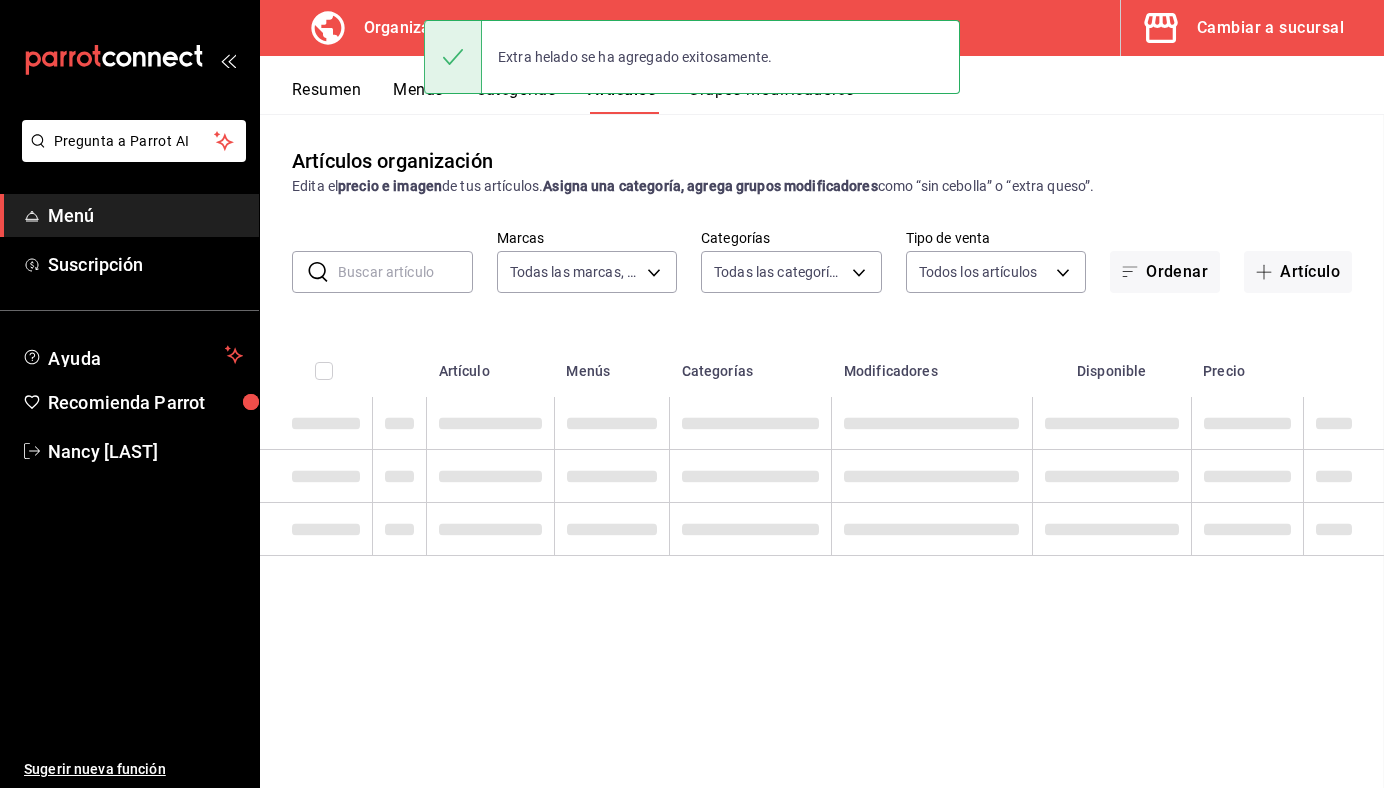 scroll, scrollTop: 0, scrollLeft: 0, axis: both 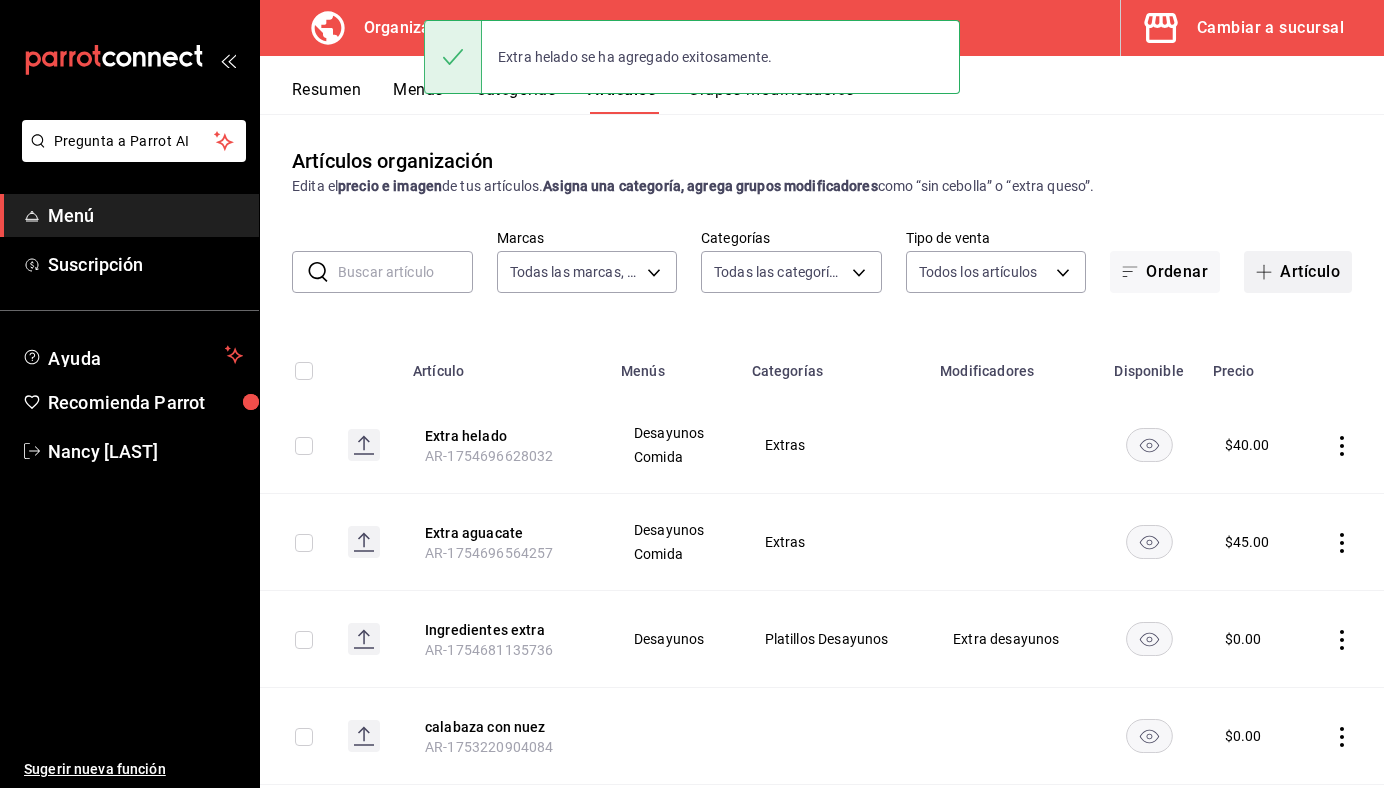 click on "Artículo" at bounding box center [1298, 272] 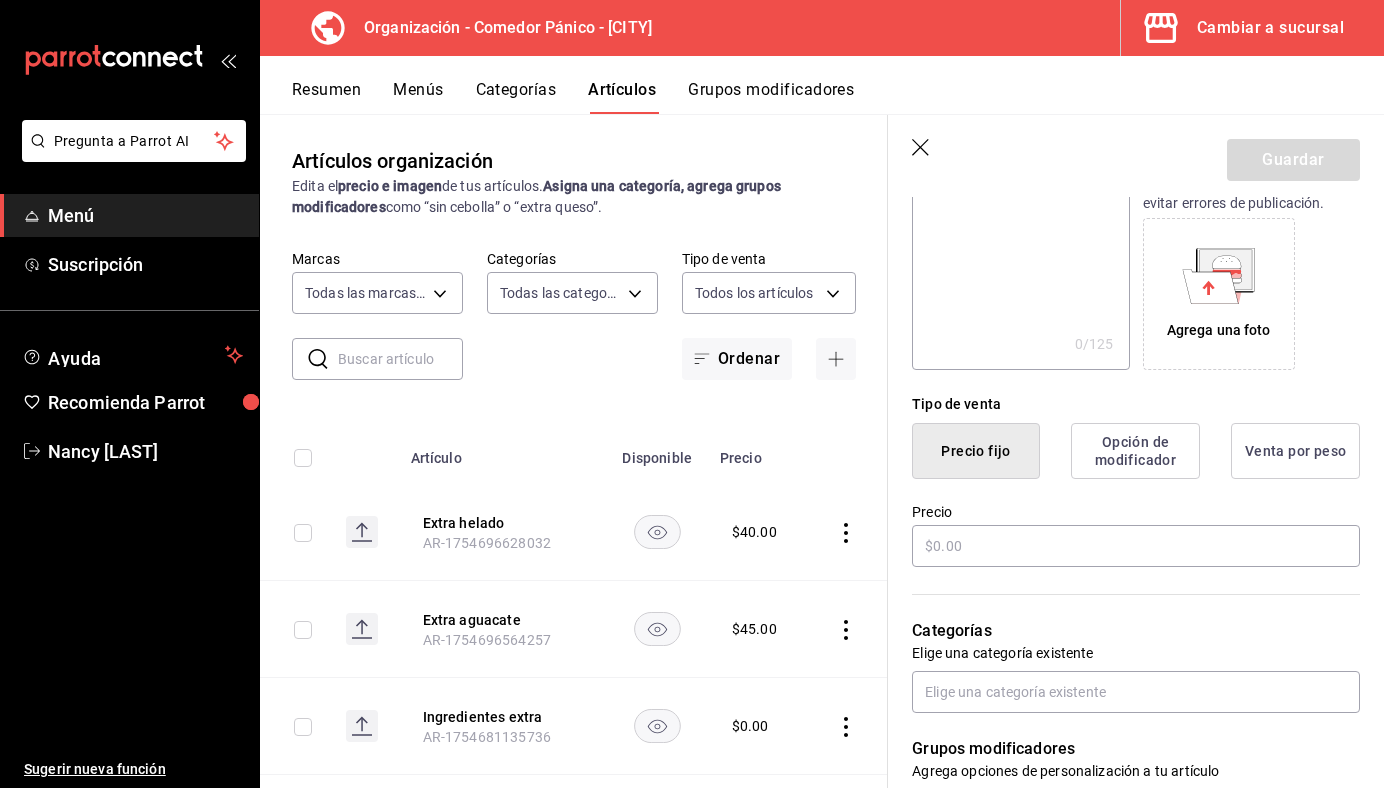 scroll, scrollTop: 334, scrollLeft: 0, axis: vertical 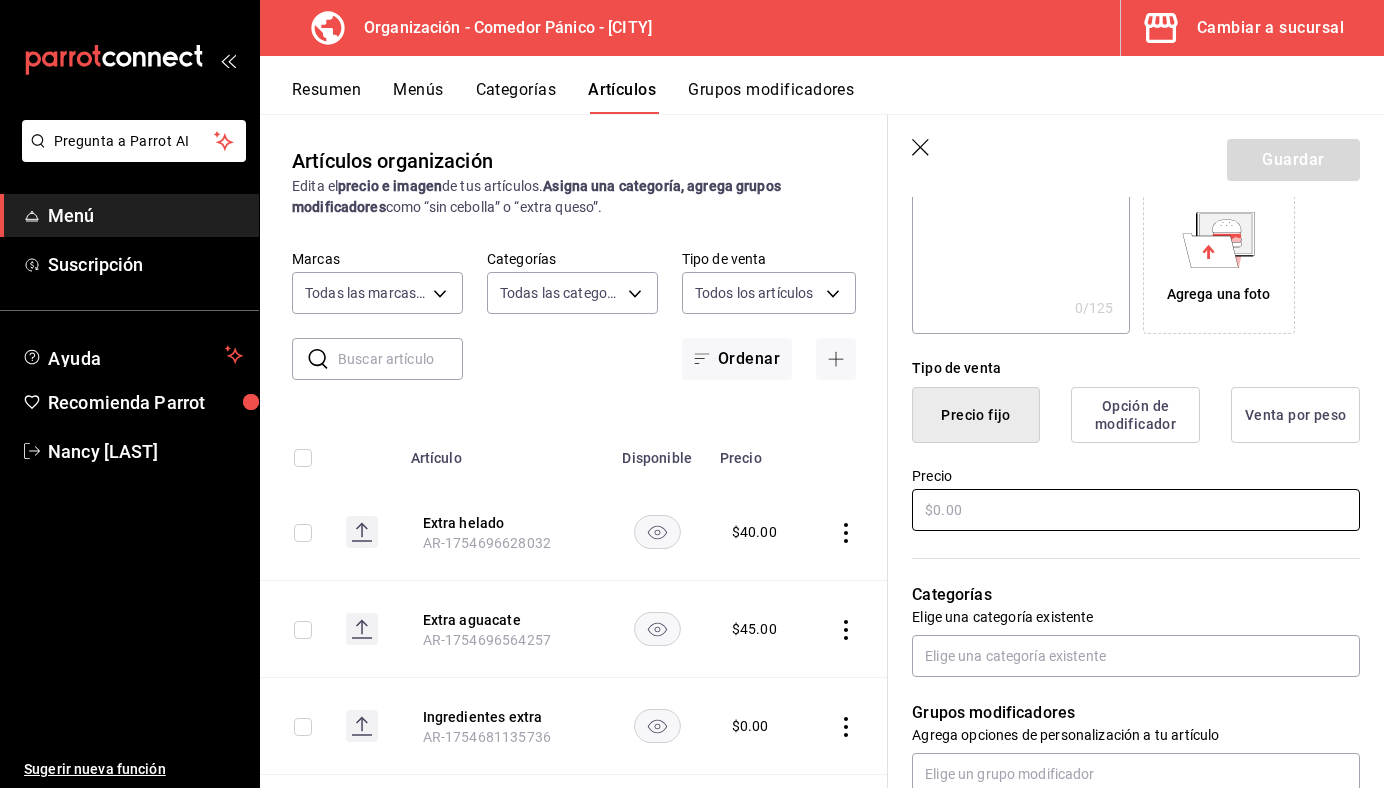 type on "Extra higo" 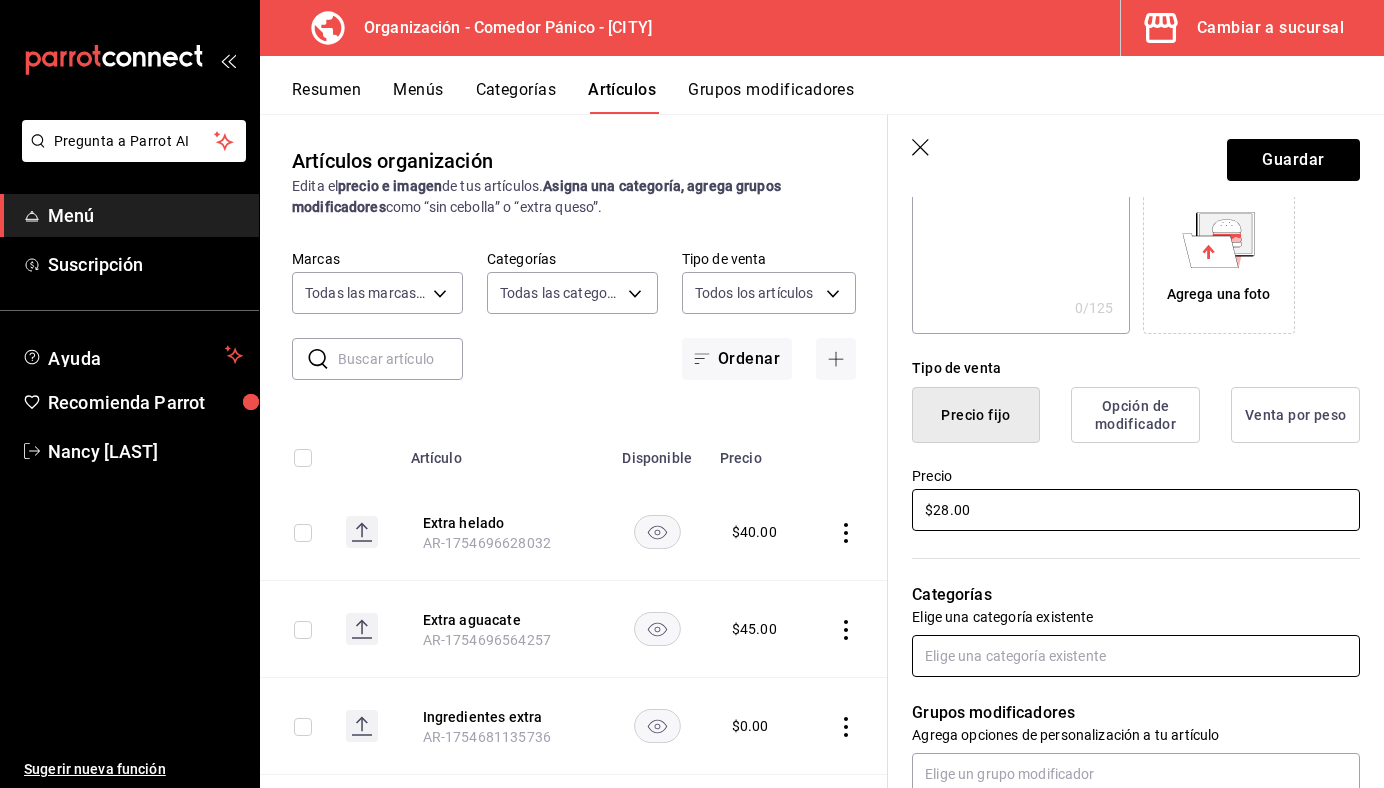 type on "$28.00" 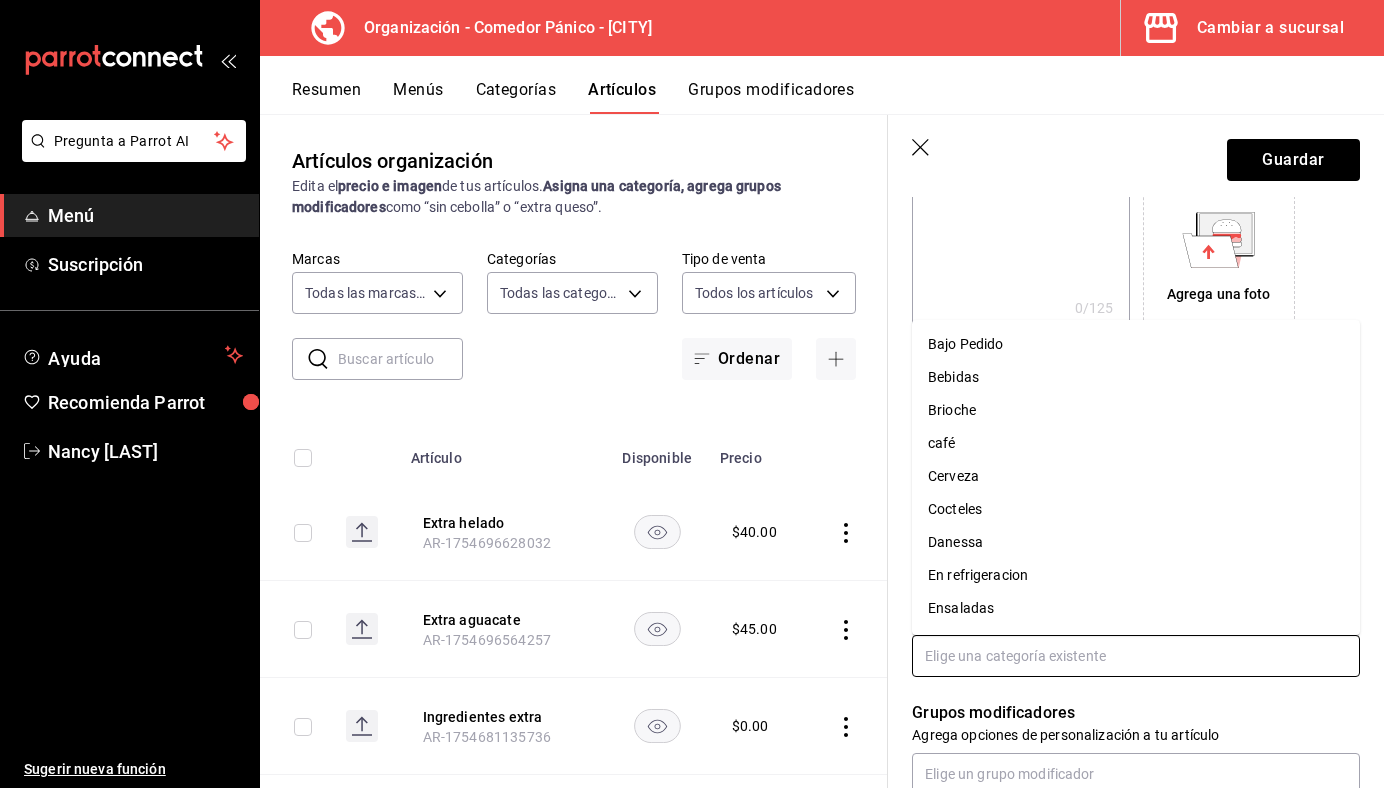 click at bounding box center [1136, 656] 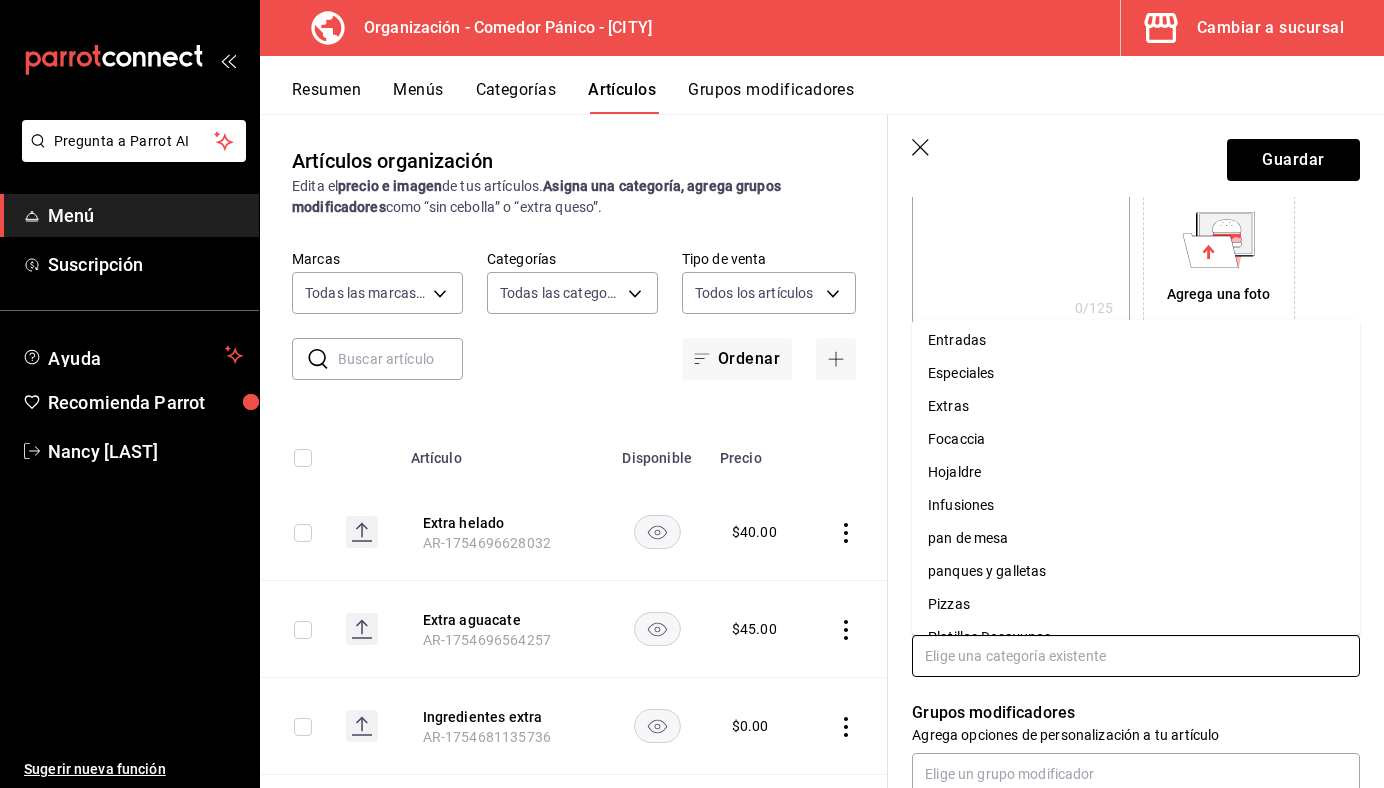 scroll, scrollTop: 278, scrollLeft: 0, axis: vertical 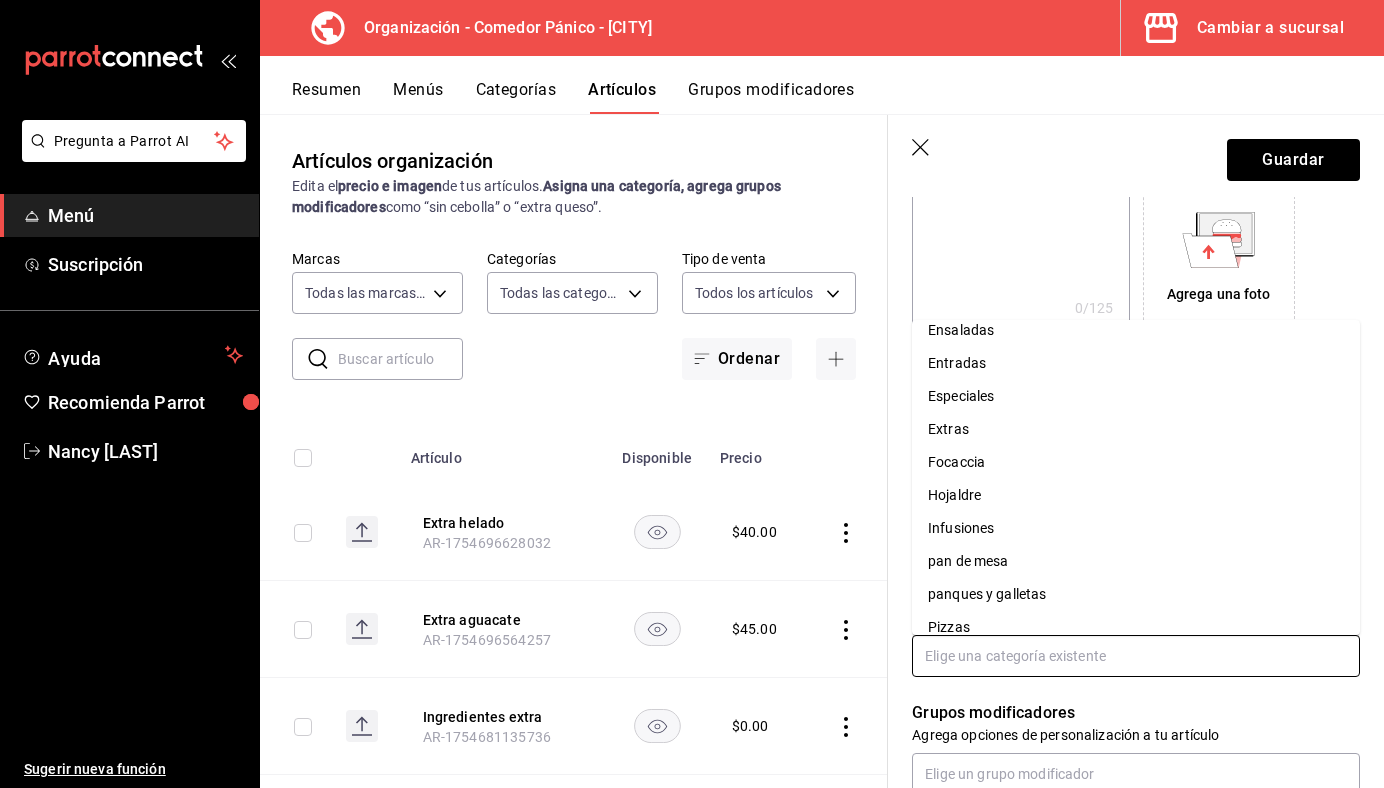 click on "Extras" at bounding box center (1136, 429) 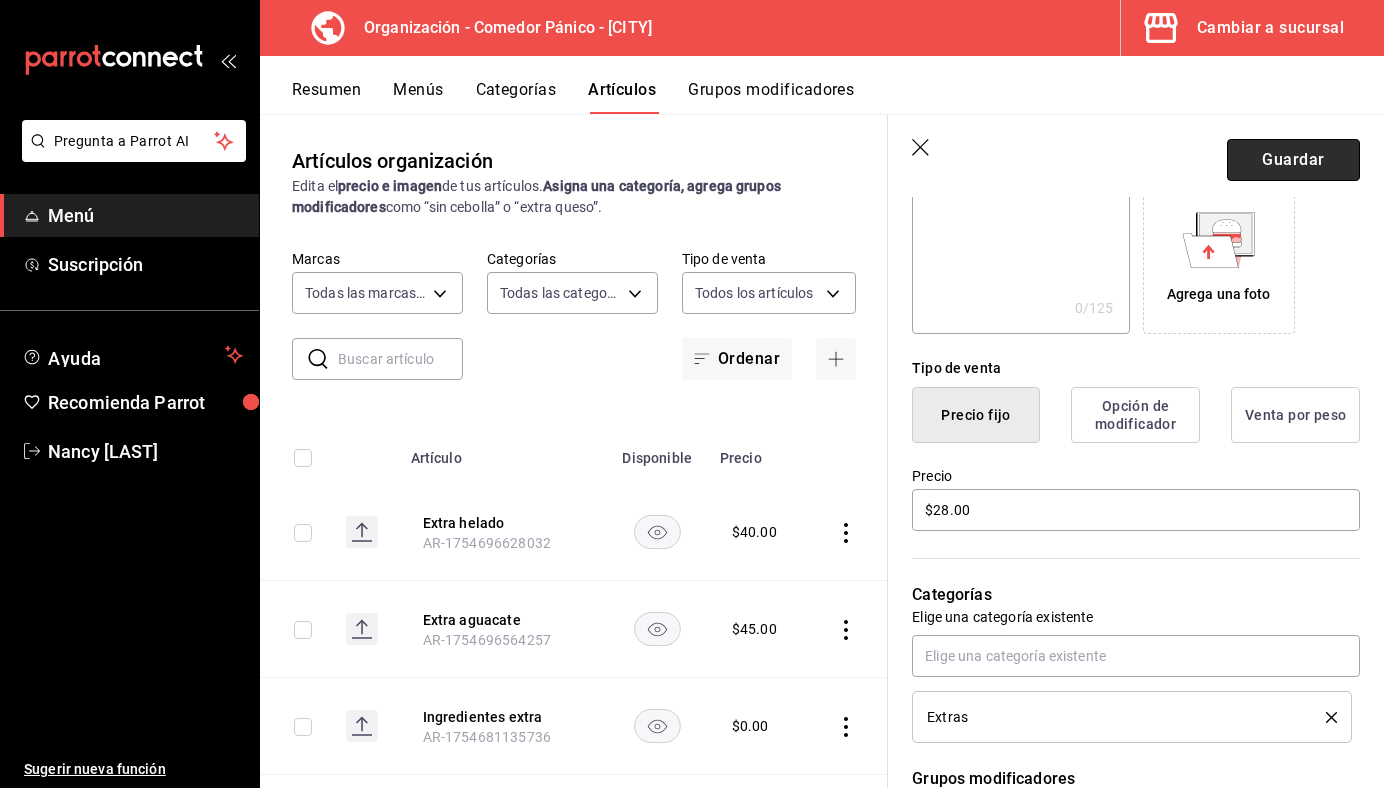 click on "Guardar" at bounding box center (1293, 160) 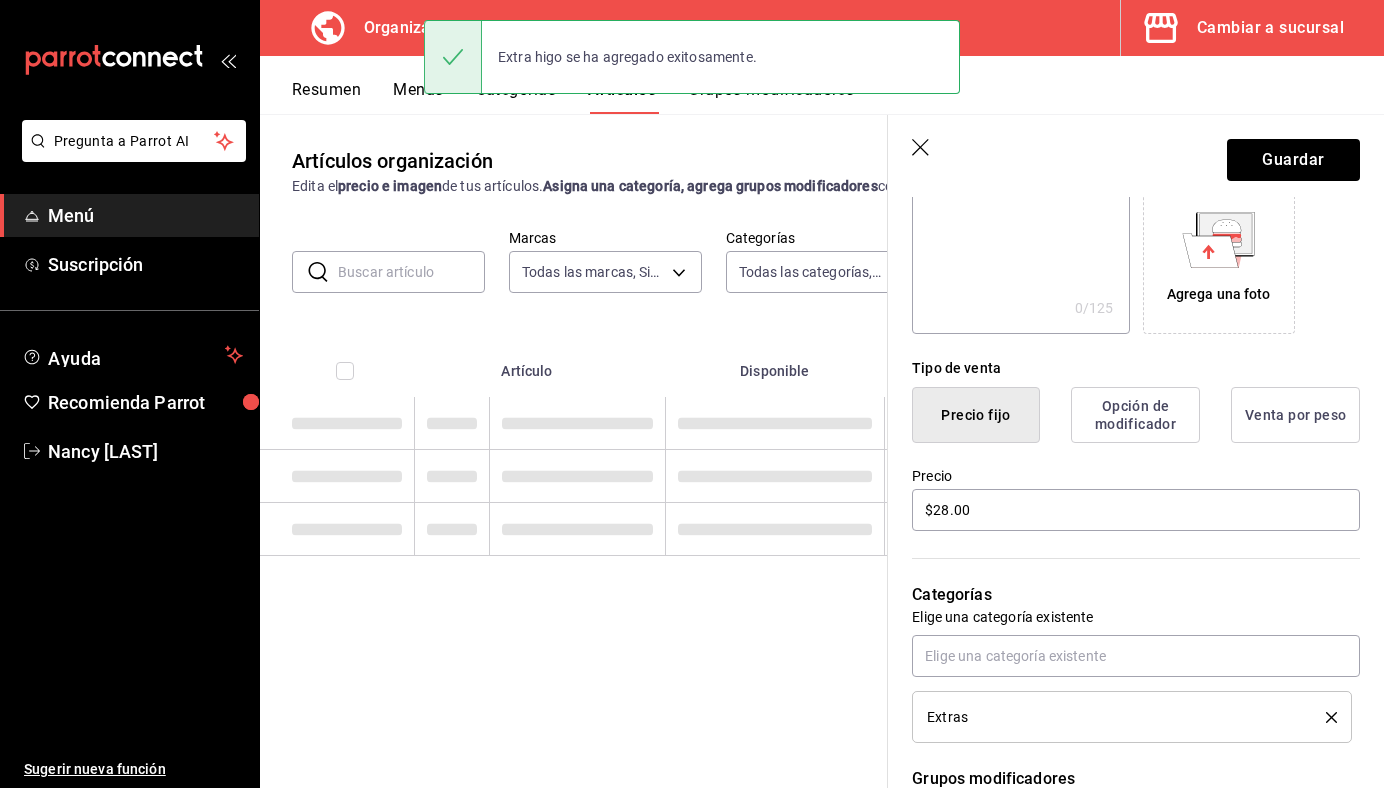 scroll, scrollTop: 0, scrollLeft: 0, axis: both 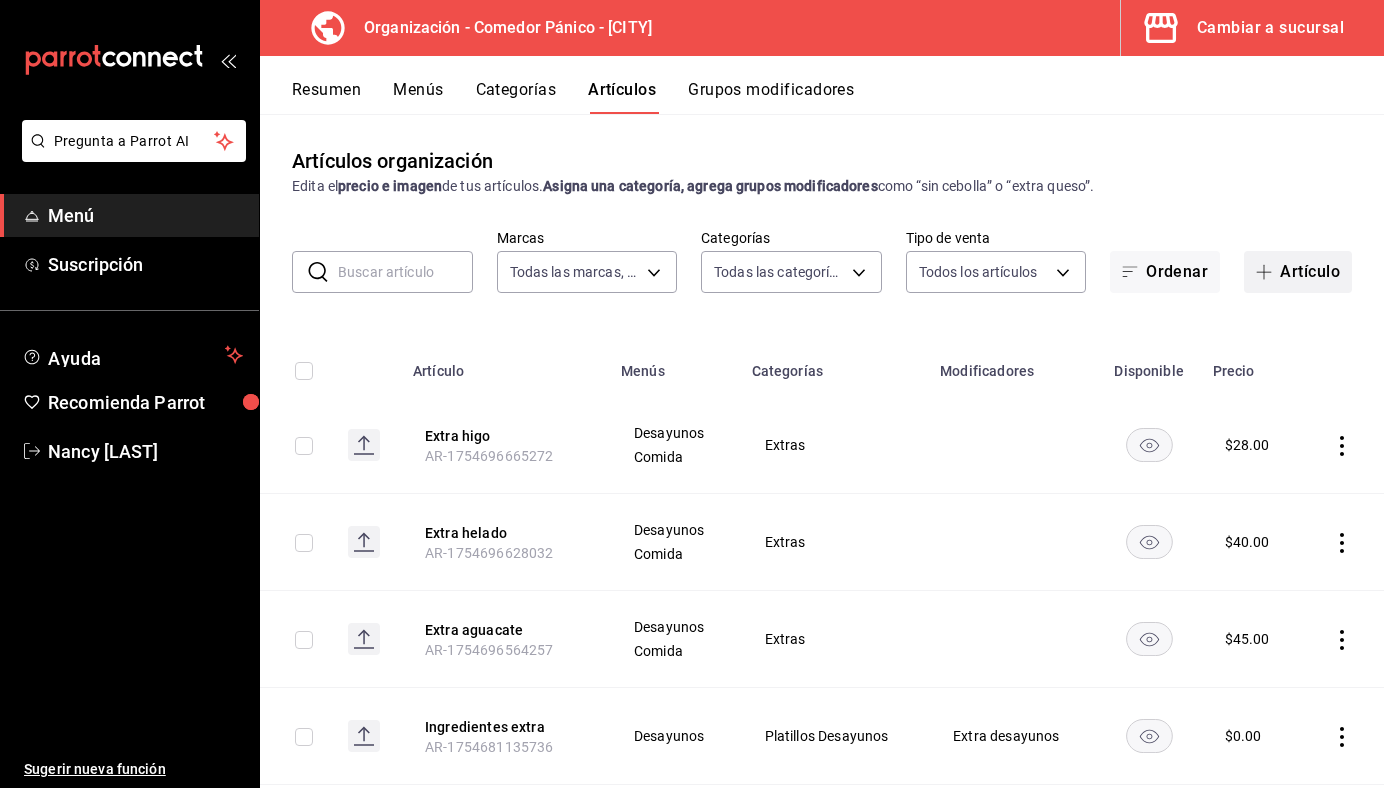 click on "Artículo" at bounding box center (1298, 272) 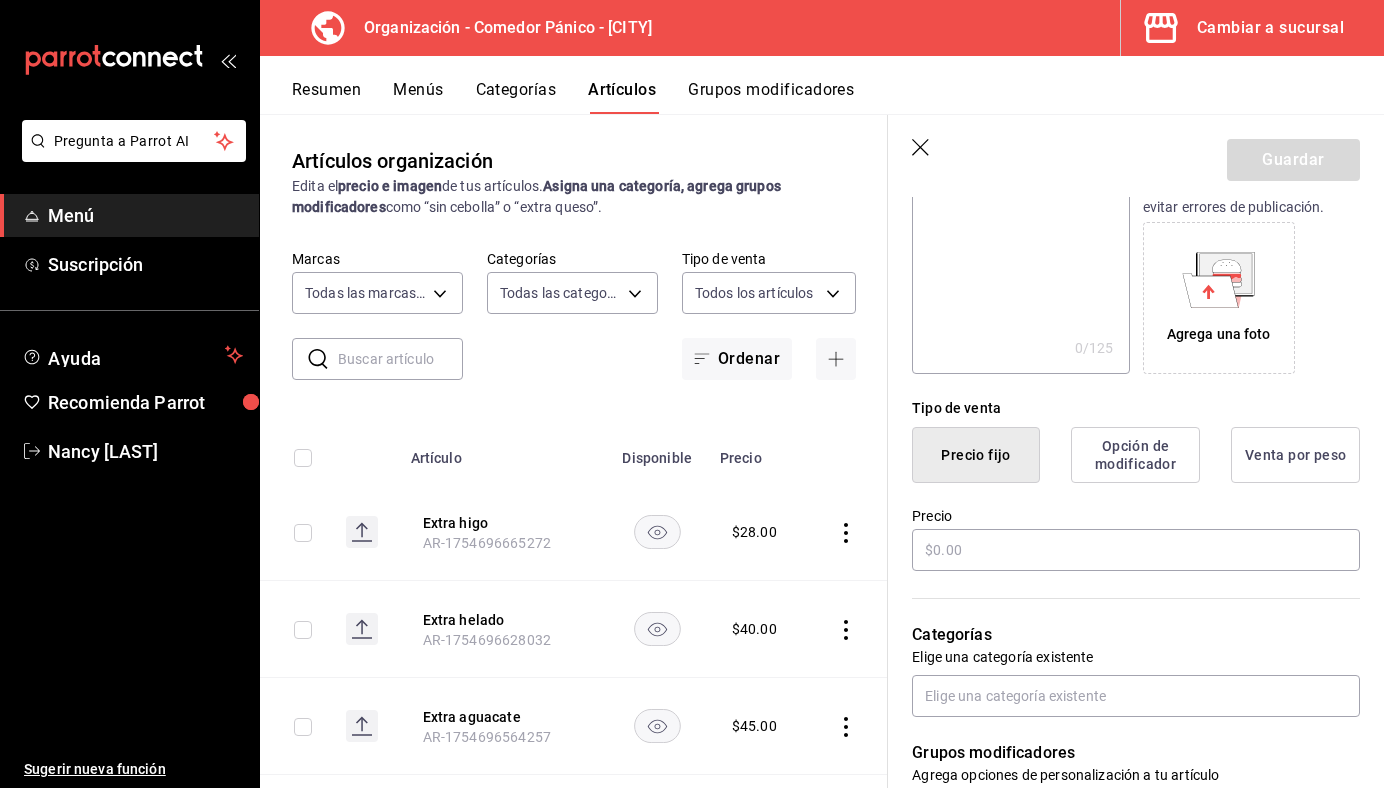 scroll, scrollTop: 309, scrollLeft: 0, axis: vertical 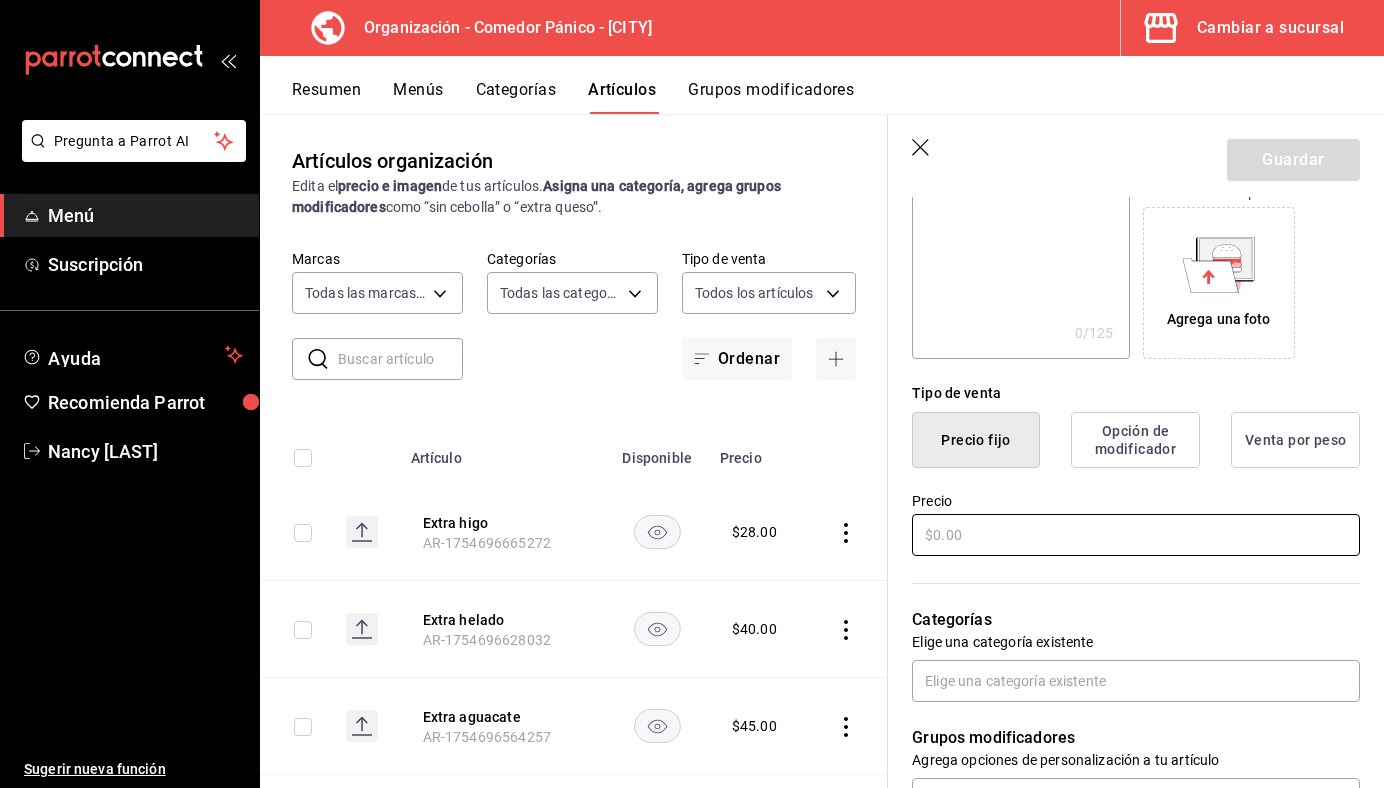 type on "Extra tocino" 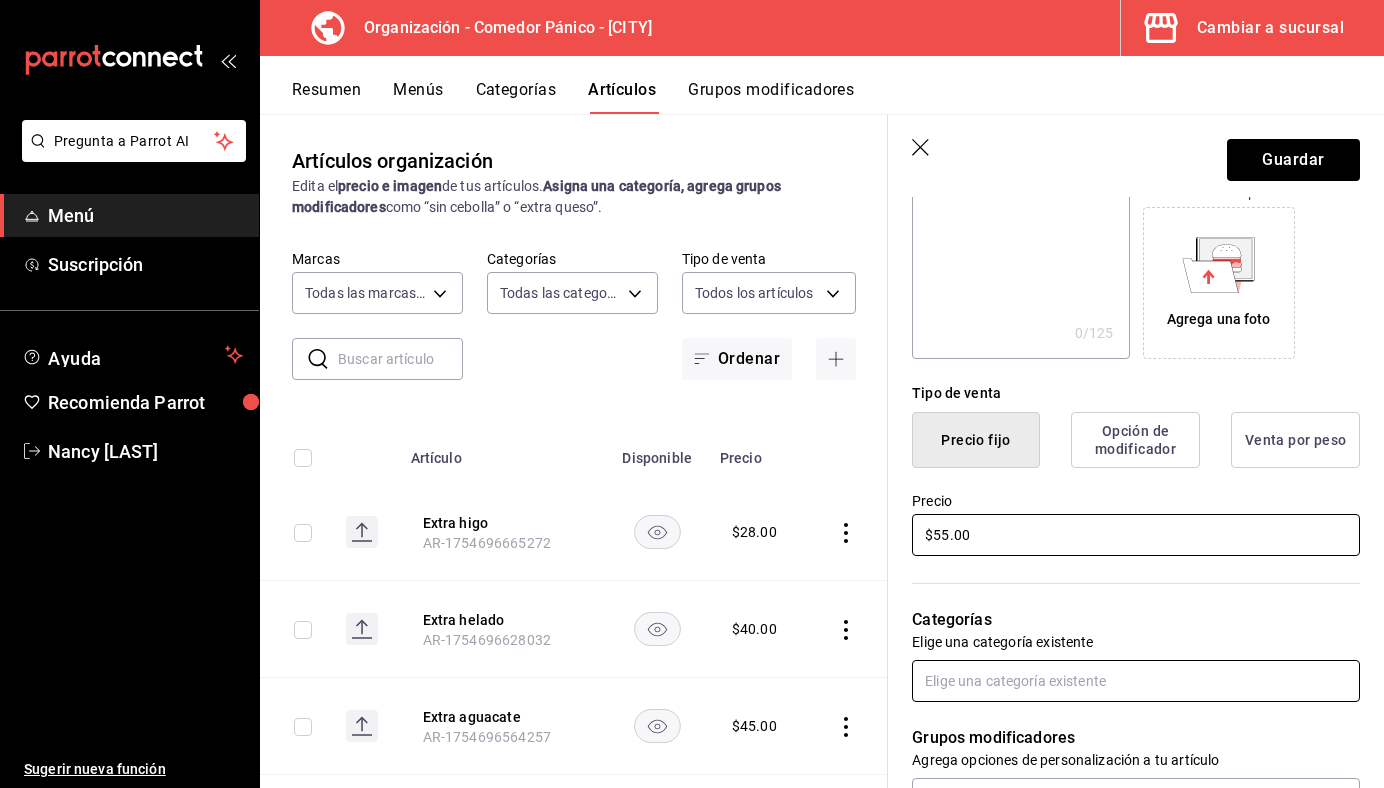 type on "$55.00" 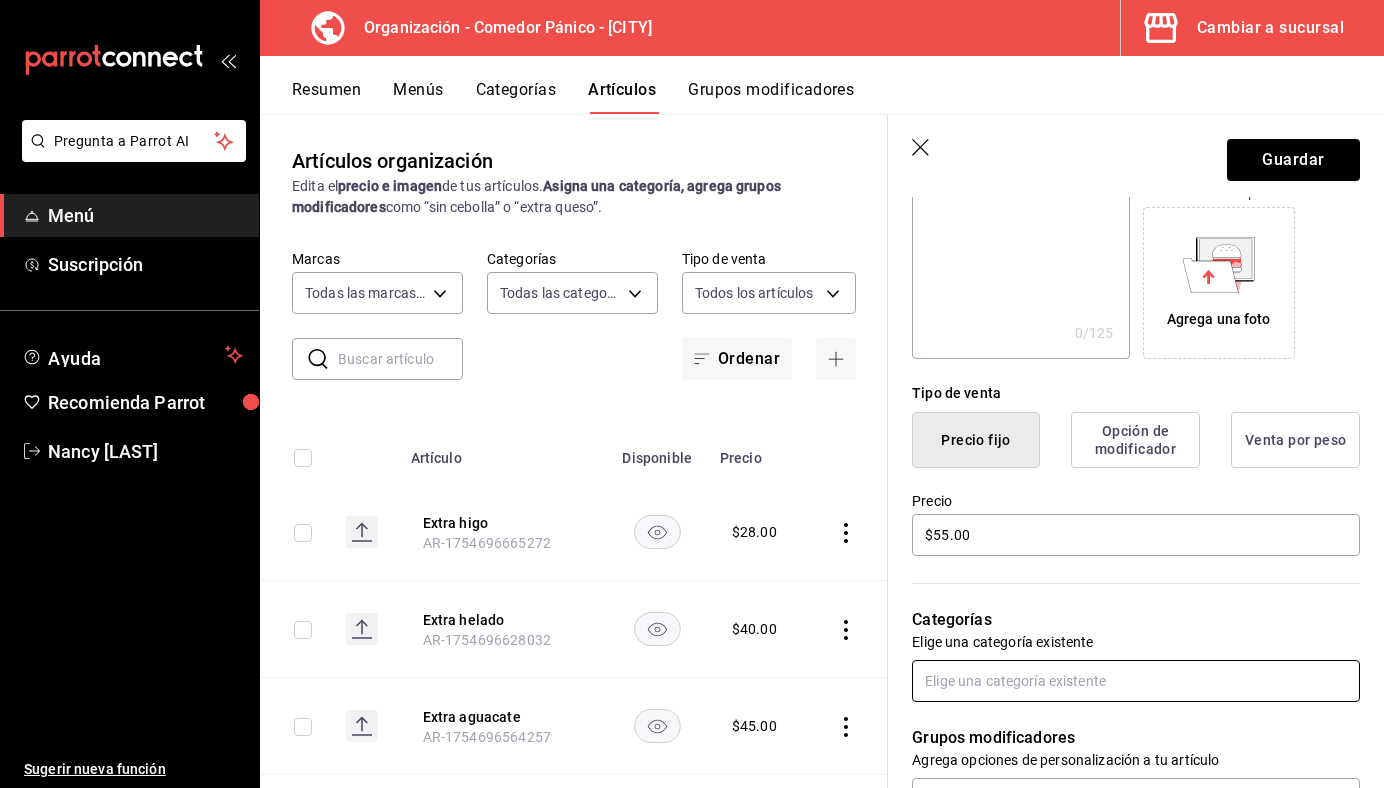 click at bounding box center (1136, 681) 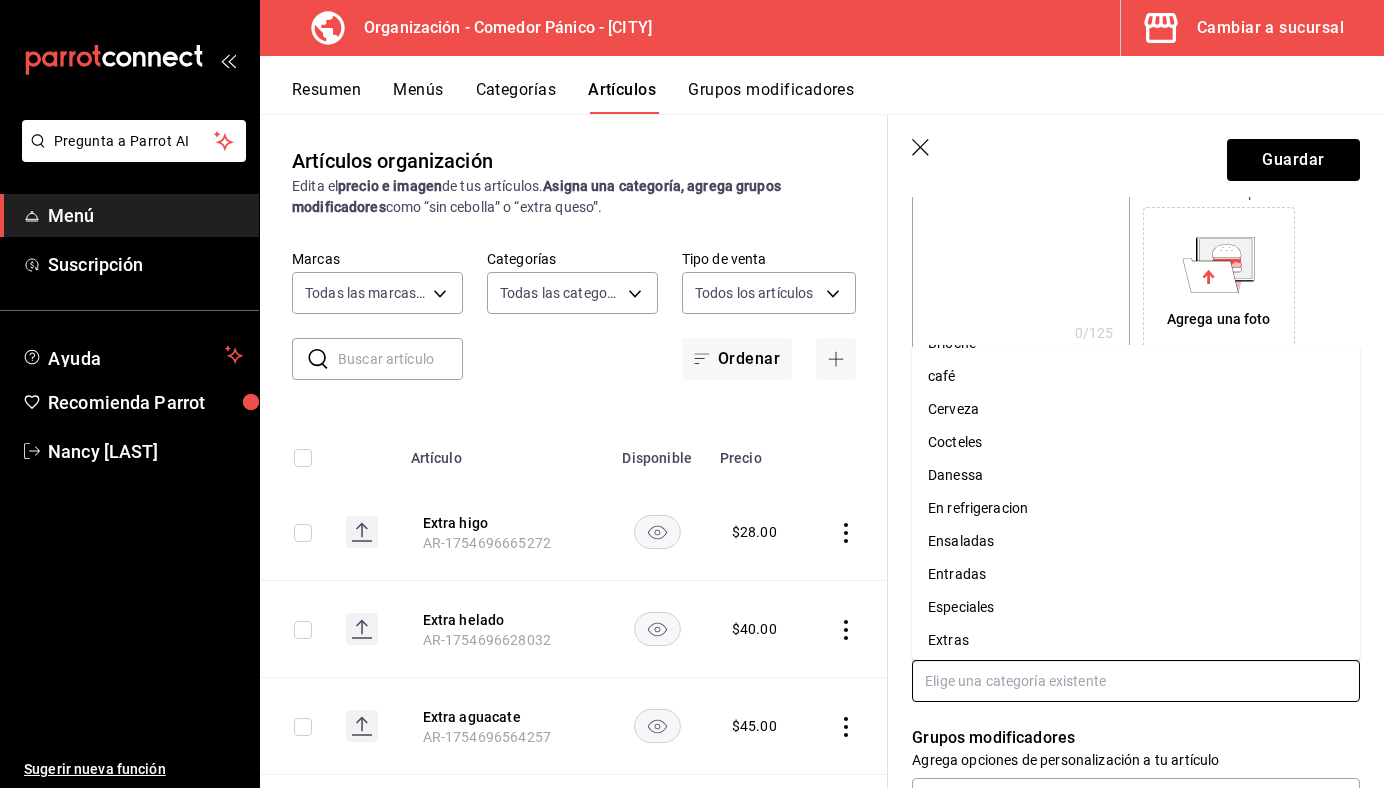 scroll, scrollTop: 103, scrollLeft: 0, axis: vertical 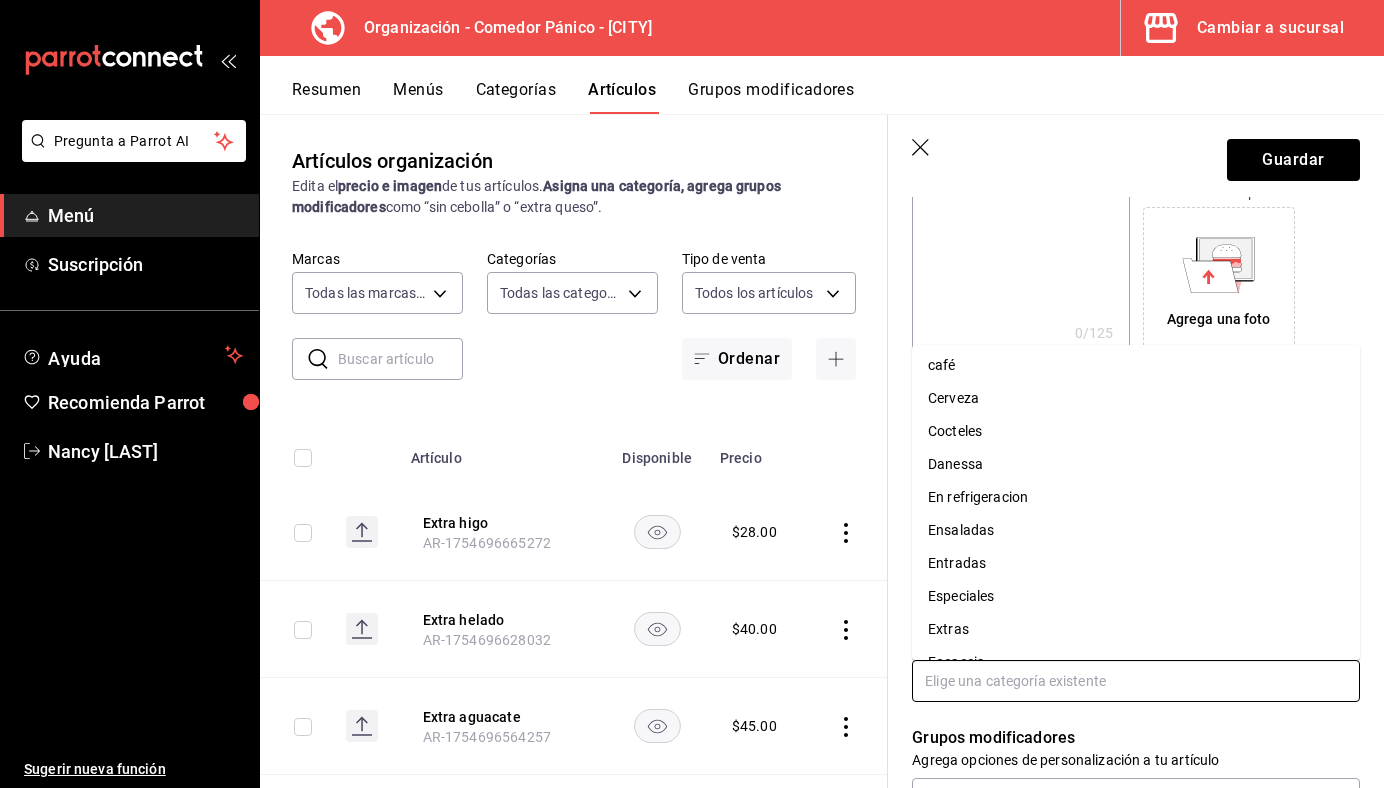 click on "Extras" at bounding box center [1136, 629] 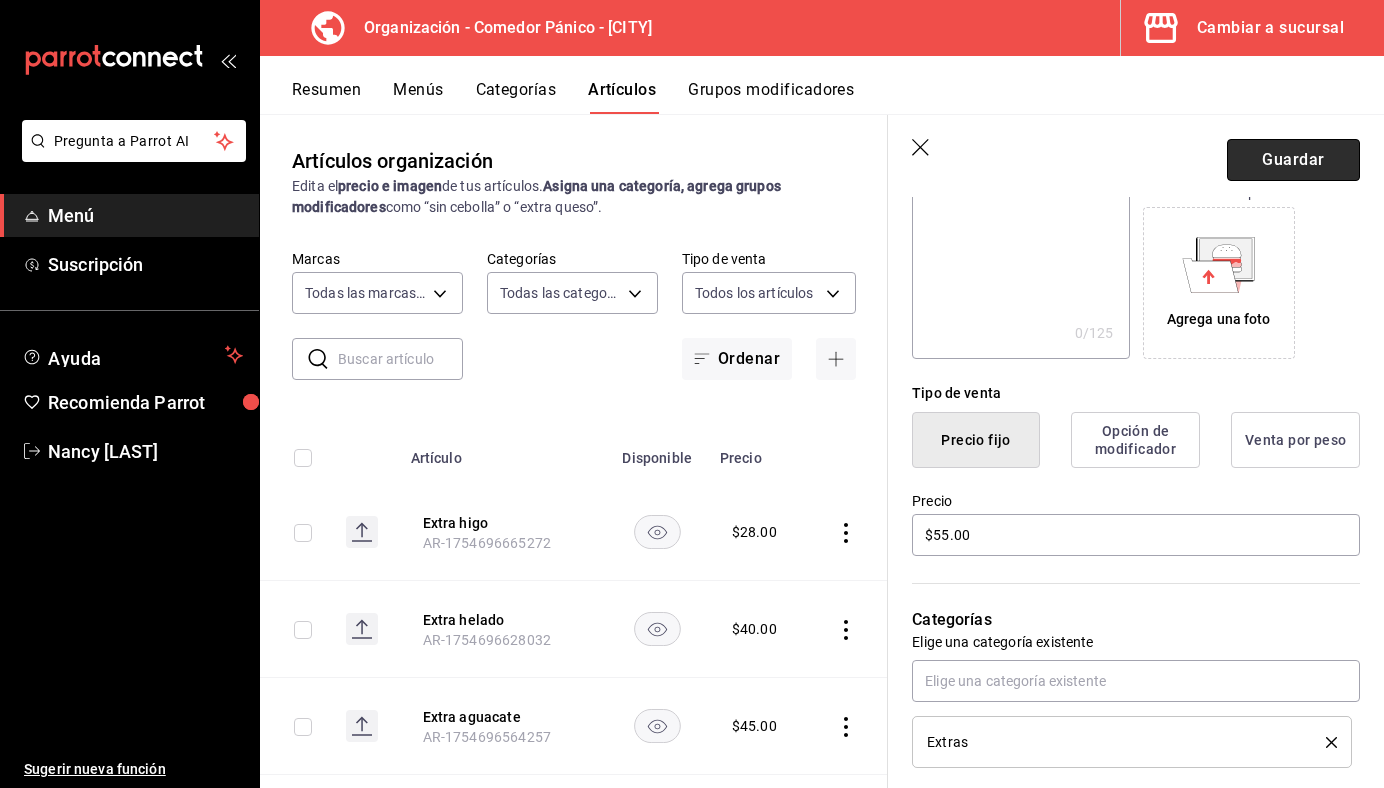 click on "Guardar" at bounding box center (1293, 160) 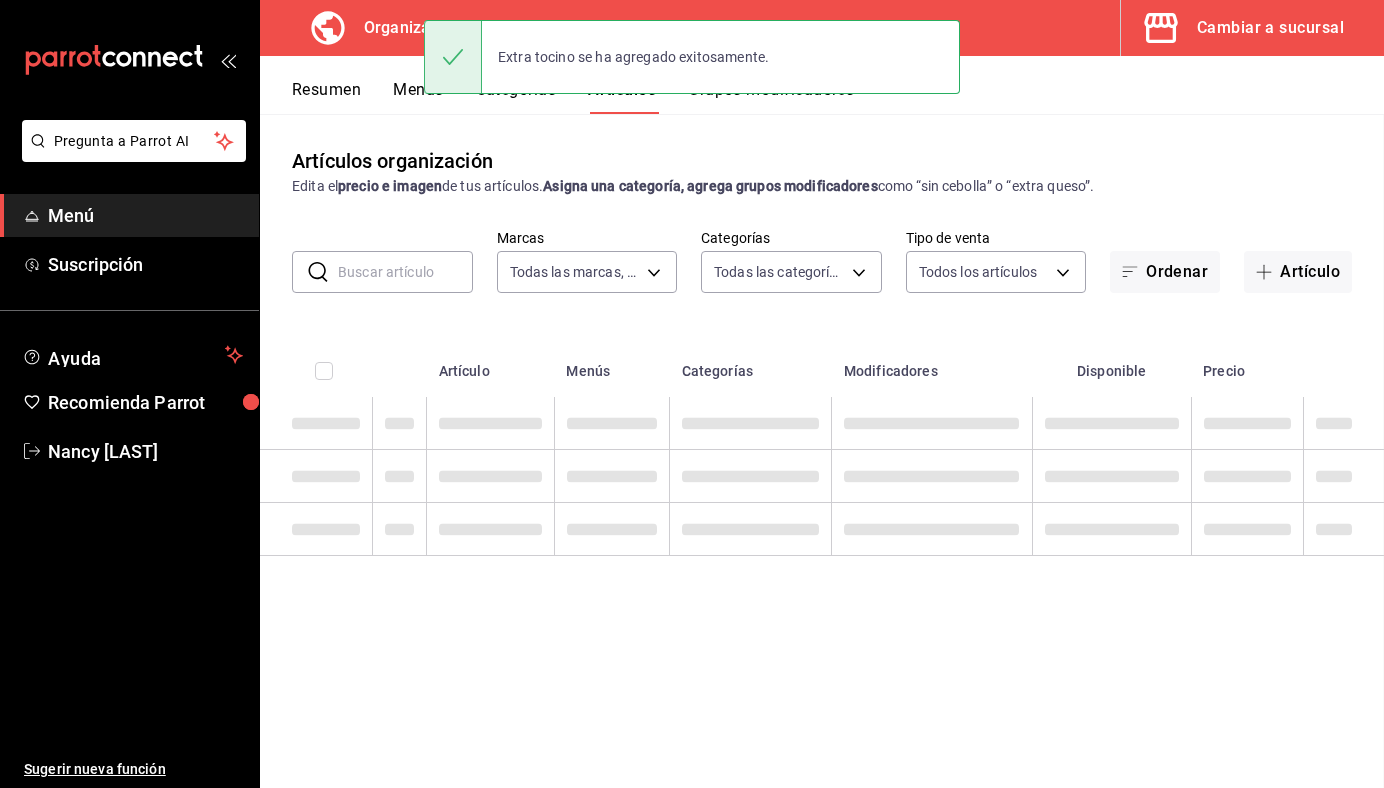 scroll, scrollTop: 0, scrollLeft: 0, axis: both 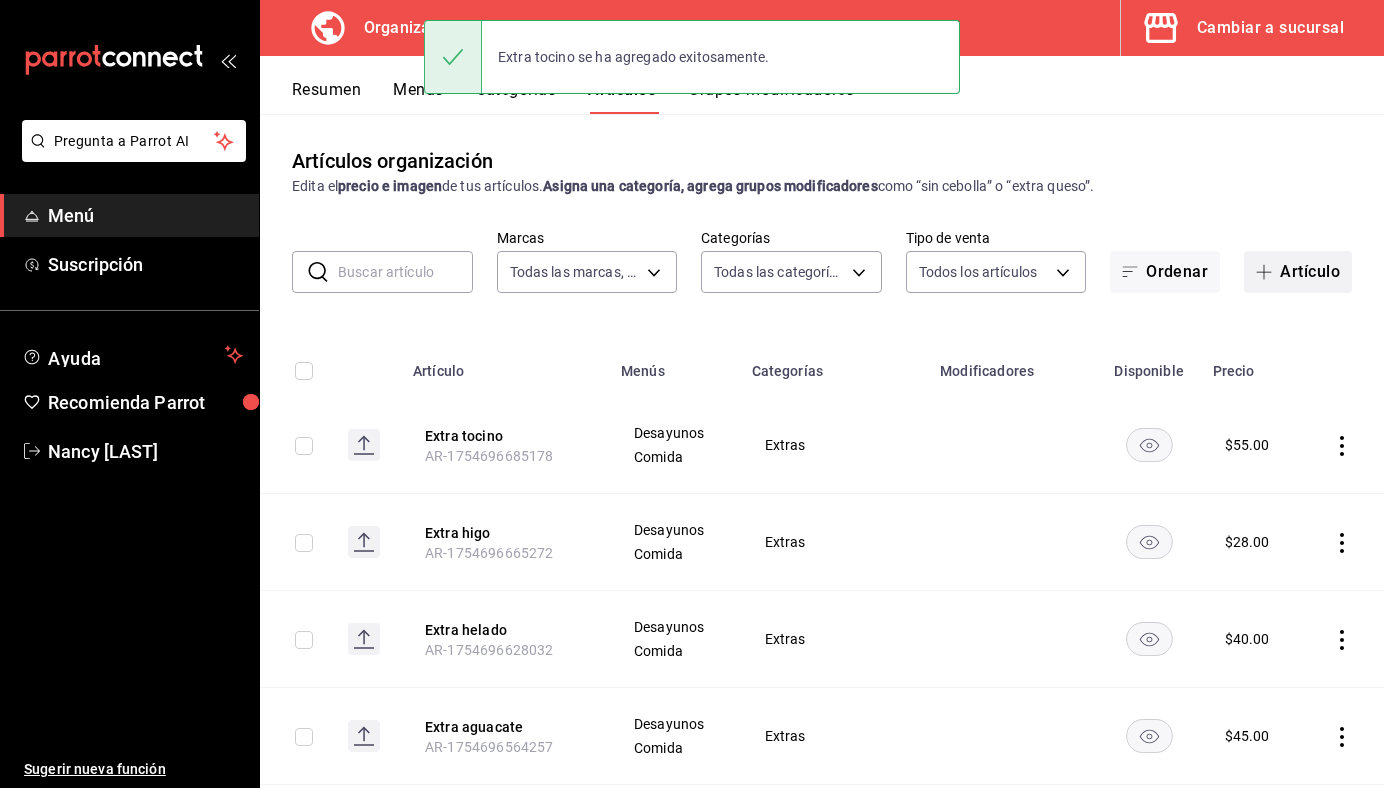 click on "Artículo" at bounding box center (1298, 272) 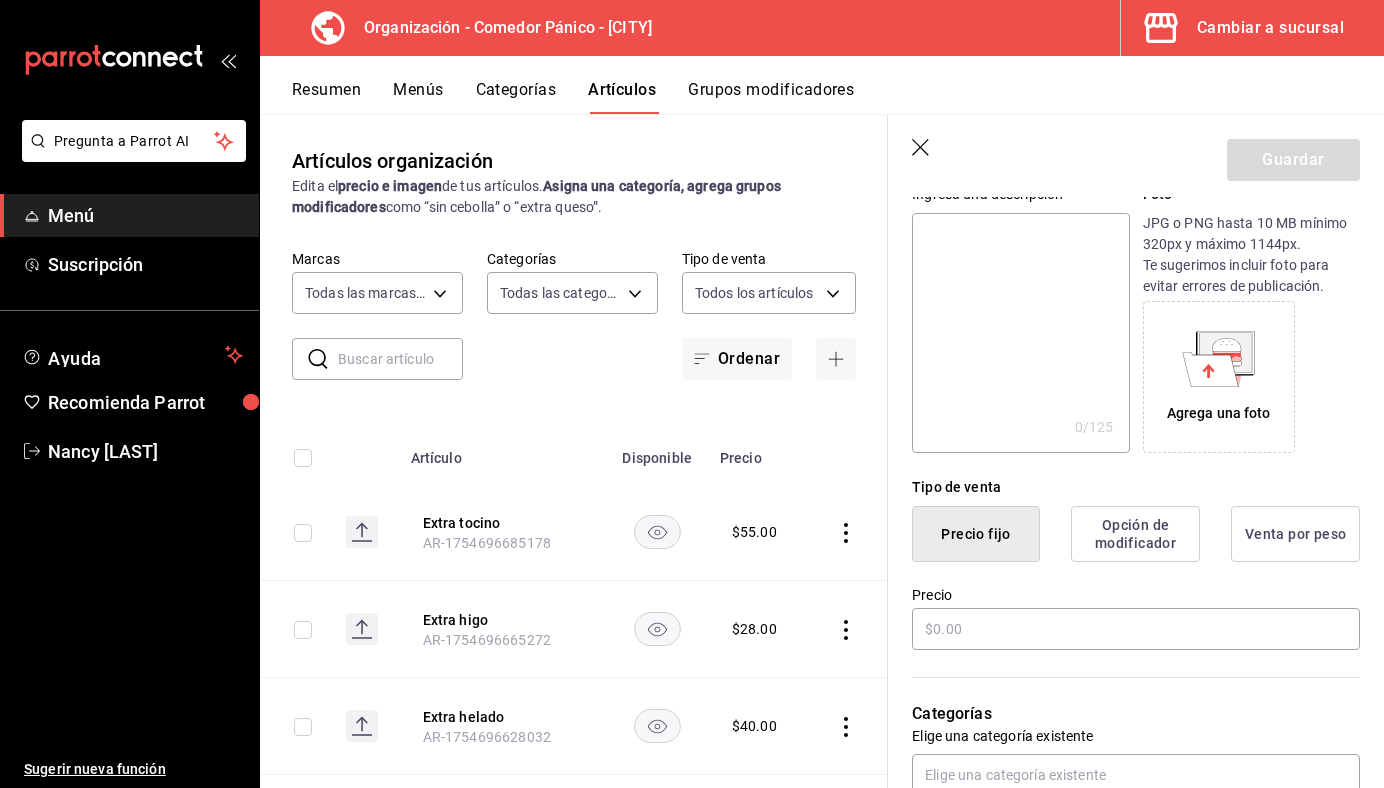 scroll, scrollTop: 263, scrollLeft: 0, axis: vertical 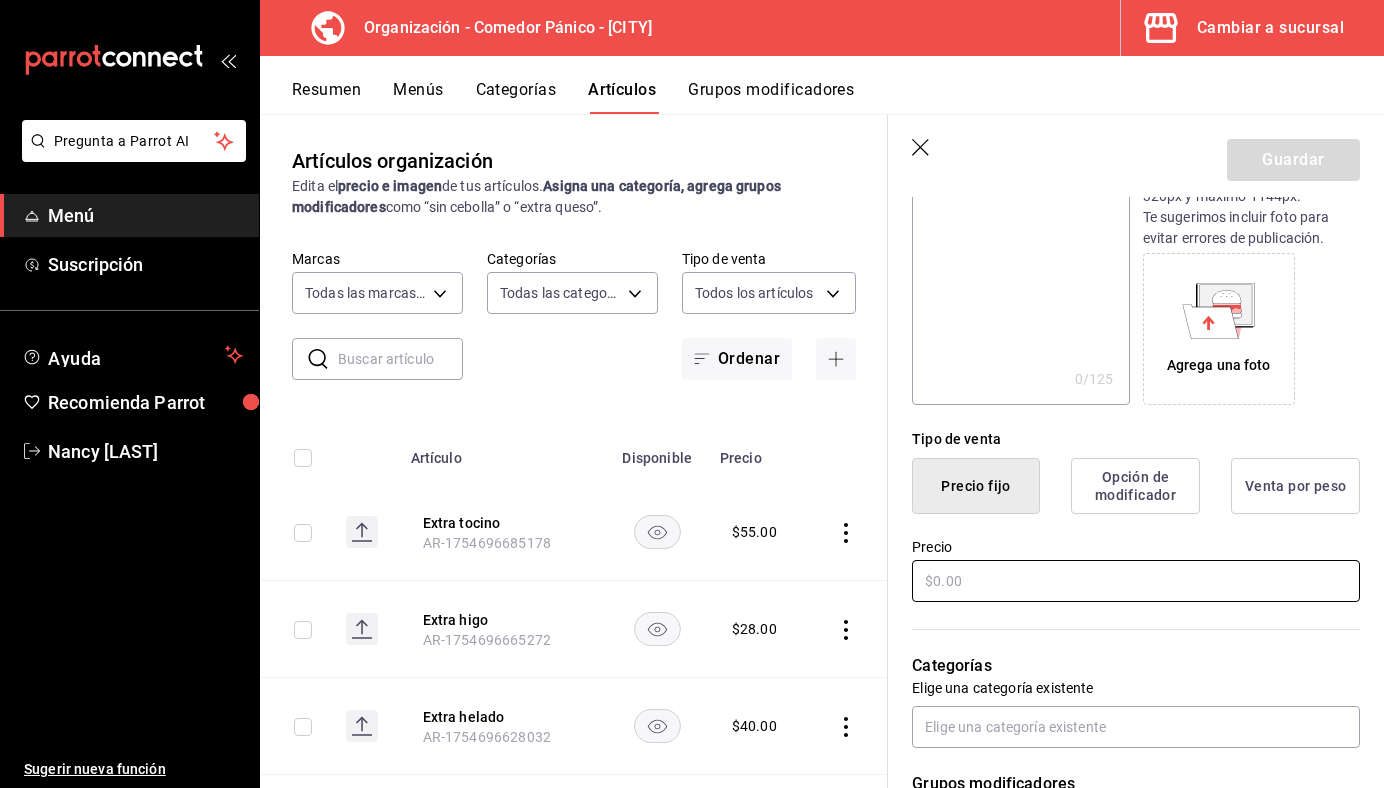type on "Extra huevo" 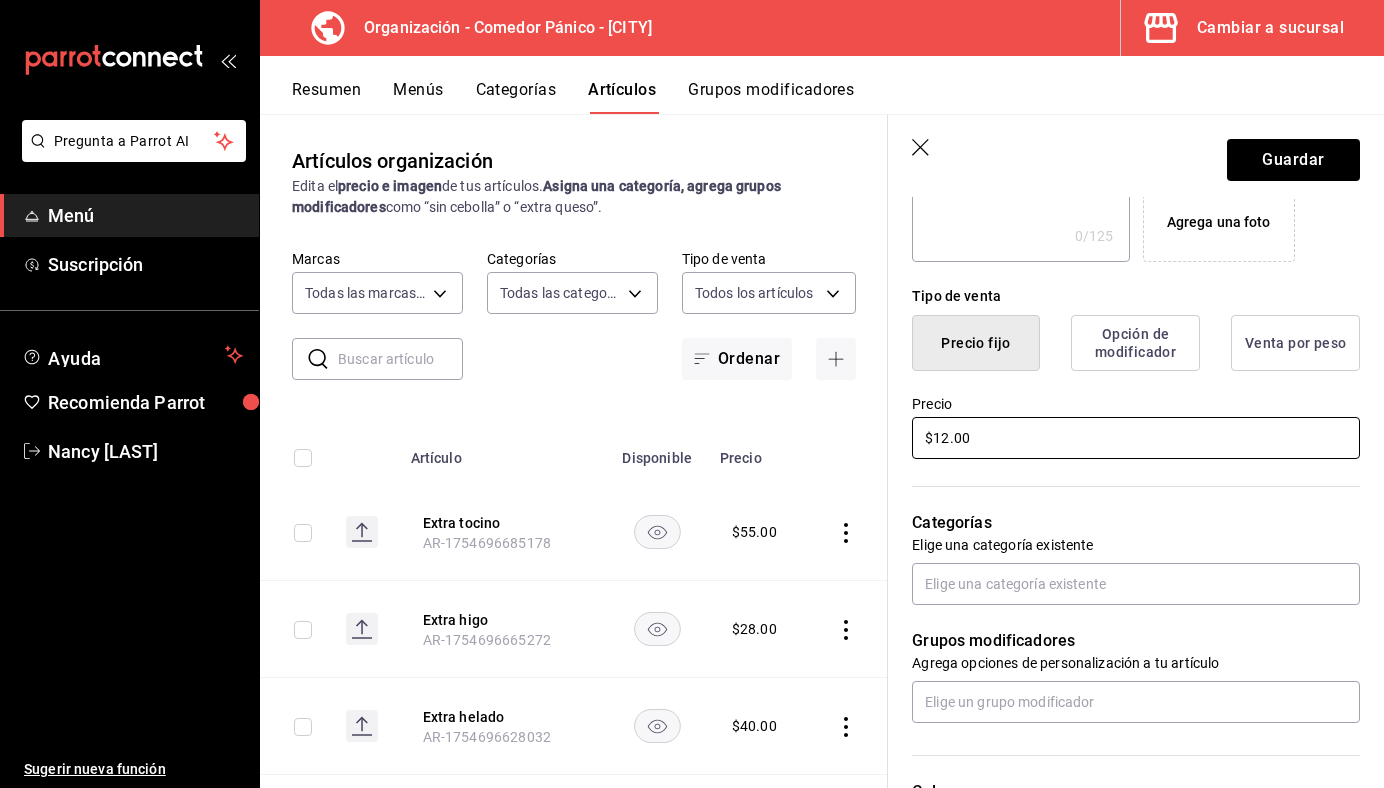 scroll, scrollTop: 440, scrollLeft: 0, axis: vertical 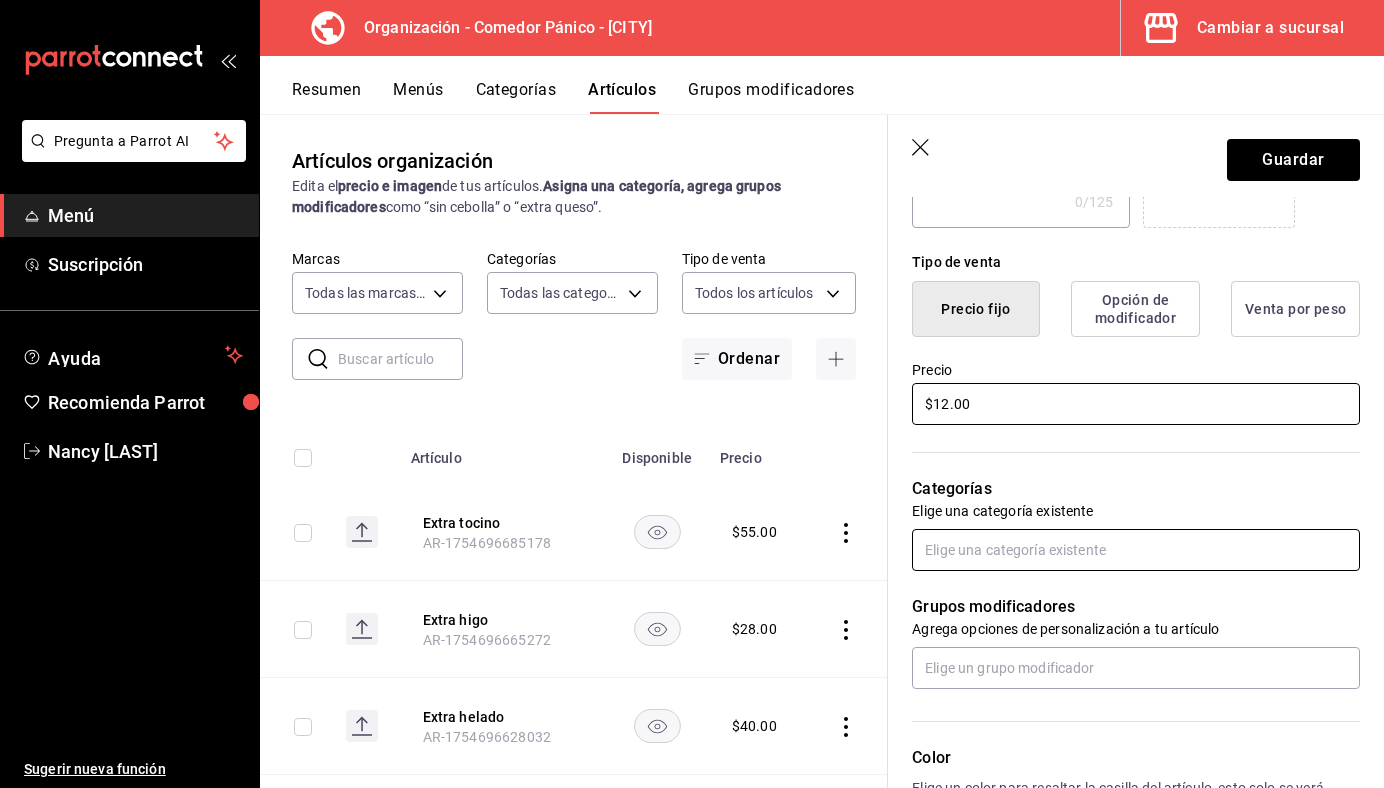 type on "$12.00" 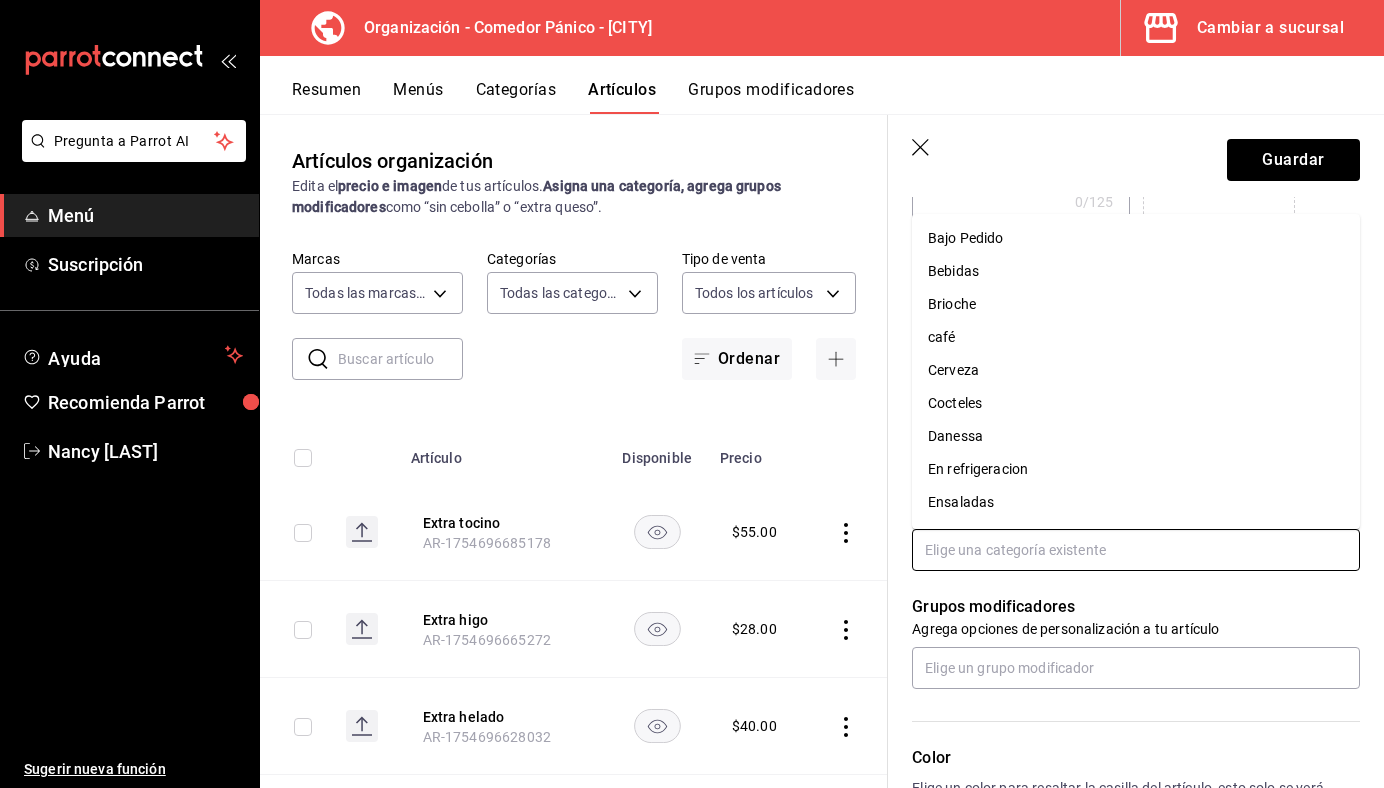 click at bounding box center [1136, 550] 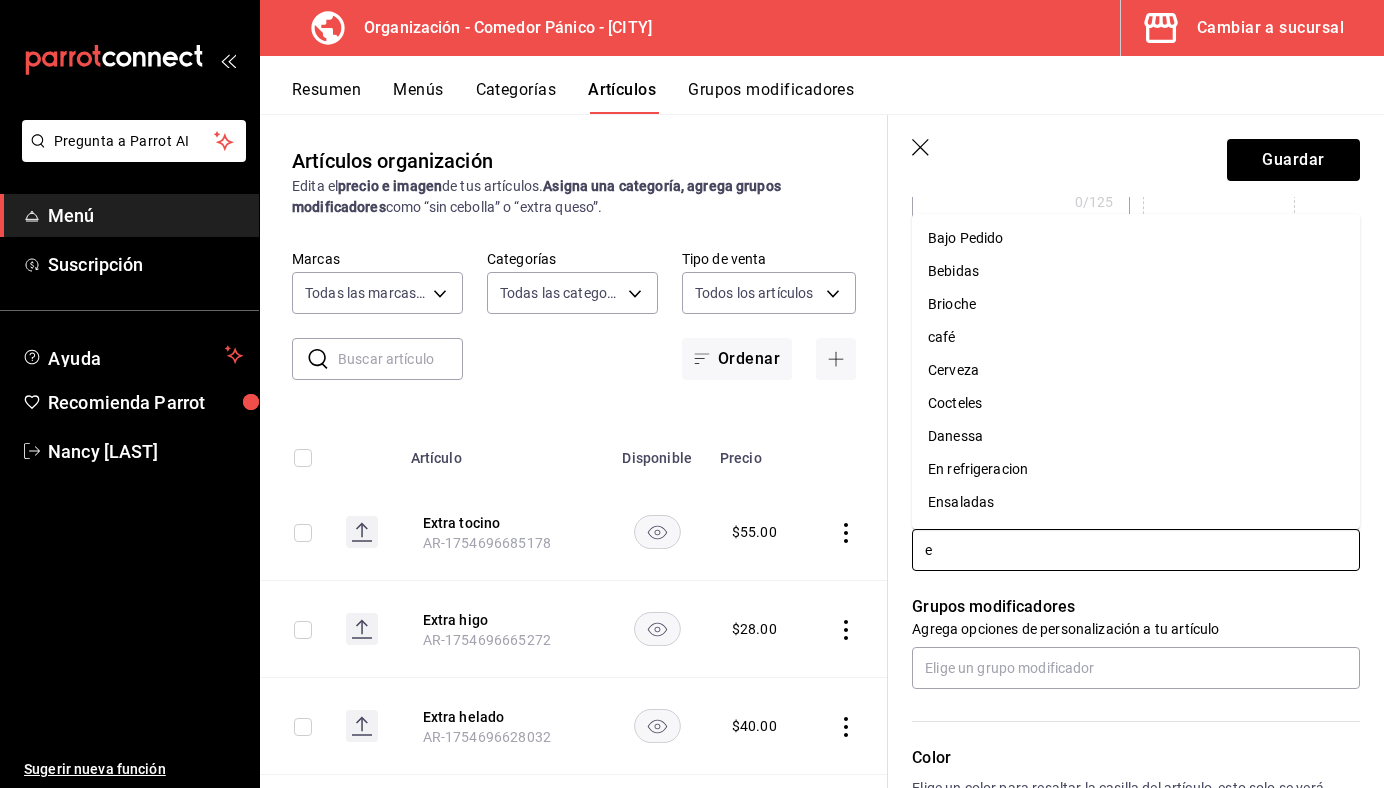 type on "ex" 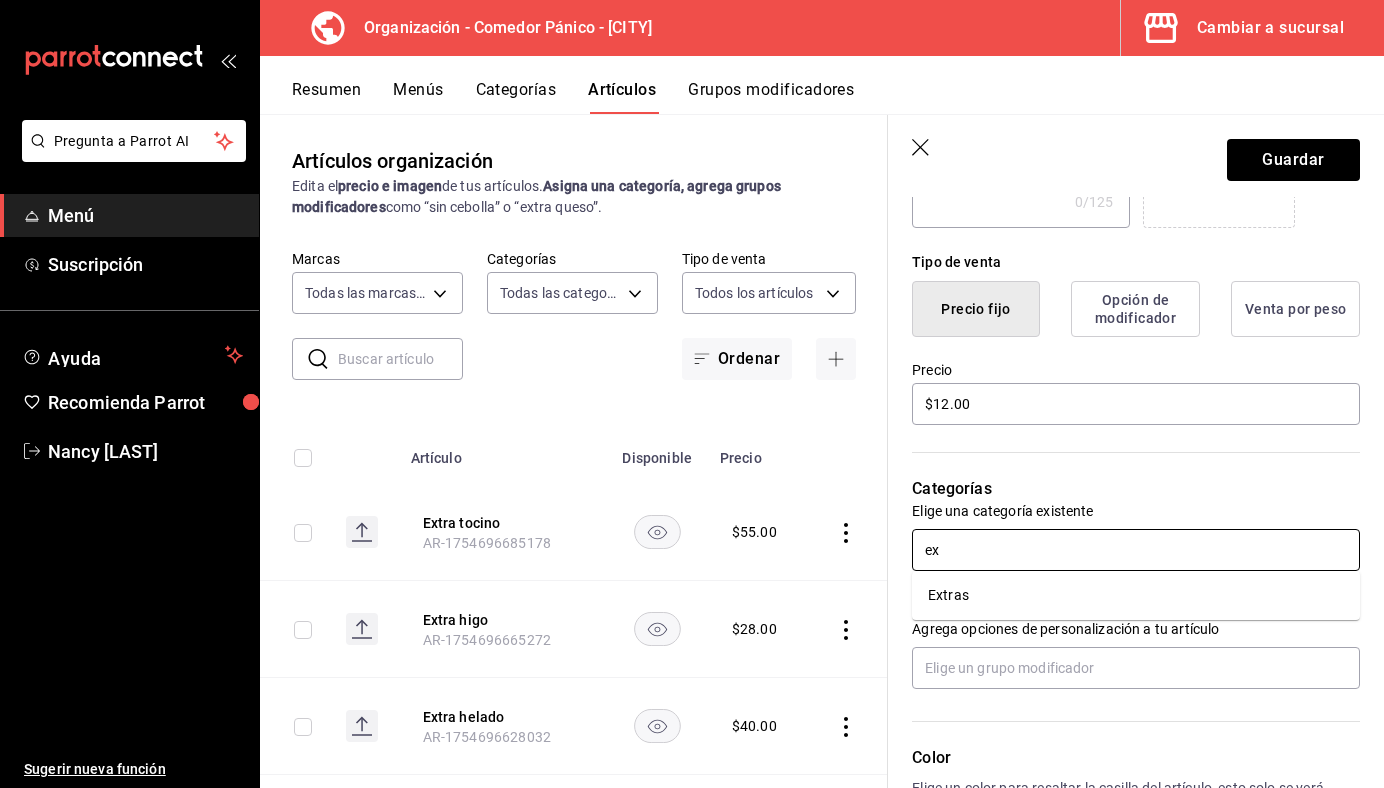 click on "Extras" at bounding box center (1136, 595) 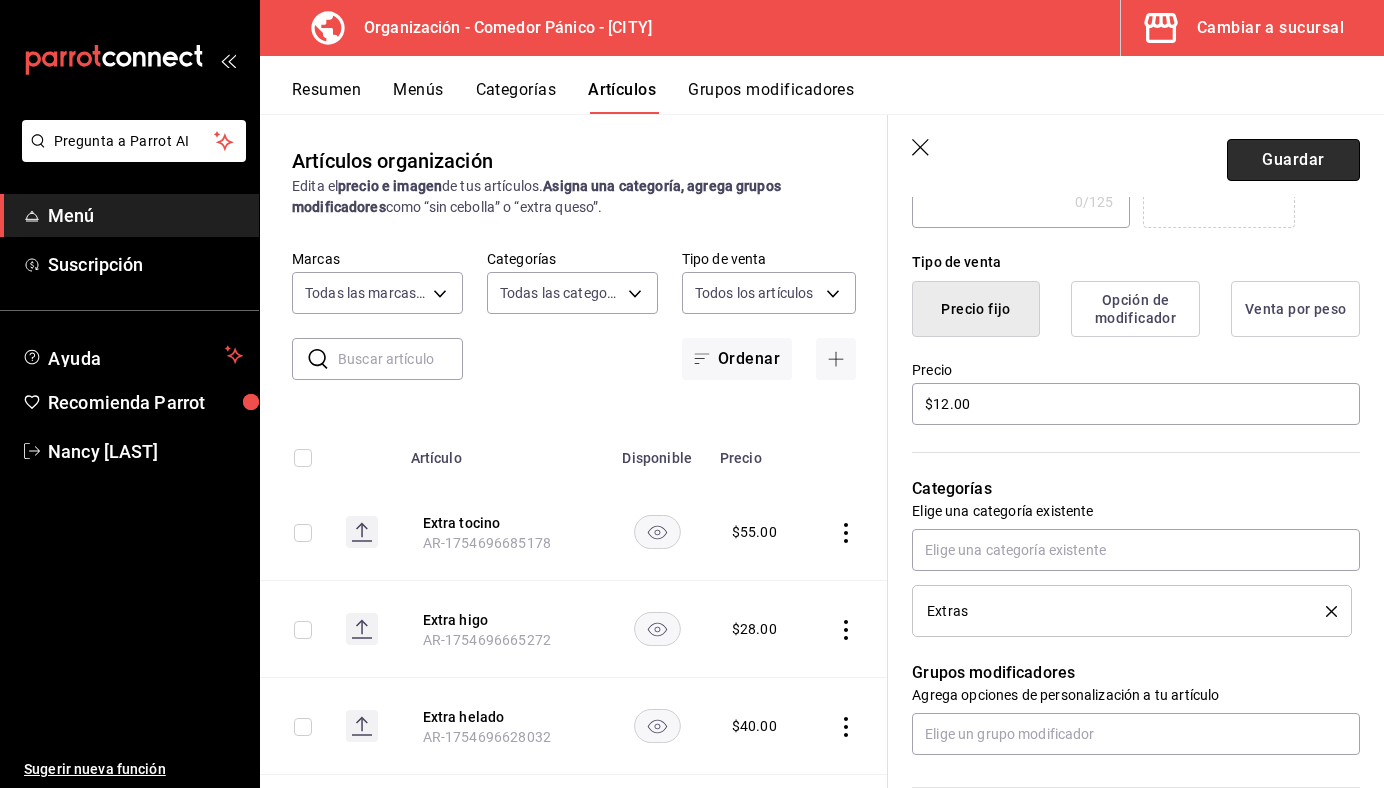 click on "Guardar" at bounding box center [1293, 160] 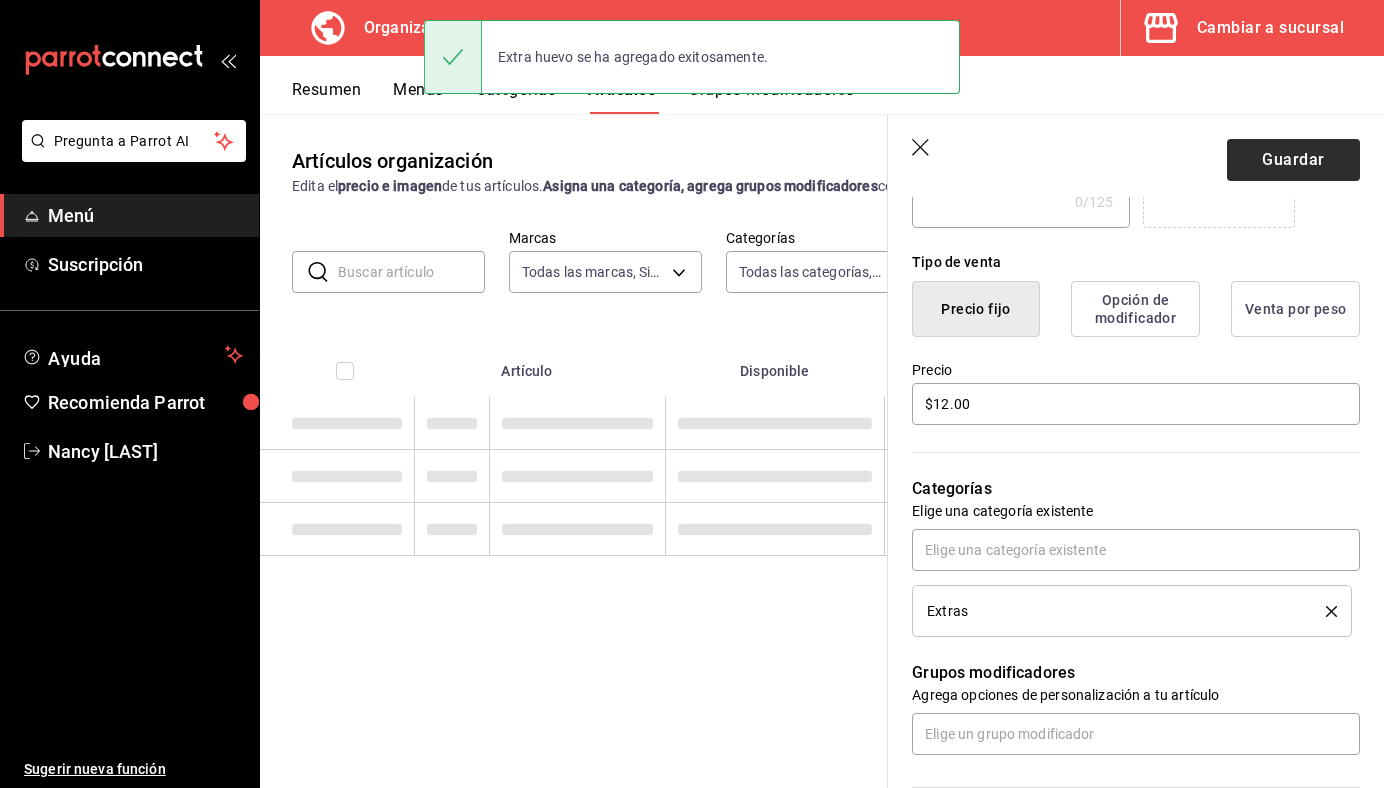 scroll, scrollTop: 0, scrollLeft: 0, axis: both 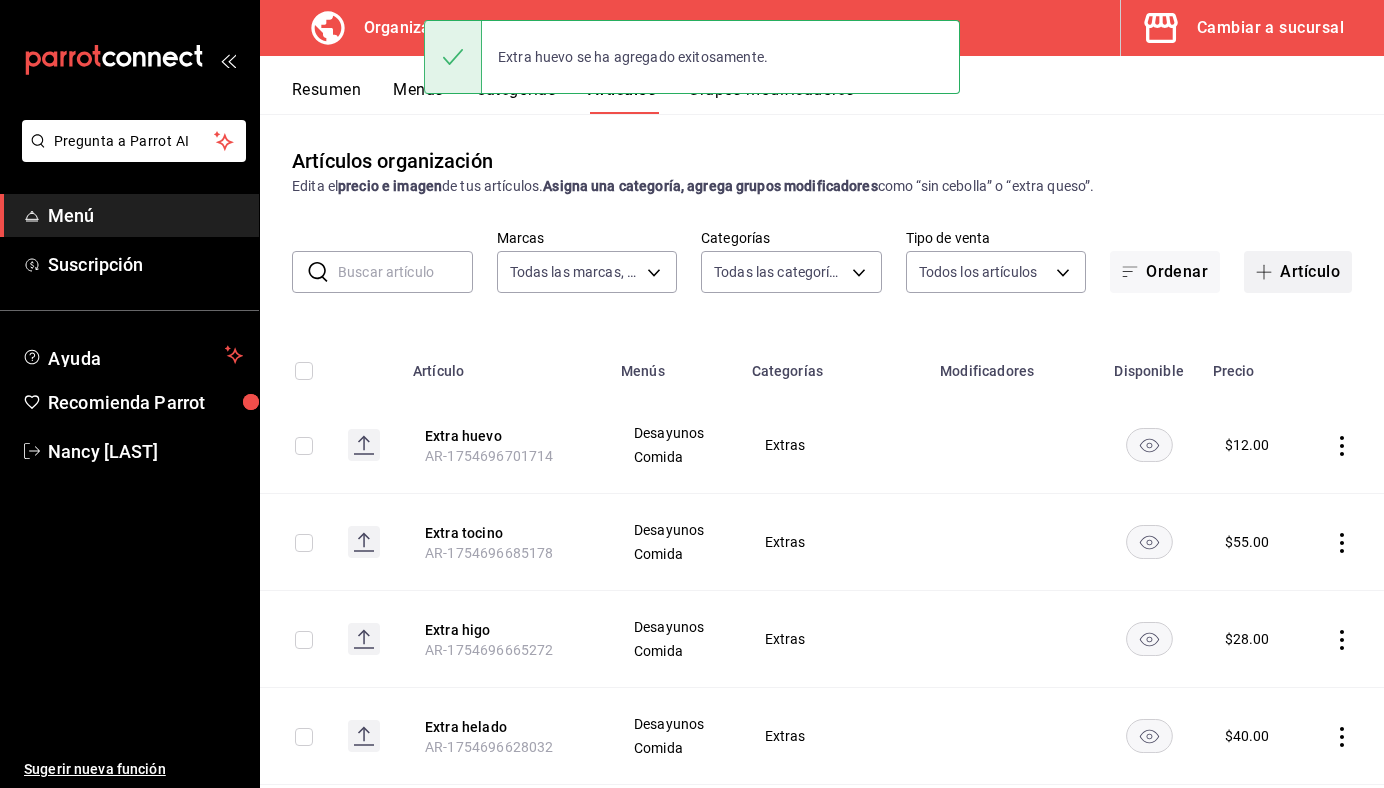 click on "Artículo" at bounding box center [1298, 272] 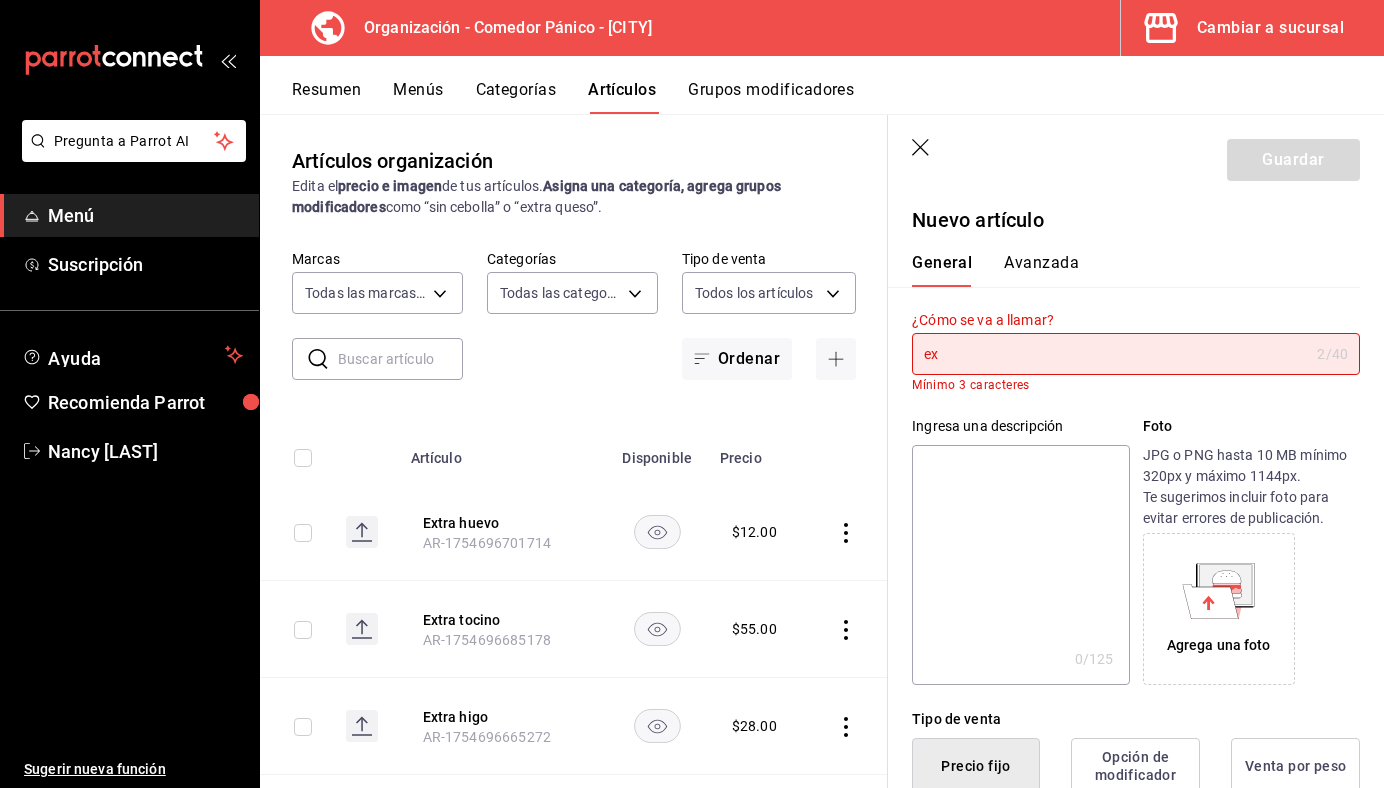 type on "e" 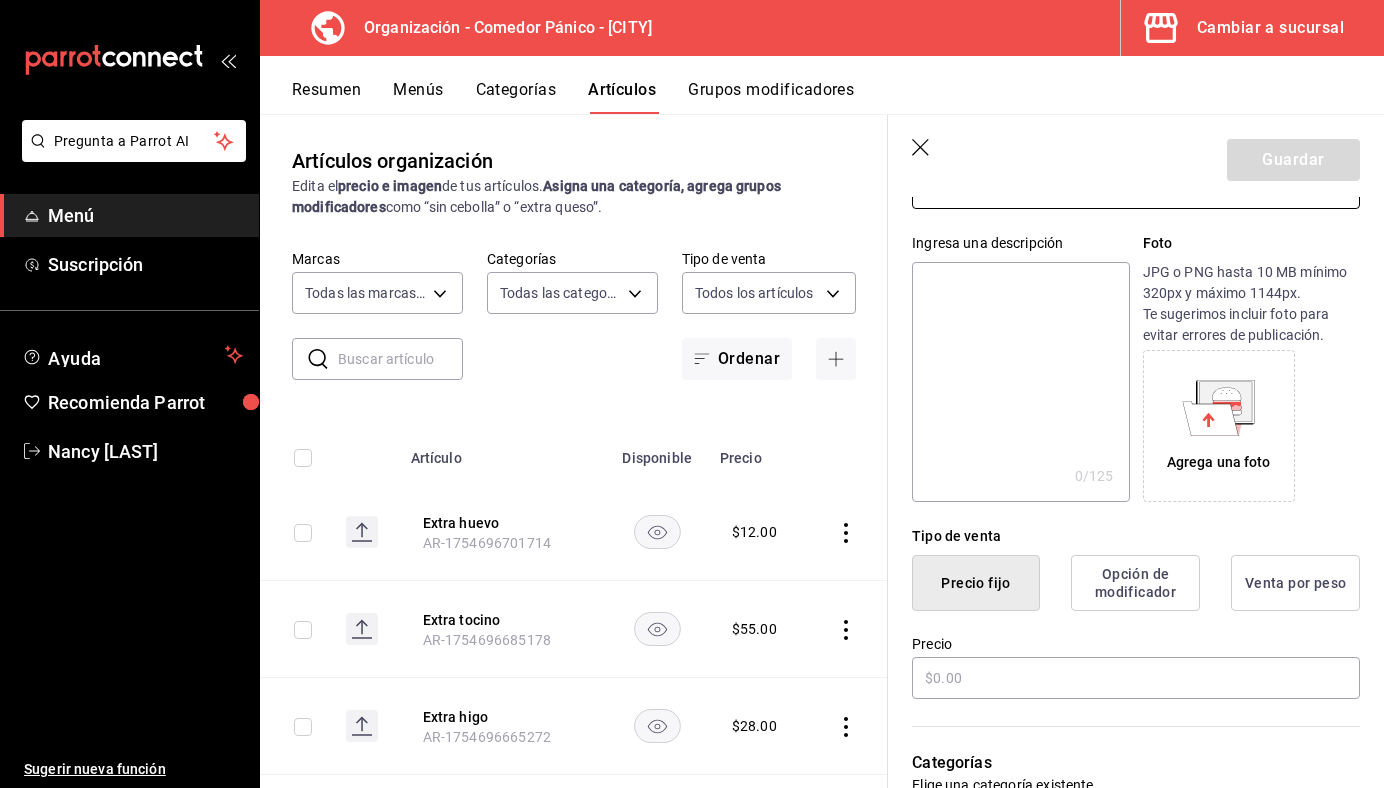 scroll, scrollTop: 168, scrollLeft: 0, axis: vertical 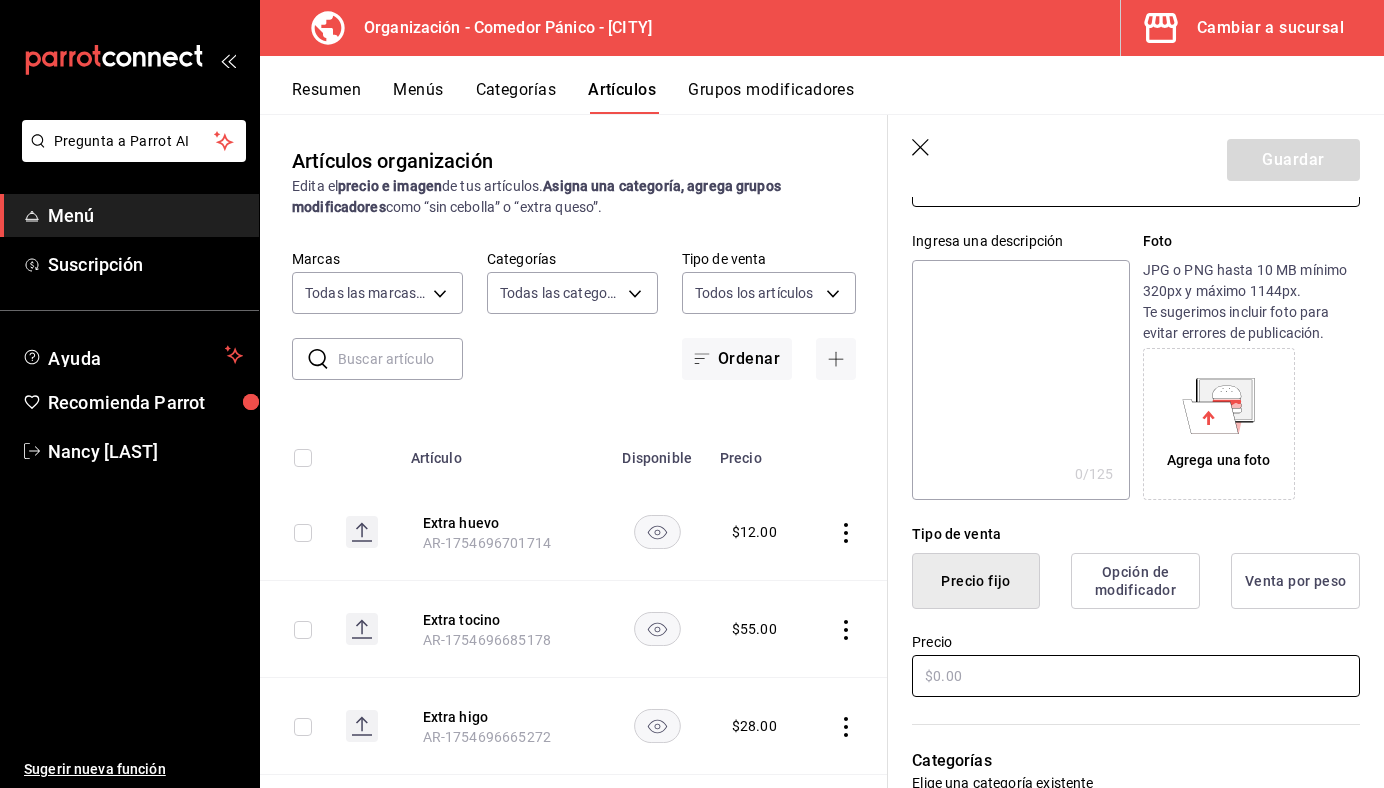type on "Extra crema" 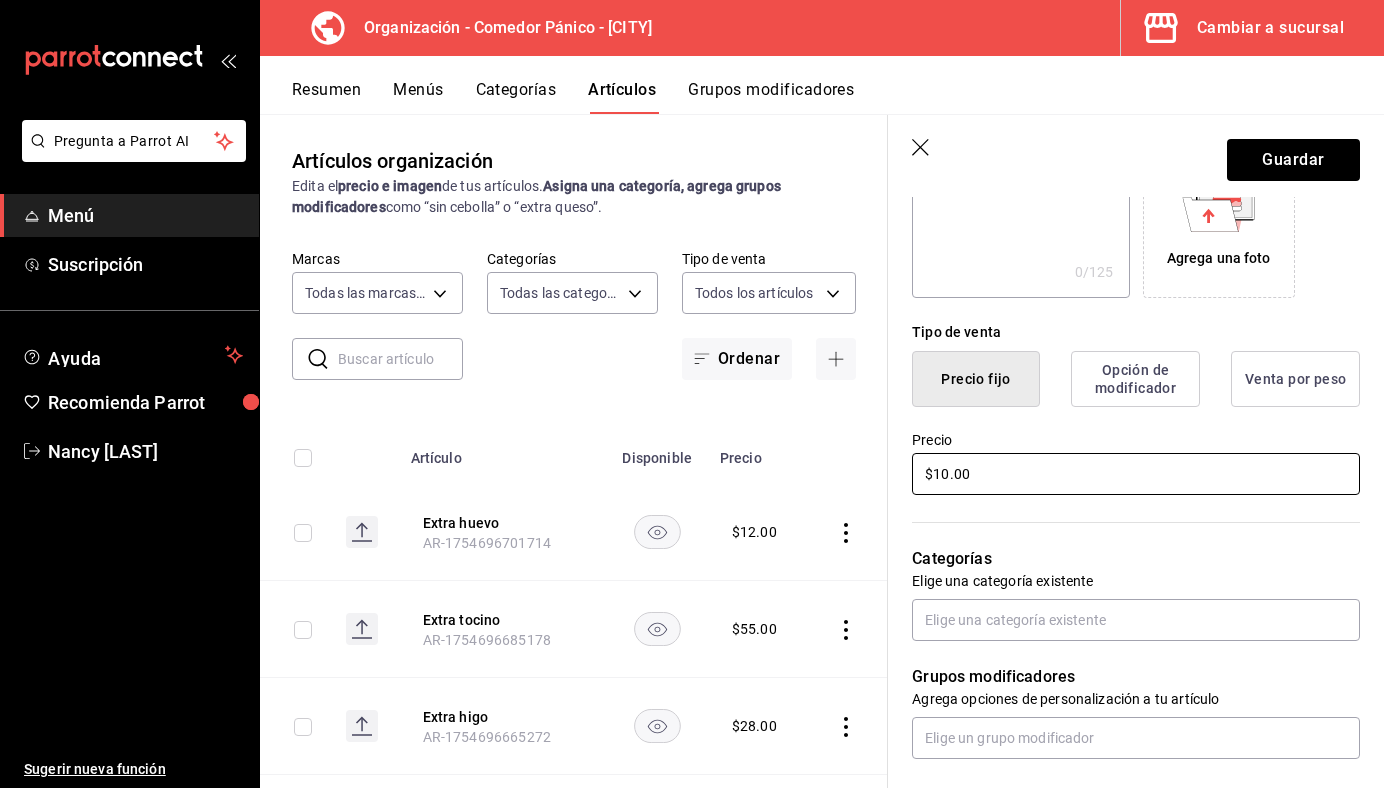scroll, scrollTop: 394, scrollLeft: 0, axis: vertical 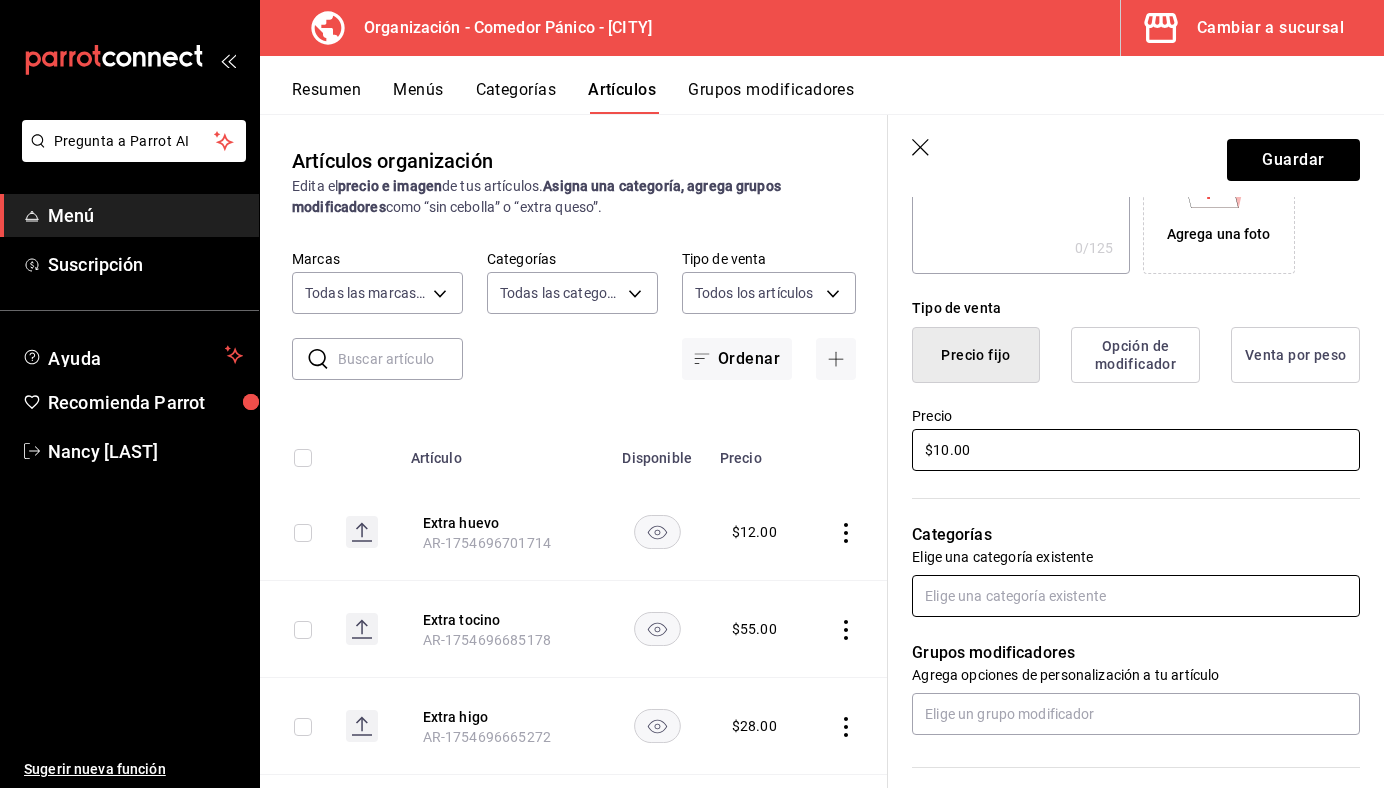 type on "$10.00" 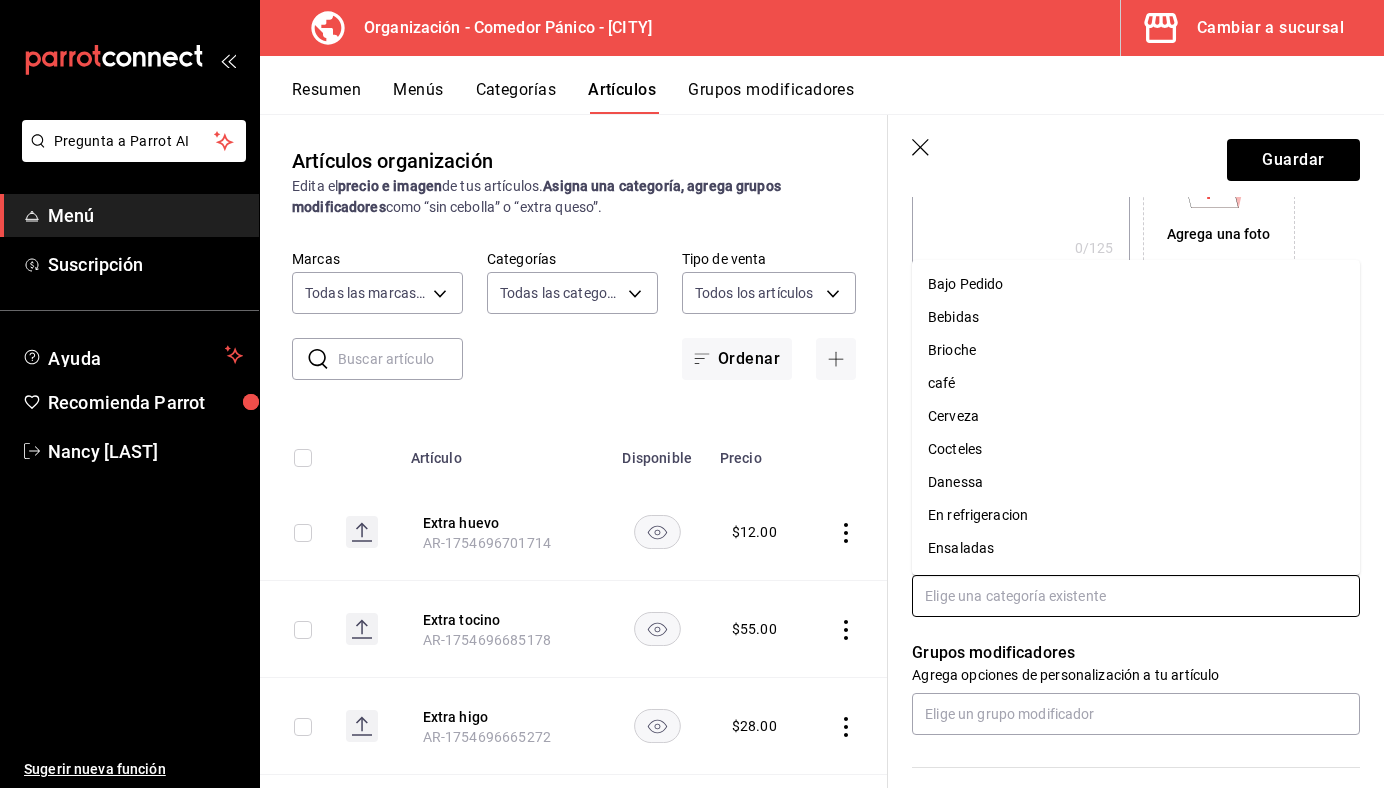 click at bounding box center (1136, 596) 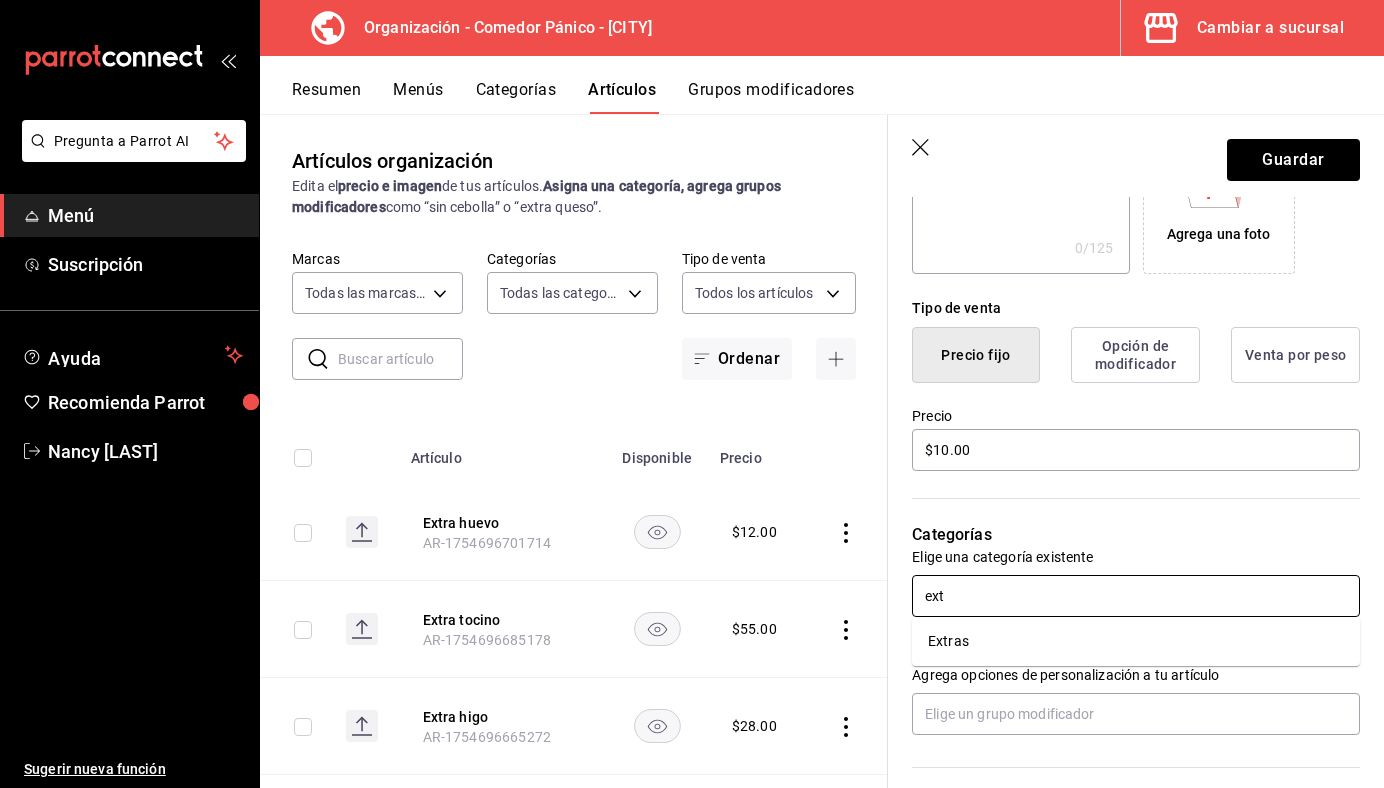 type on "extr" 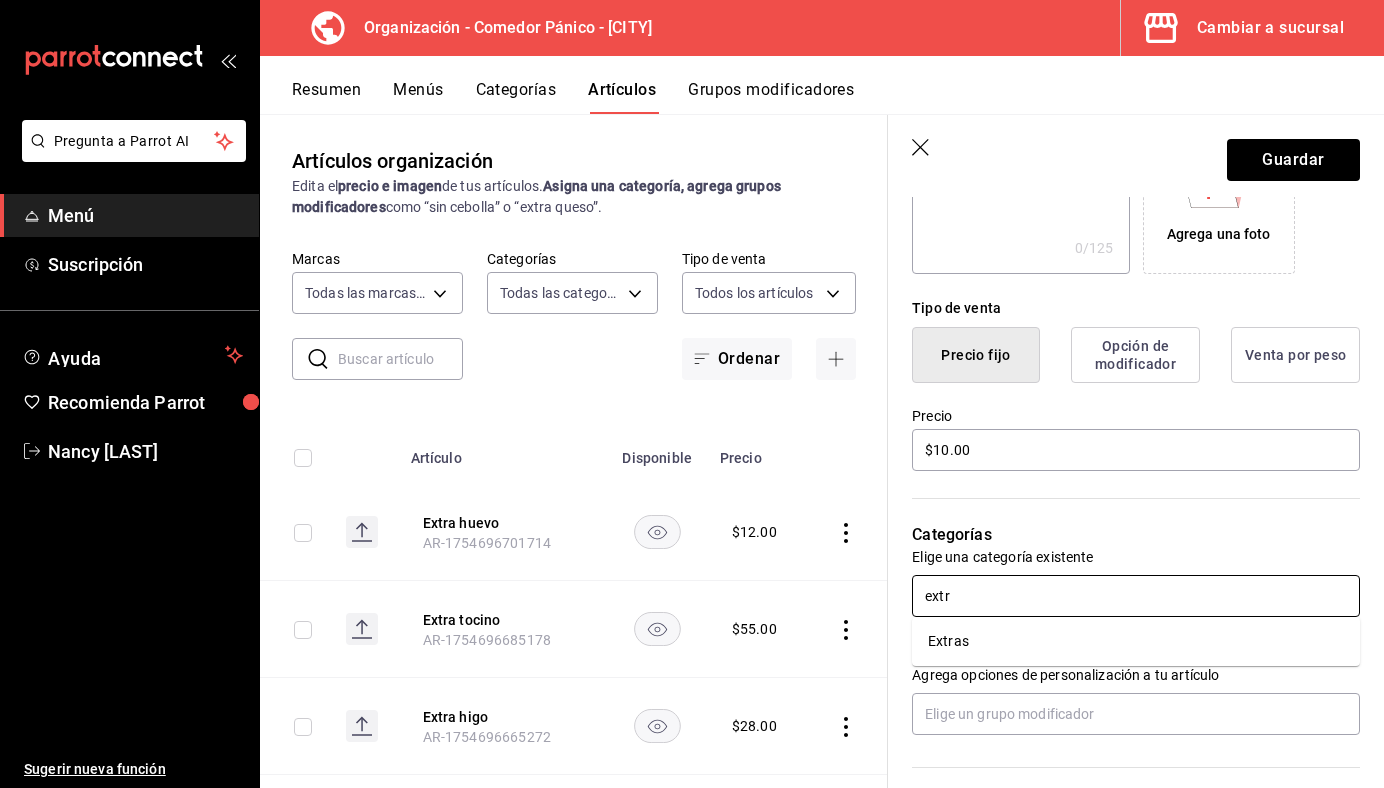 click on "Extras" at bounding box center [1136, 641] 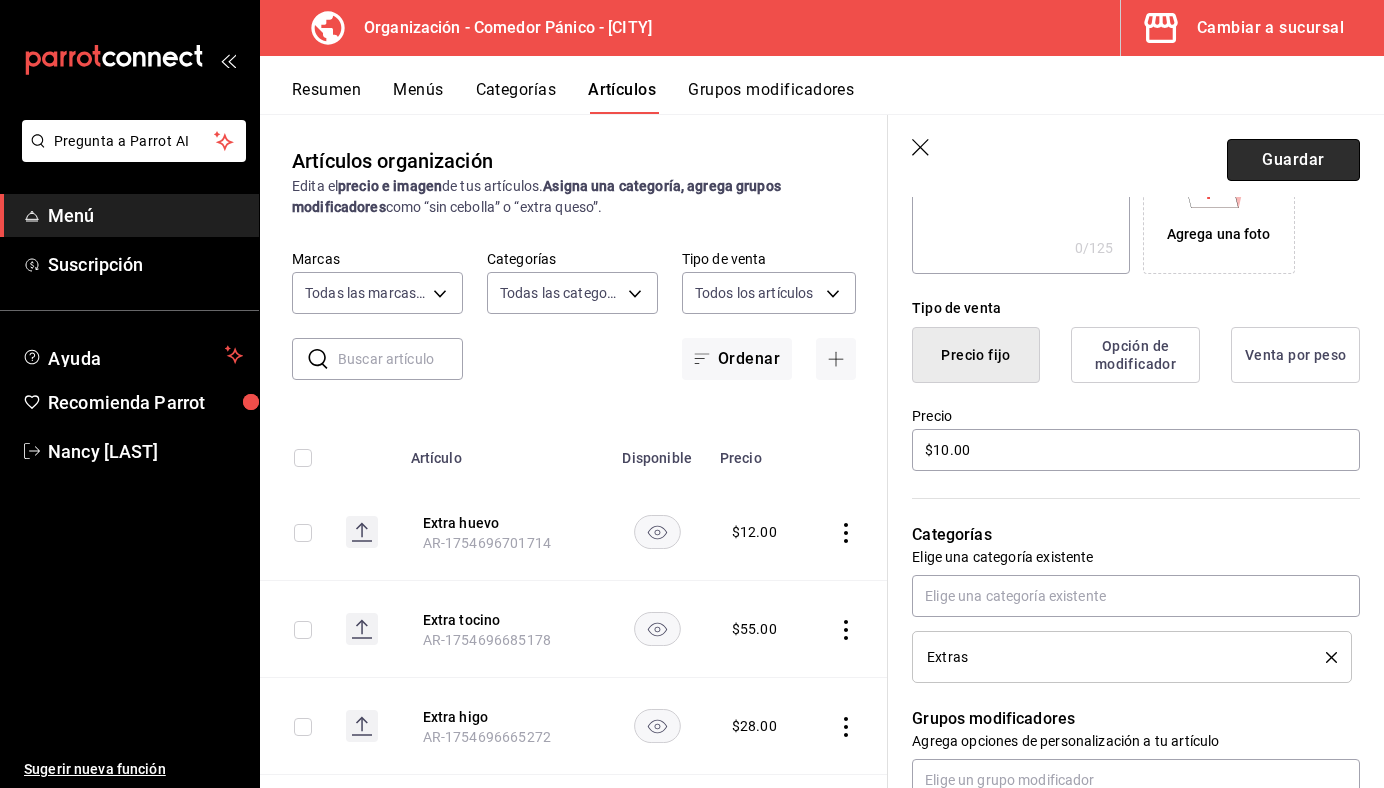 click on "Guardar" at bounding box center [1293, 160] 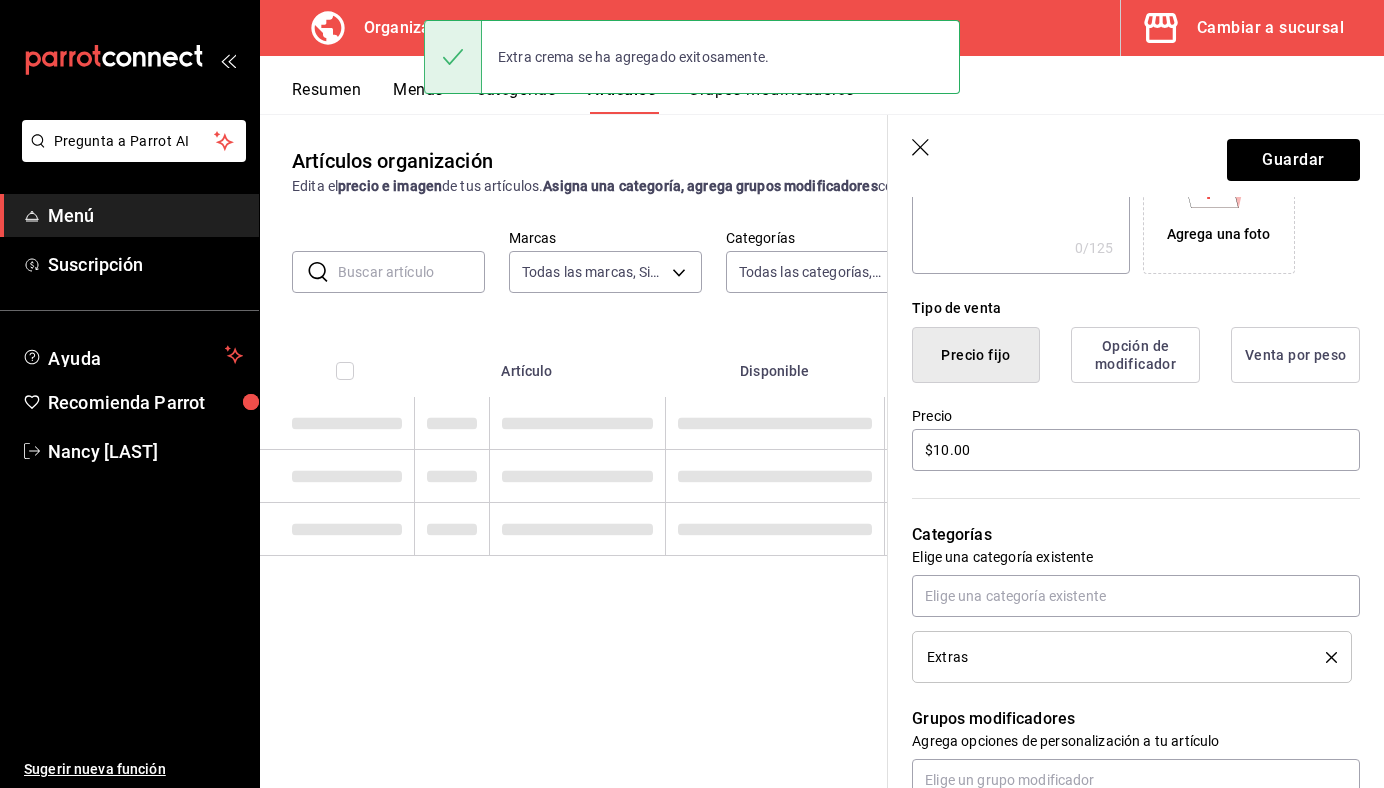 scroll, scrollTop: 0, scrollLeft: 0, axis: both 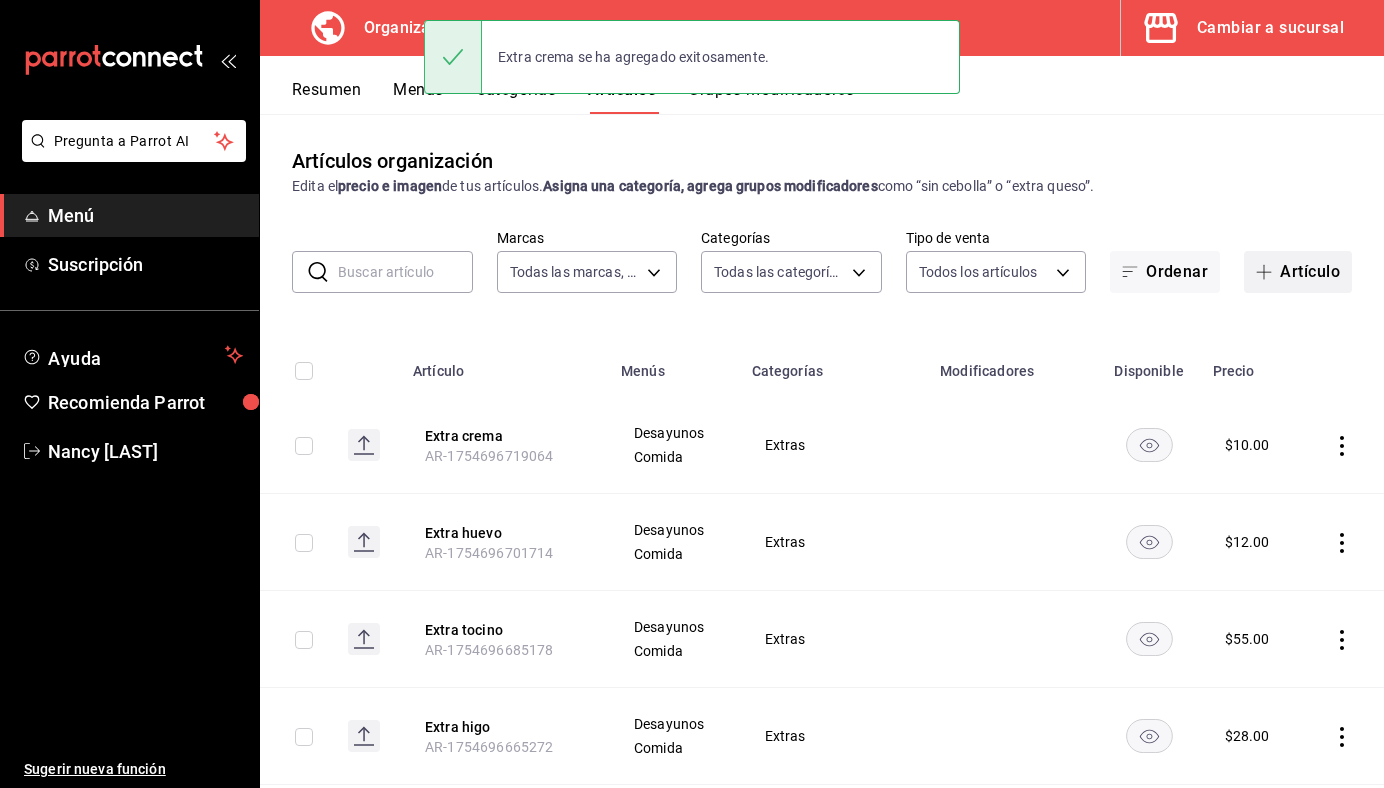 click on "Artículo" at bounding box center (1298, 272) 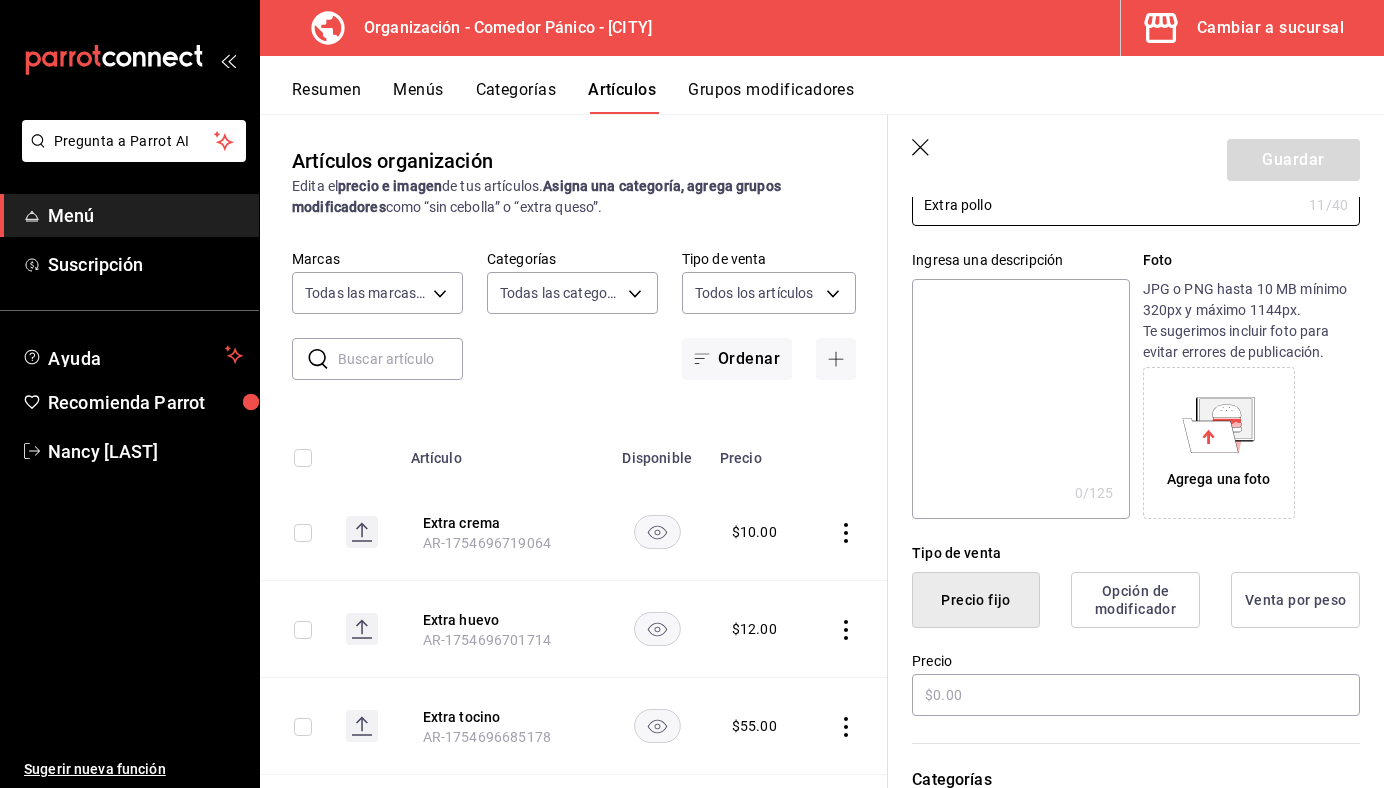 scroll, scrollTop: 154, scrollLeft: 0, axis: vertical 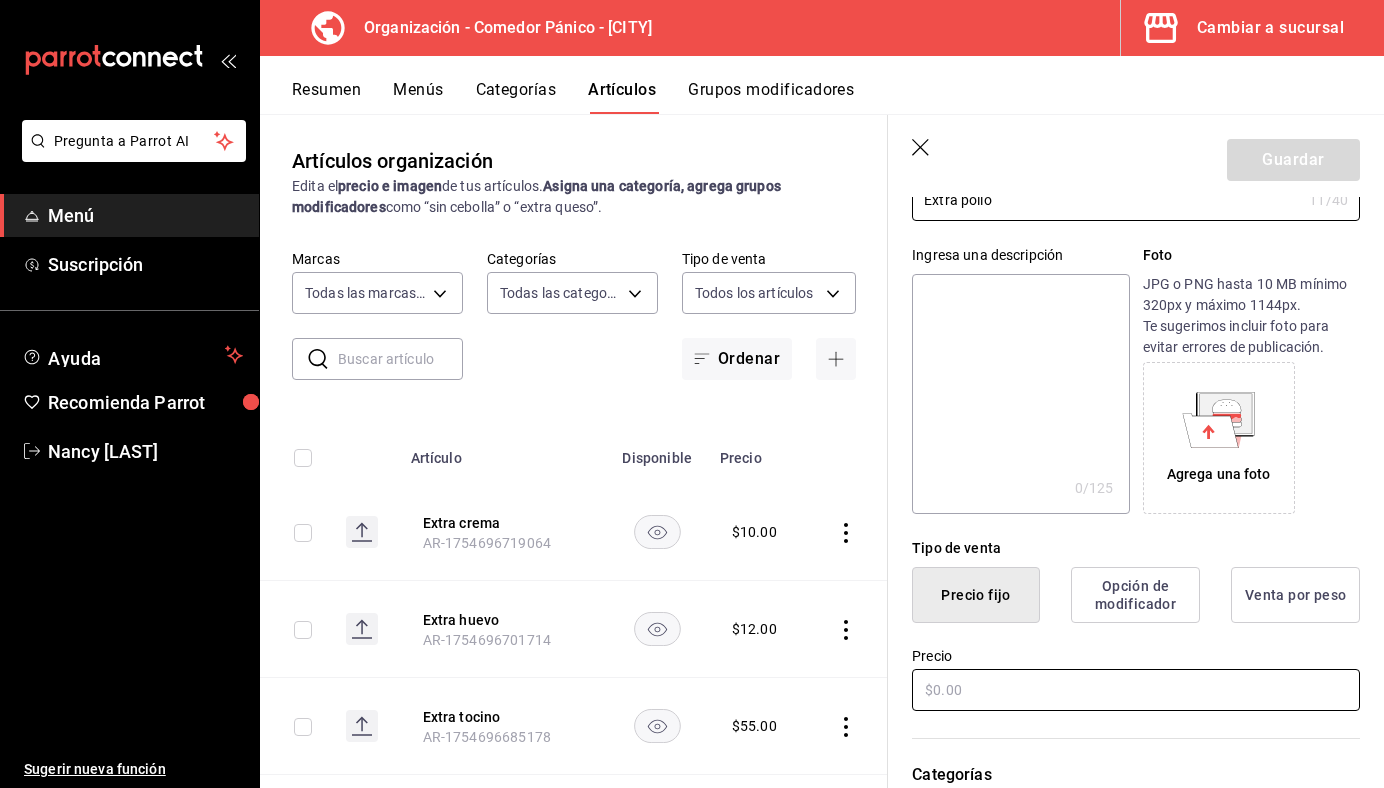 type on "Extra pollo" 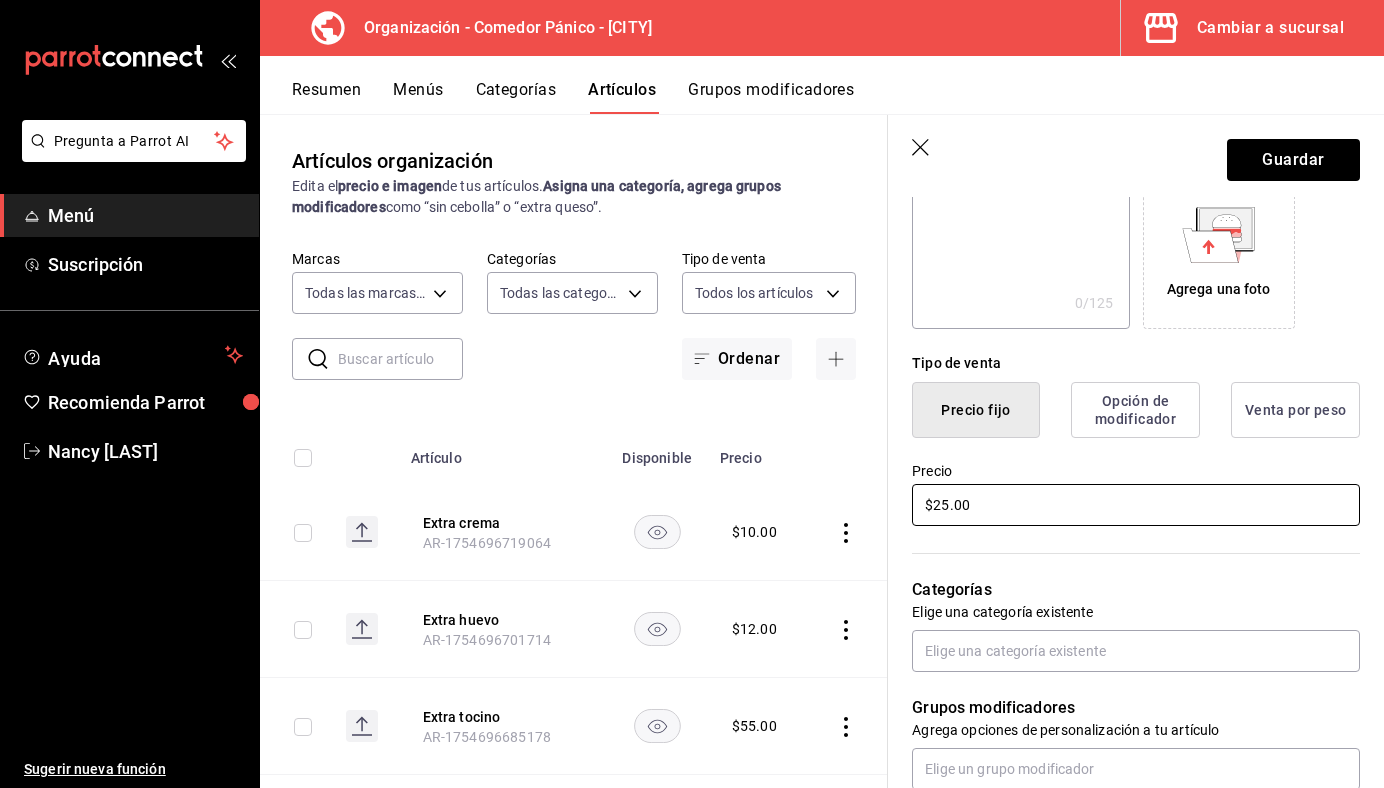 scroll, scrollTop: 378, scrollLeft: 0, axis: vertical 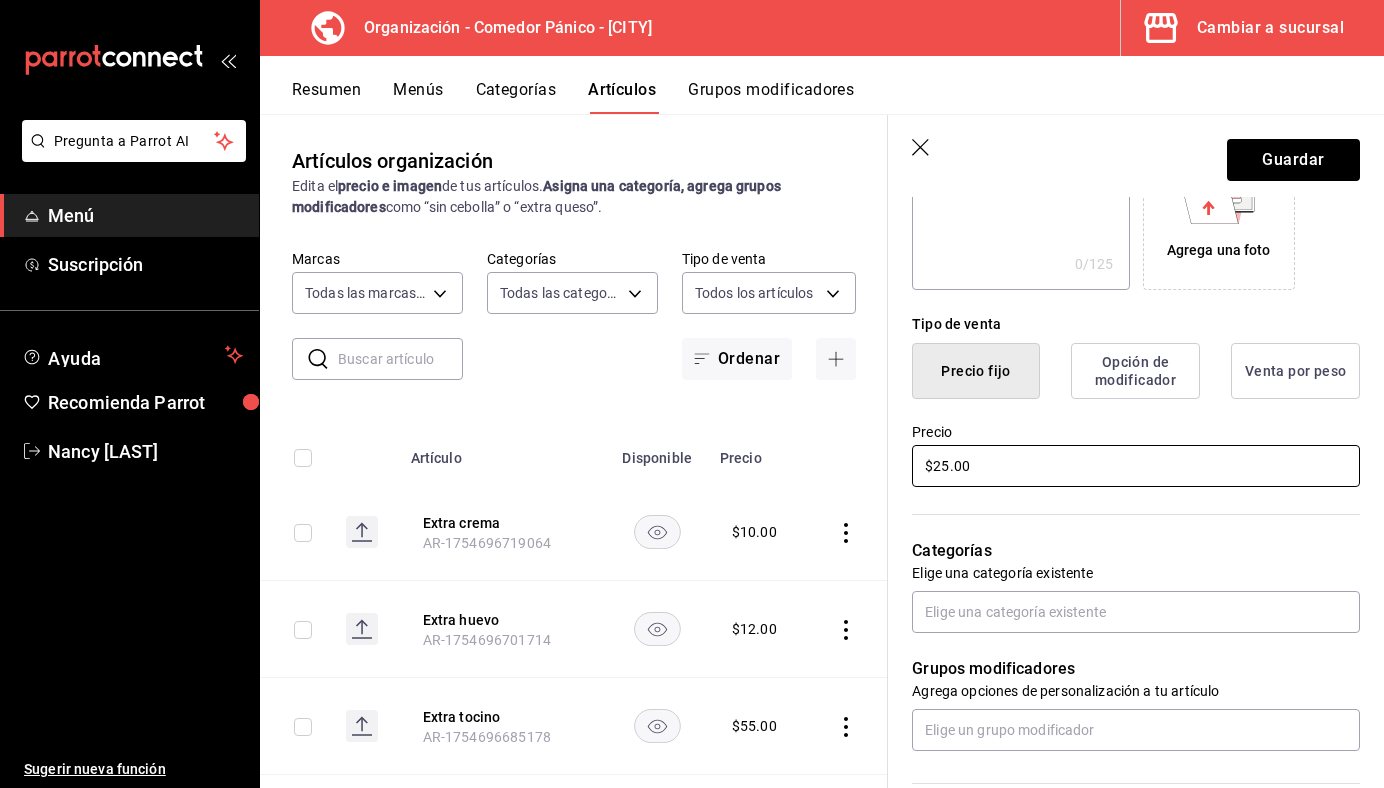 type on "$25.00" 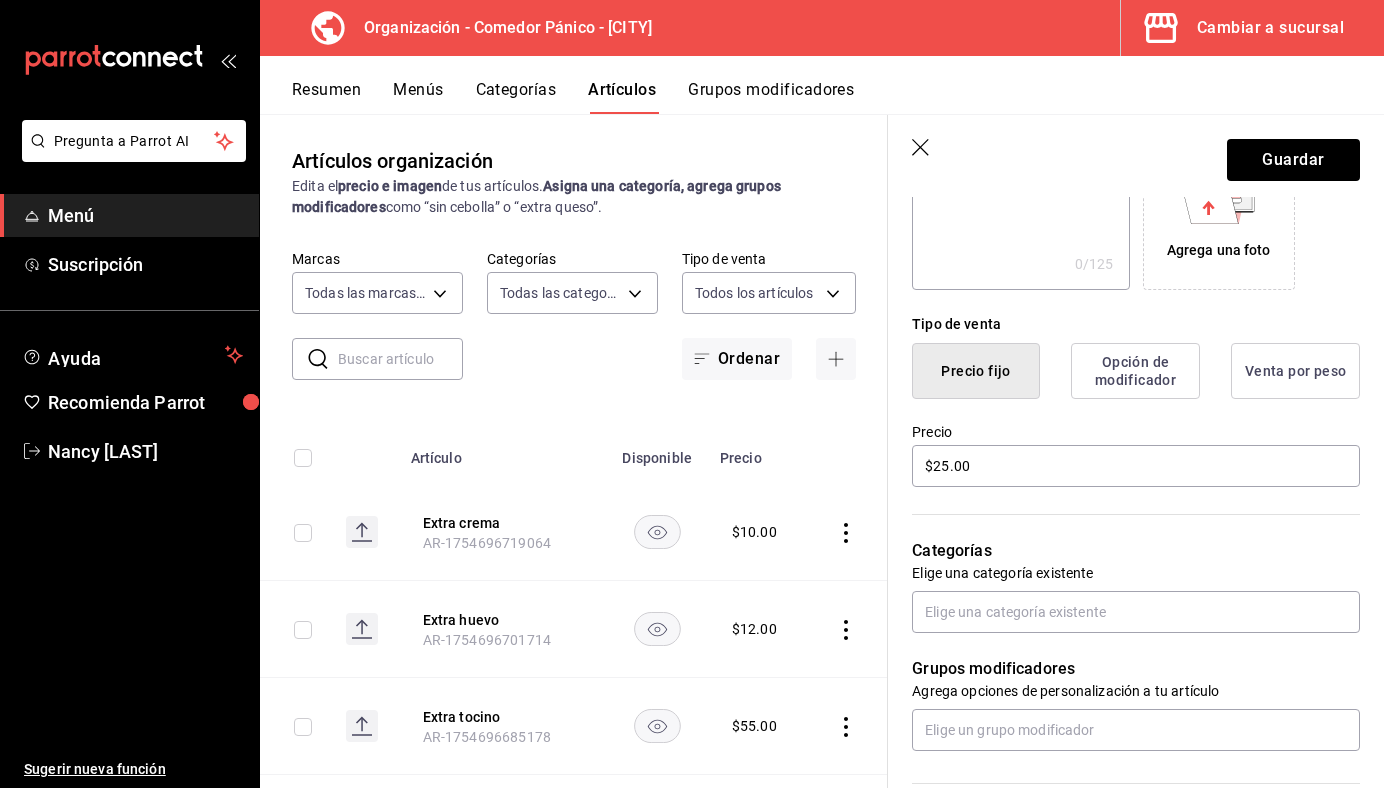 click on "Grupos modificadores Agrega opciones de personalización a tu artículo" at bounding box center [1124, 692] 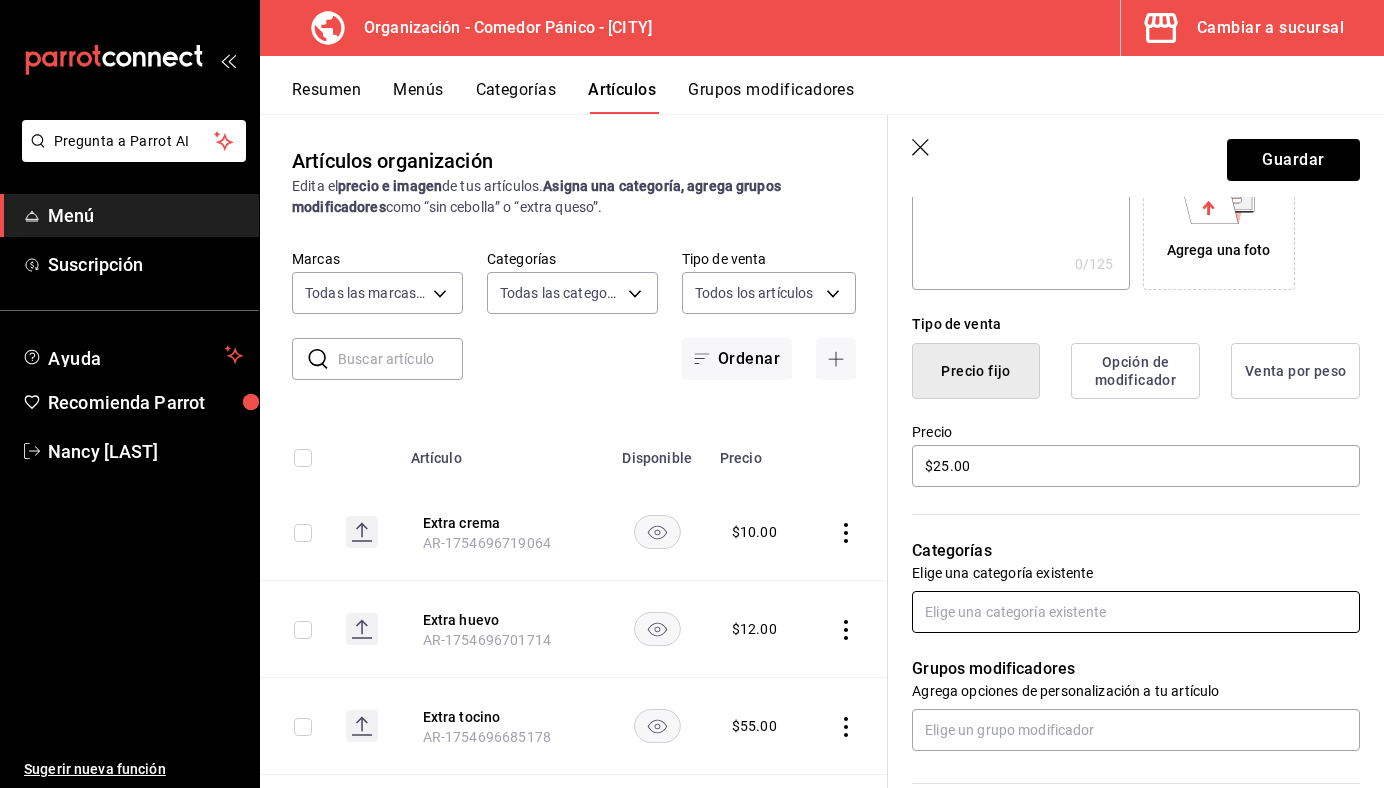 click at bounding box center [1136, 612] 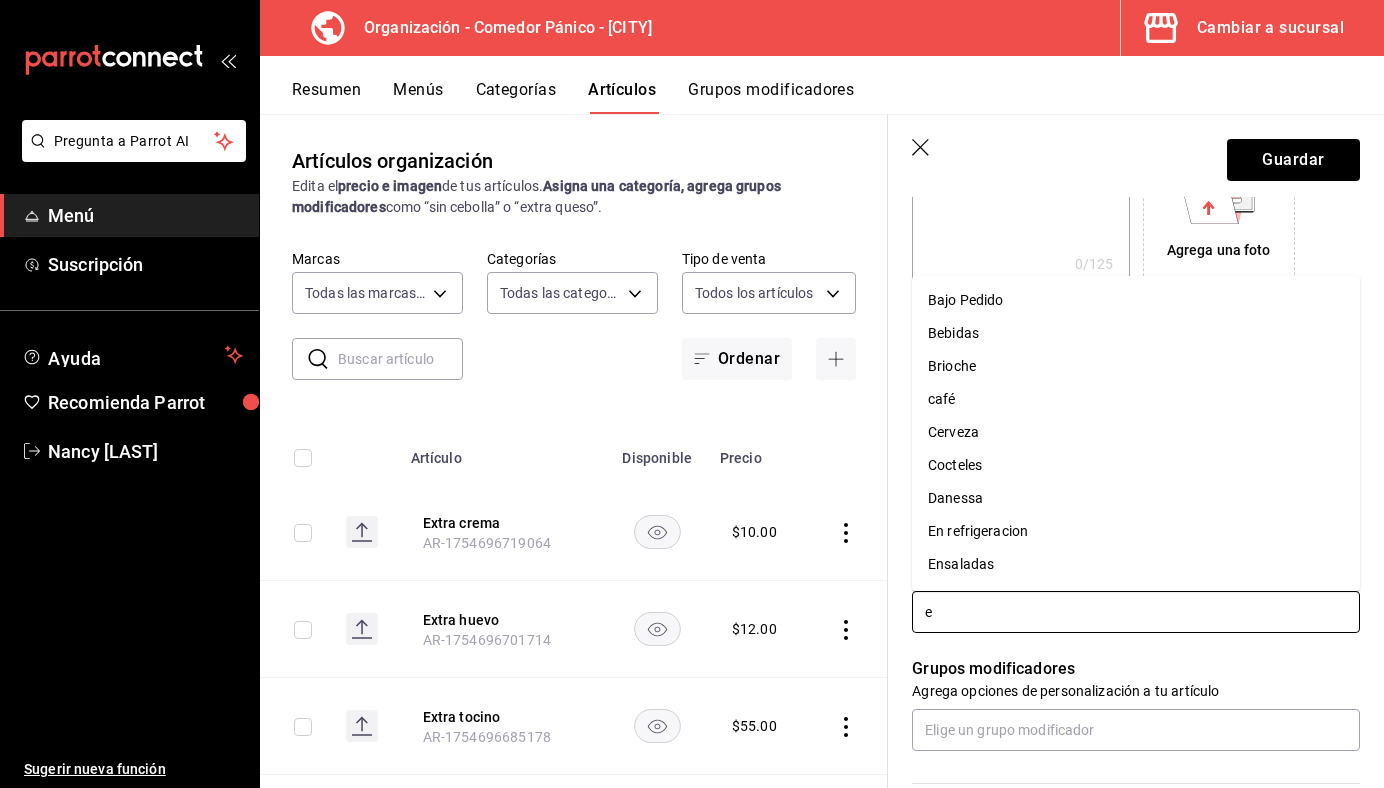 type on "ex" 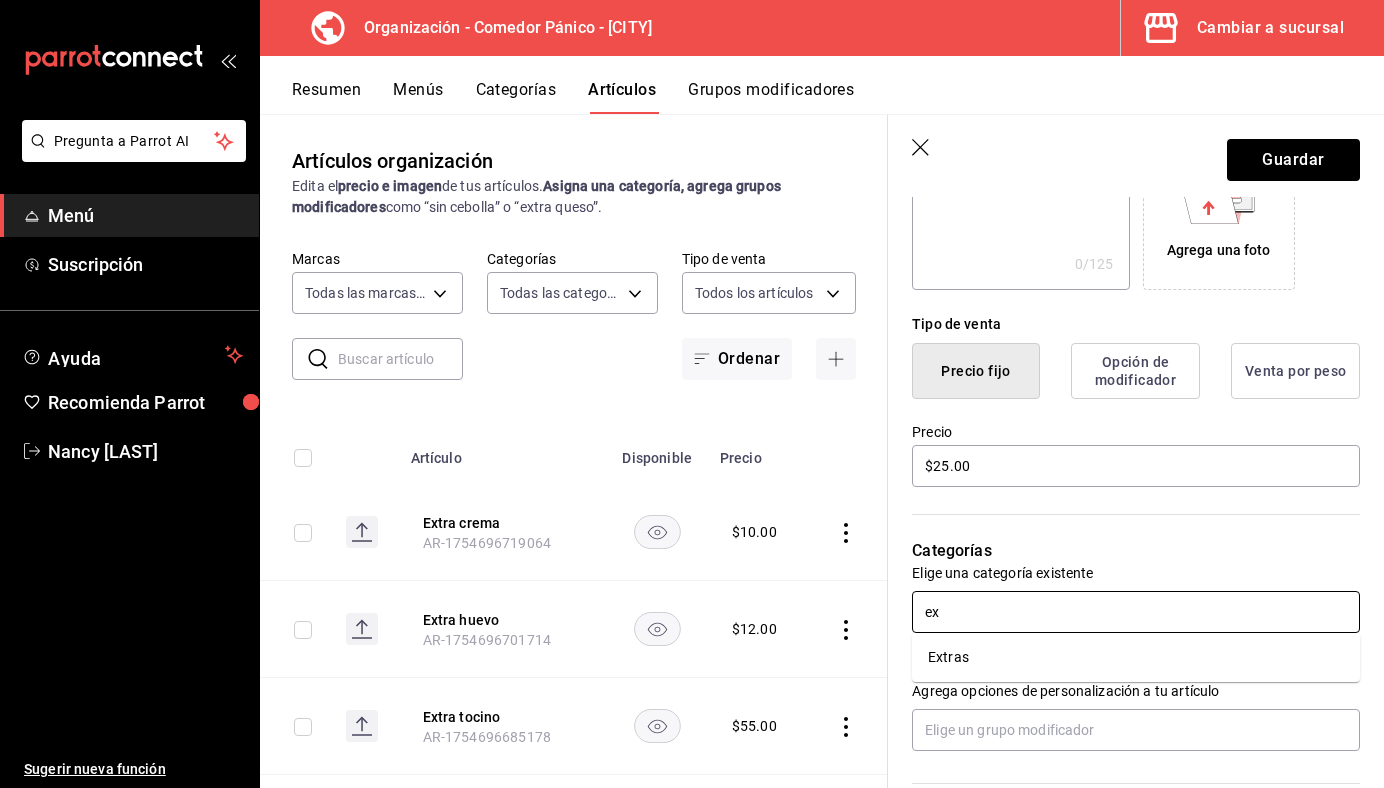 click on "Extras" at bounding box center [1136, 657] 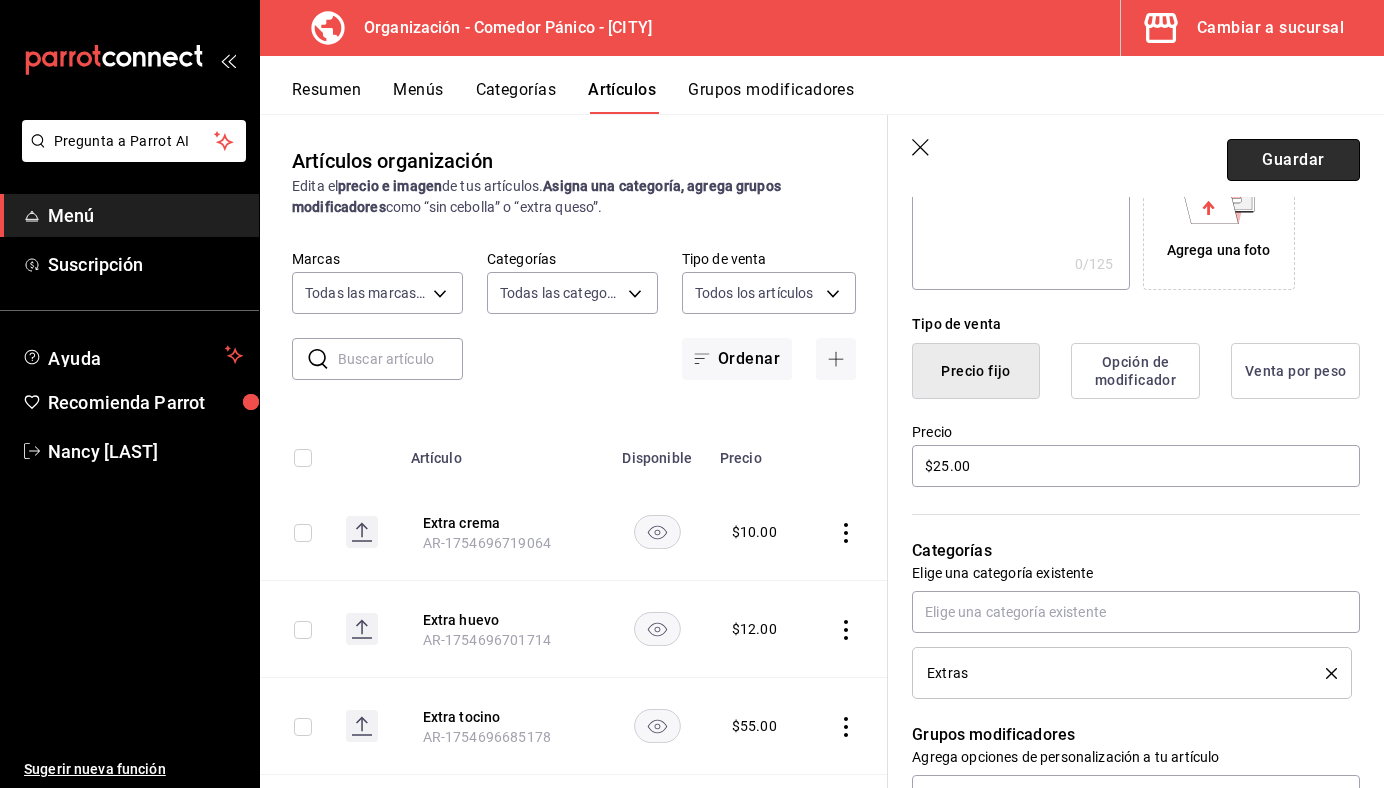 click on "Guardar" at bounding box center (1293, 160) 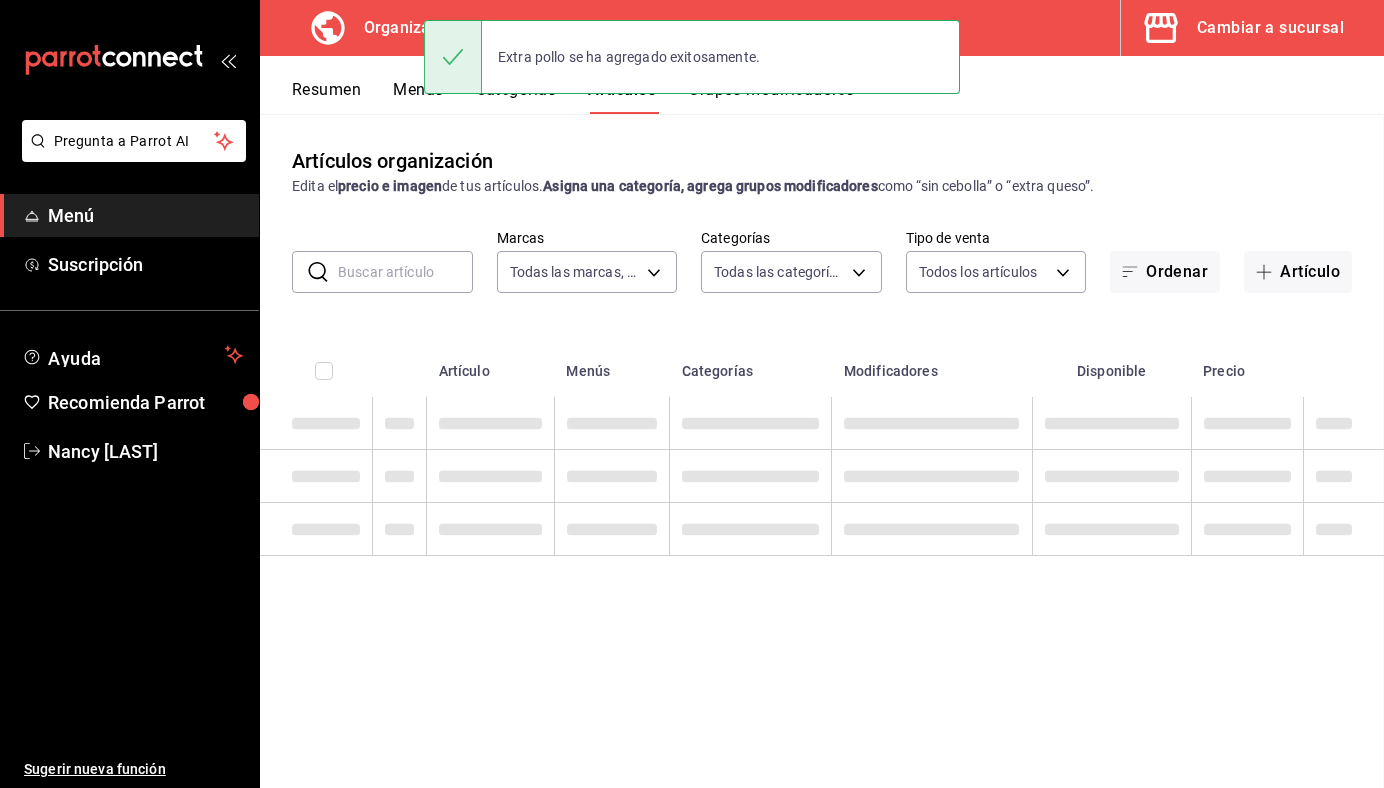 scroll, scrollTop: 0, scrollLeft: 0, axis: both 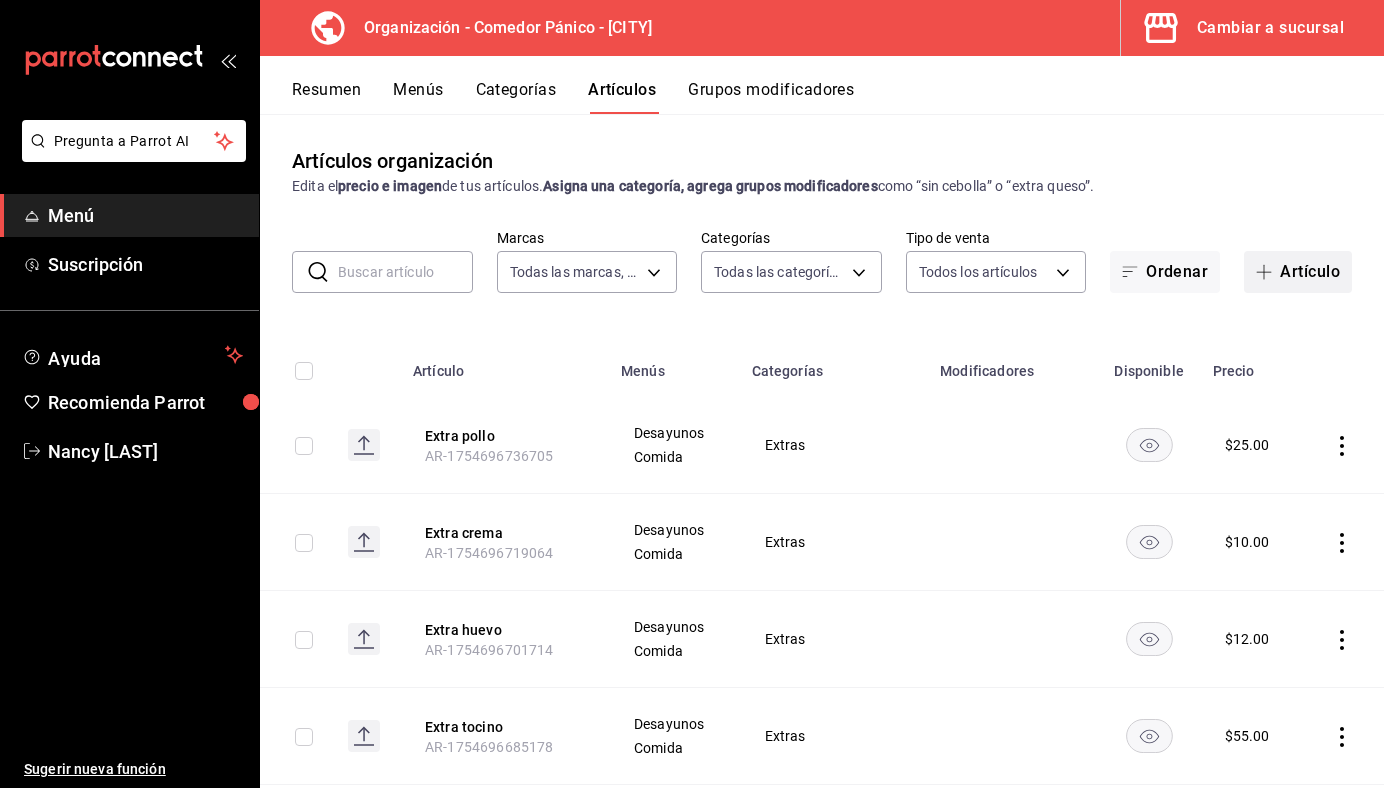 click 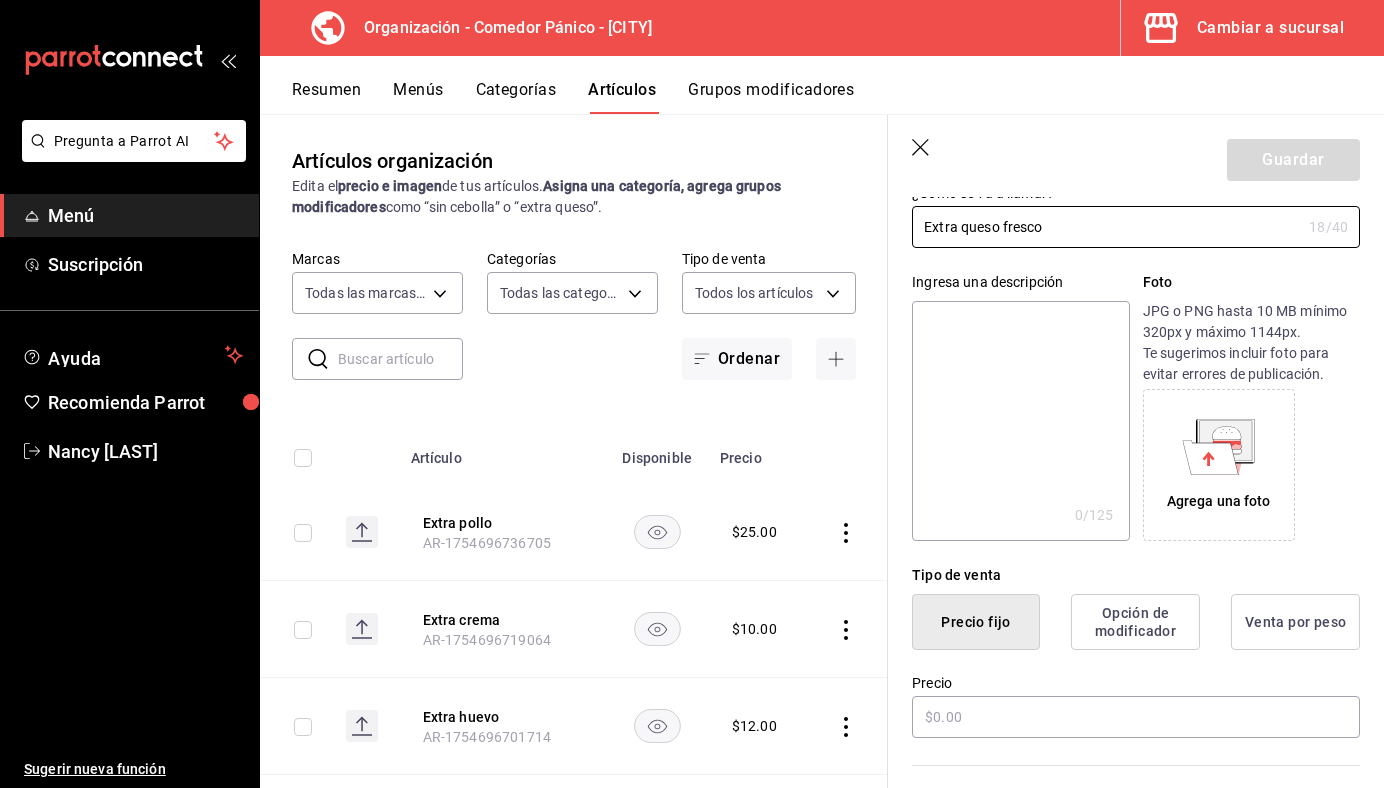scroll, scrollTop: 195, scrollLeft: 0, axis: vertical 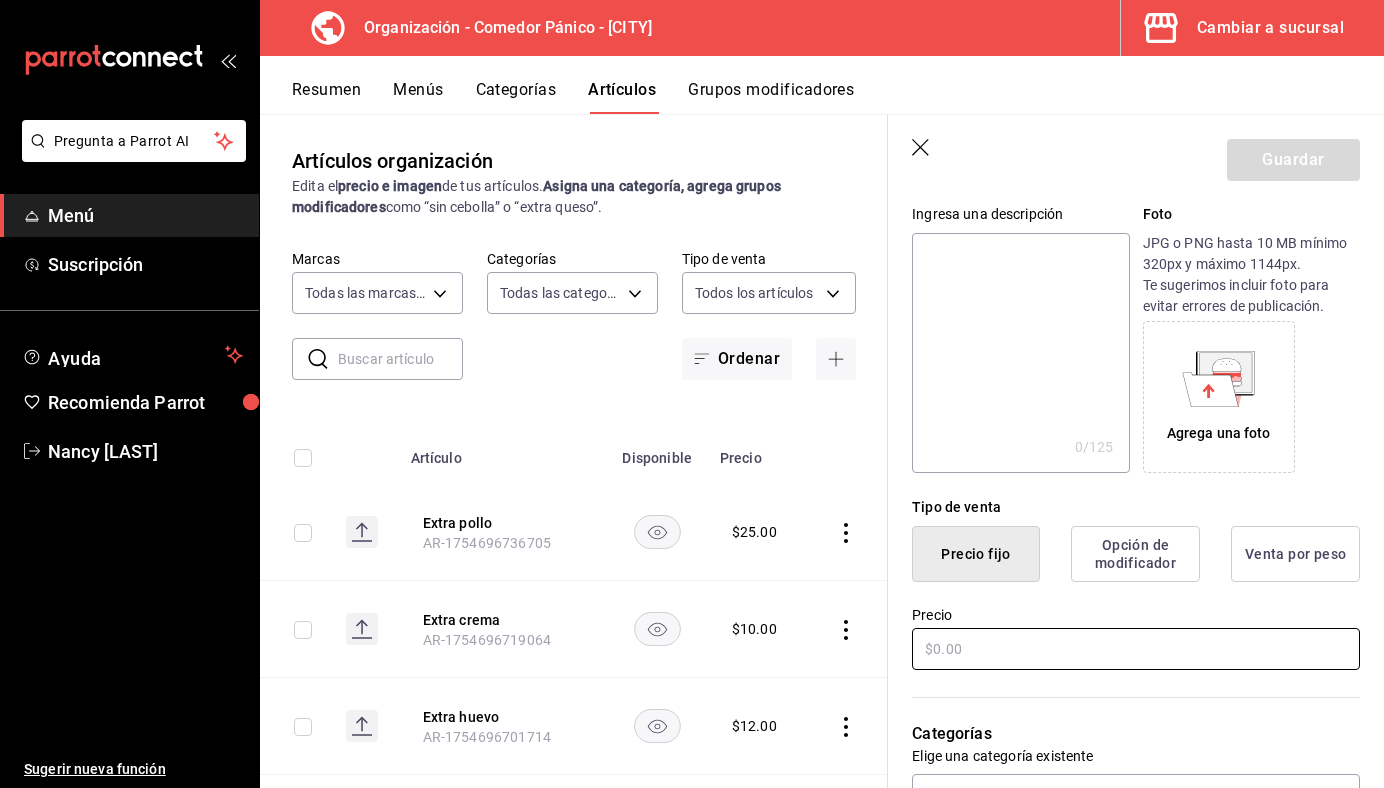 type on "Extra queso fresco" 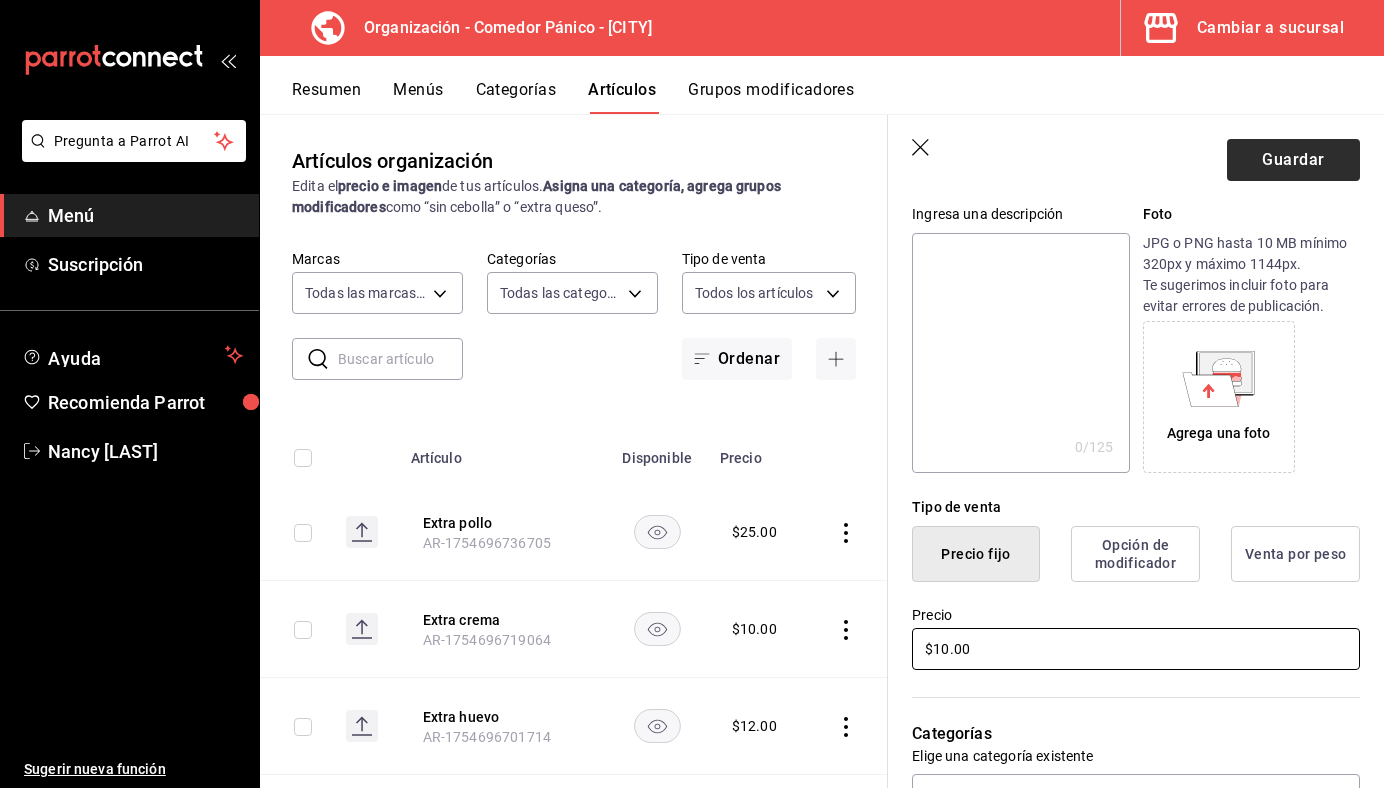 type on "$10.00" 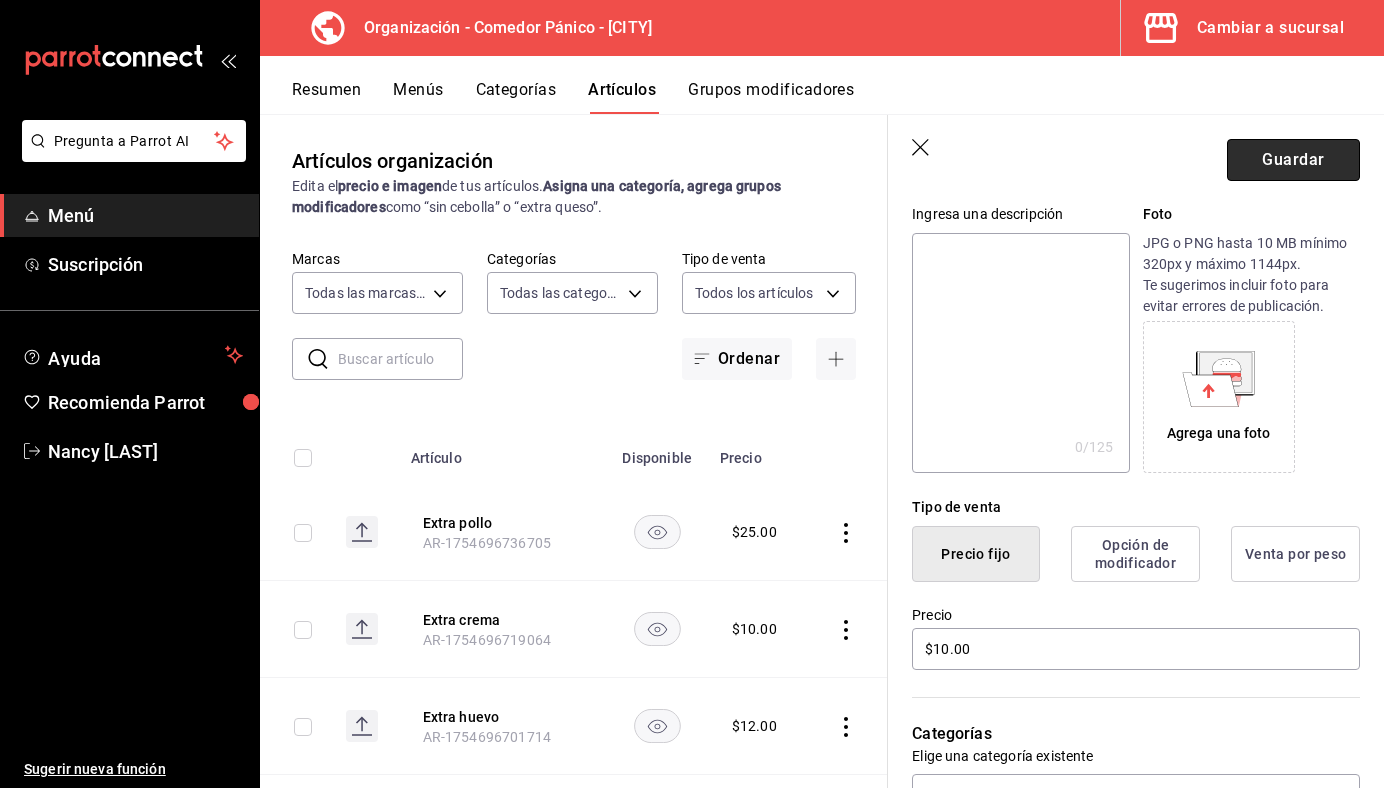 click on "Guardar" at bounding box center [1293, 160] 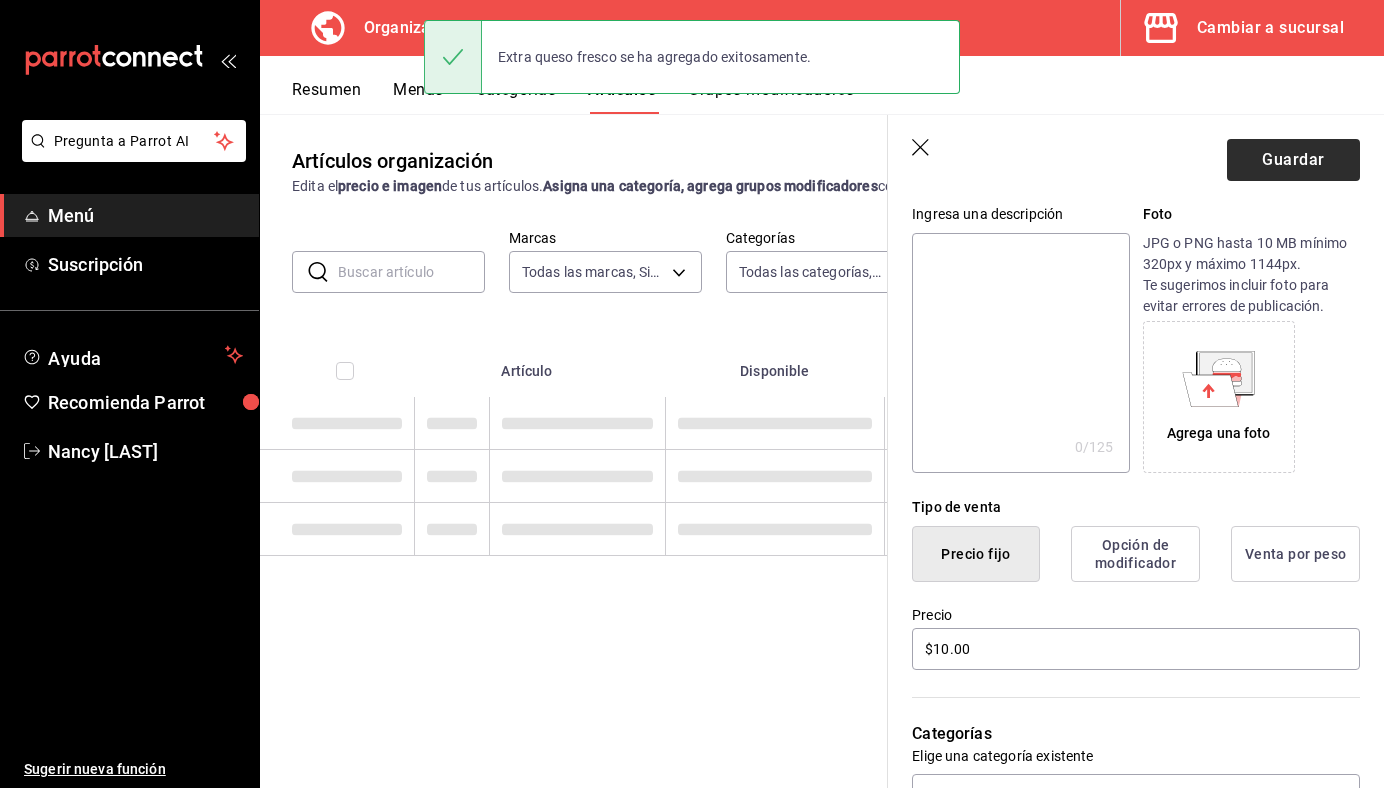 scroll, scrollTop: 0, scrollLeft: 0, axis: both 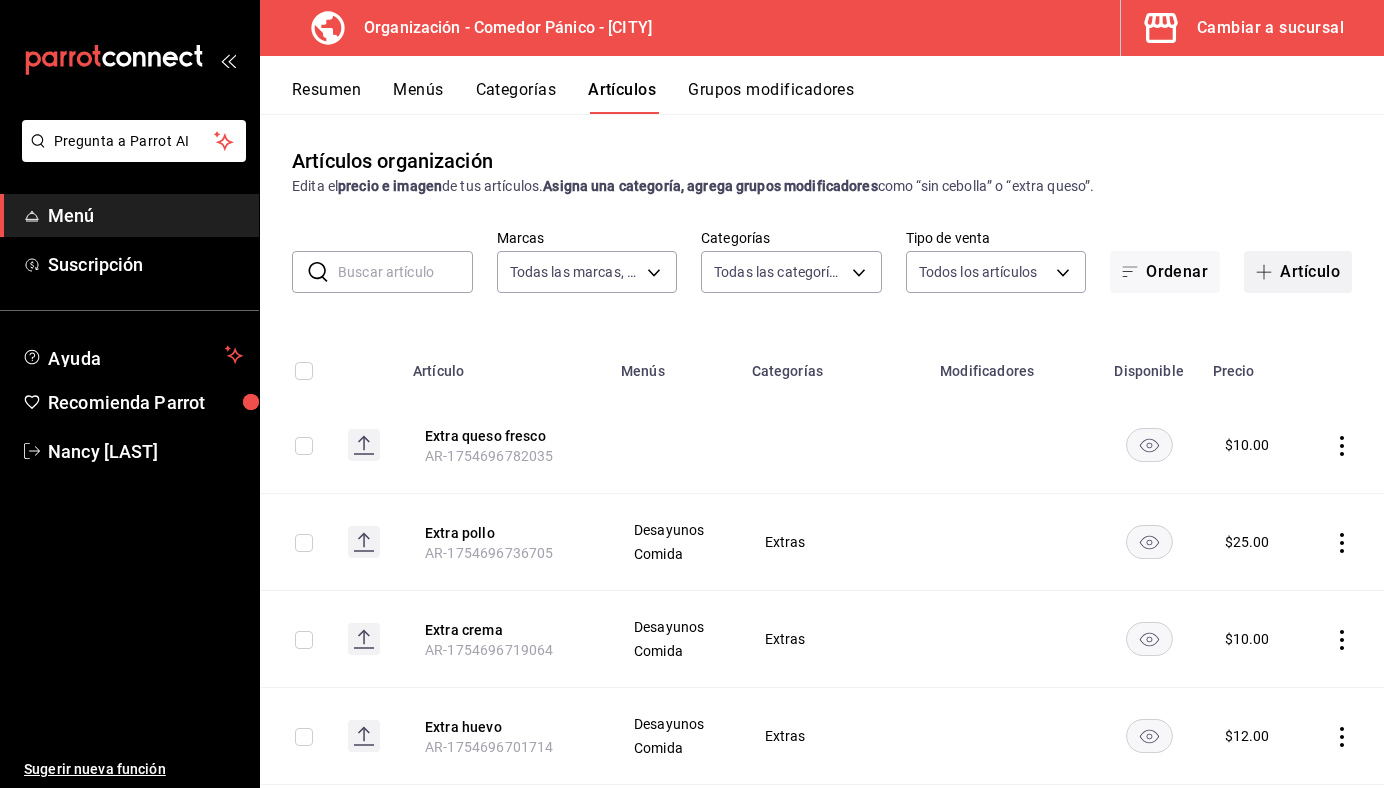 click on "Artículo" at bounding box center [1298, 272] 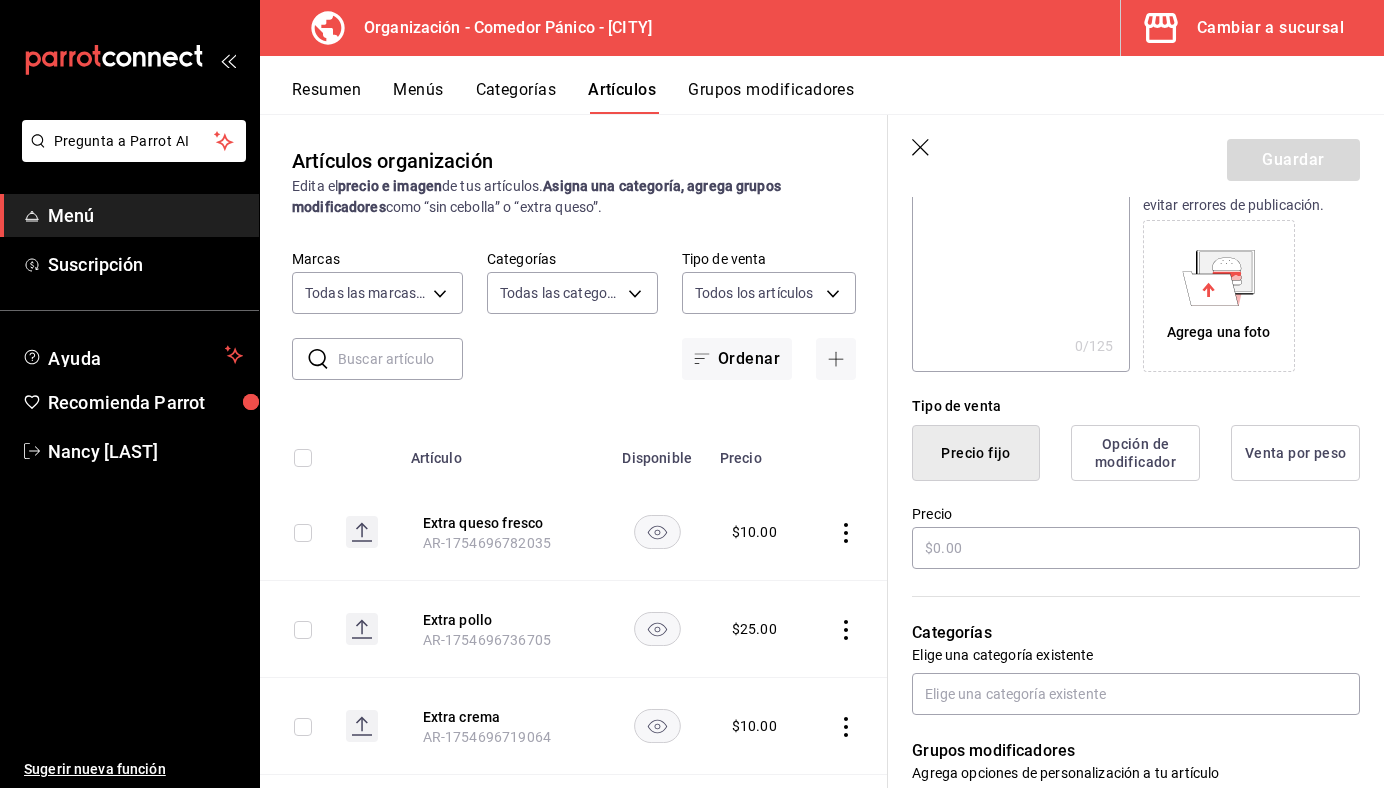 scroll, scrollTop: 310, scrollLeft: 0, axis: vertical 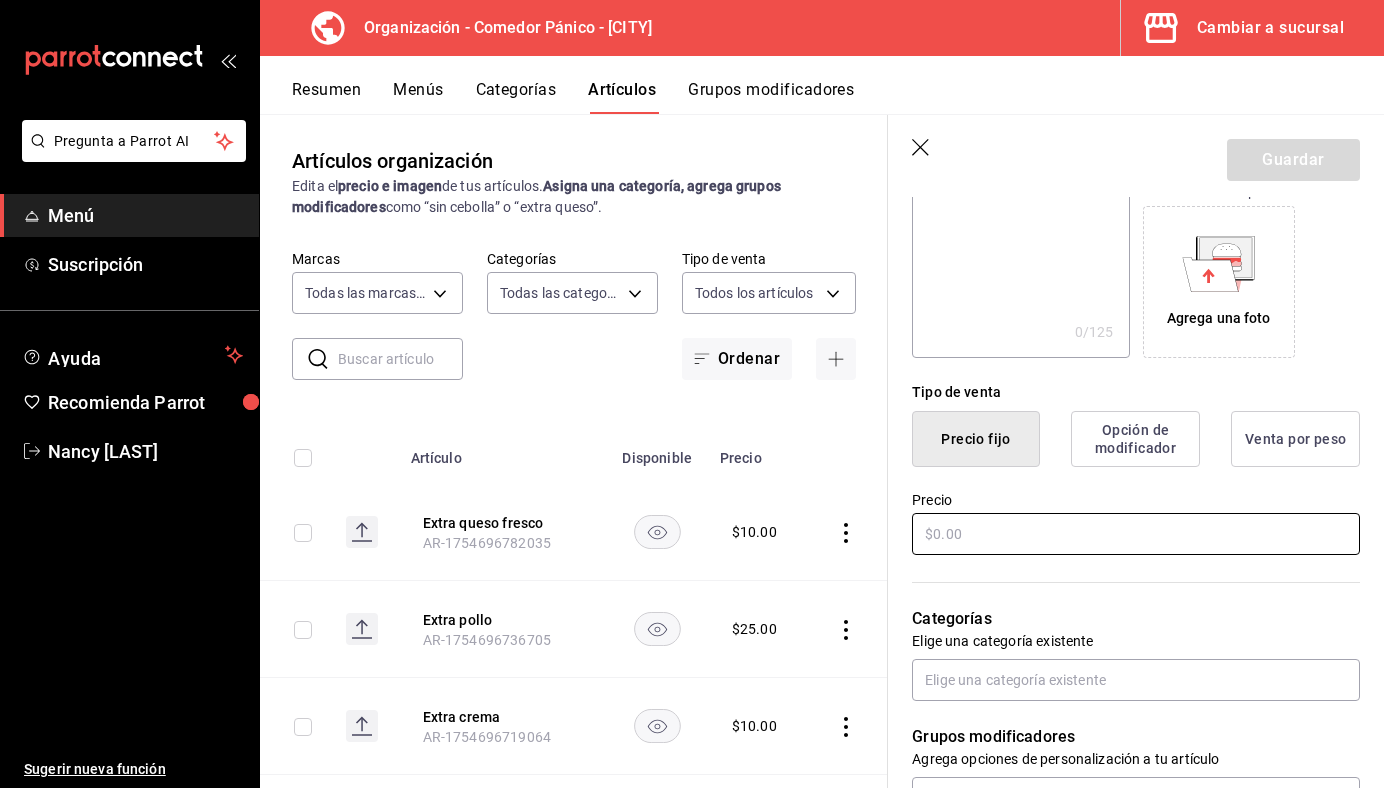 type on "Extra olivas" 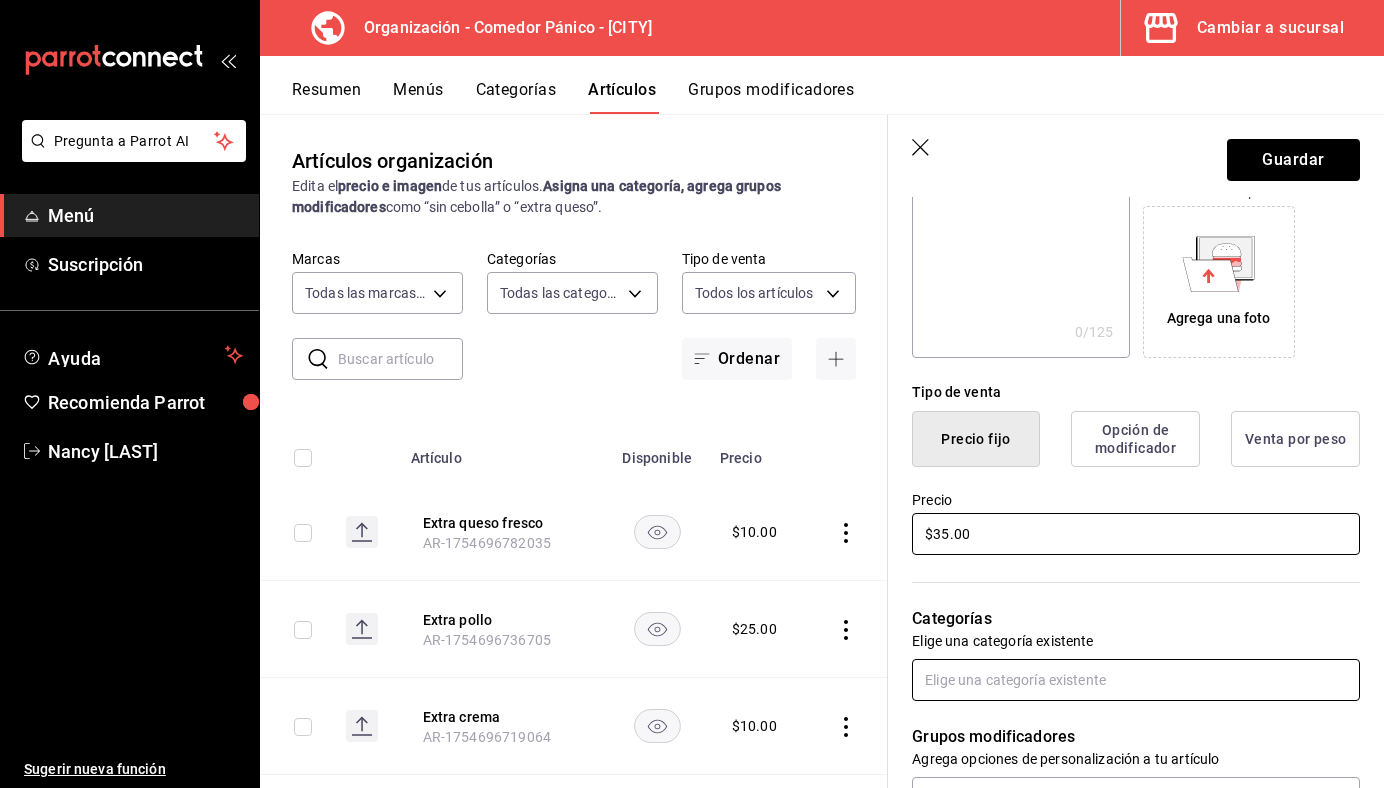 type on "$35.00" 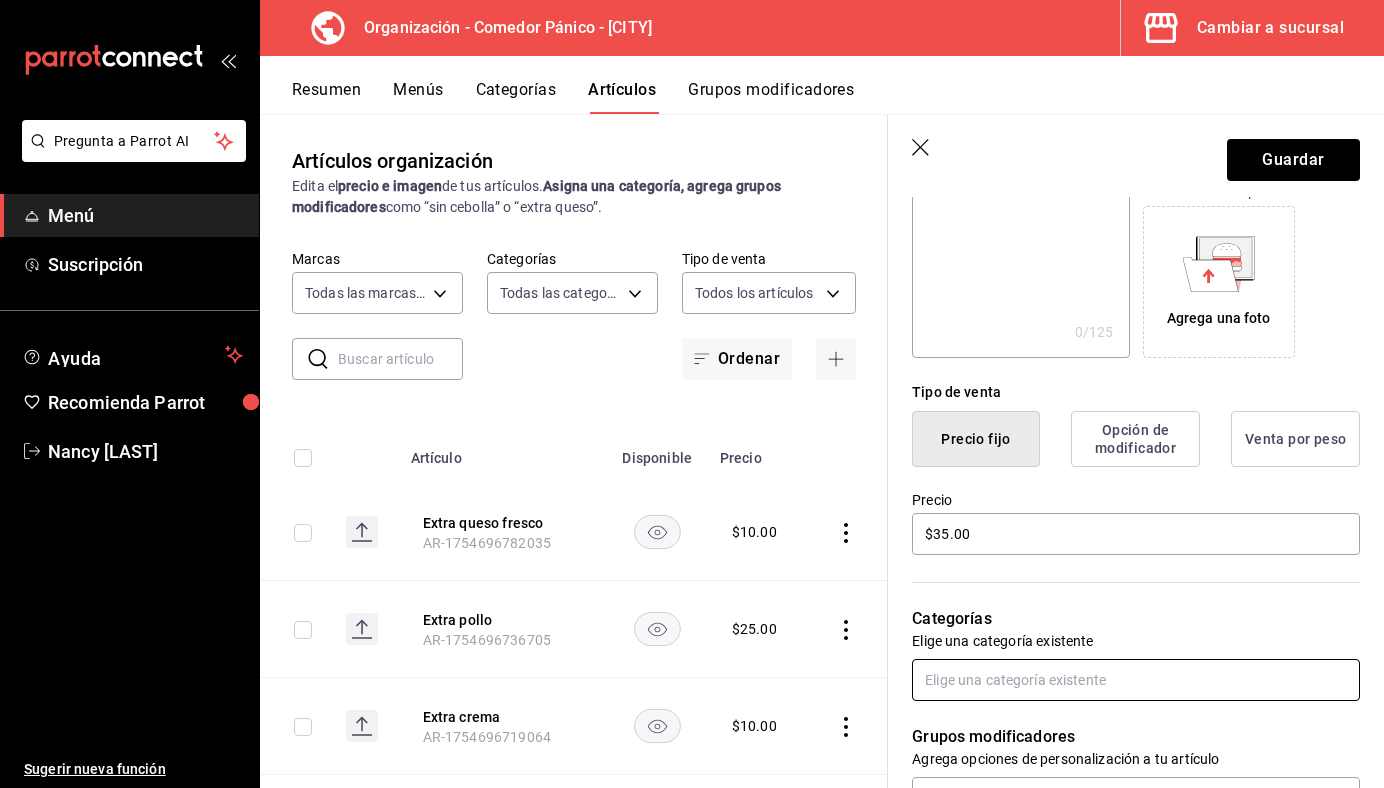 click at bounding box center [1136, 680] 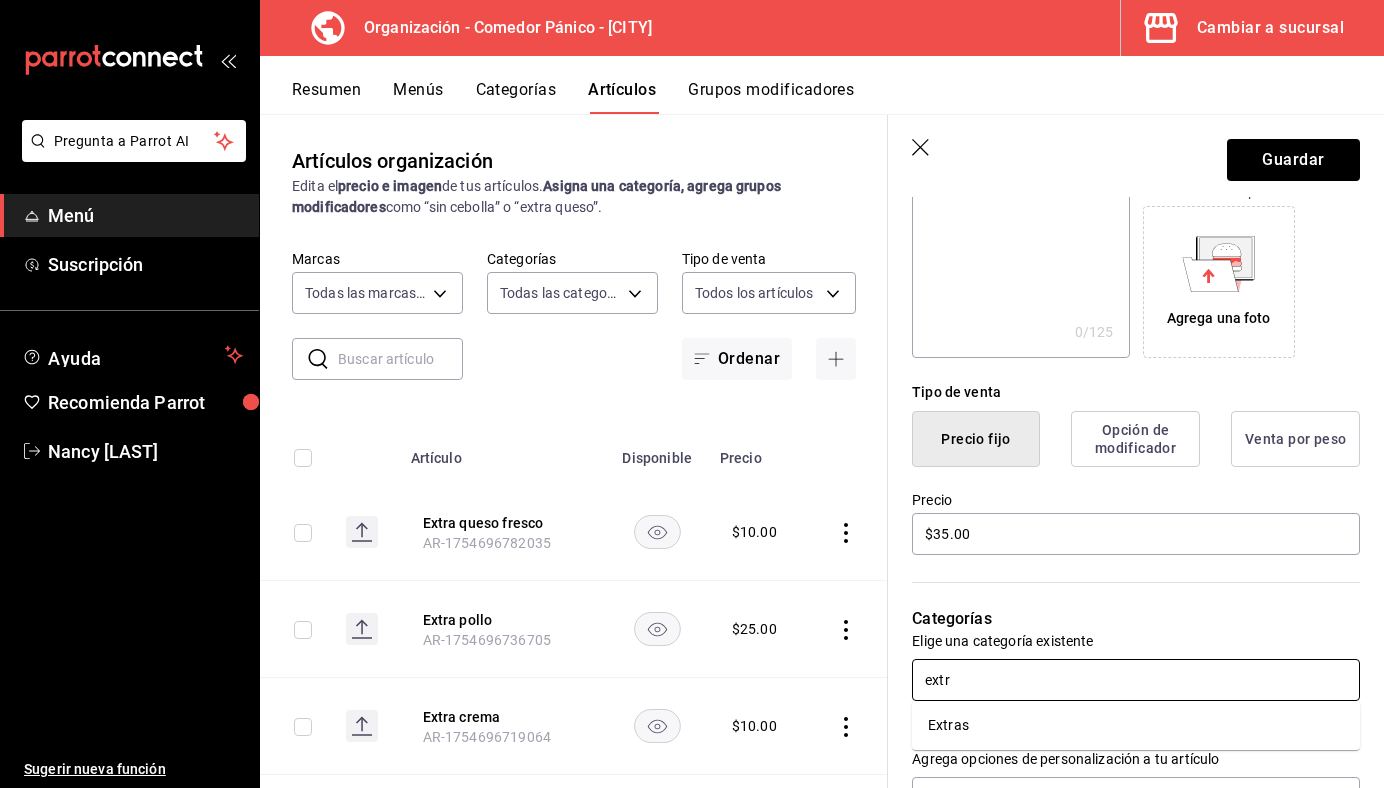 type on "extra" 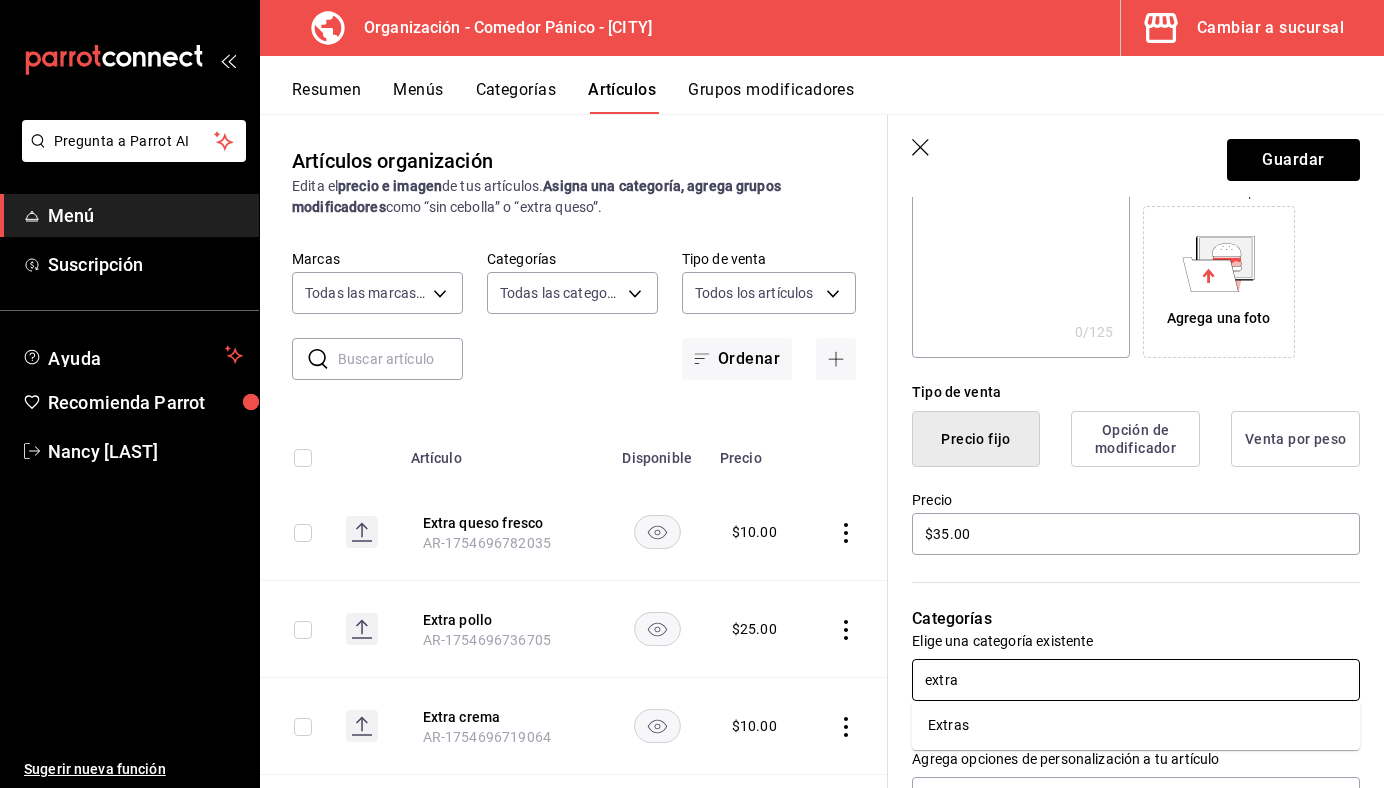 click on "Extras" at bounding box center [1136, 725] 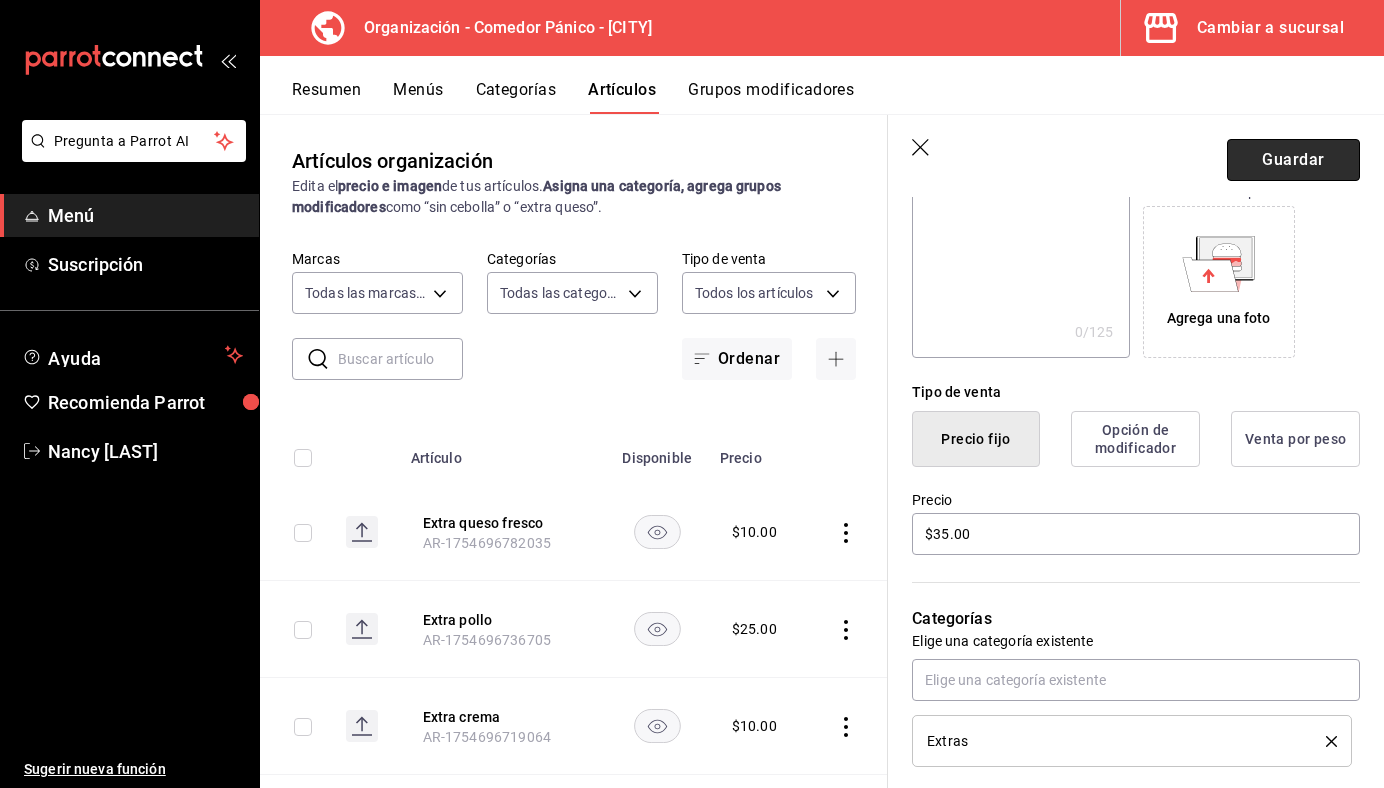 click on "Guardar" at bounding box center [1293, 160] 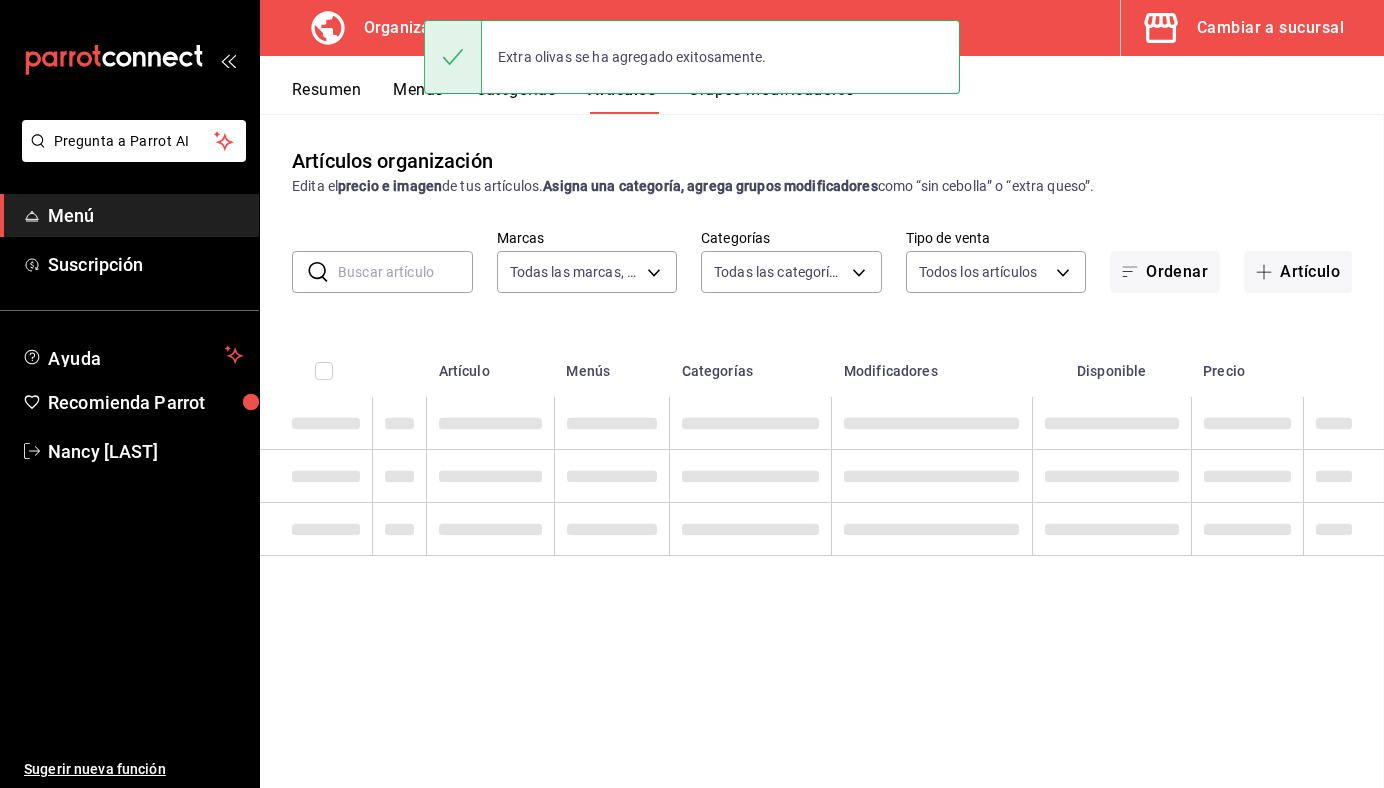 scroll, scrollTop: 0, scrollLeft: 0, axis: both 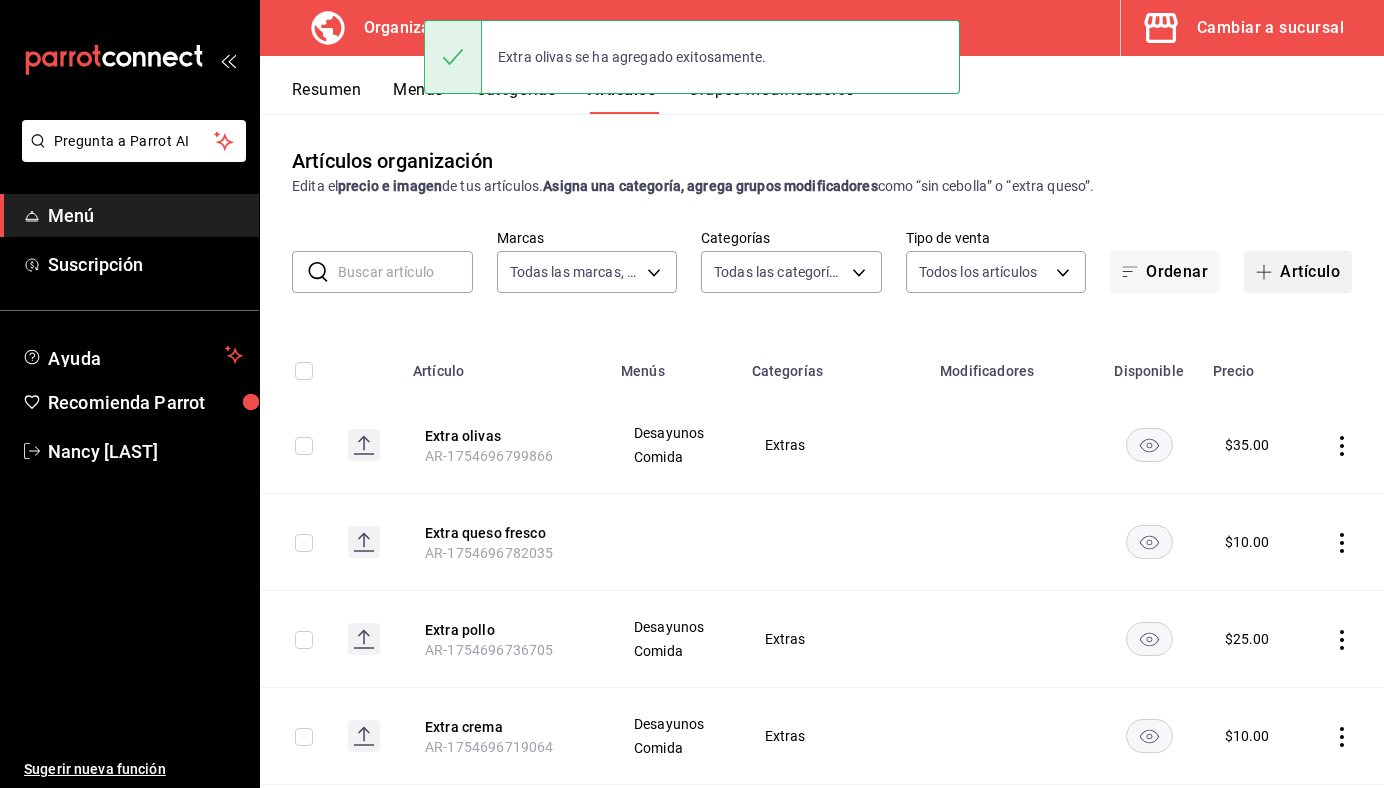 click on "Artículo" at bounding box center (1298, 272) 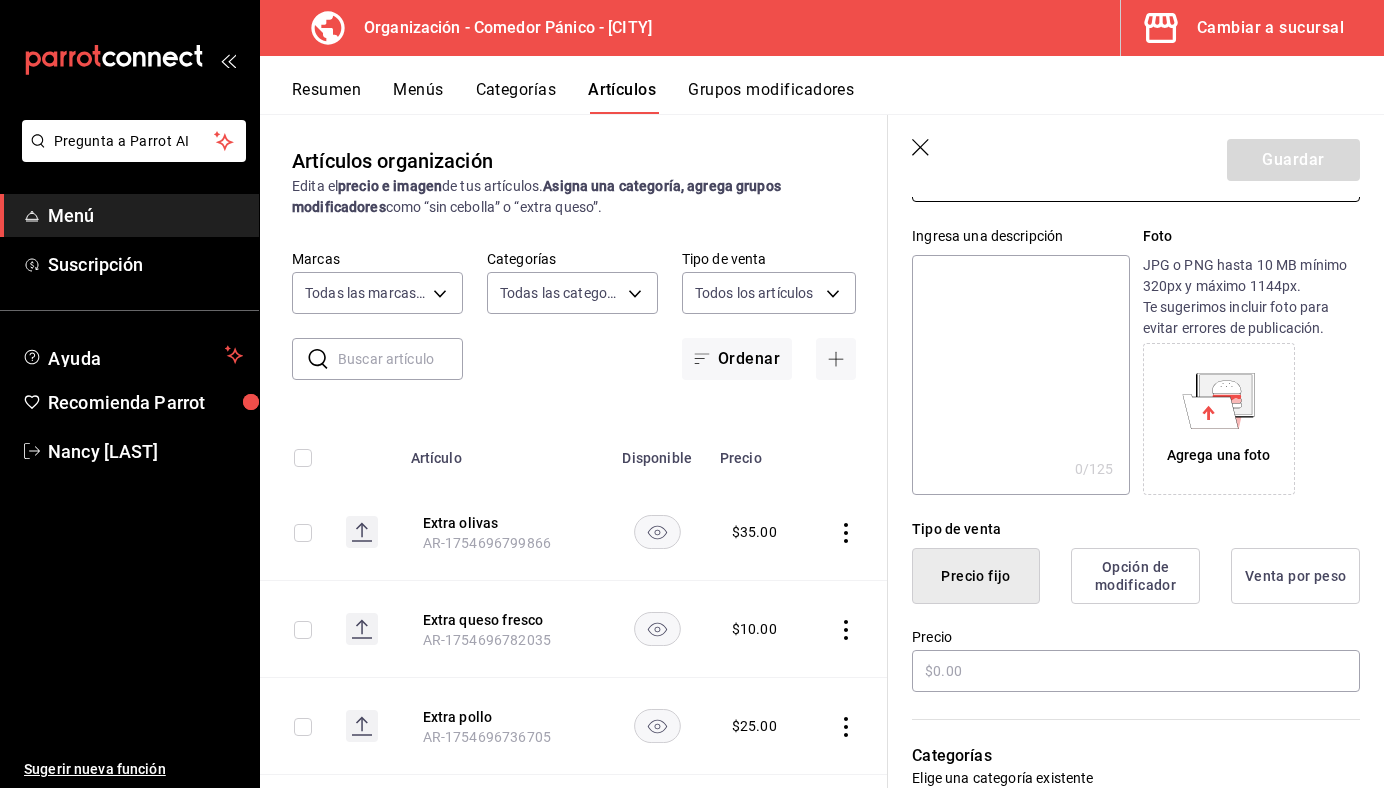scroll, scrollTop: 176, scrollLeft: 0, axis: vertical 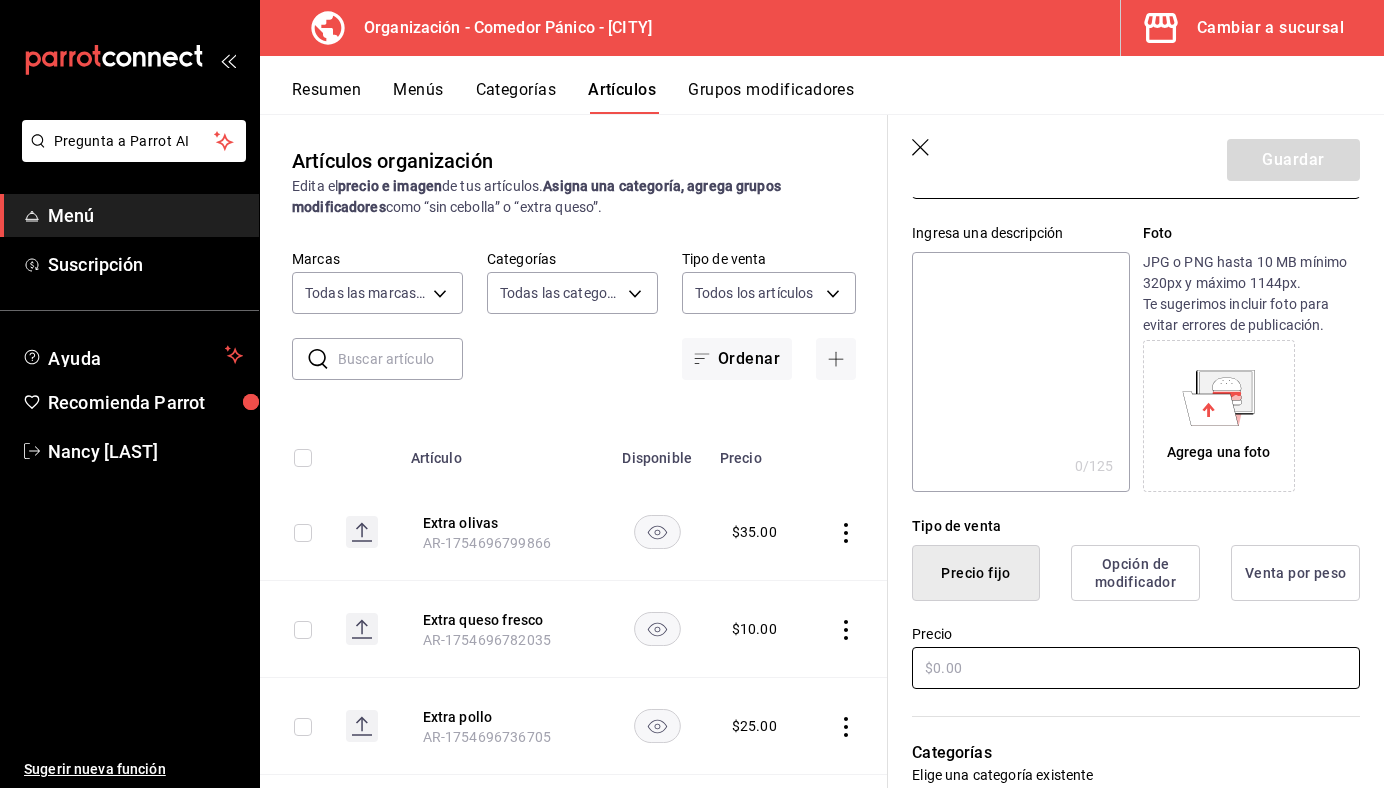 type on "Extra parmesano" 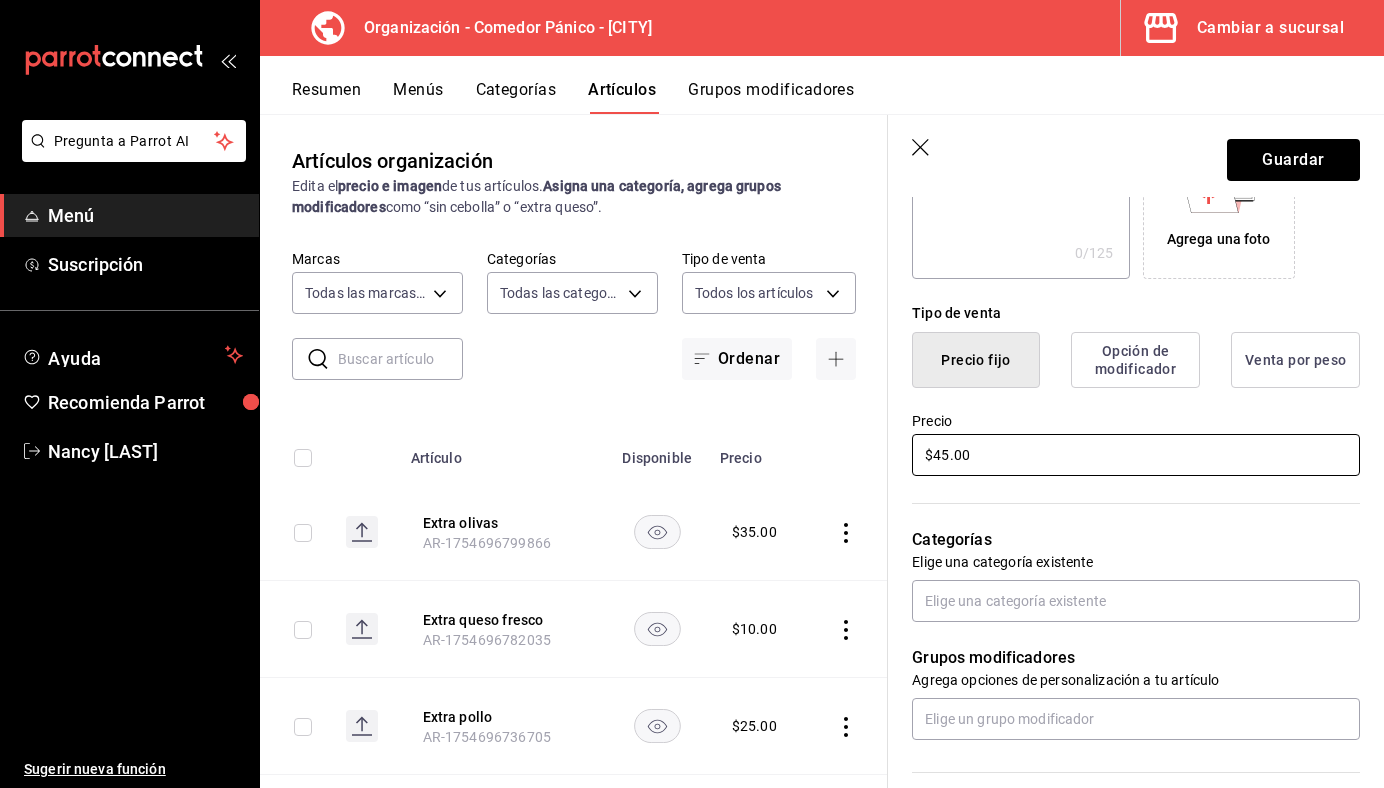 scroll, scrollTop: 396, scrollLeft: 0, axis: vertical 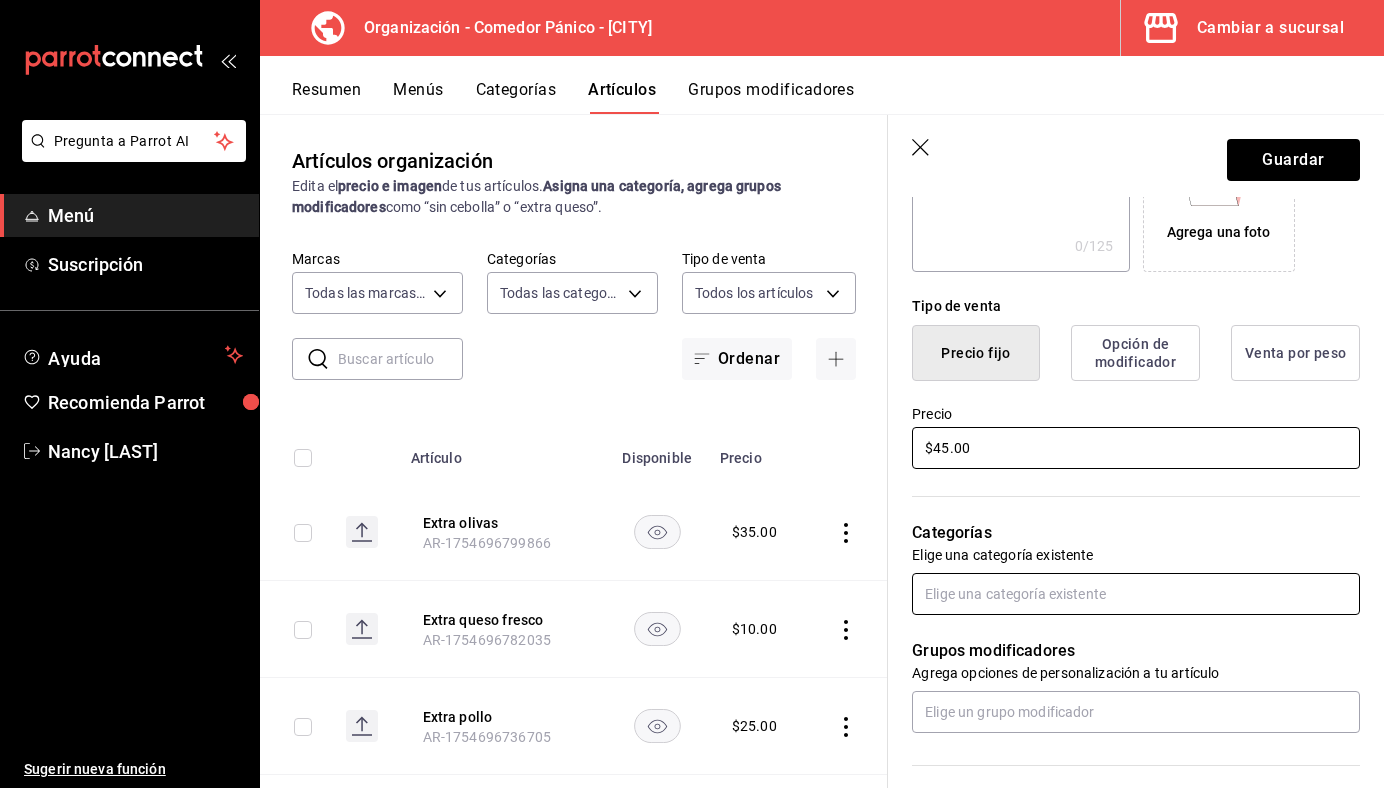 type on "$45.00" 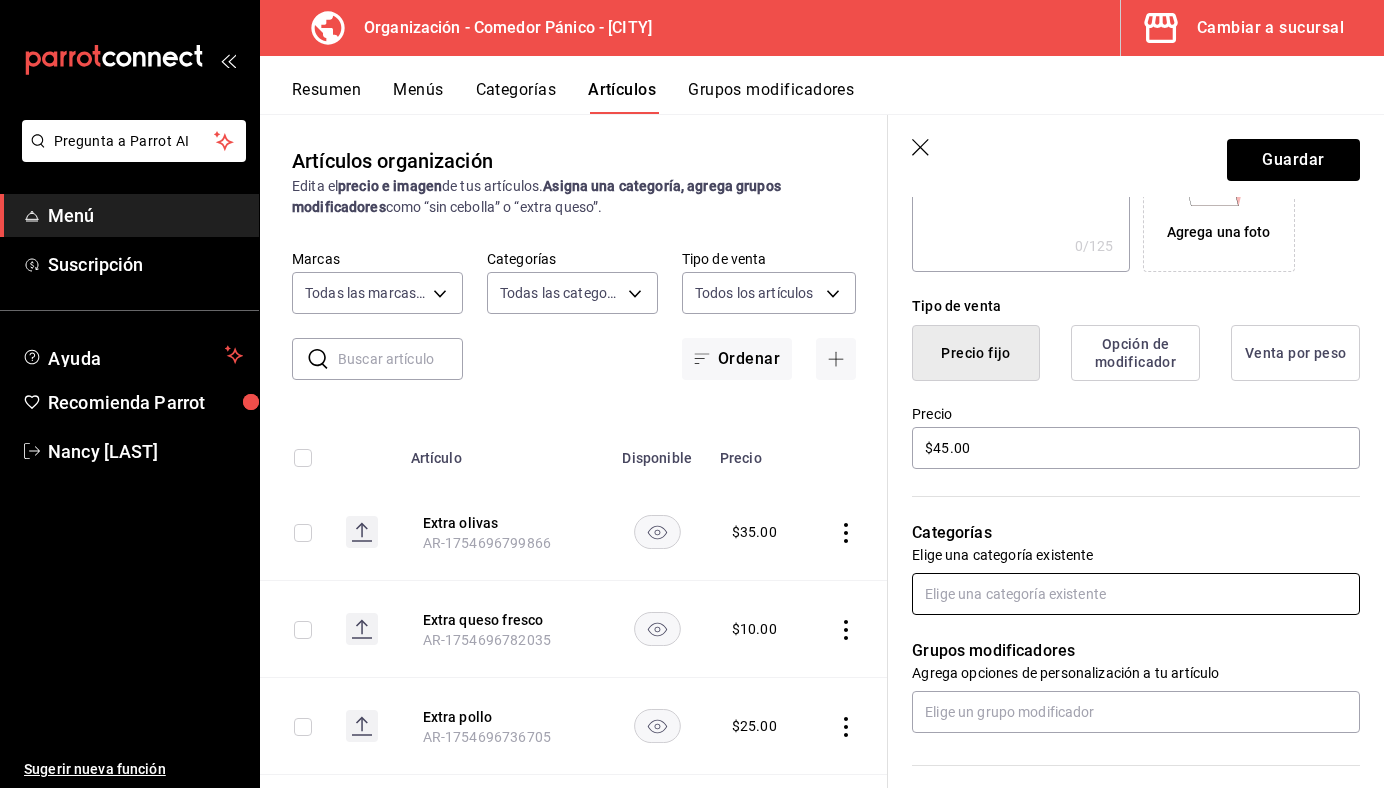click at bounding box center (1136, 594) 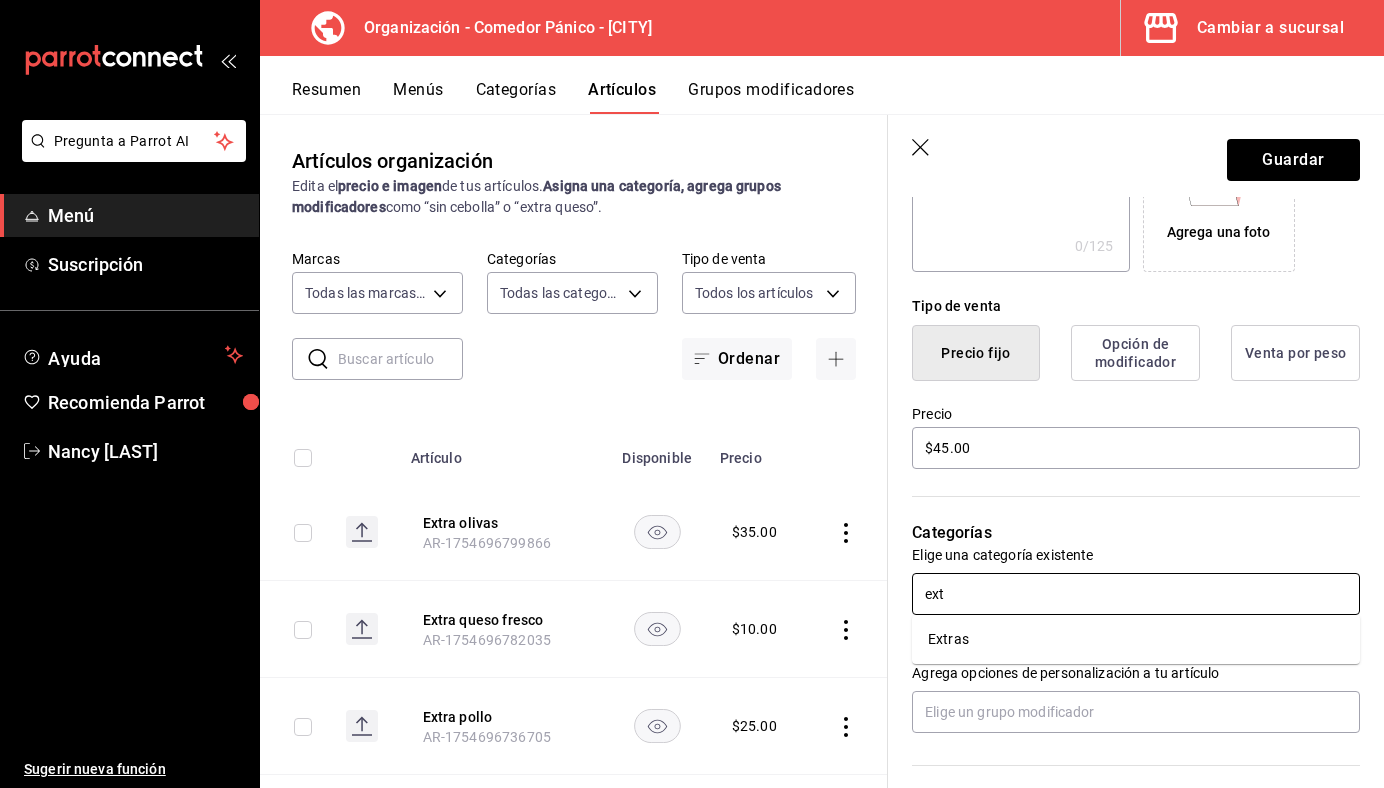 type on "extr" 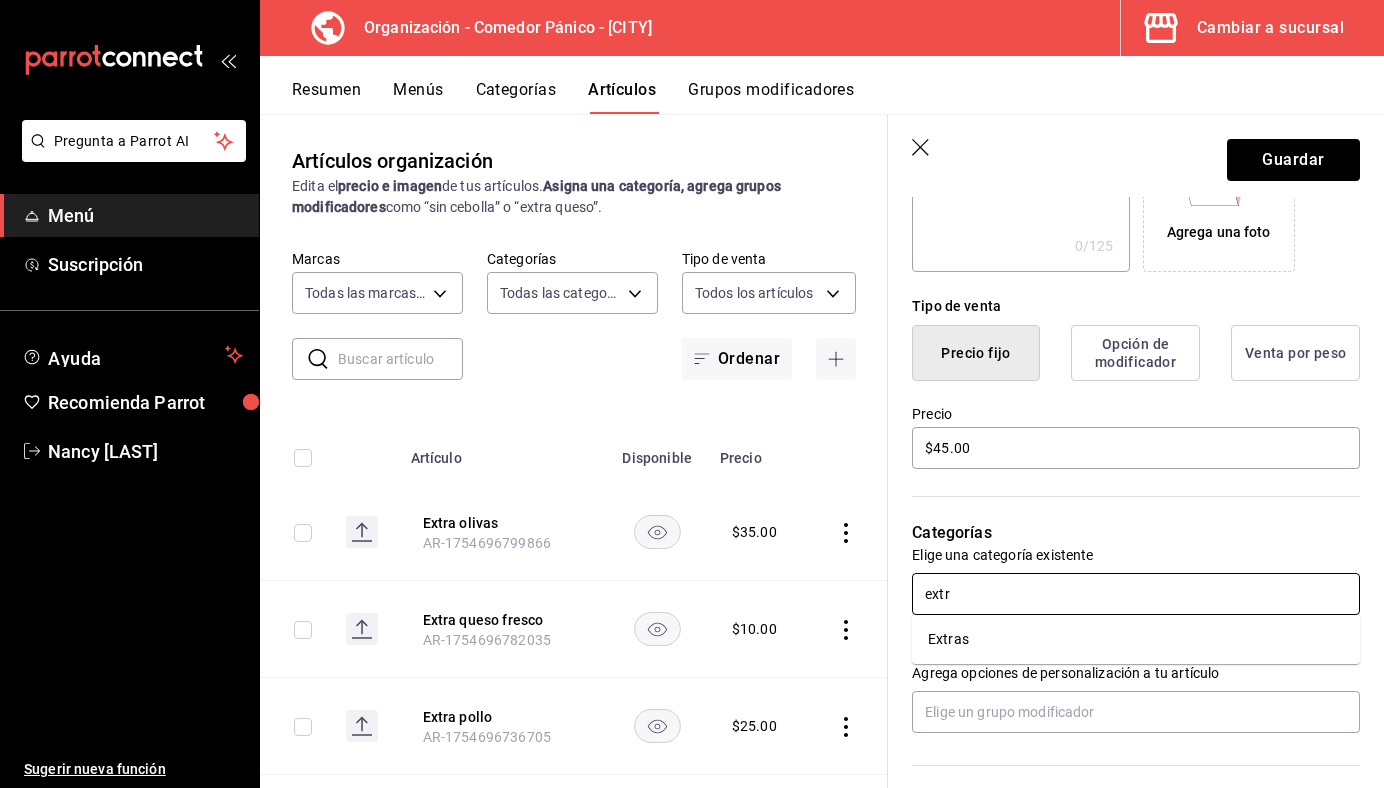 scroll, scrollTop: 401, scrollLeft: 0, axis: vertical 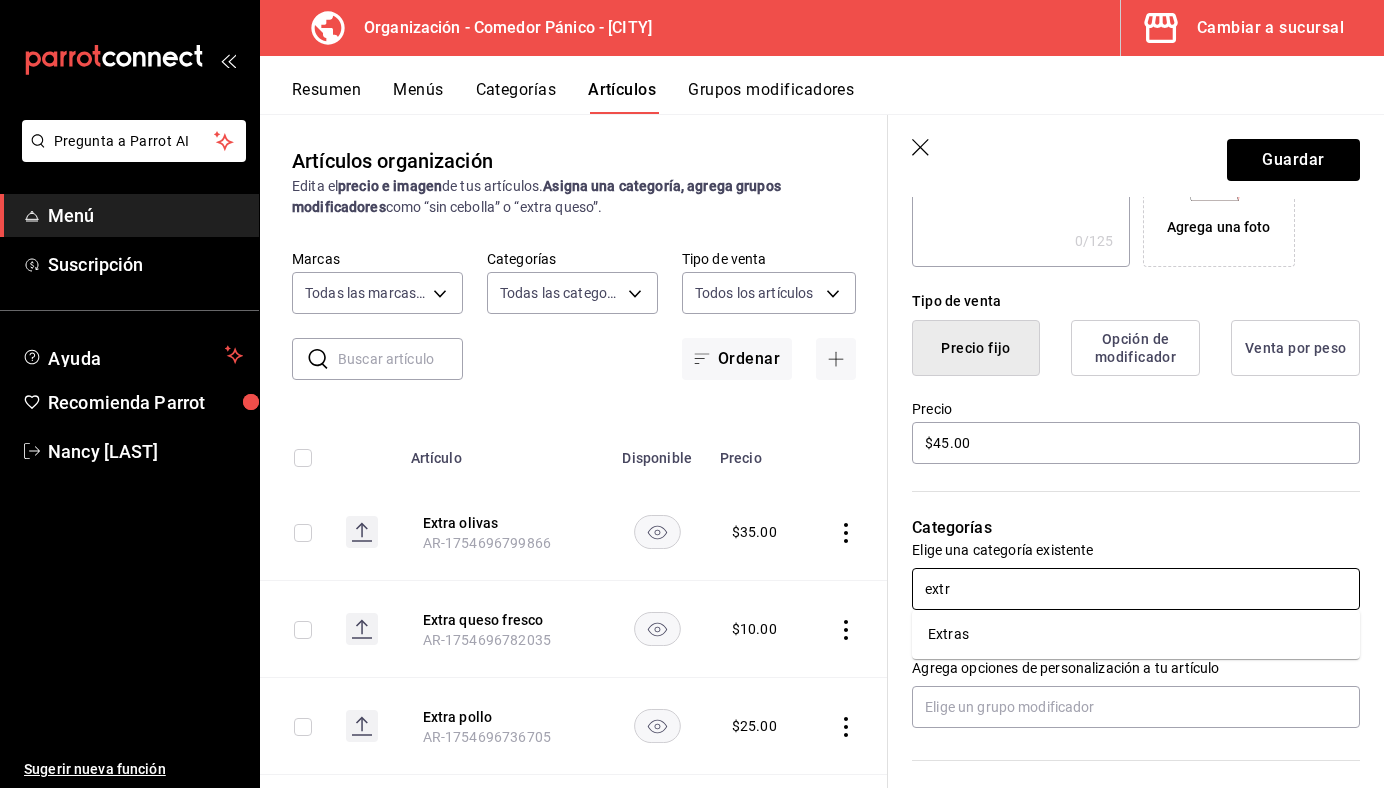 click on "Extras" at bounding box center (1136, 634) 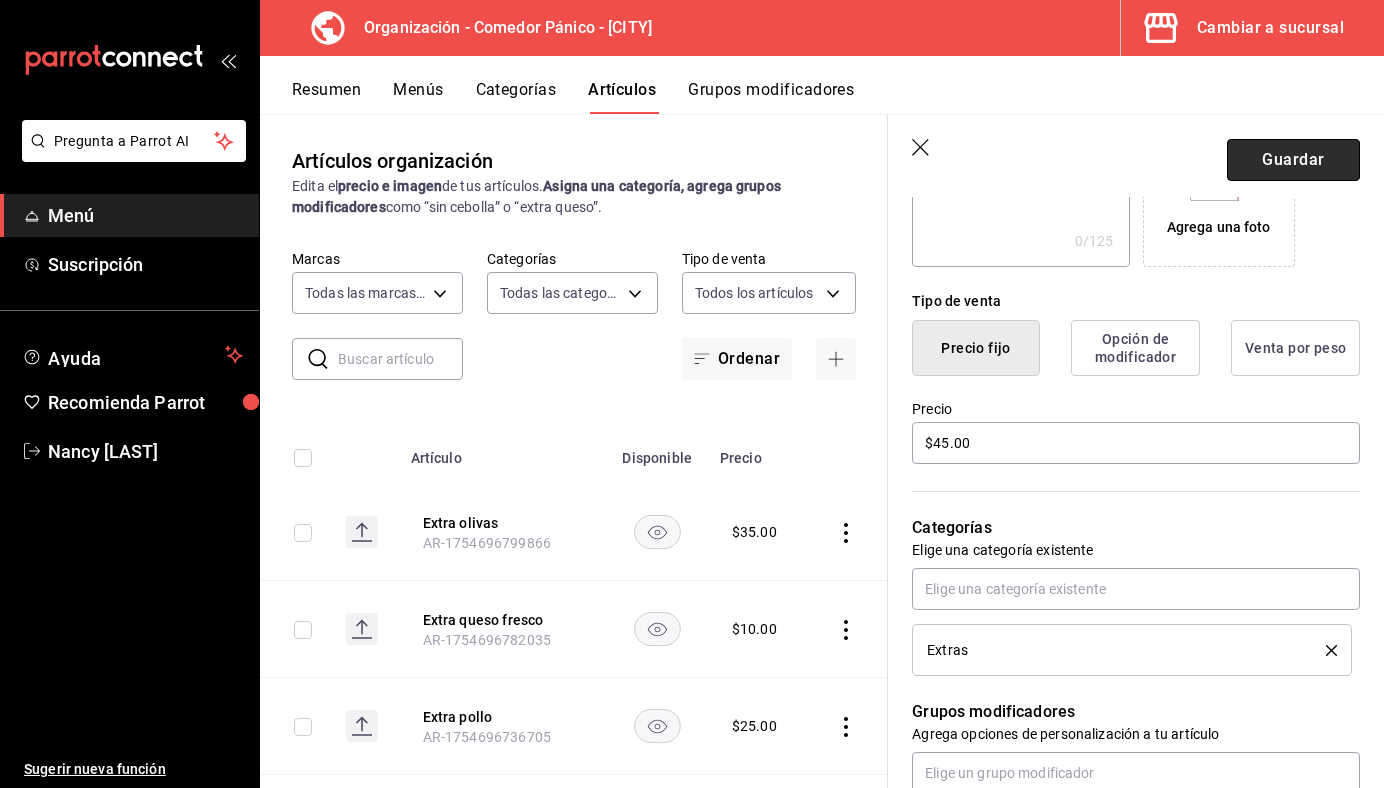 click on "Guardar" at bounding box center (1293, 160) 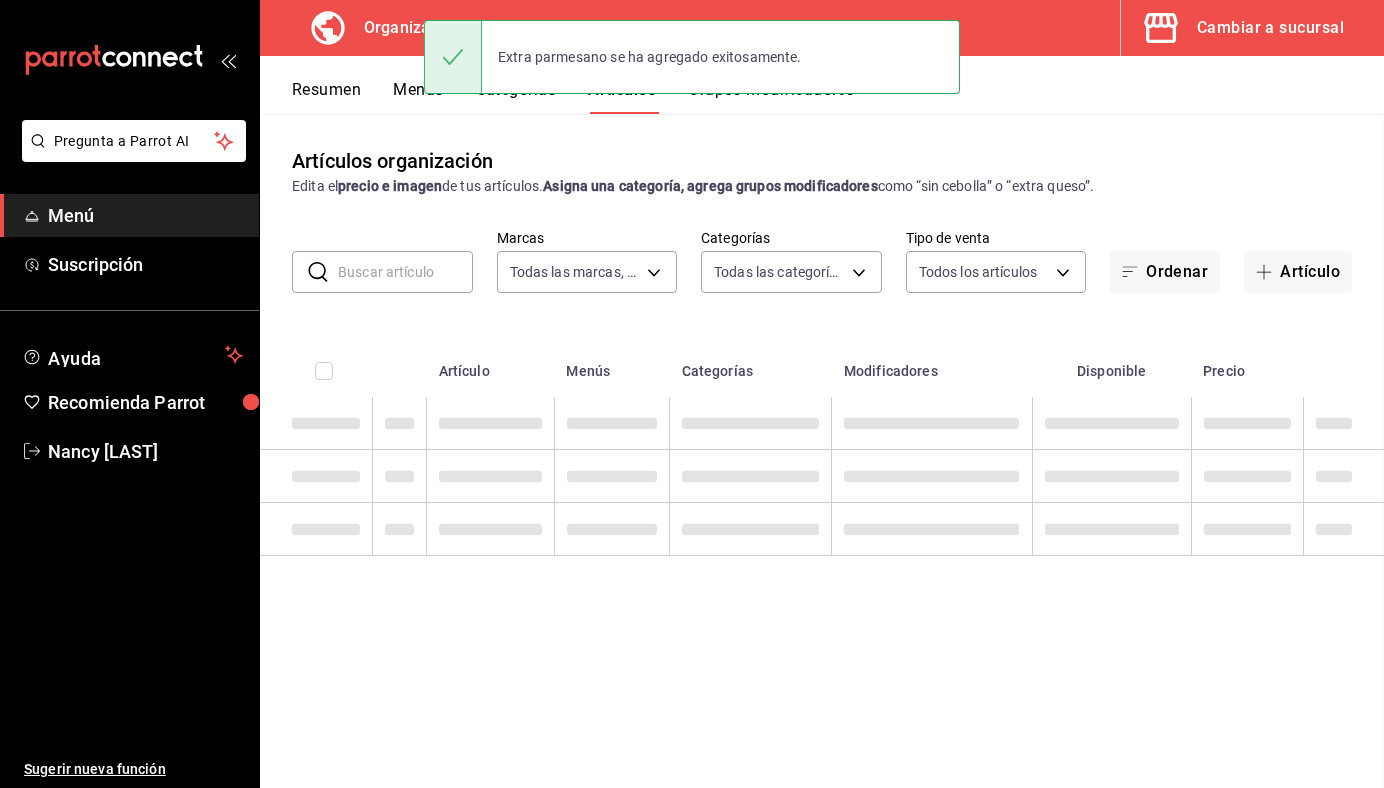 scroll, scrollTop: 0, scrollLeft: 0, axis: both 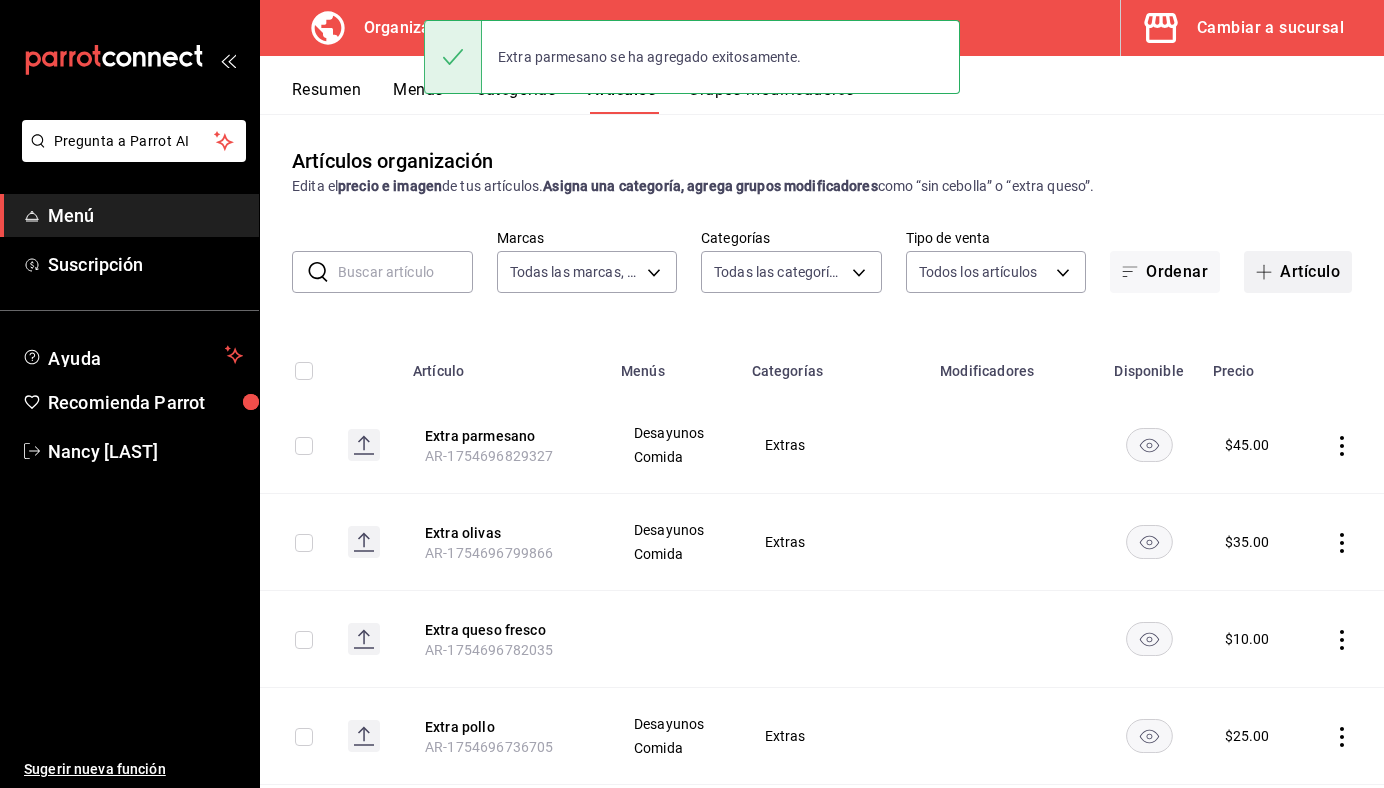 click on "Artículo" at bounding box center [1298, 272] 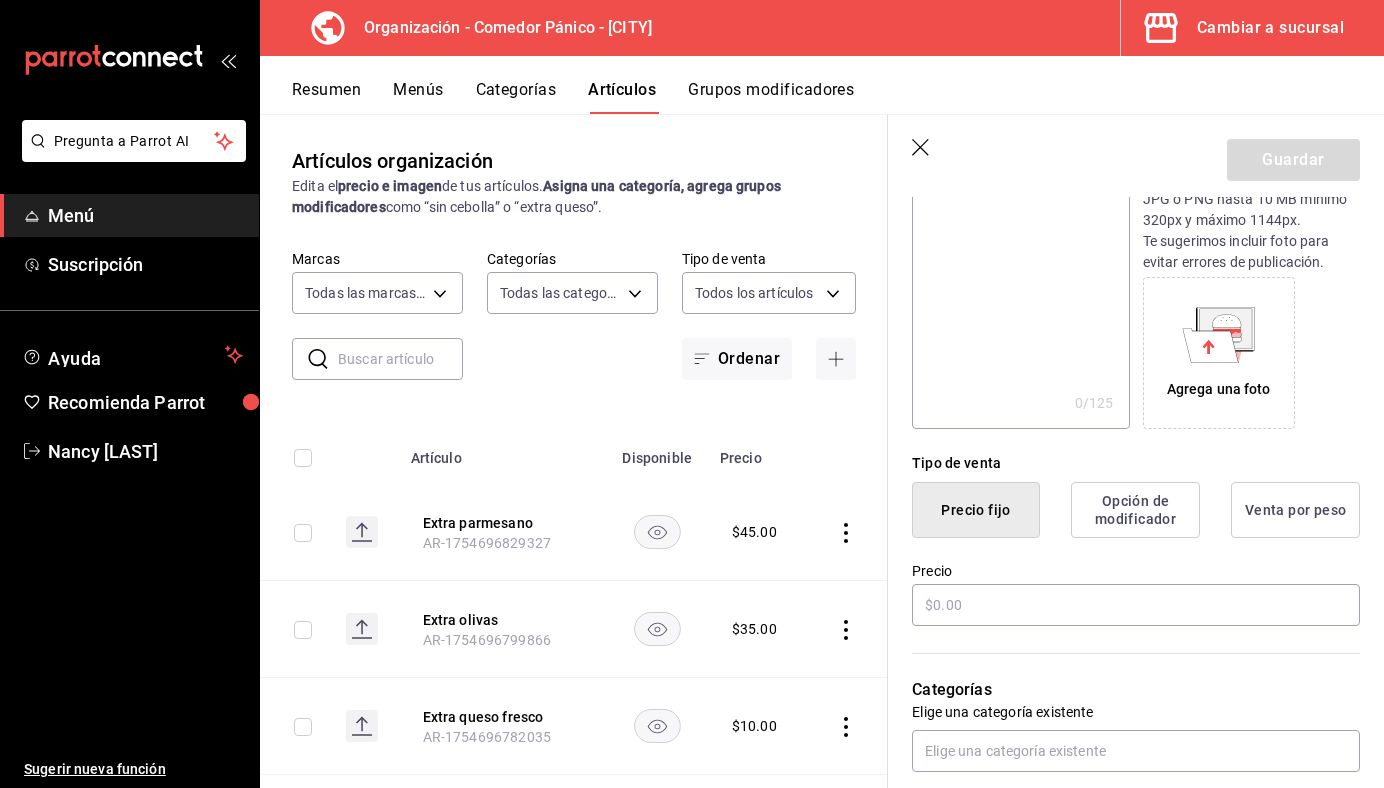 scroll, scrollTop: 265, scrollLeft: 0, axis: vertical 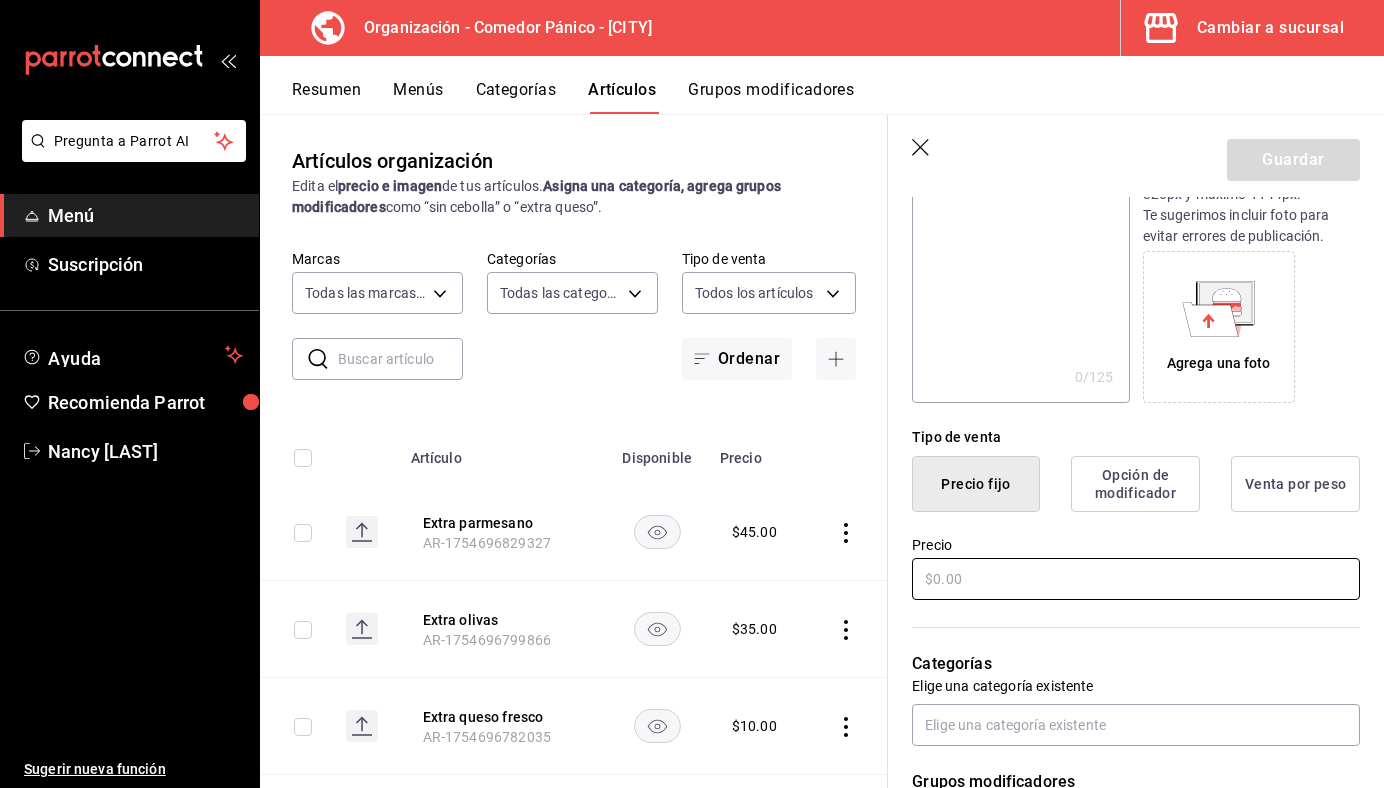 type on "Extra mozzarella" 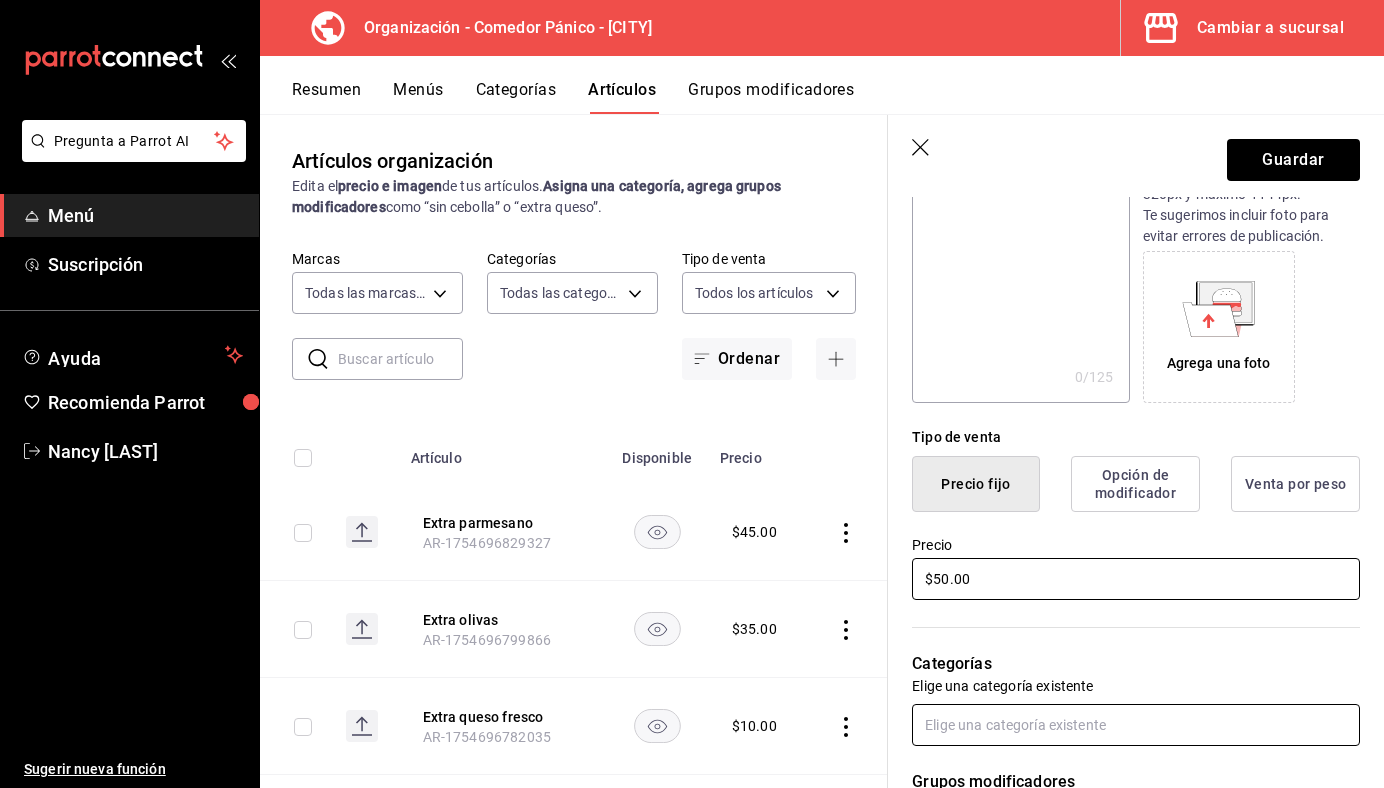 type on "$50.00" 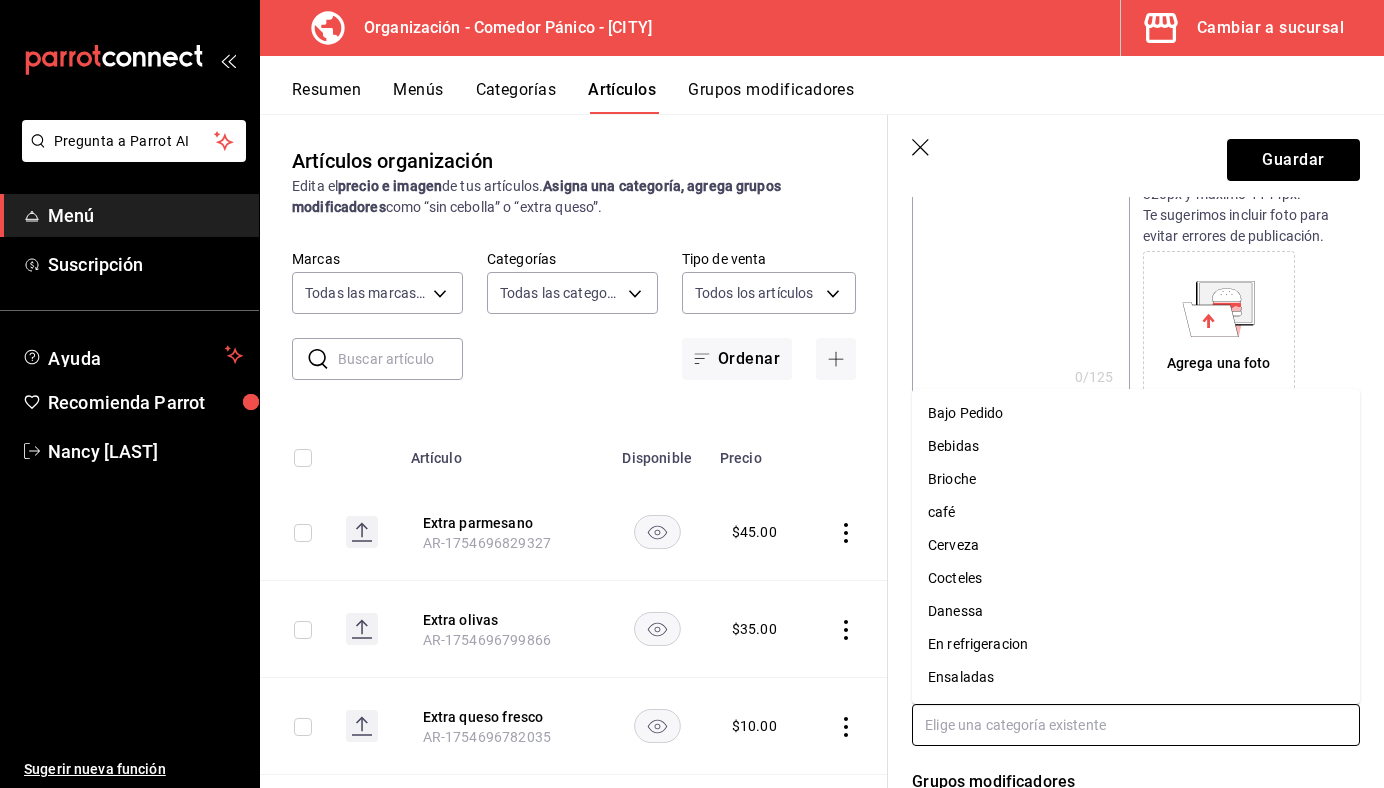 click at bounding box center [1136, 725] 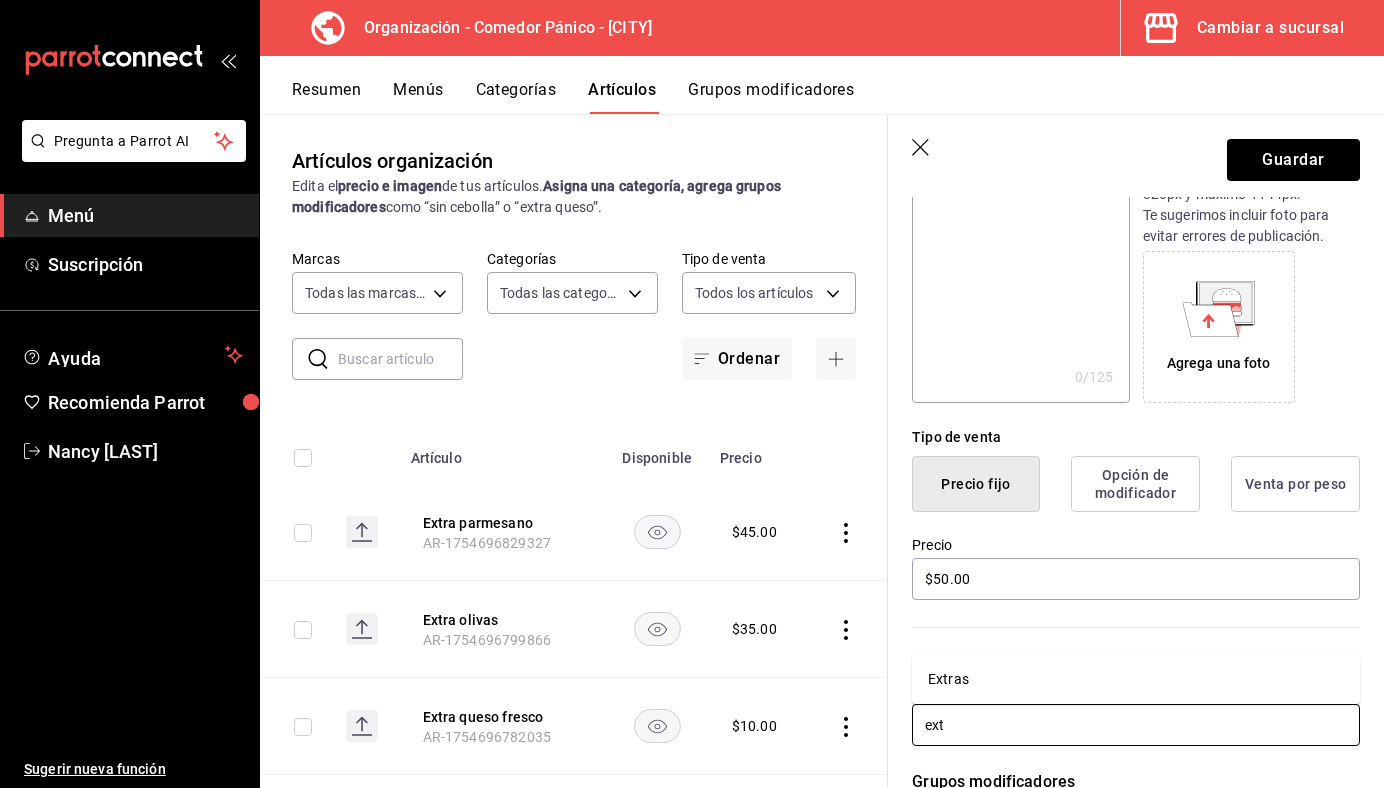 type on "extr" 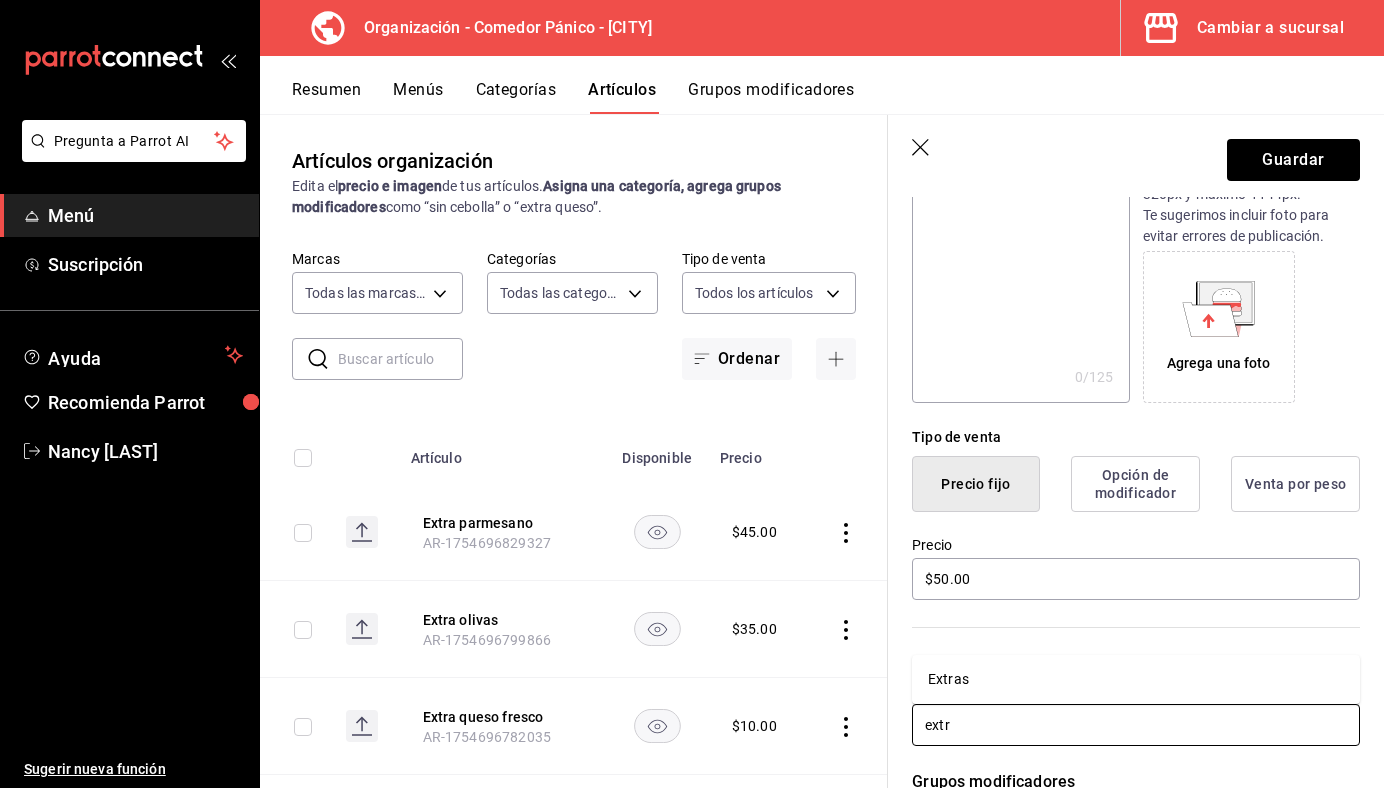 click on "Extras" at bounding box center [1136, 679] 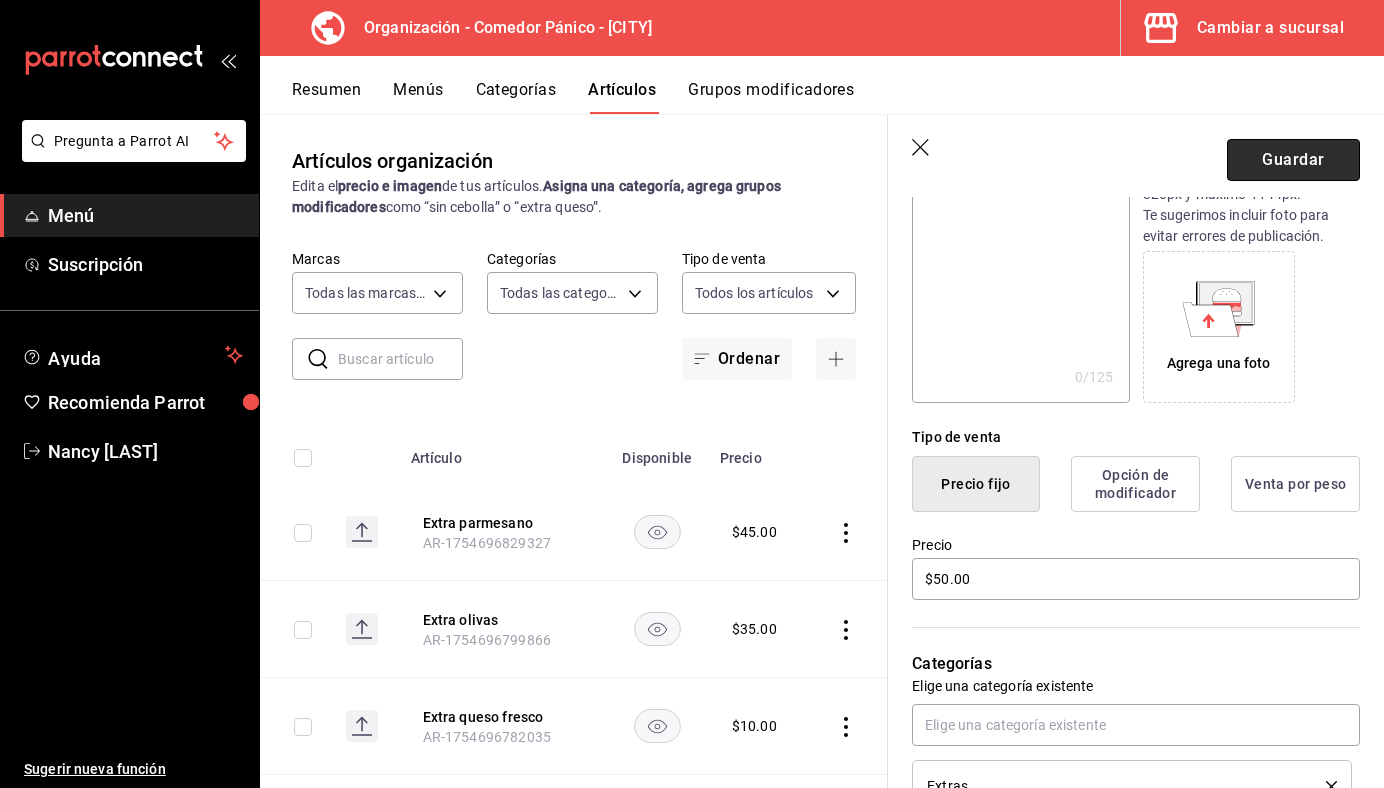click on "Guardar" at bounding box center (1293, 160) 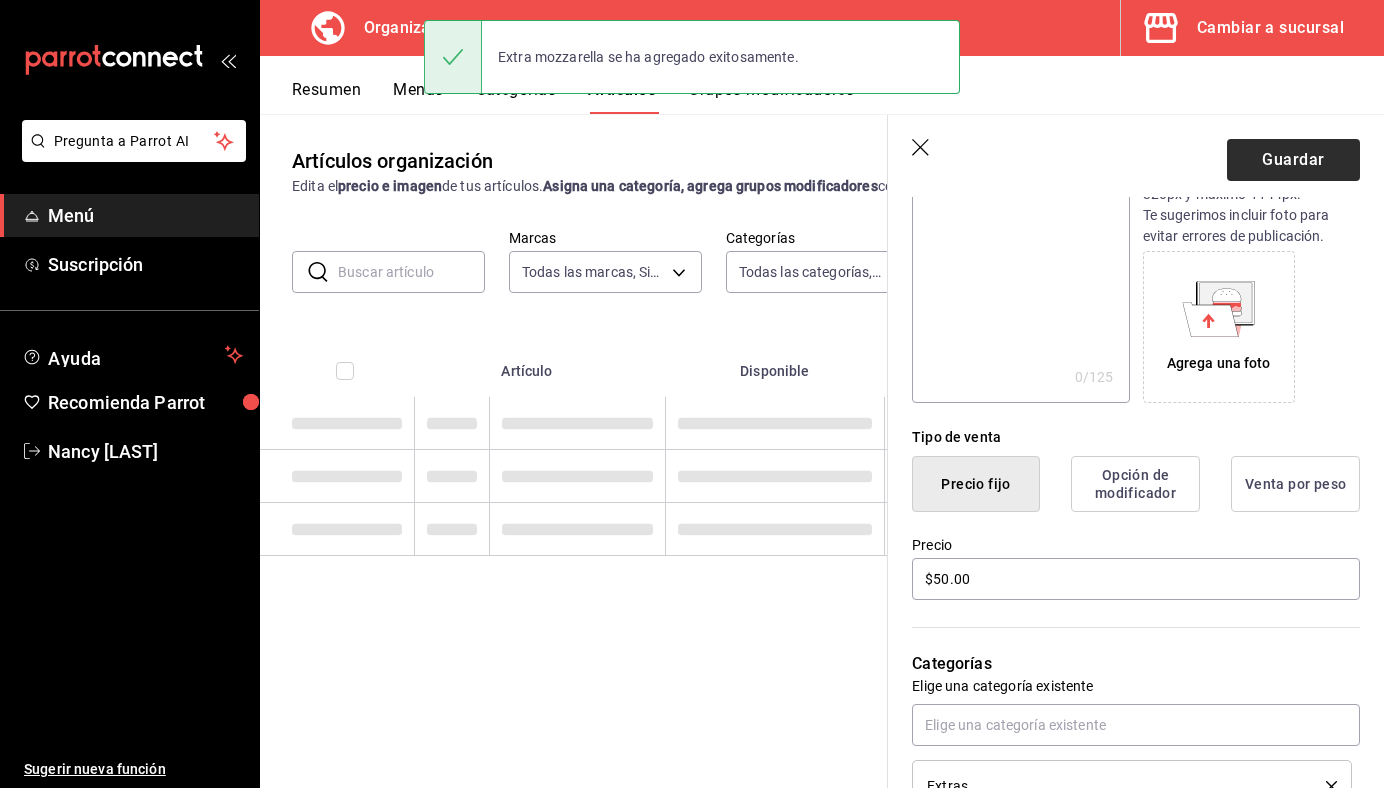 scroll, scrollTop: 0, scrollLeft: 0, axis: both 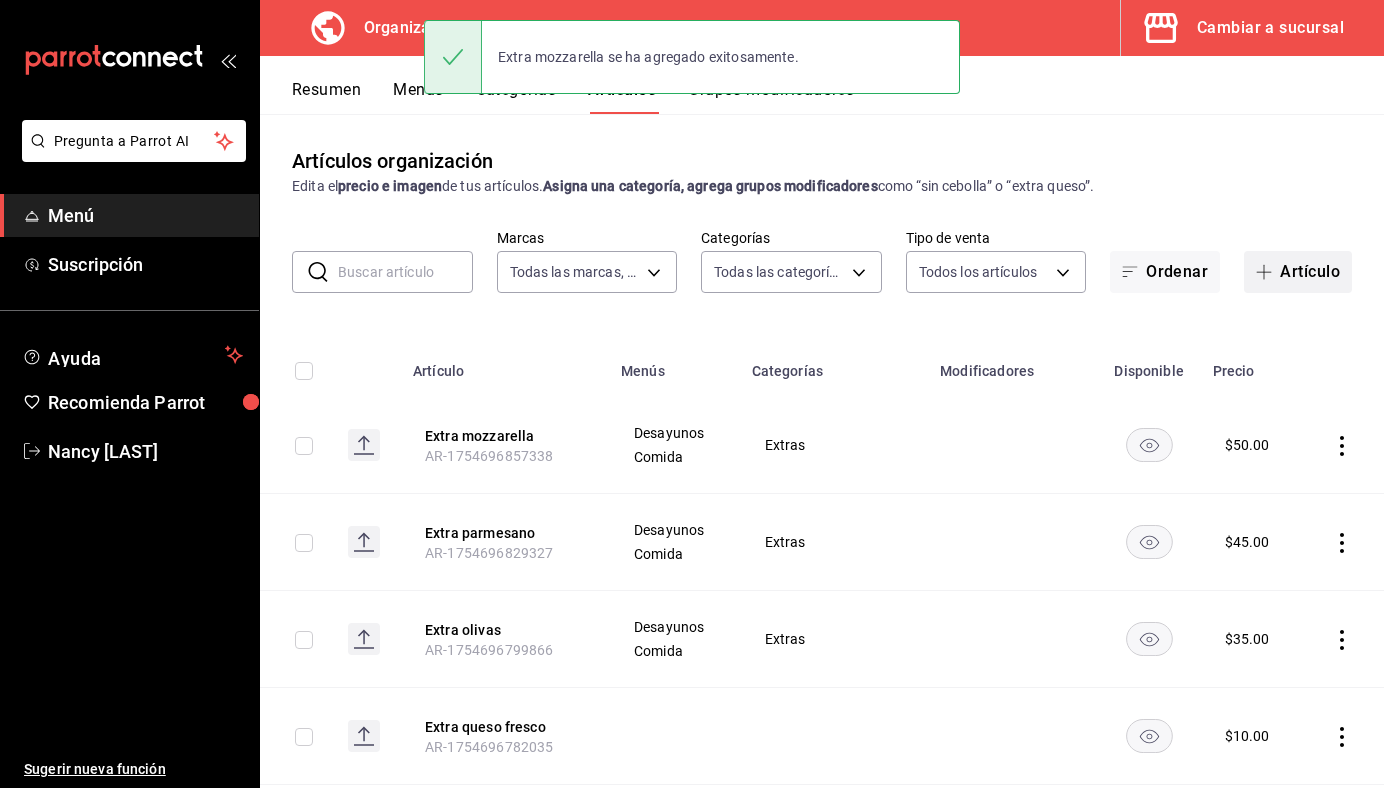 click on "Artículo" at bounding box center [1298, 272] 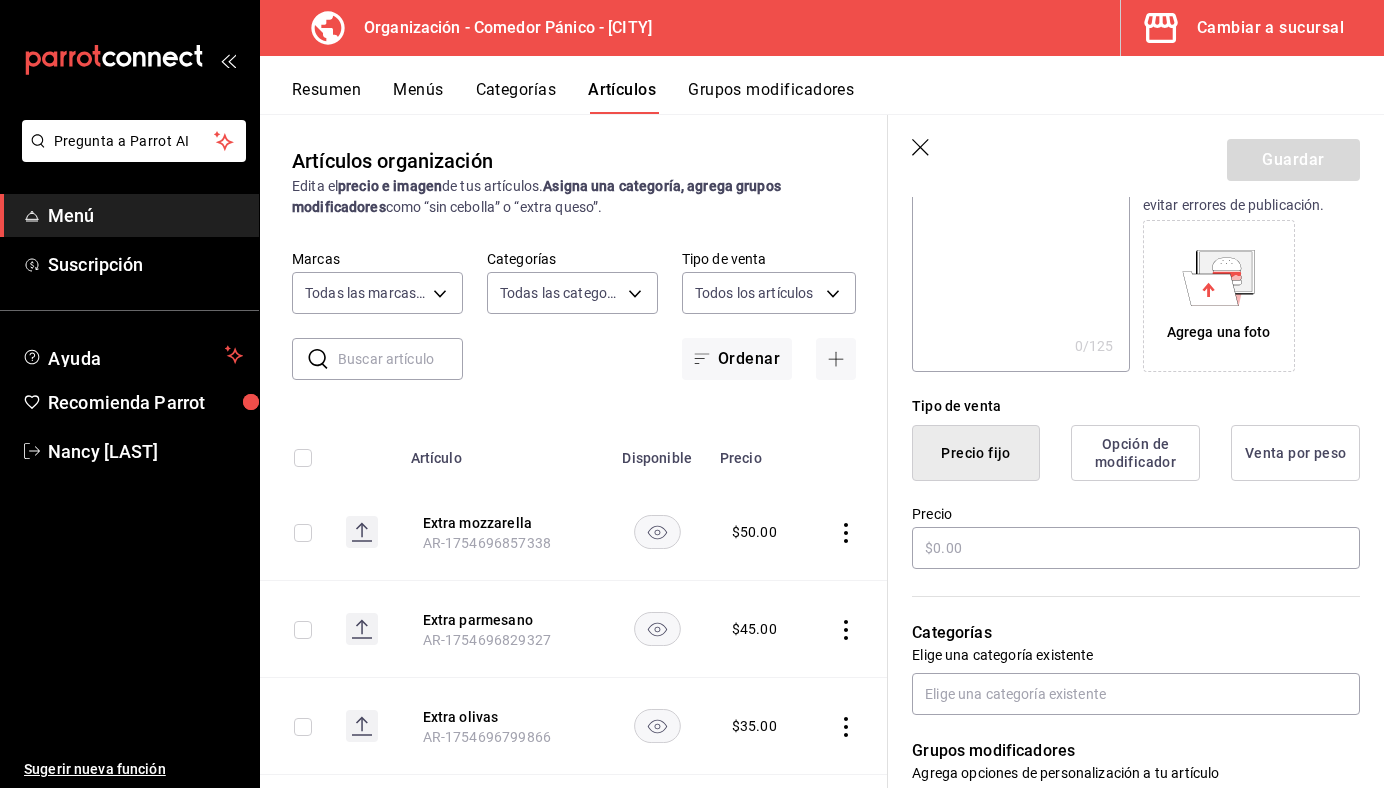 scroll, scrollTop: 513, scrollLeft: 0, axis: vertical 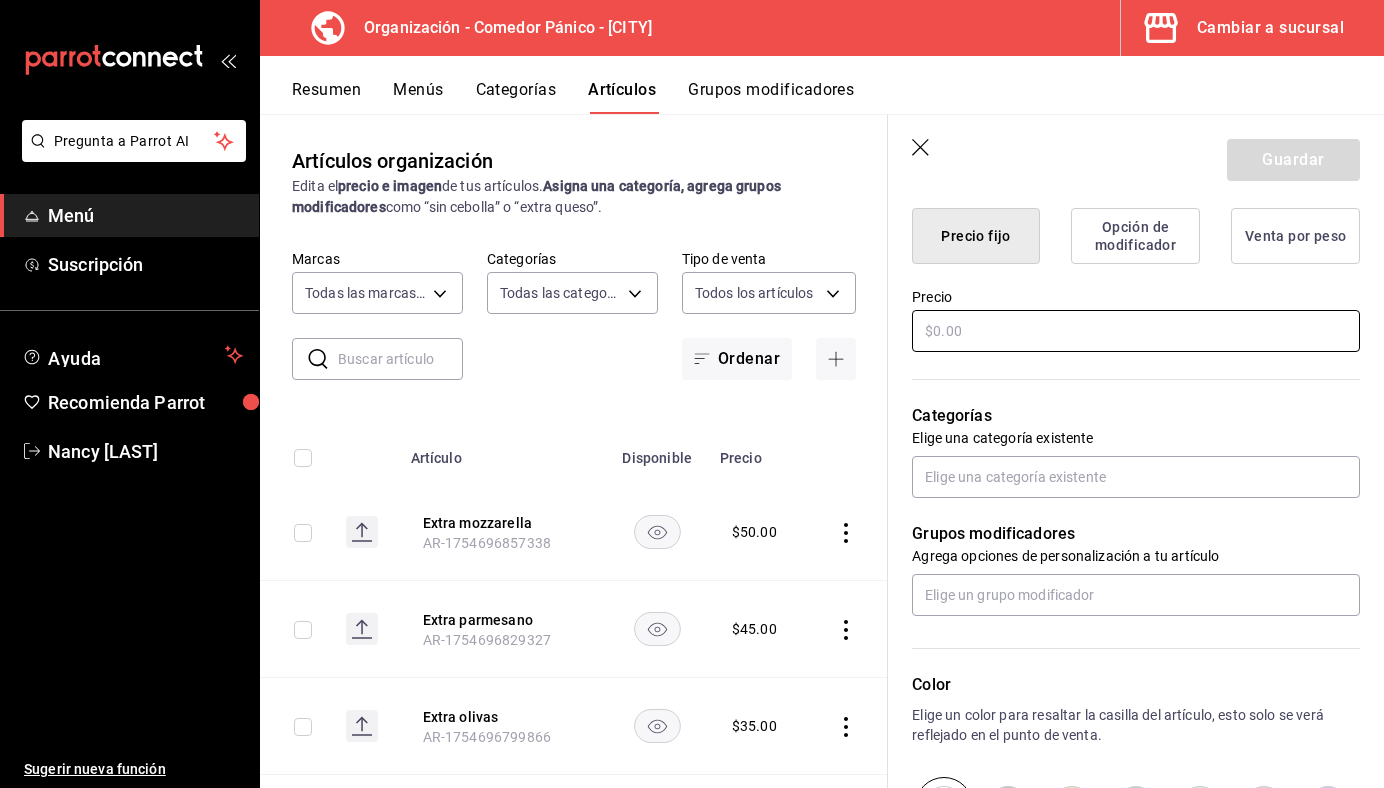 type on "Extra queso cabra" 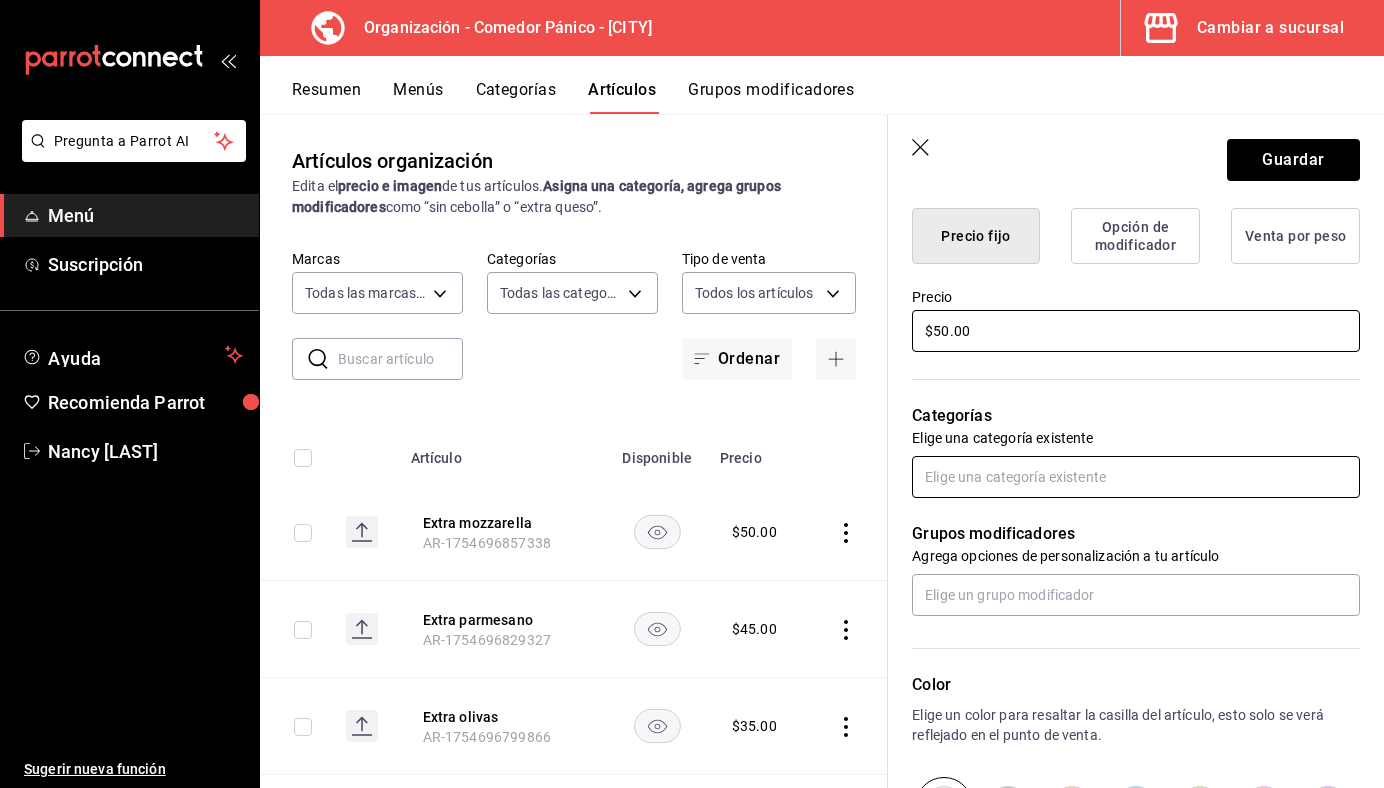 type on "$50.00" 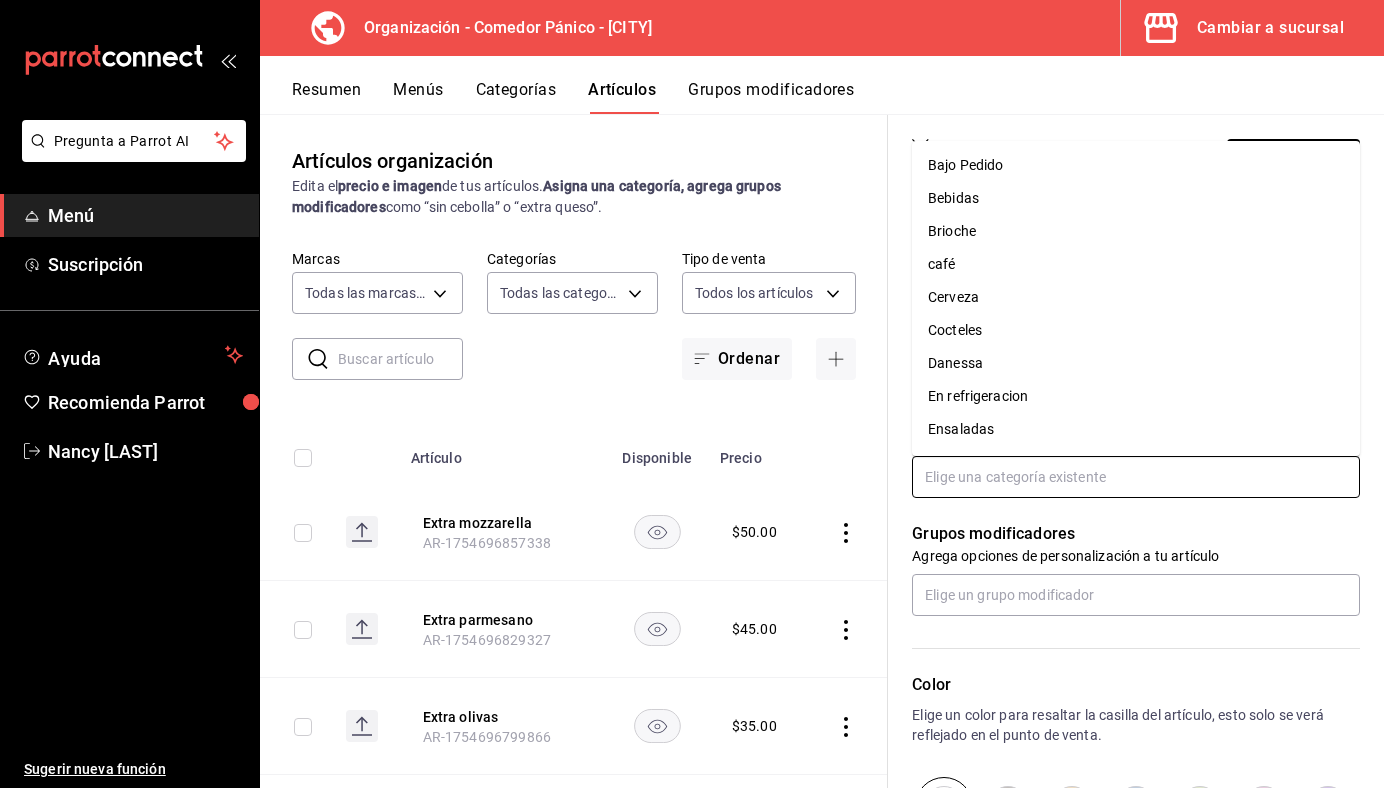 click at bounding box center [1136, 477] 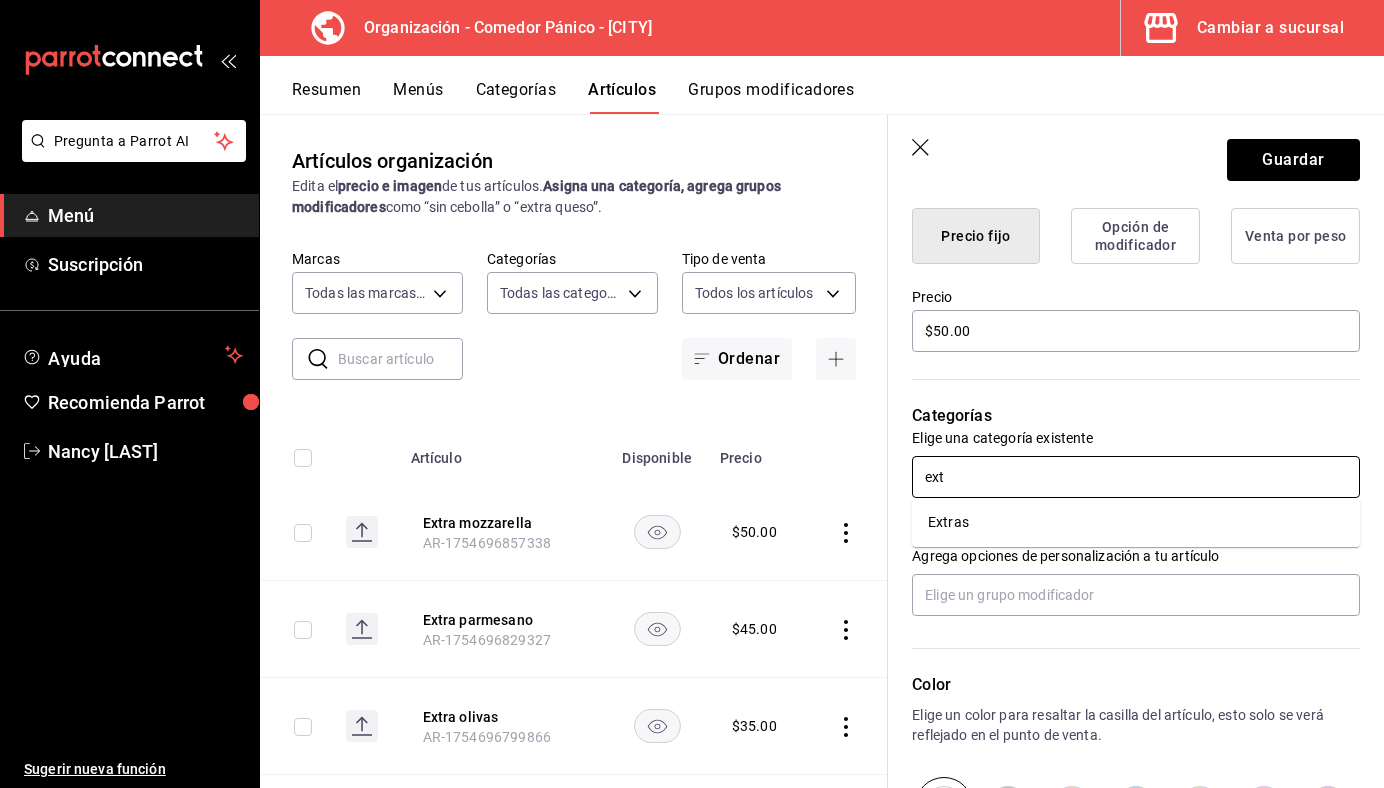 type on "extr" 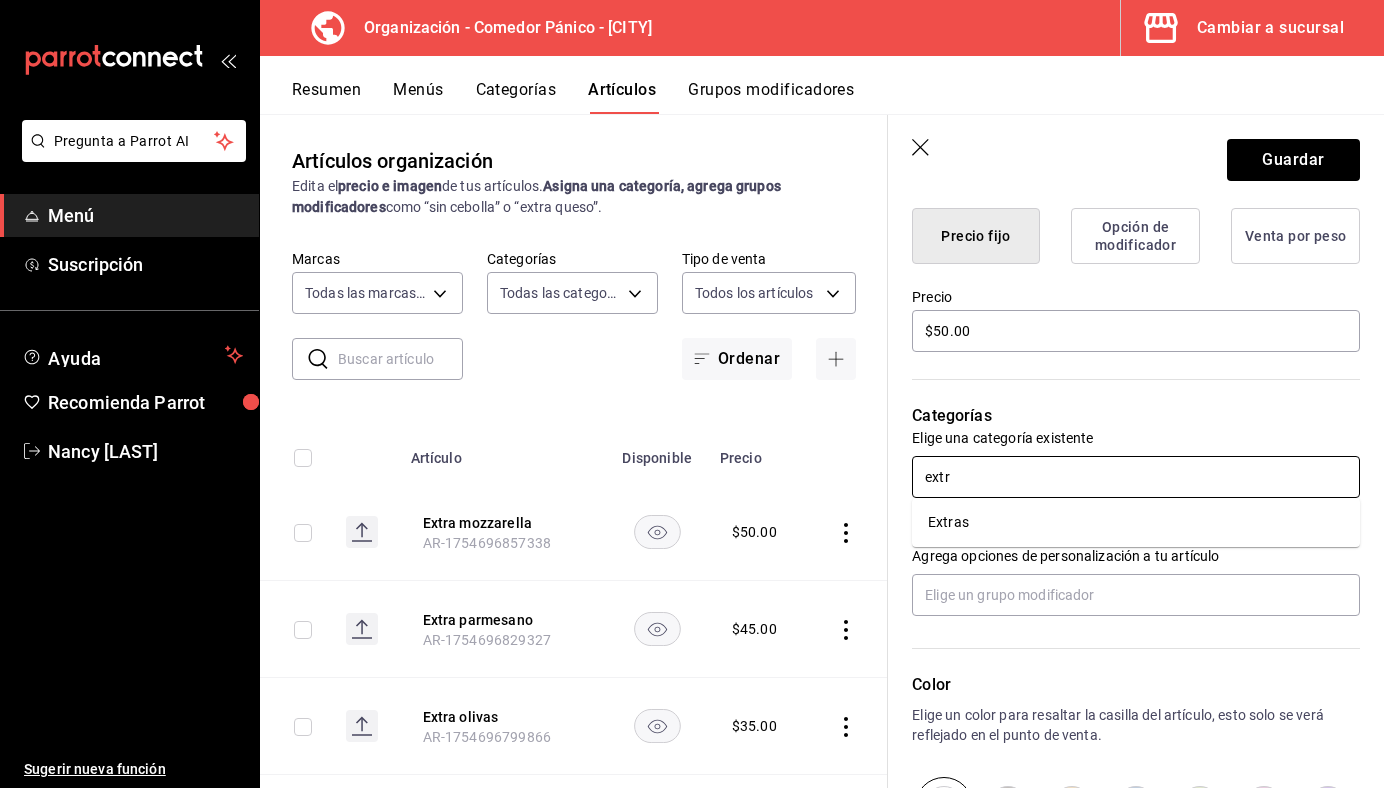 click on "Extras" at bounding box center [1136, 522] 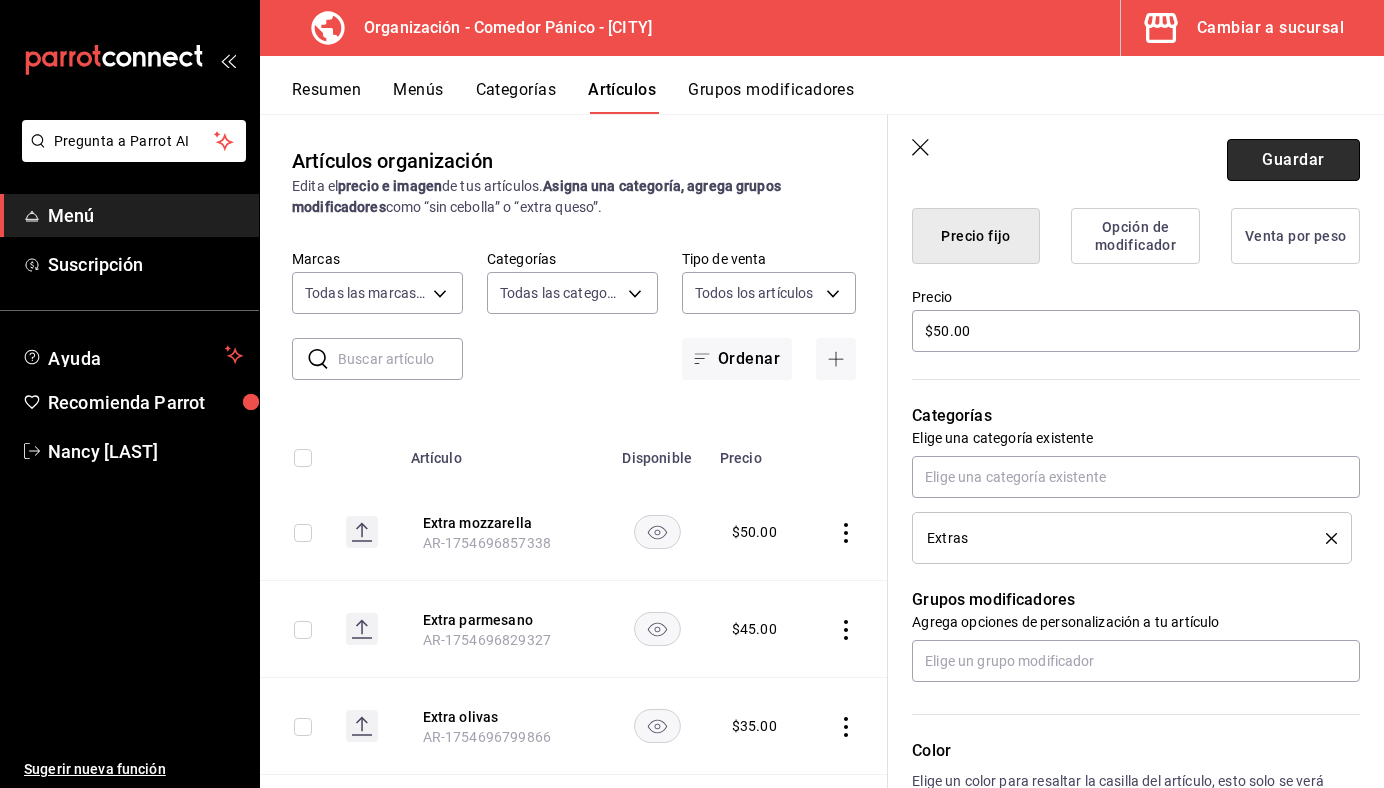 click on "Guardar" at bounding box center [1293, 160] 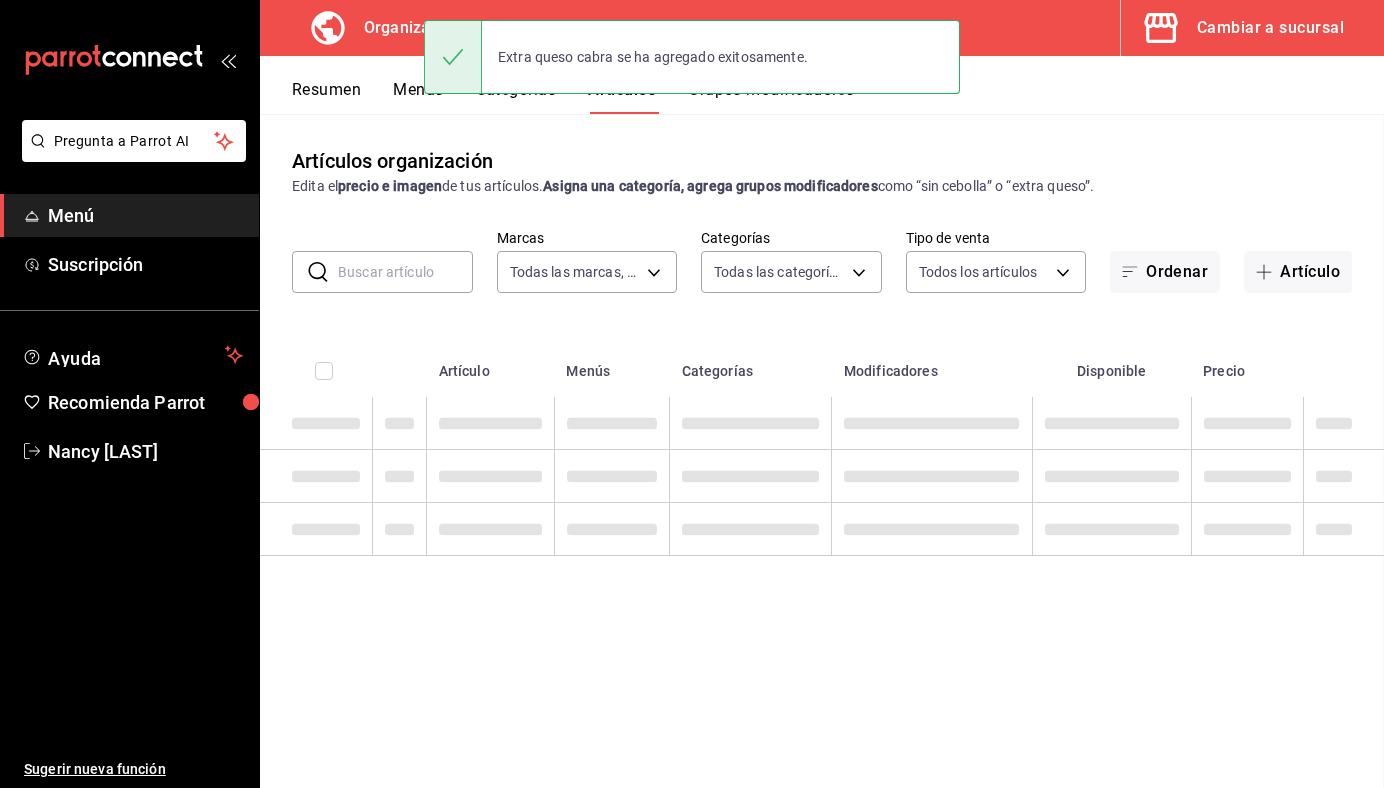 scroll, scrollTop: 0, scrollLeft: 0, axis: both 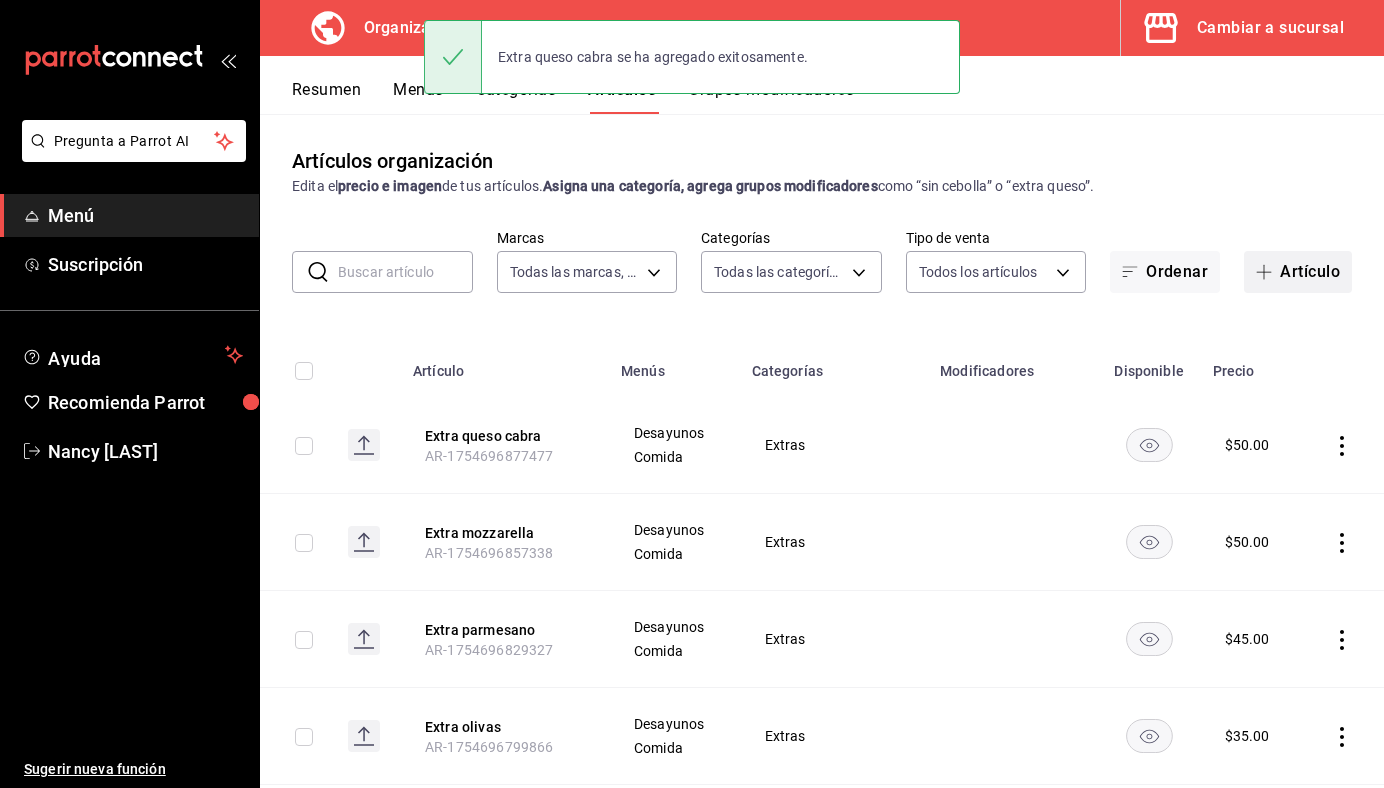 click on "Artículo" at bounding box center [1298, 272] 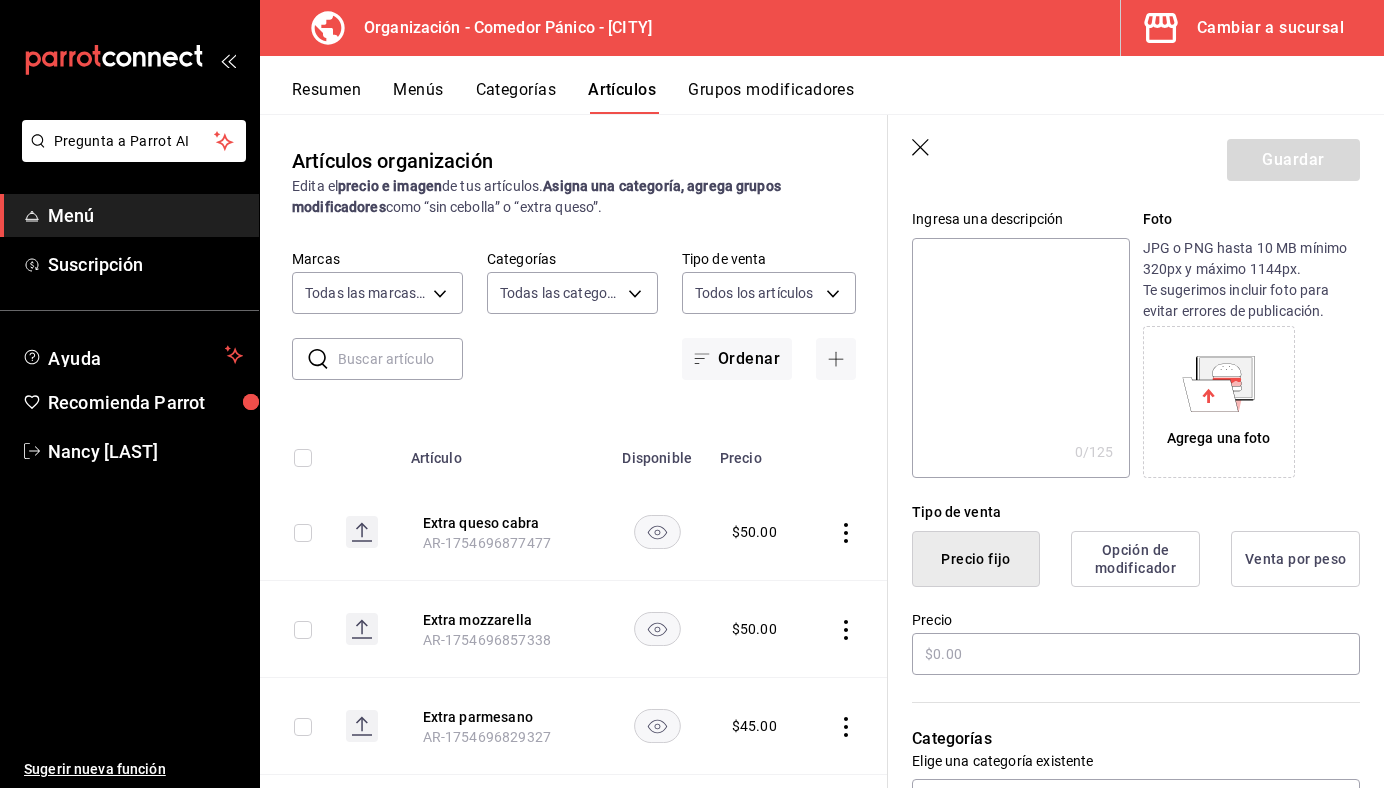 scroll, scrollTop: 439, scrollLeft: 0, axis: vertical 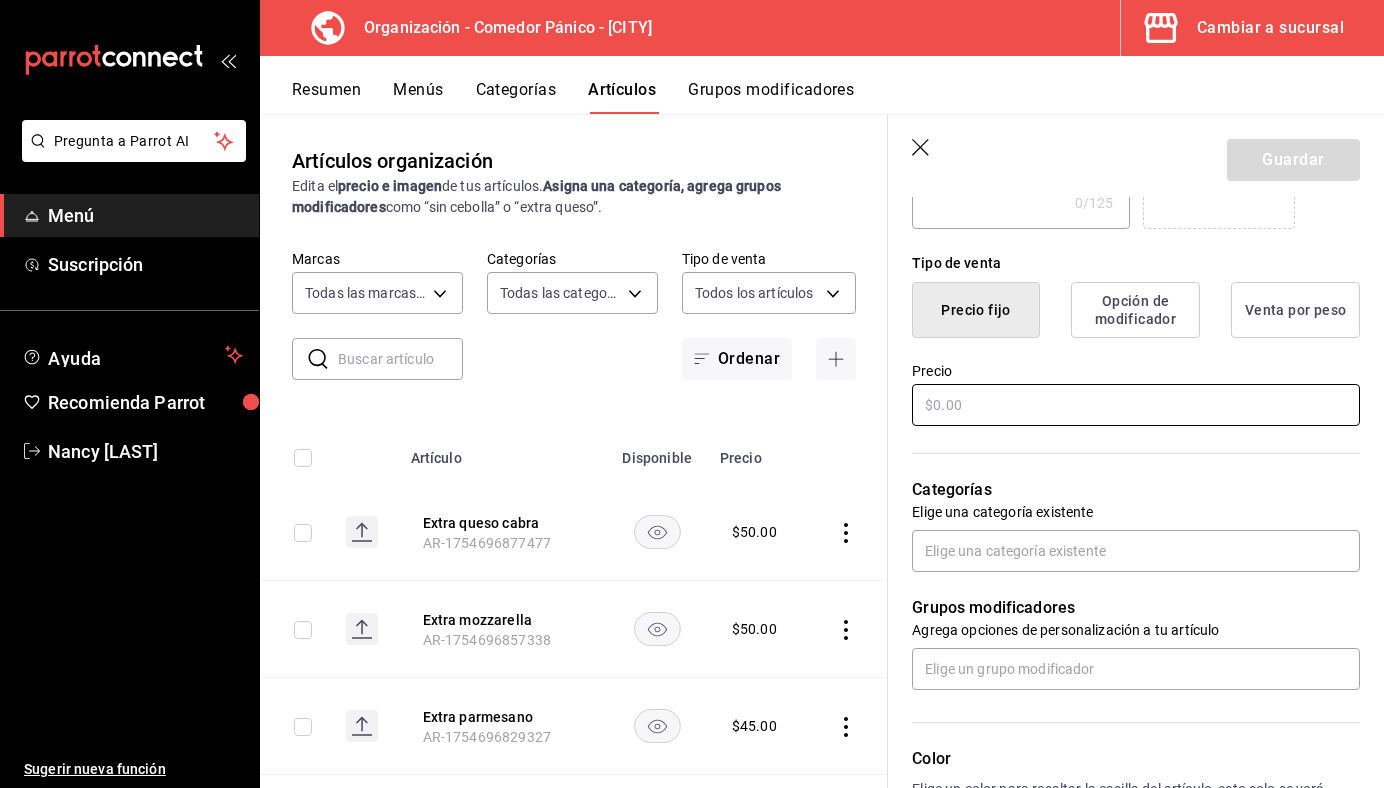 type on "Extra queso azul" 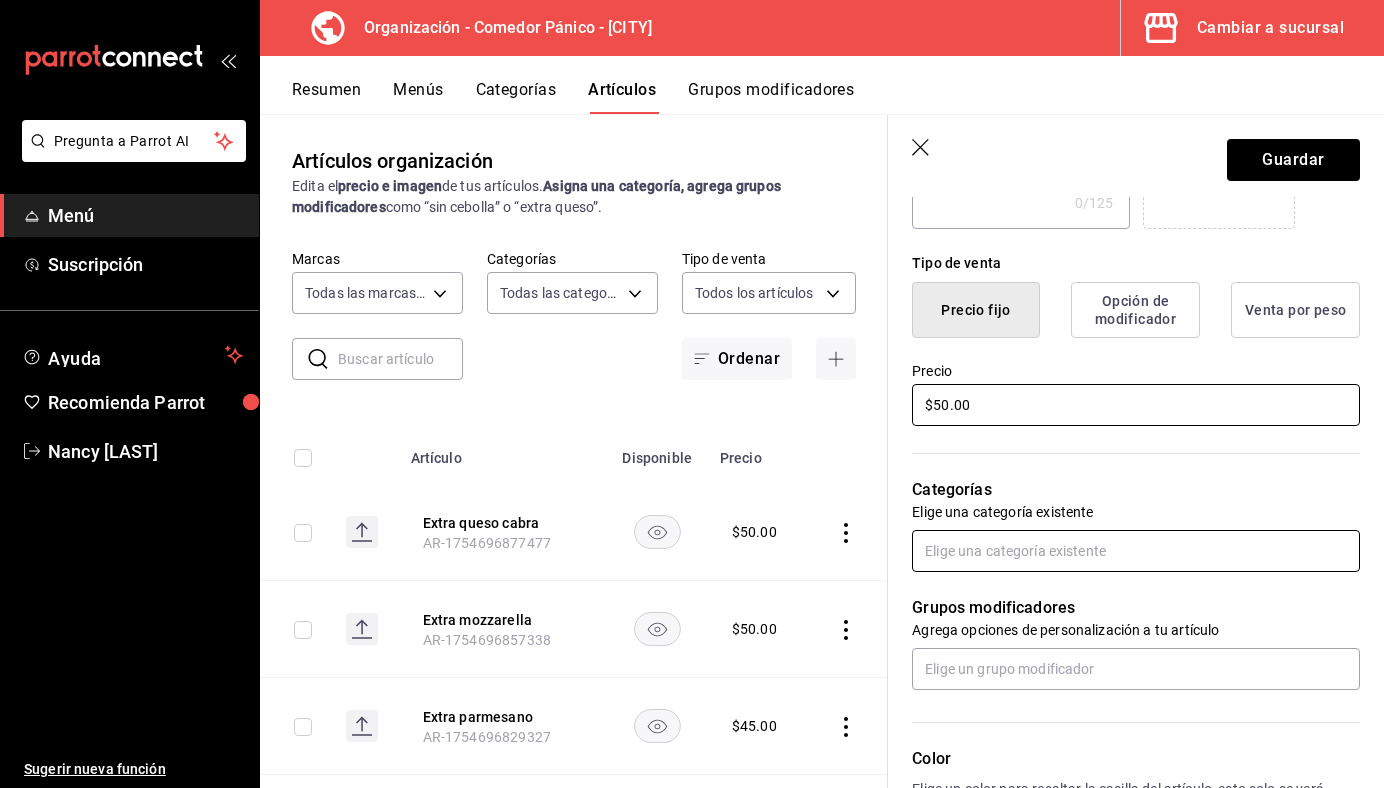type on "$50.00" 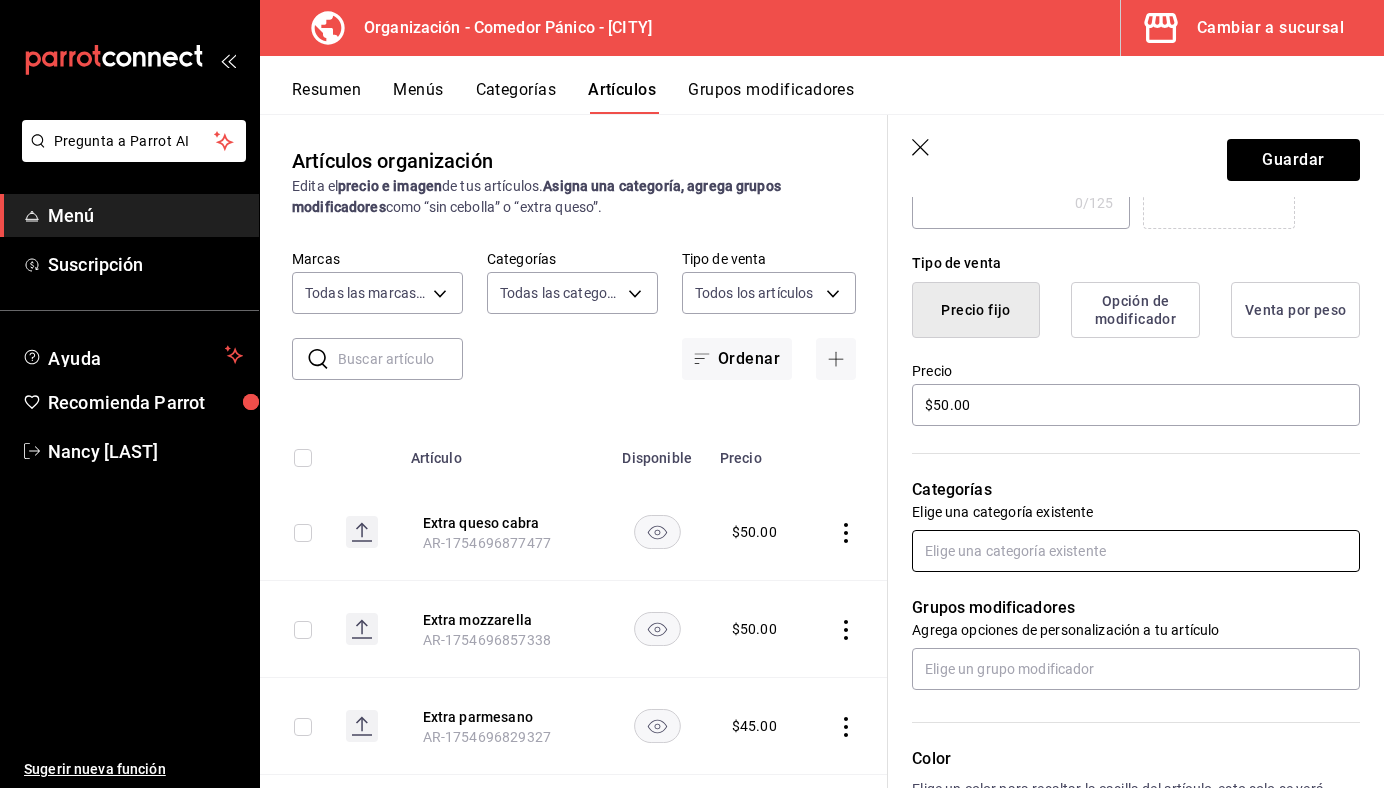 click at bounding box center (1136, 551) 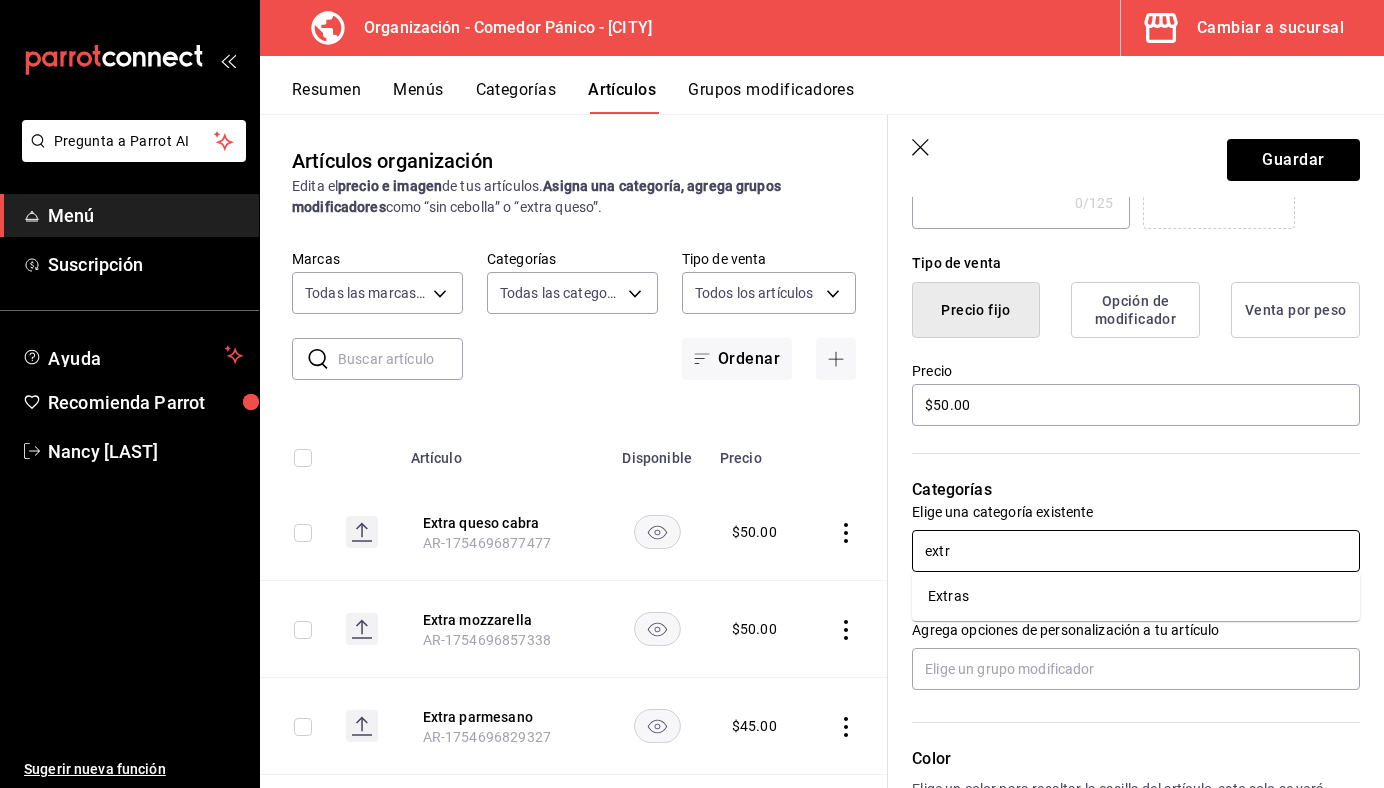 type on "extra" 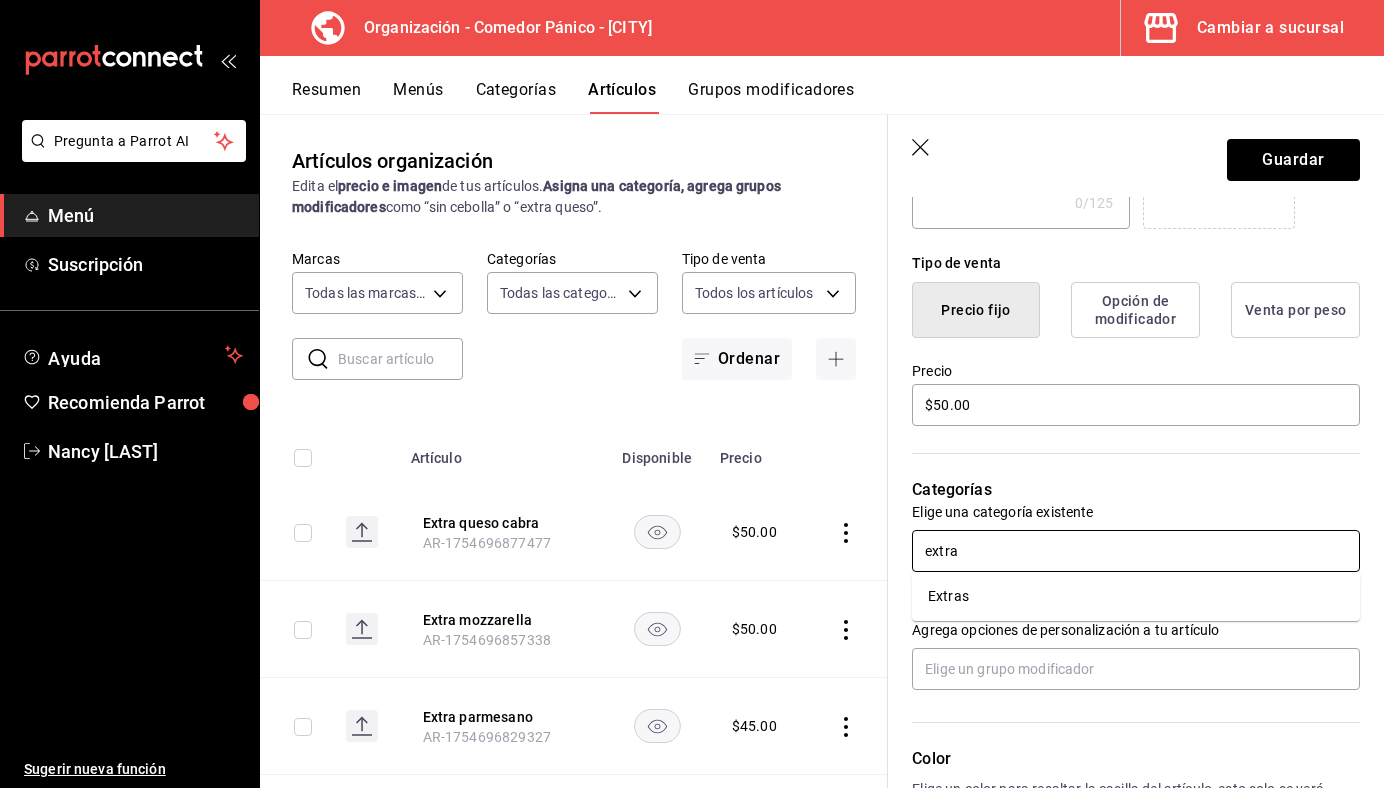 click on "Extras" at bounding box center (1136, 596) 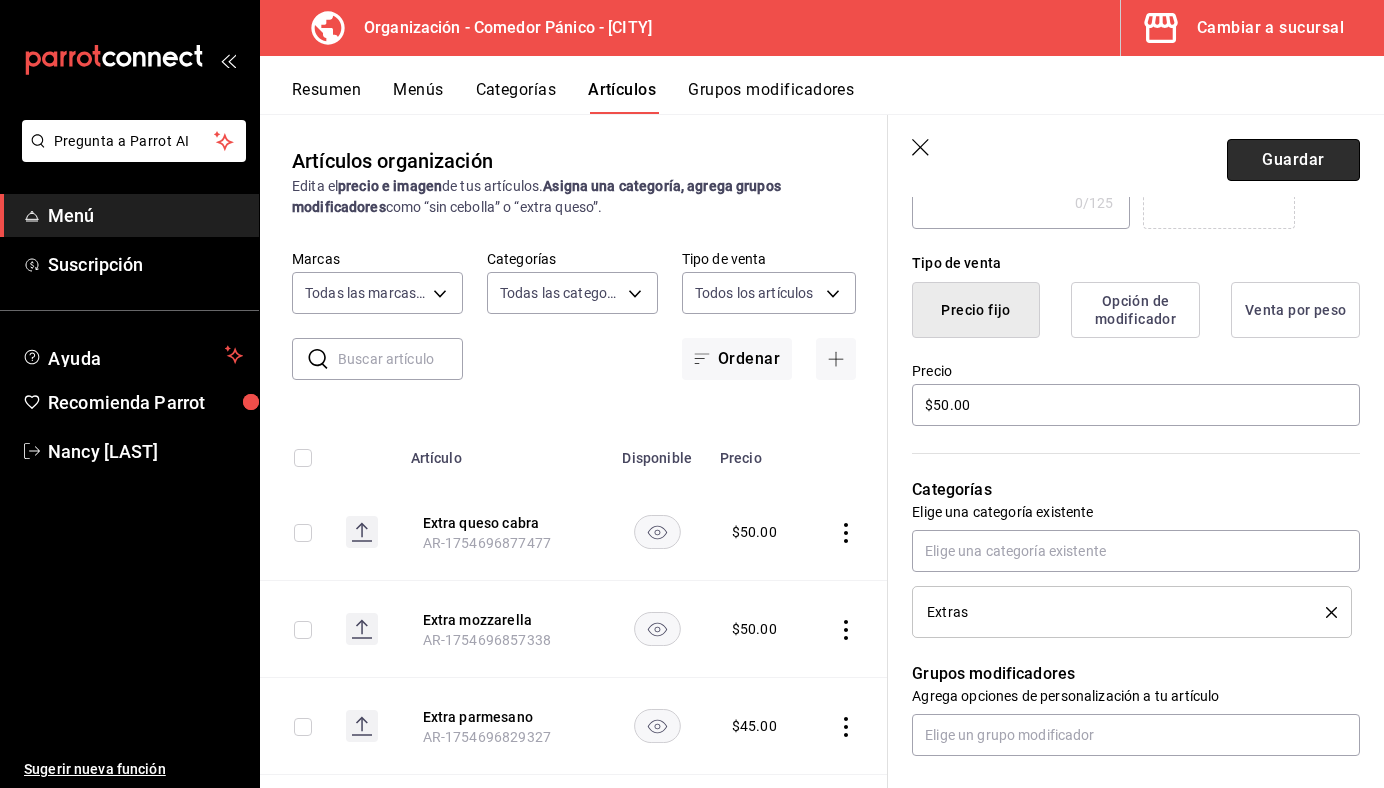 click on "Guardar" at bounding box center (1293, 160) 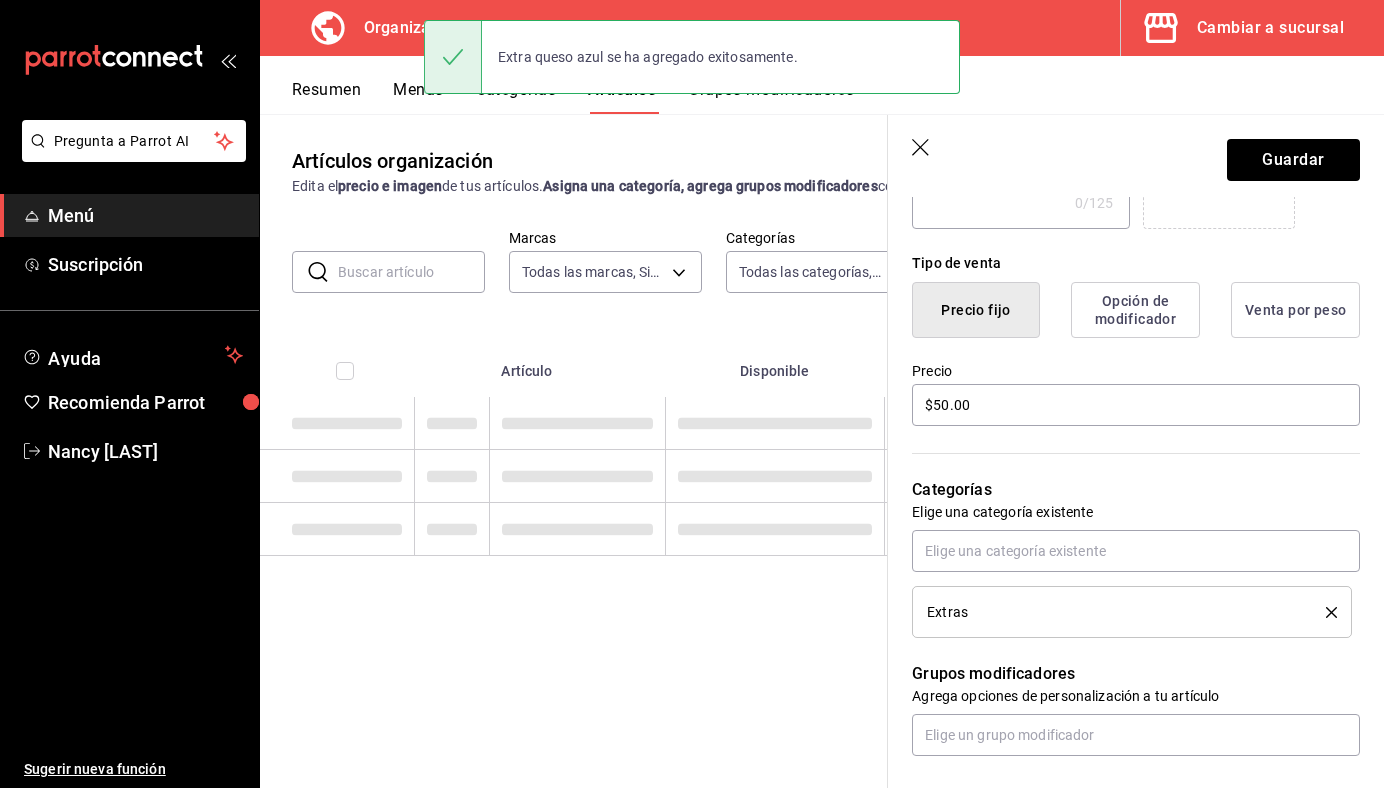 scroll, scrollTop: 0, scrollLeft: 0, axis: both 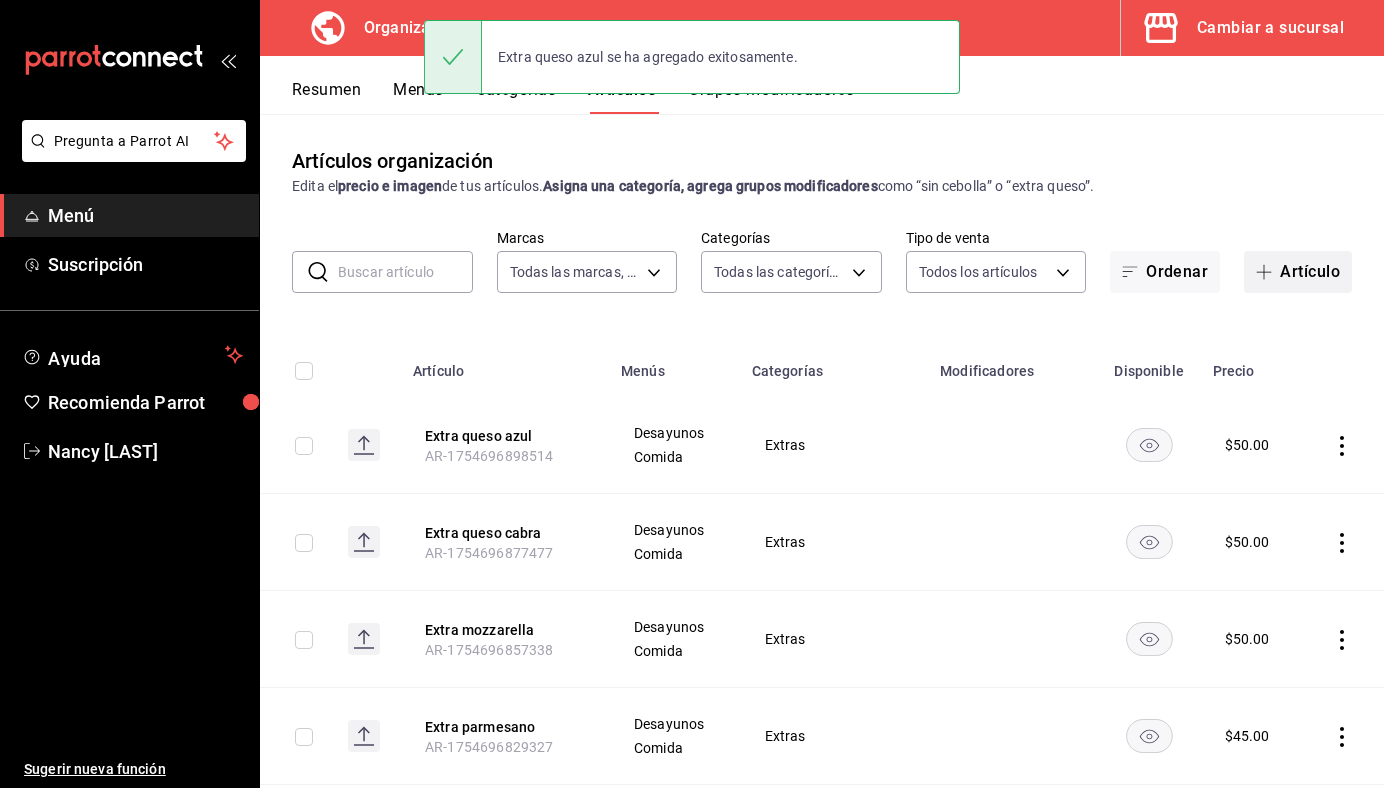 click on "Artículo" at bounding box center [1298, 272] 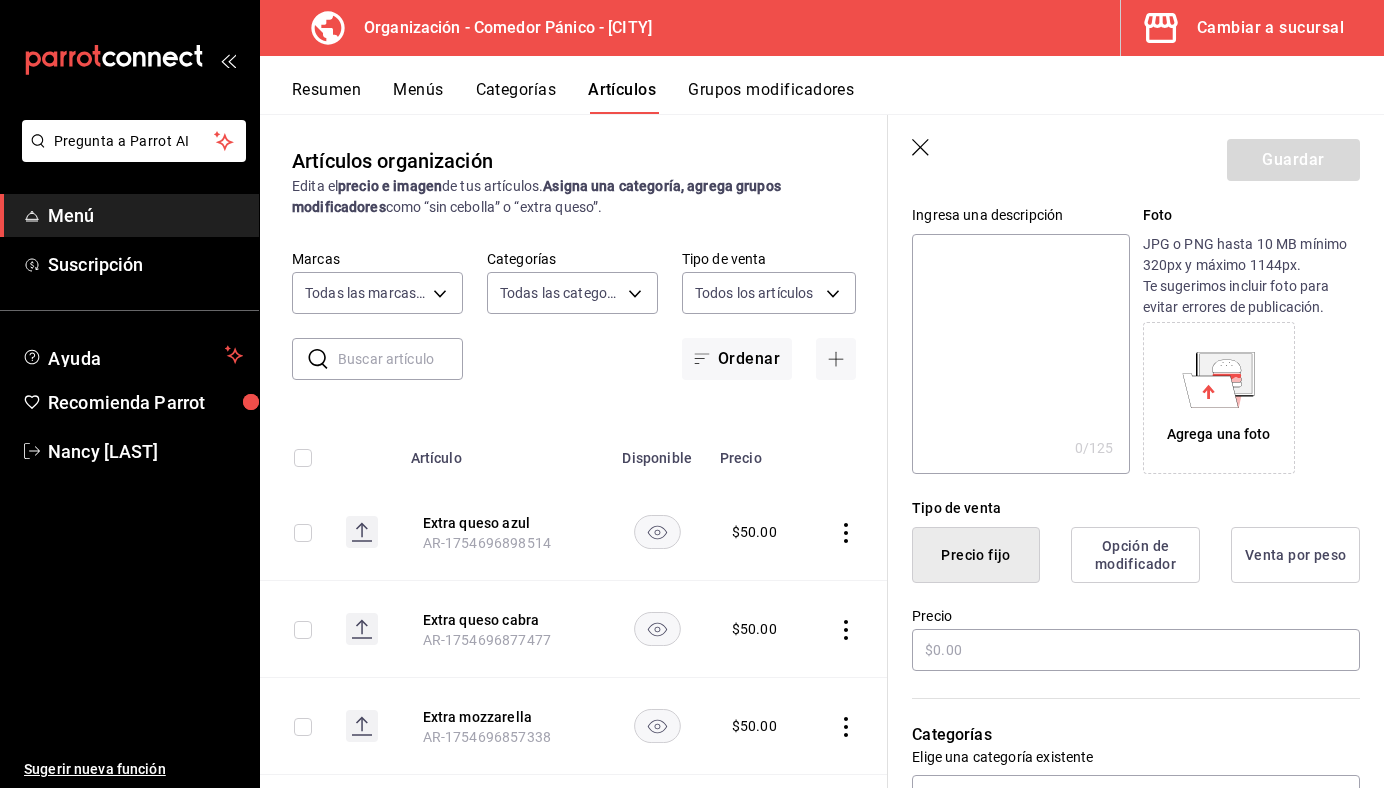scroll, scrollTop: 219, scrollLeft: 0, axis: vertical 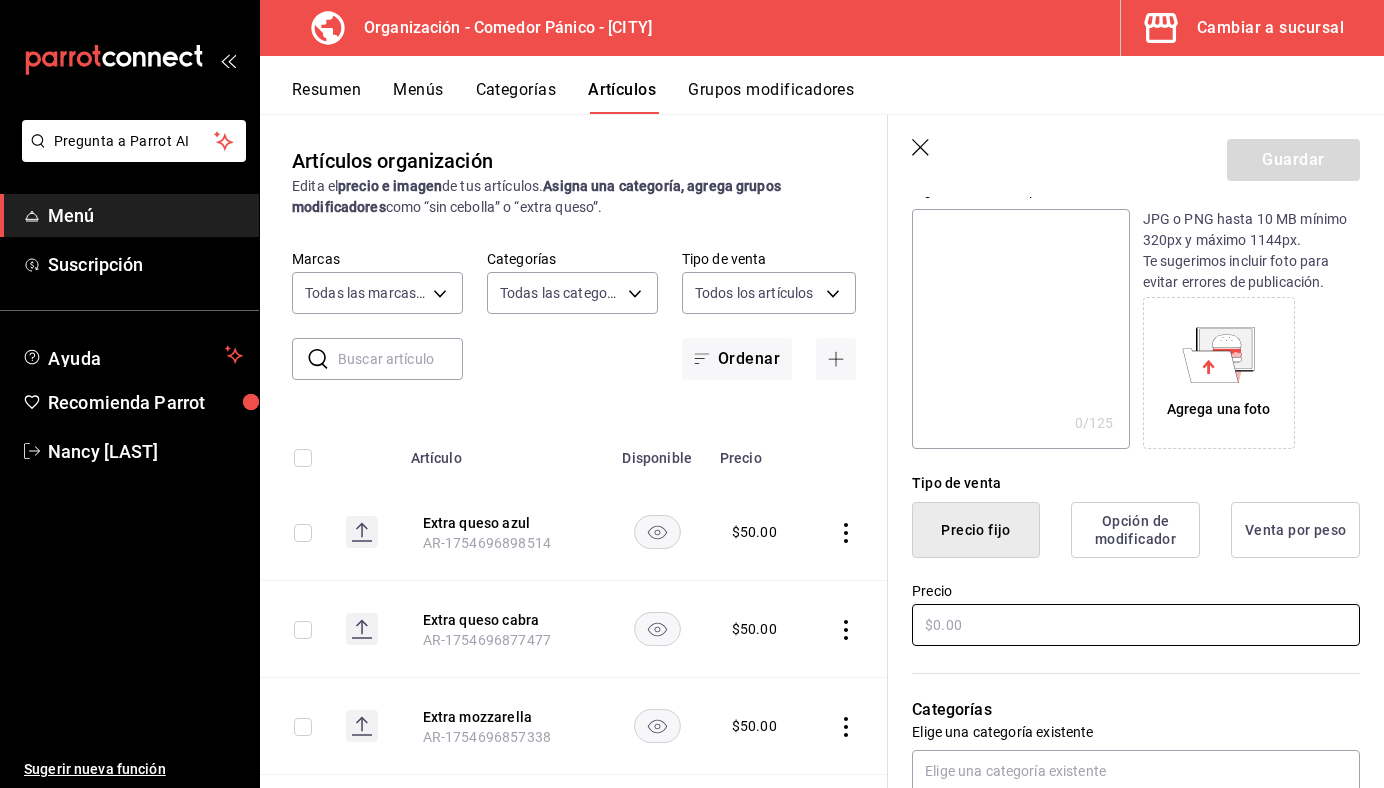type on "Extra salami" 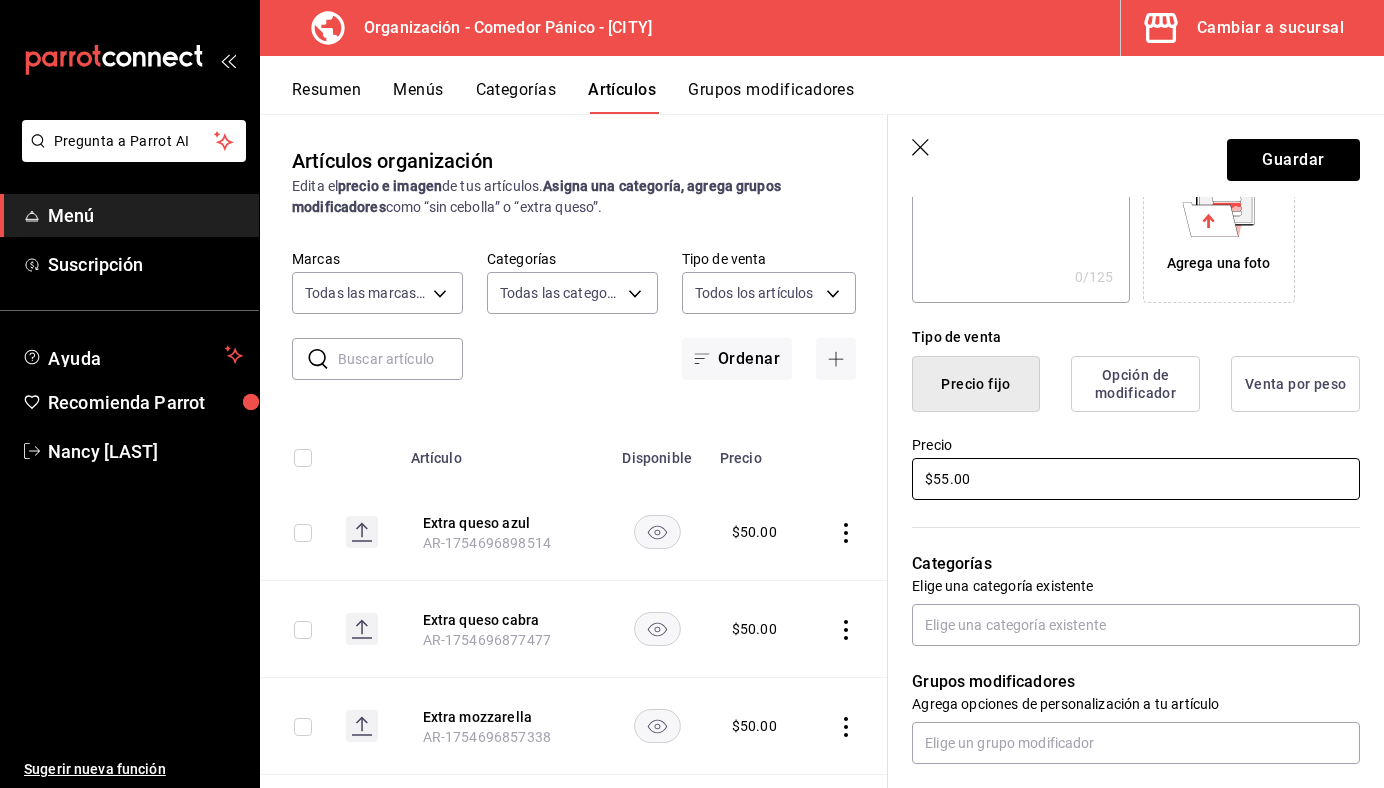 scroll, scrollTop: 367, scrollLeft: 0, axis: vertical 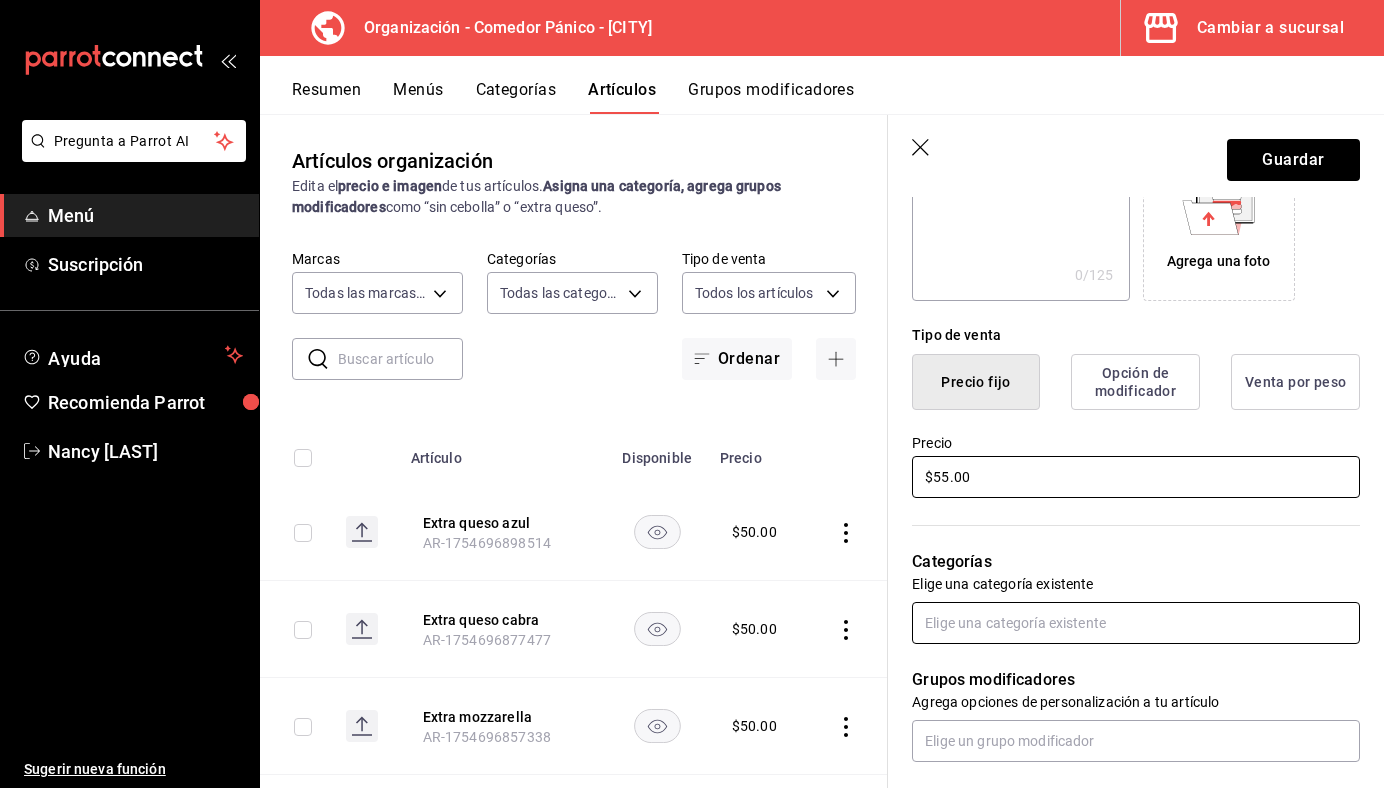 type on "$55.00" 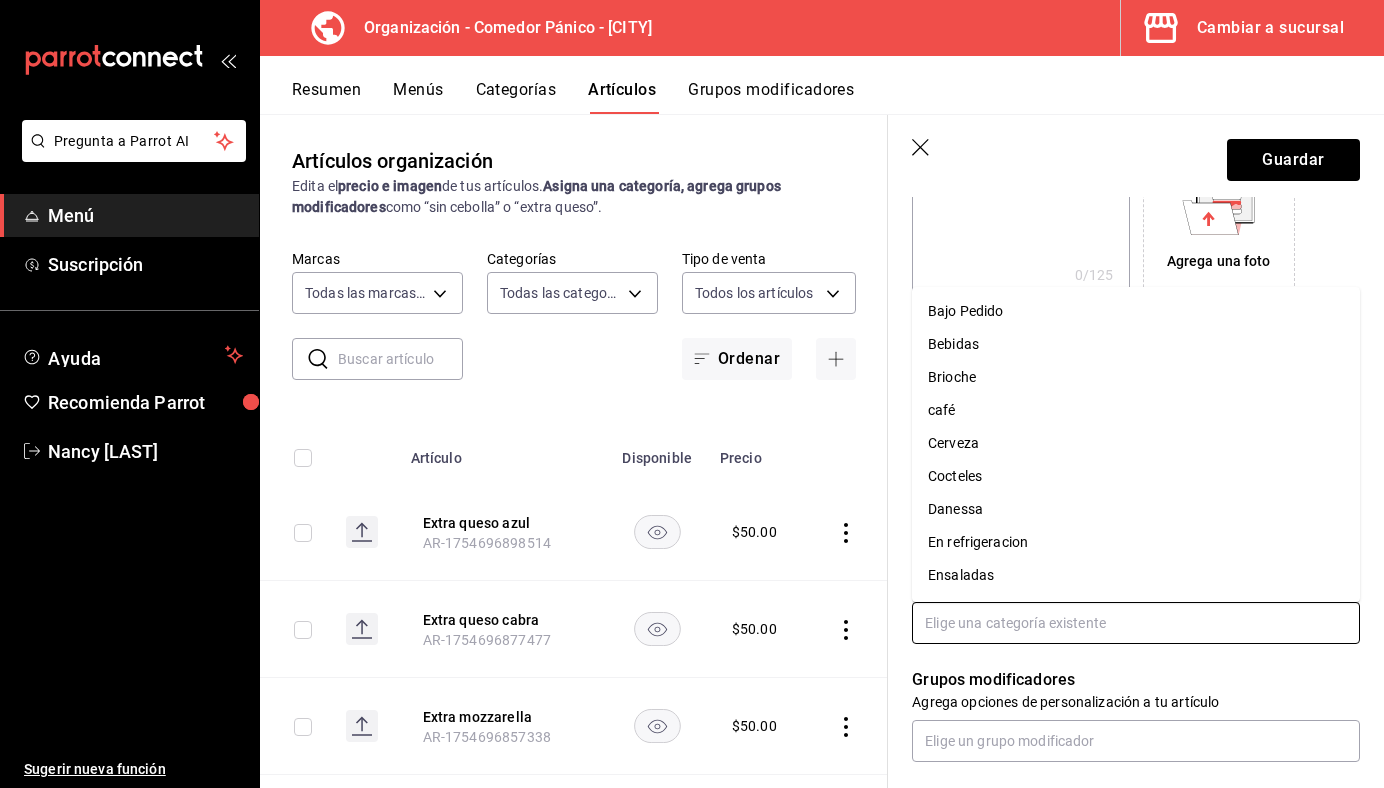 click at bounding box center [1136, 623] 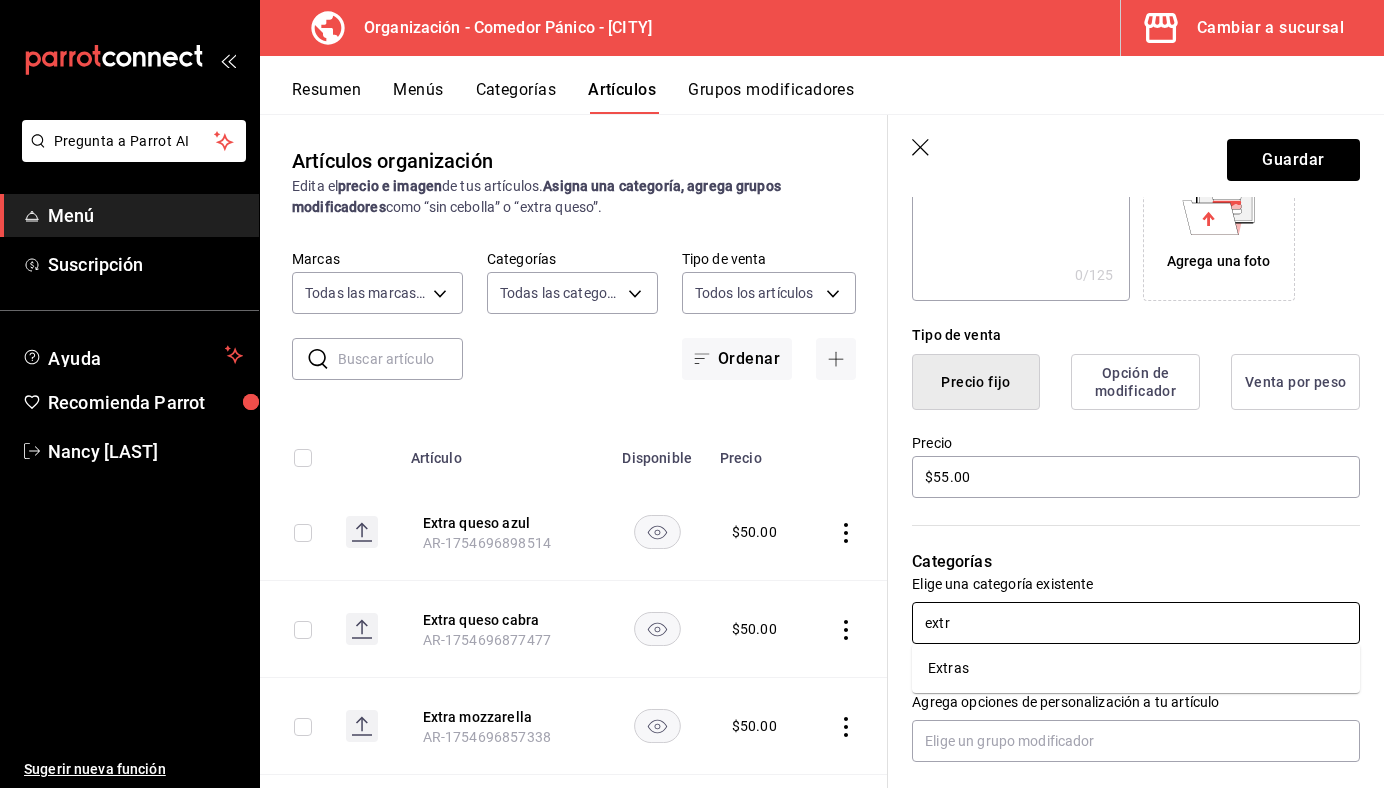 type on "extra" 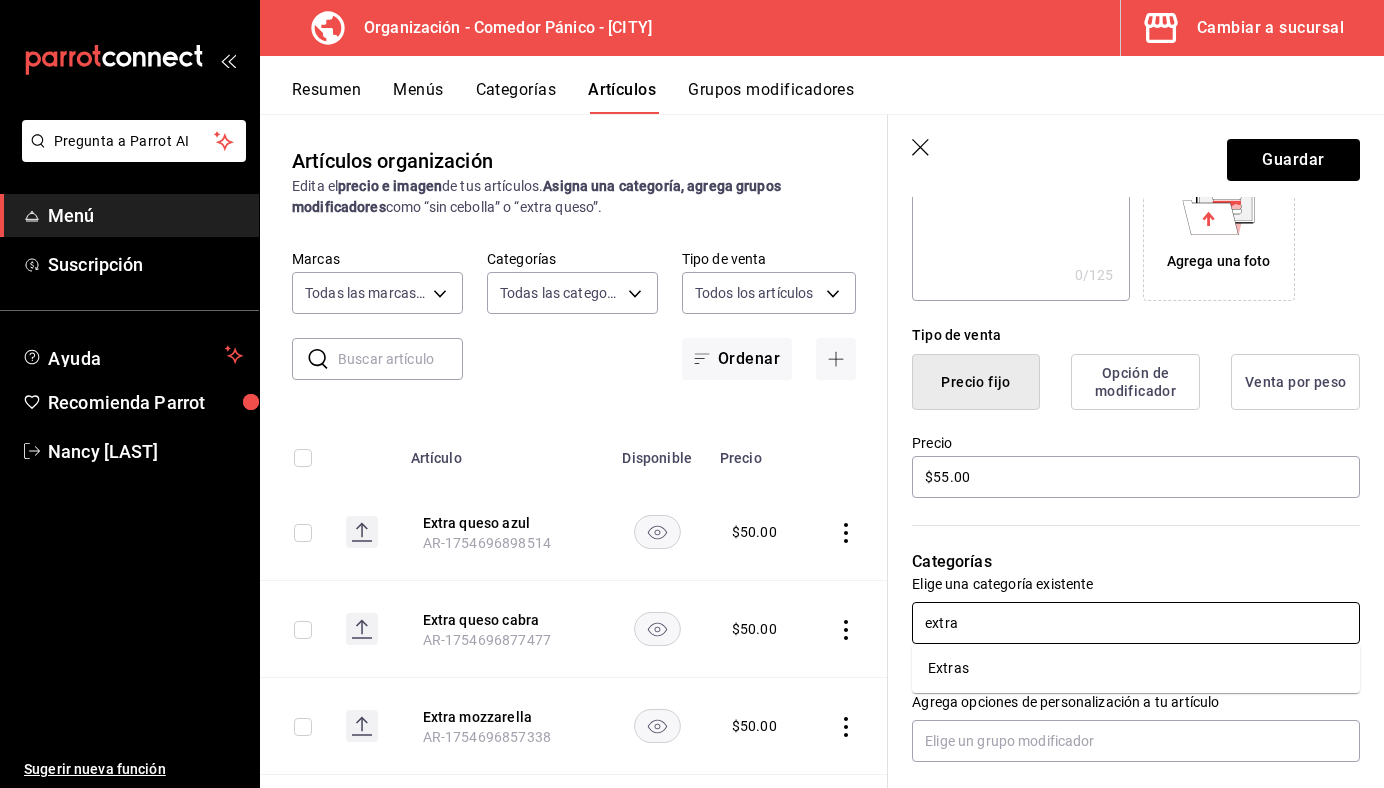 click on "Extras" at bounding box center [1136, 668] 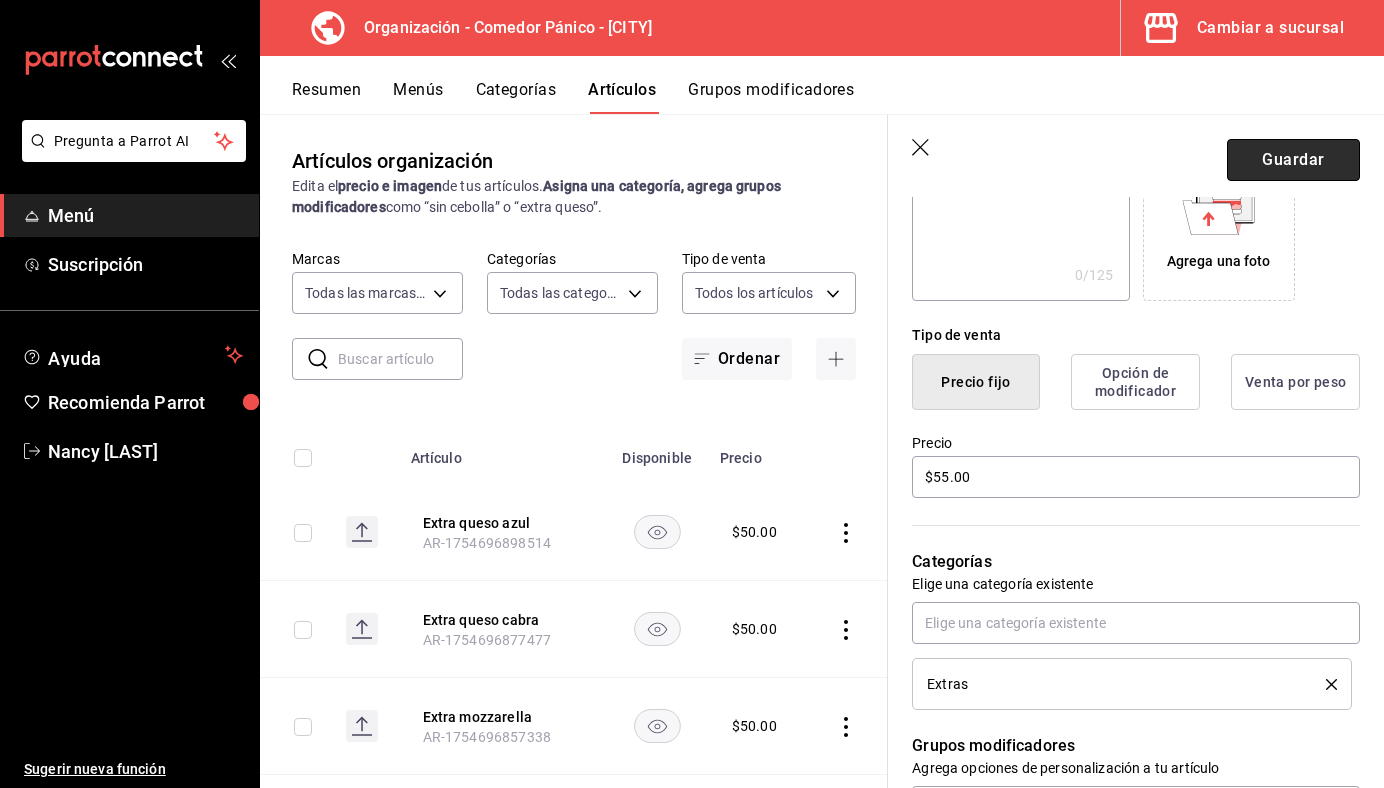 click on "Guardar" at bounding box center (1293, 160) 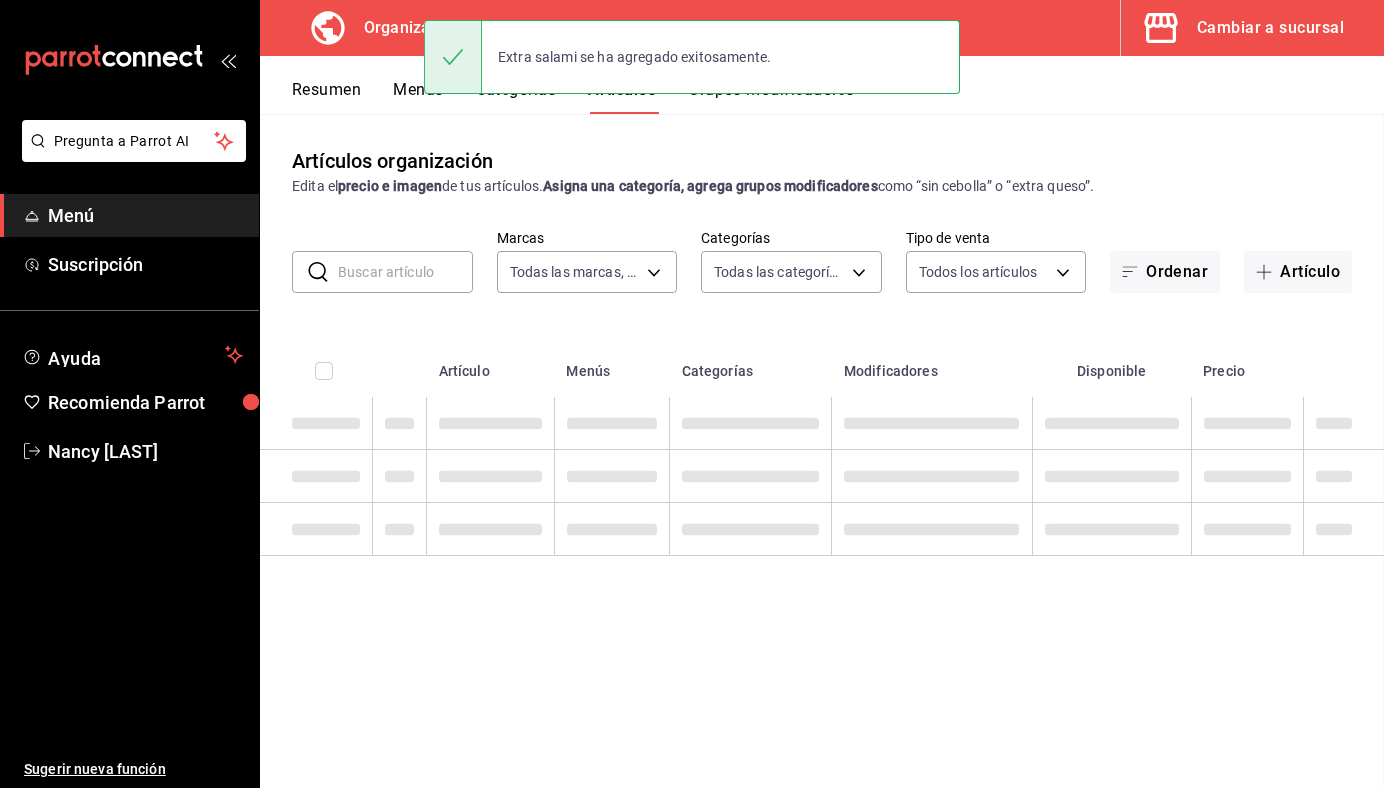 scroll, scrollTop: 0, scrollLeft: 0, axis: both 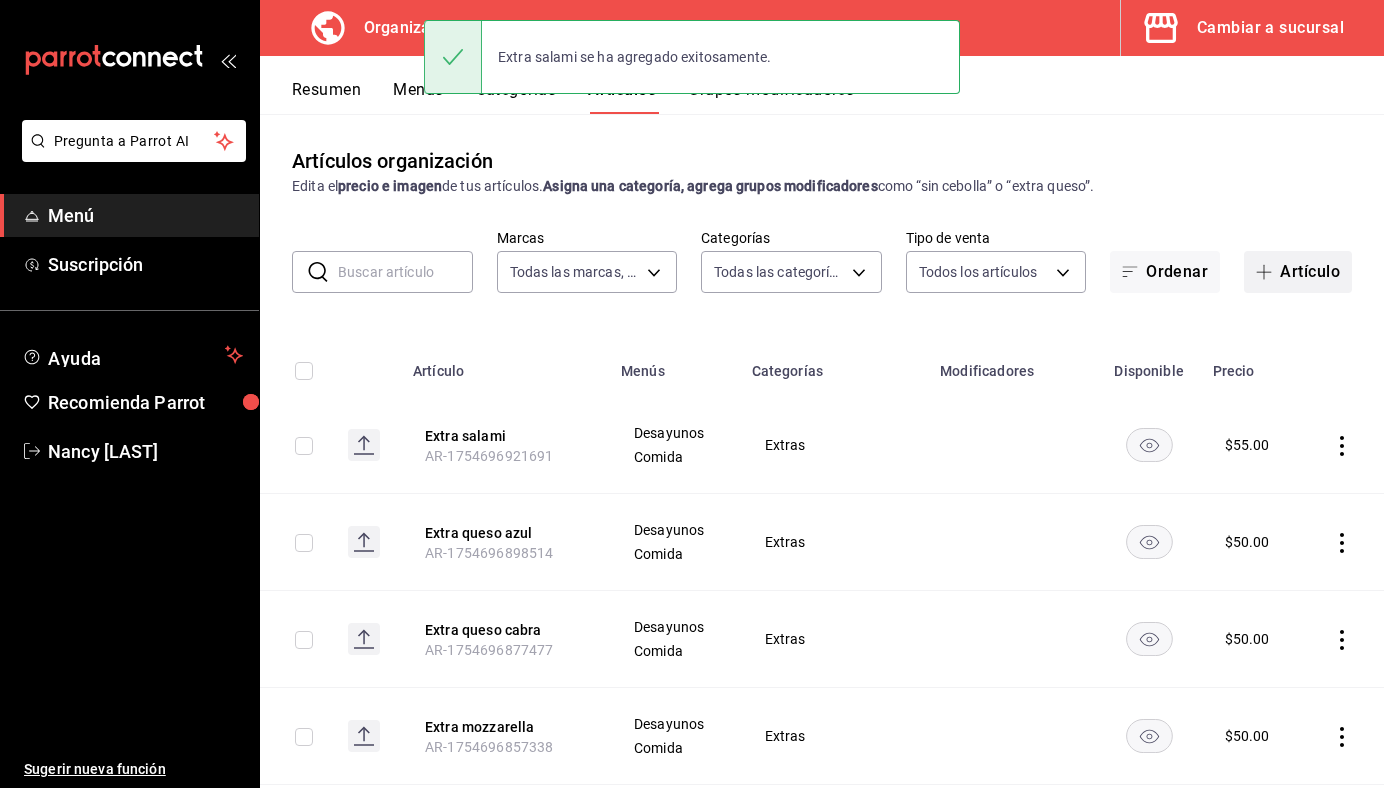 click on "Artículo" at bounding box center (1298, 272) 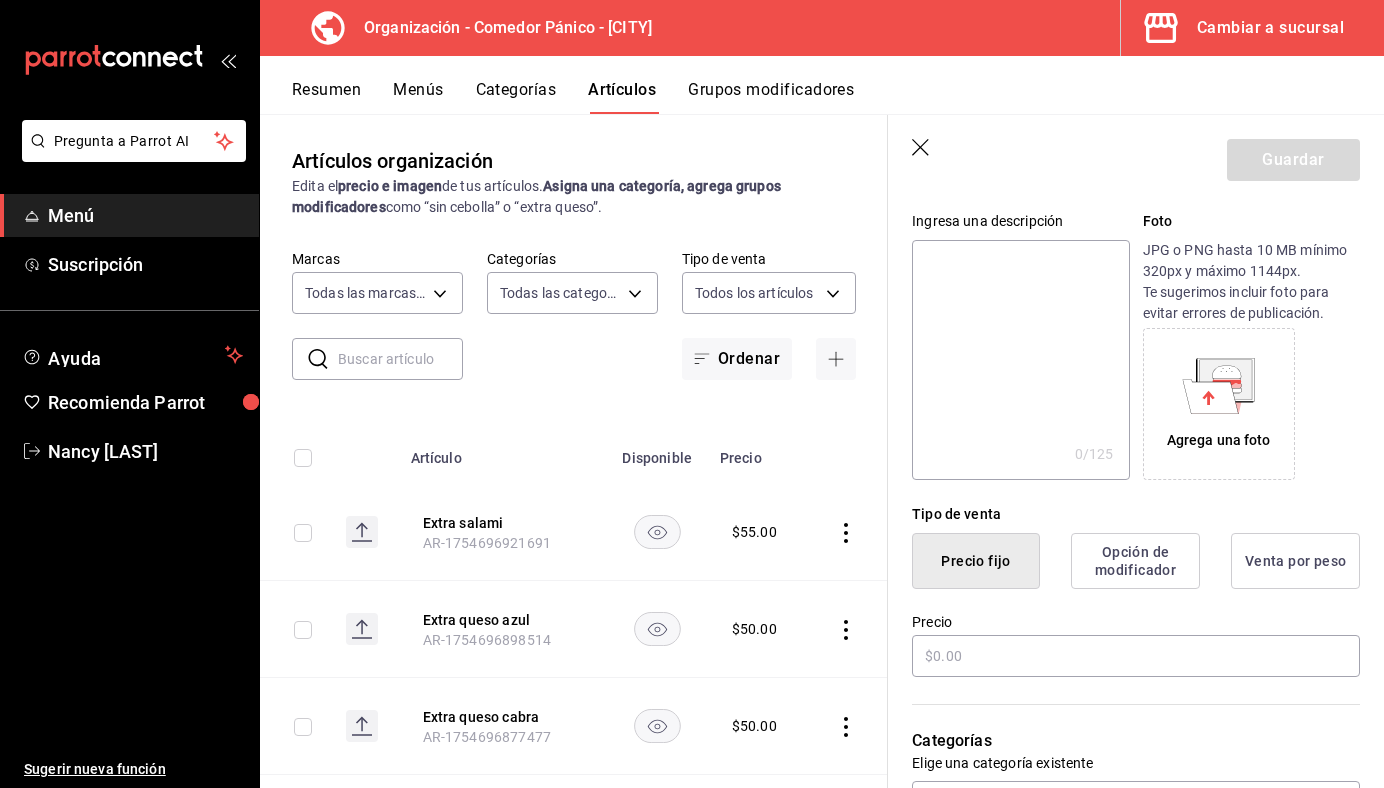 scroll, scrollTop: 199, scrollLeft: 0, axis: vertical 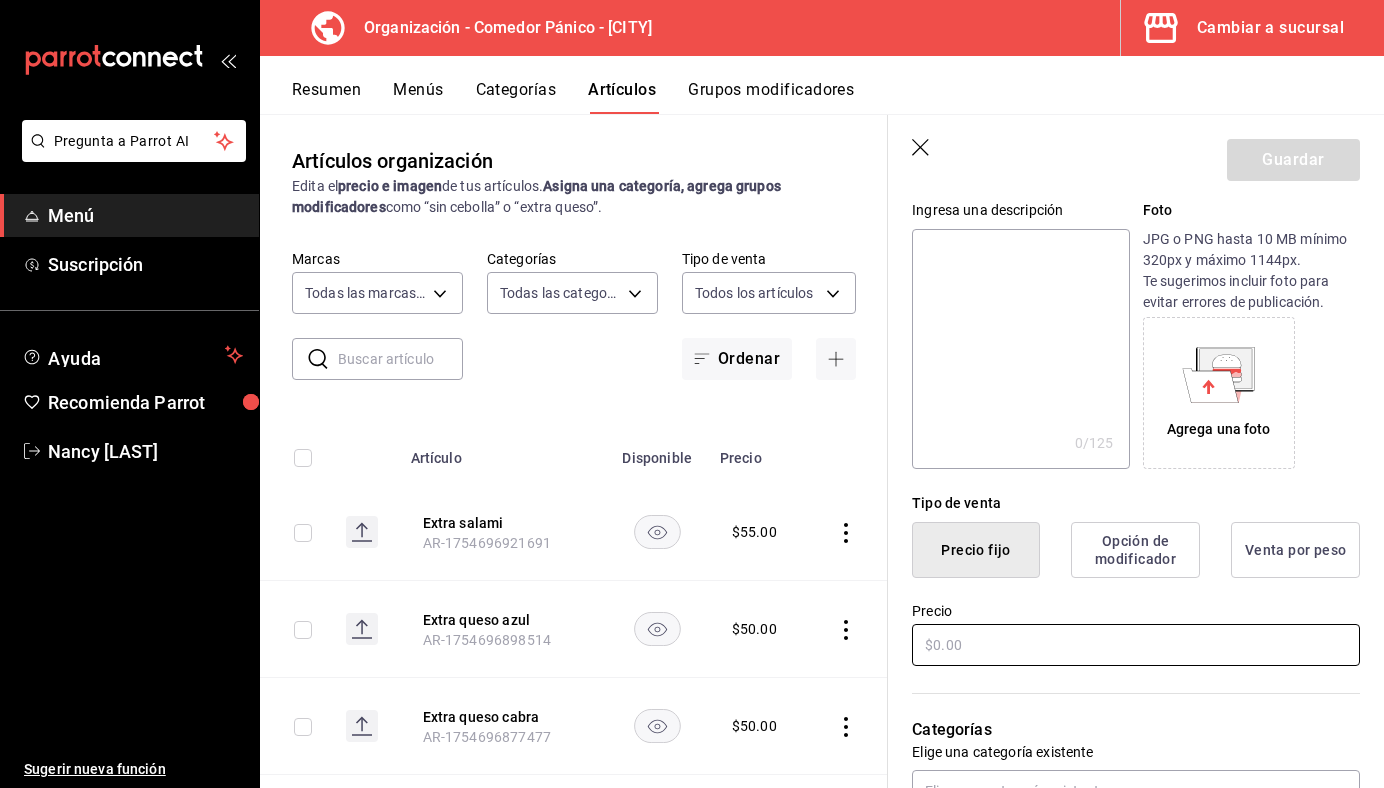 type on "Extra pepperoni" 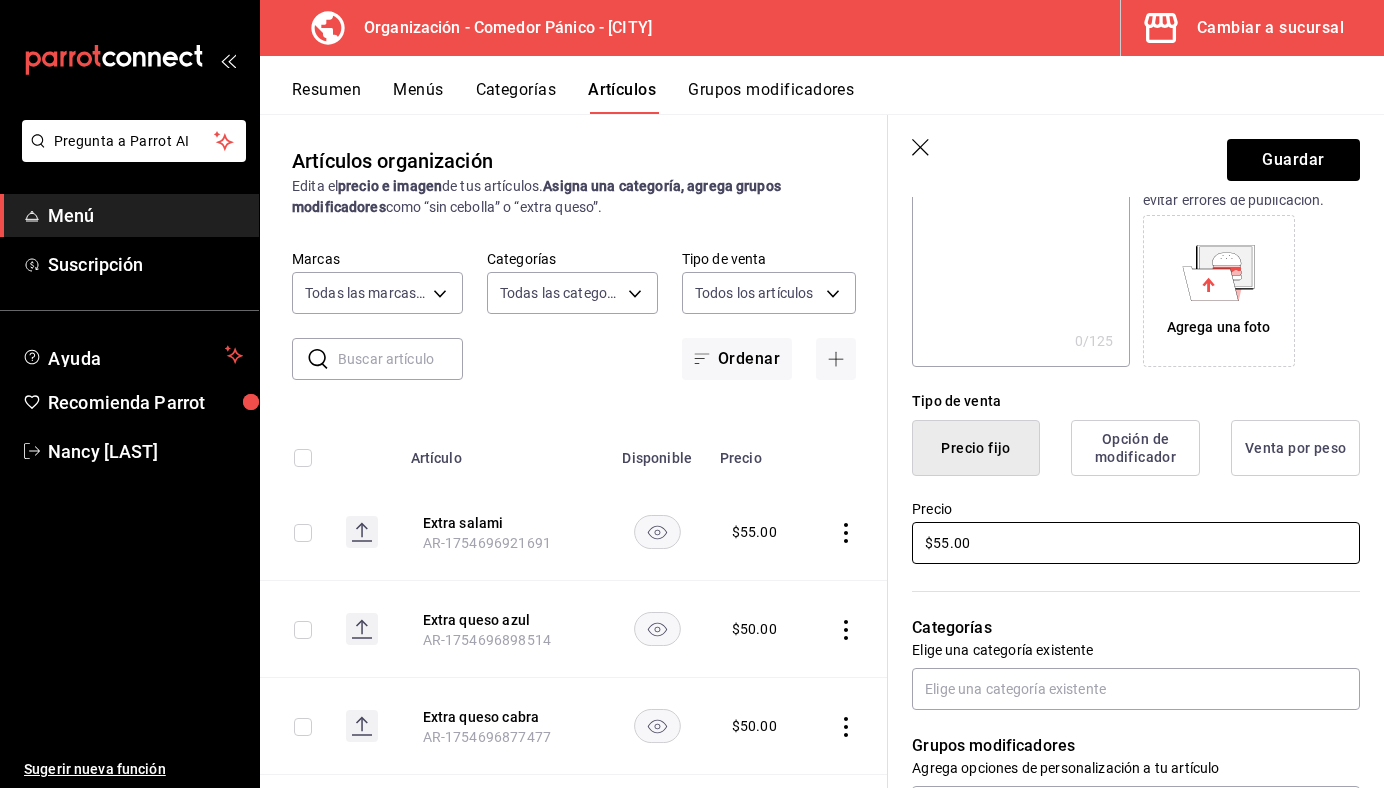 scroll, scrollTop: 312, scrollLeft: 0, axis: vertical 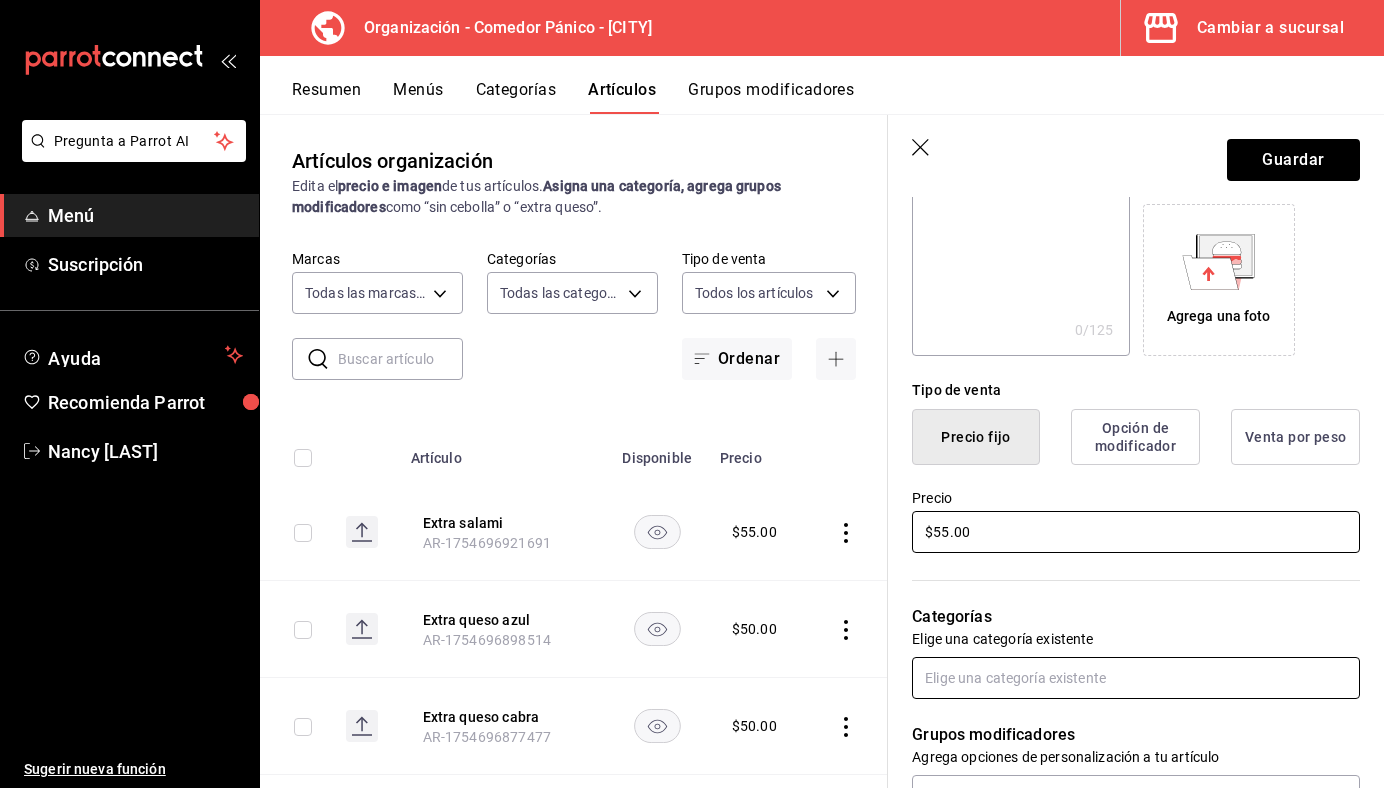 type on "$55.00" 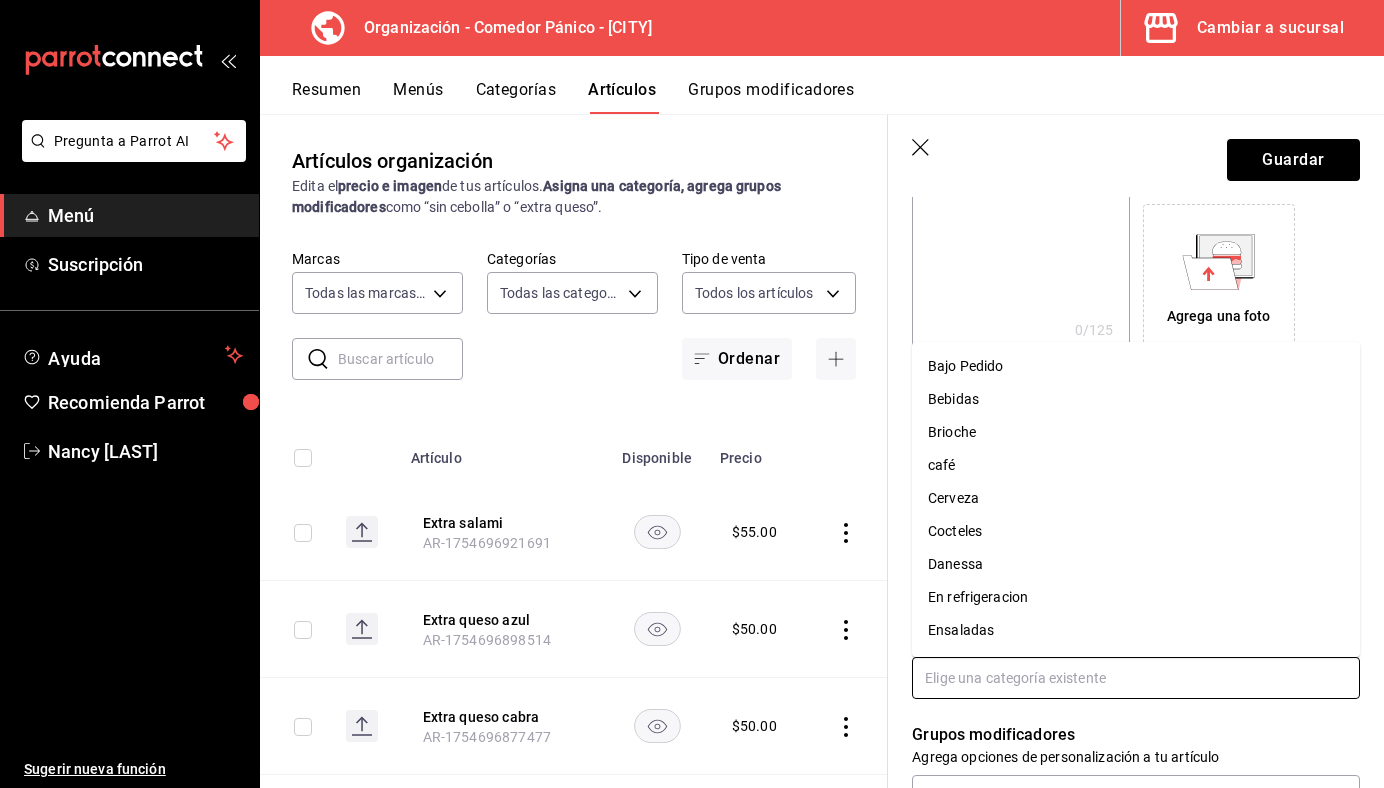 click at bounding box center [1136, 678] 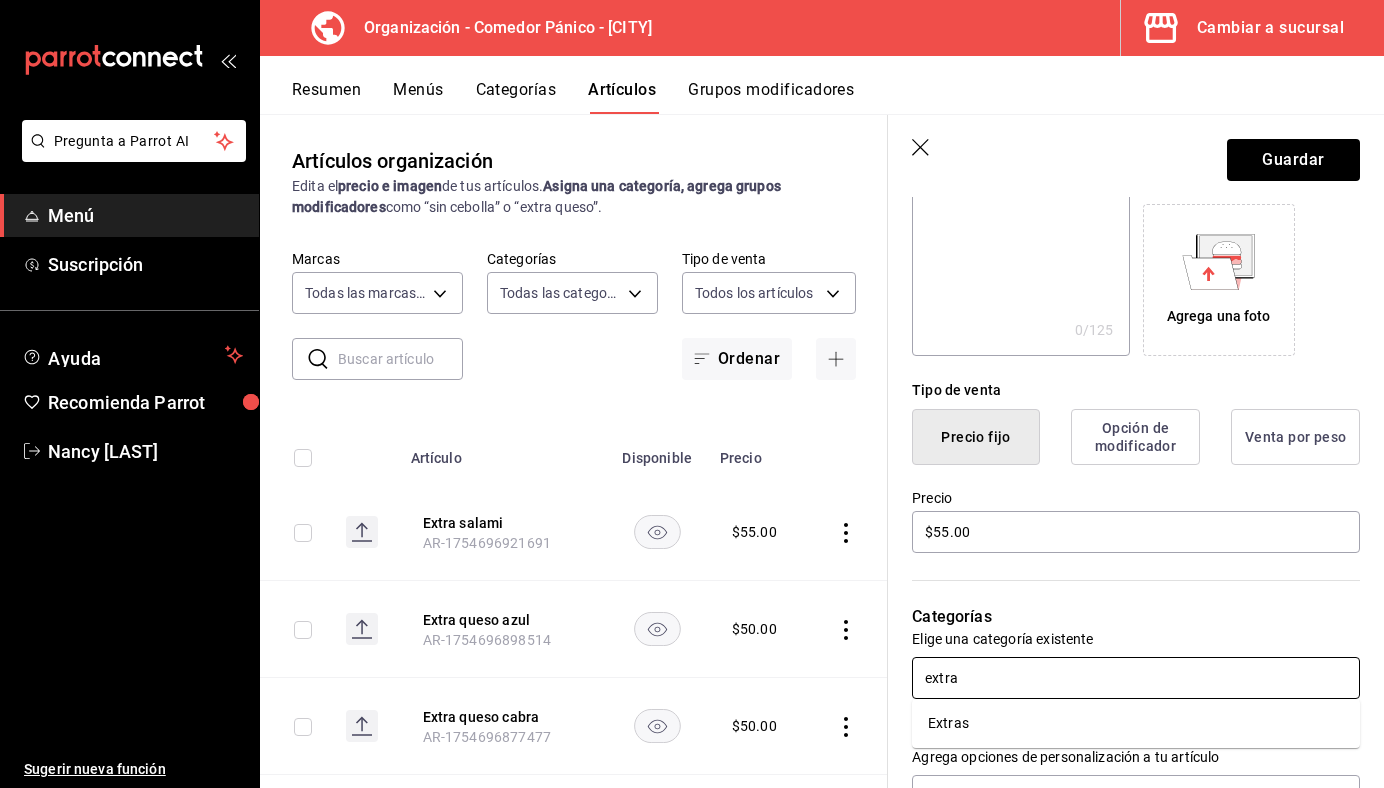 type on "extras" 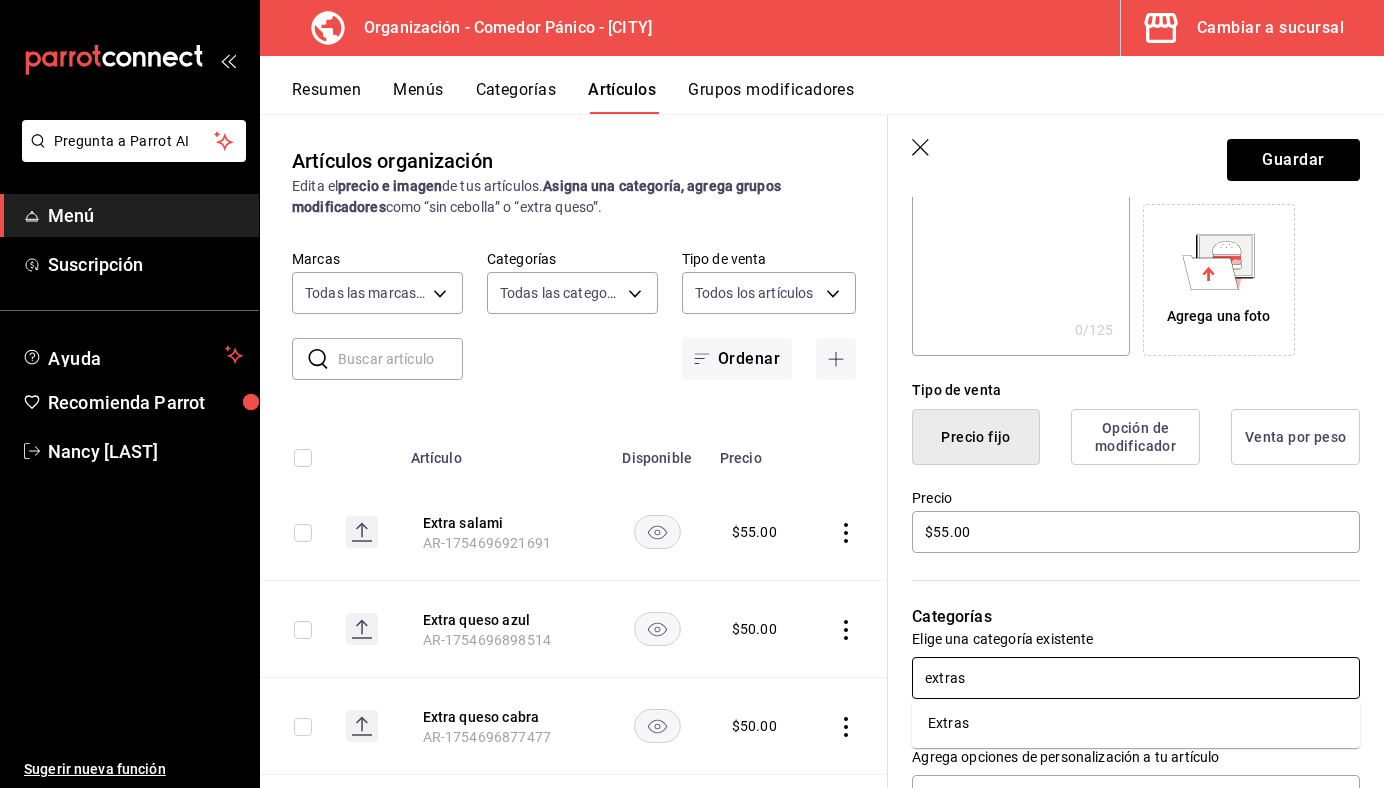 click on "Extras" at bounding box center (1136, 723) 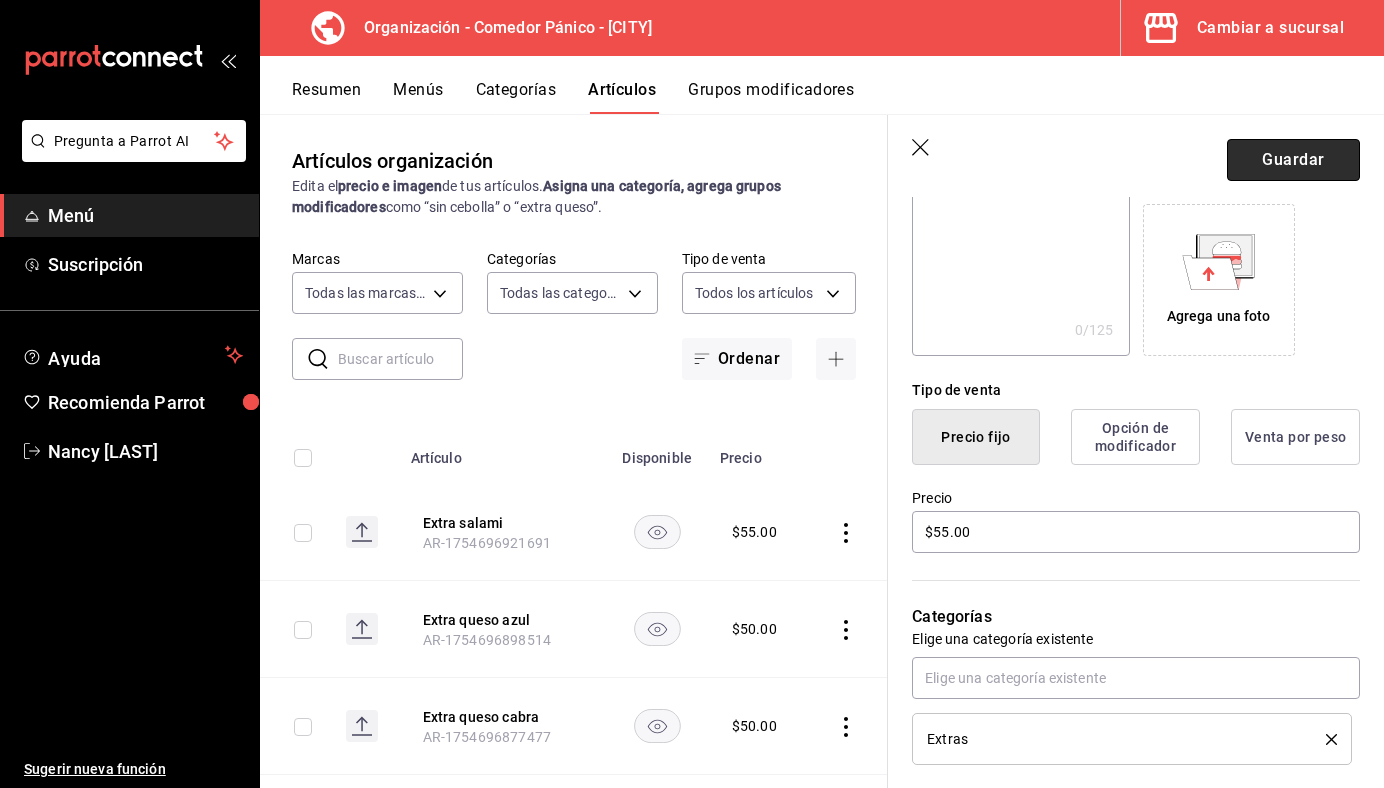 click on "Guardar" at bounding box center [1293, 160] 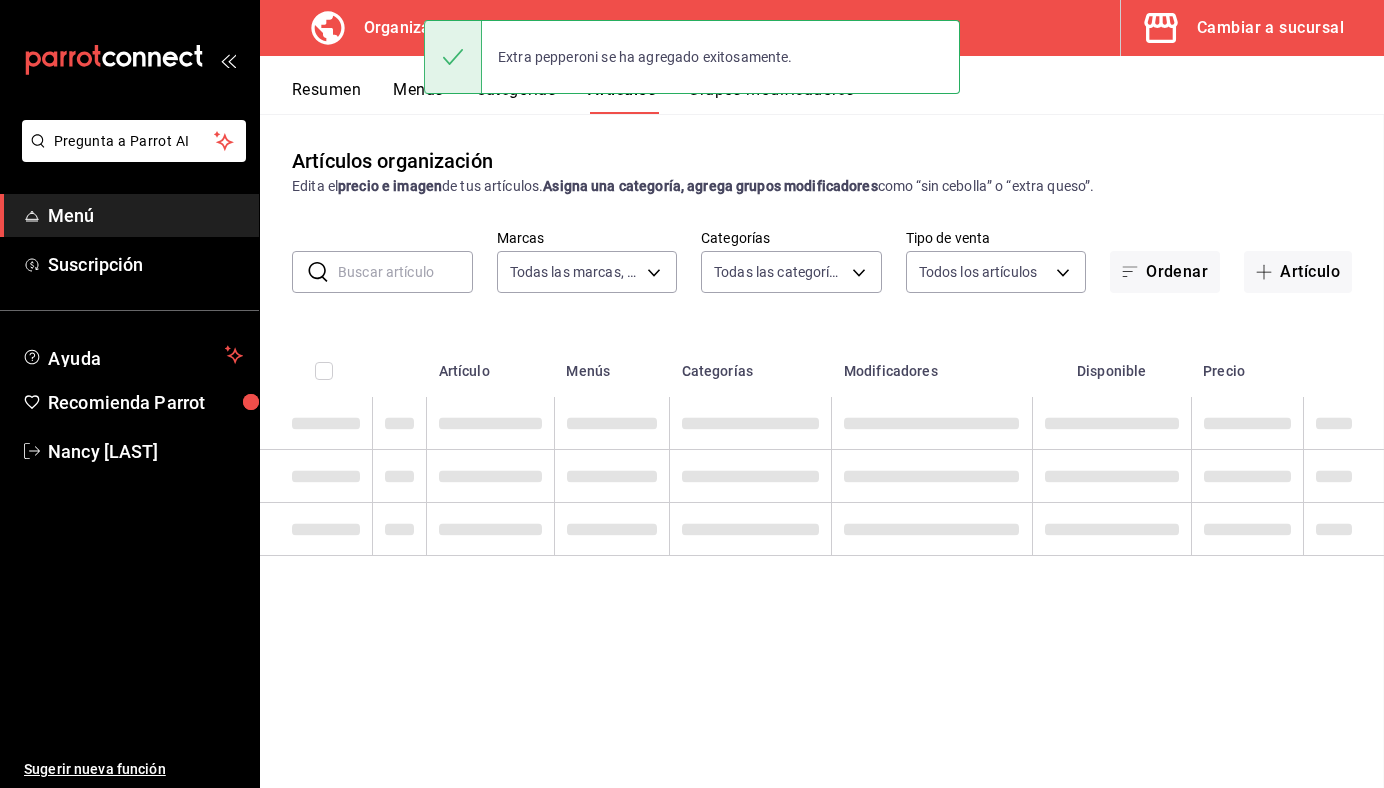scroll, scrollTop: 0, scrollLeft: 0, axis: both 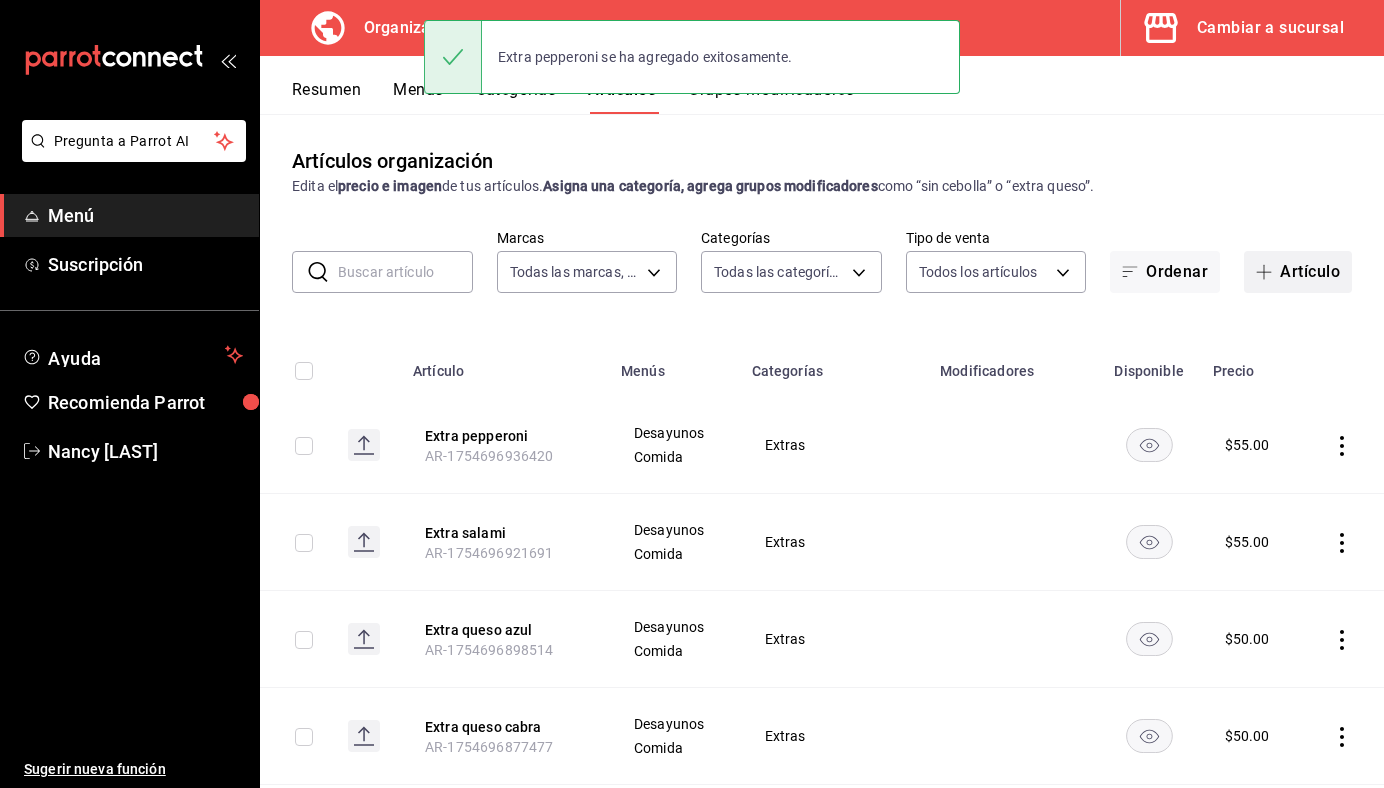 click on "Artículo" at bounding box center [1298, 272] 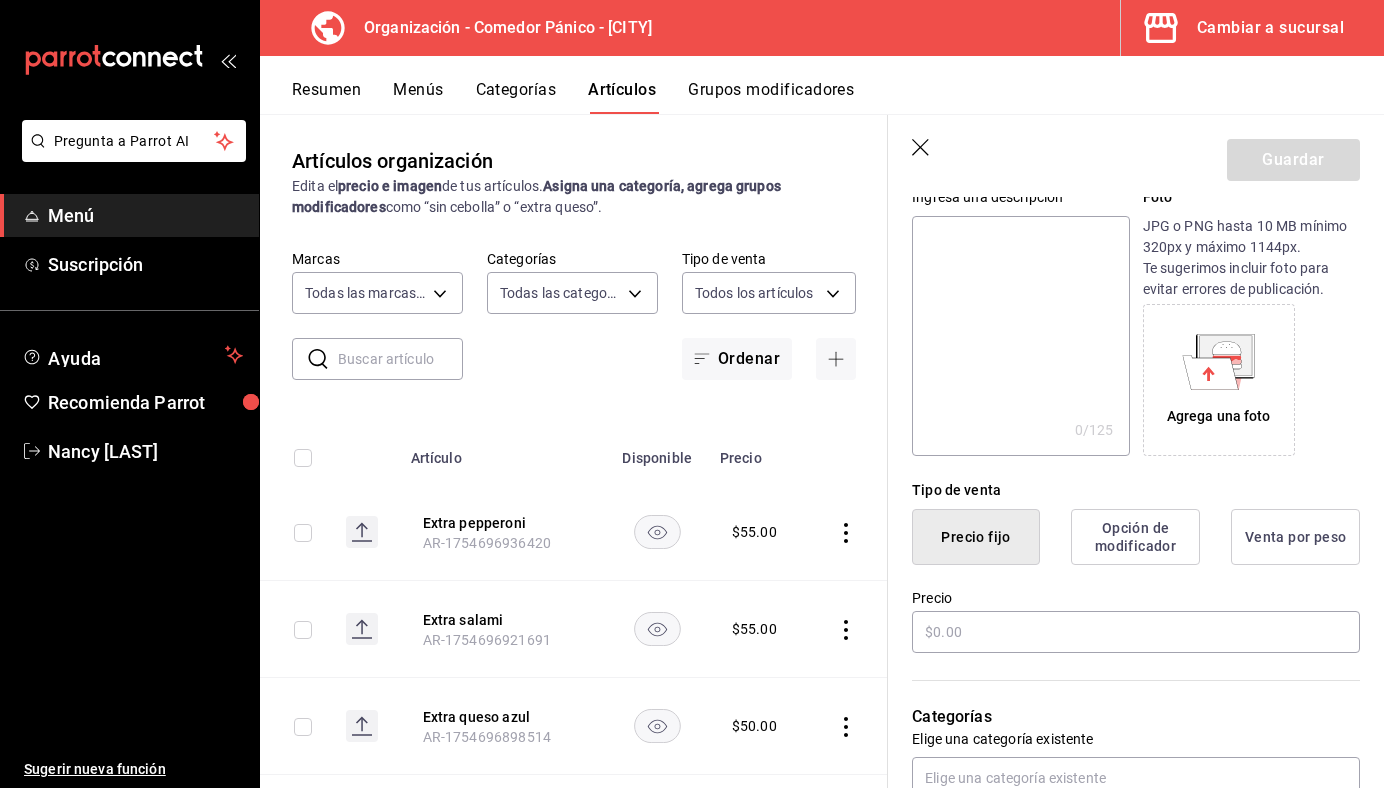 scroll, scrollTop: 322, scrollLeft: 0, axis: vertical 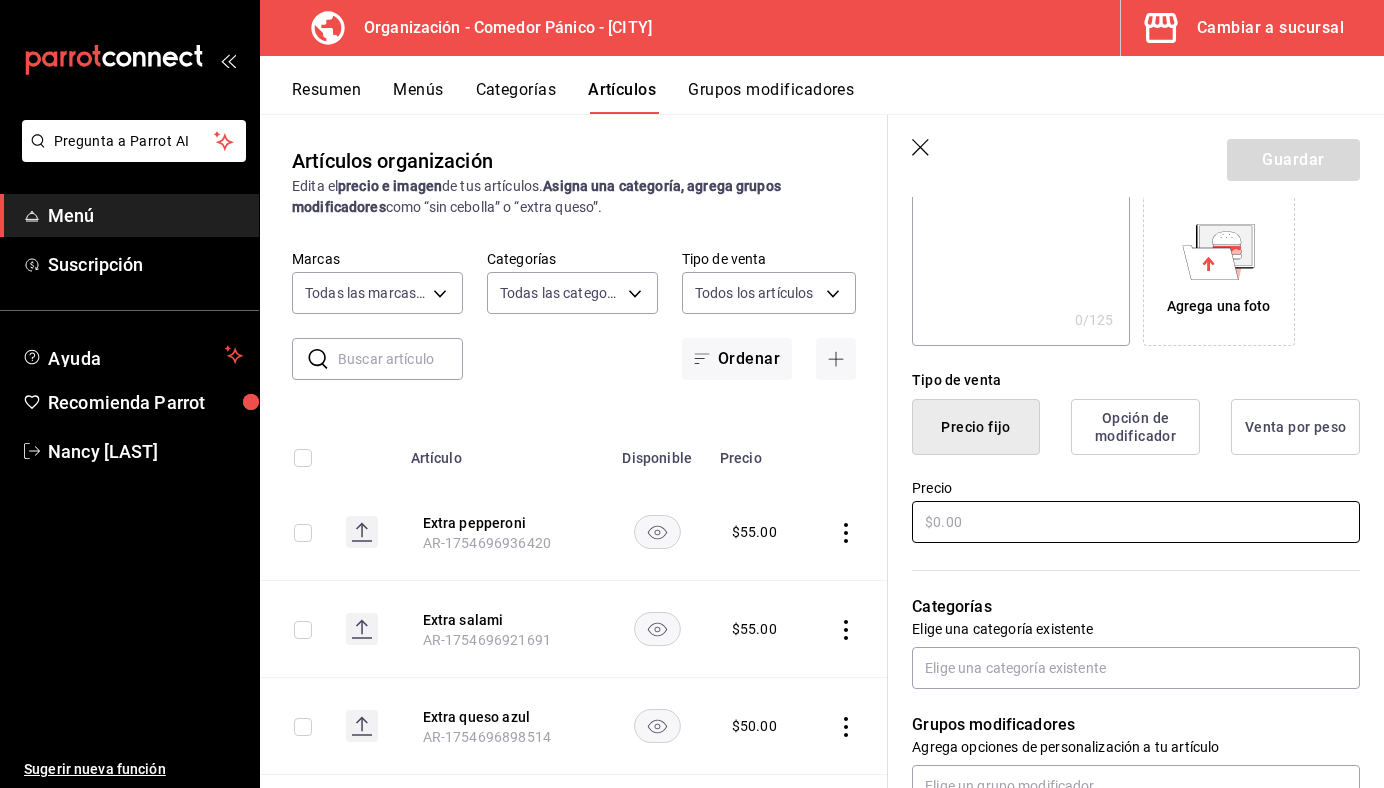 type on "Extra jamon serrano" 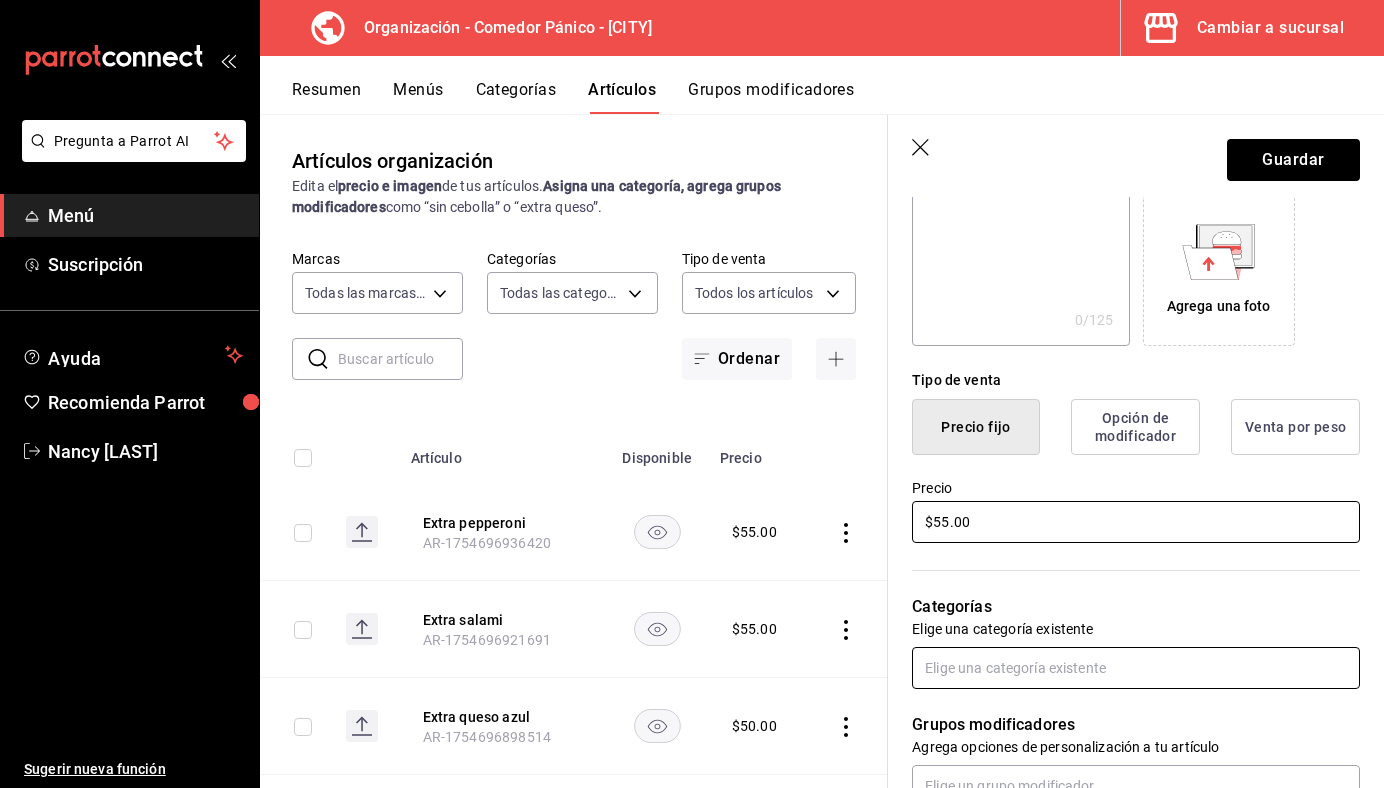 type on "$55.00" 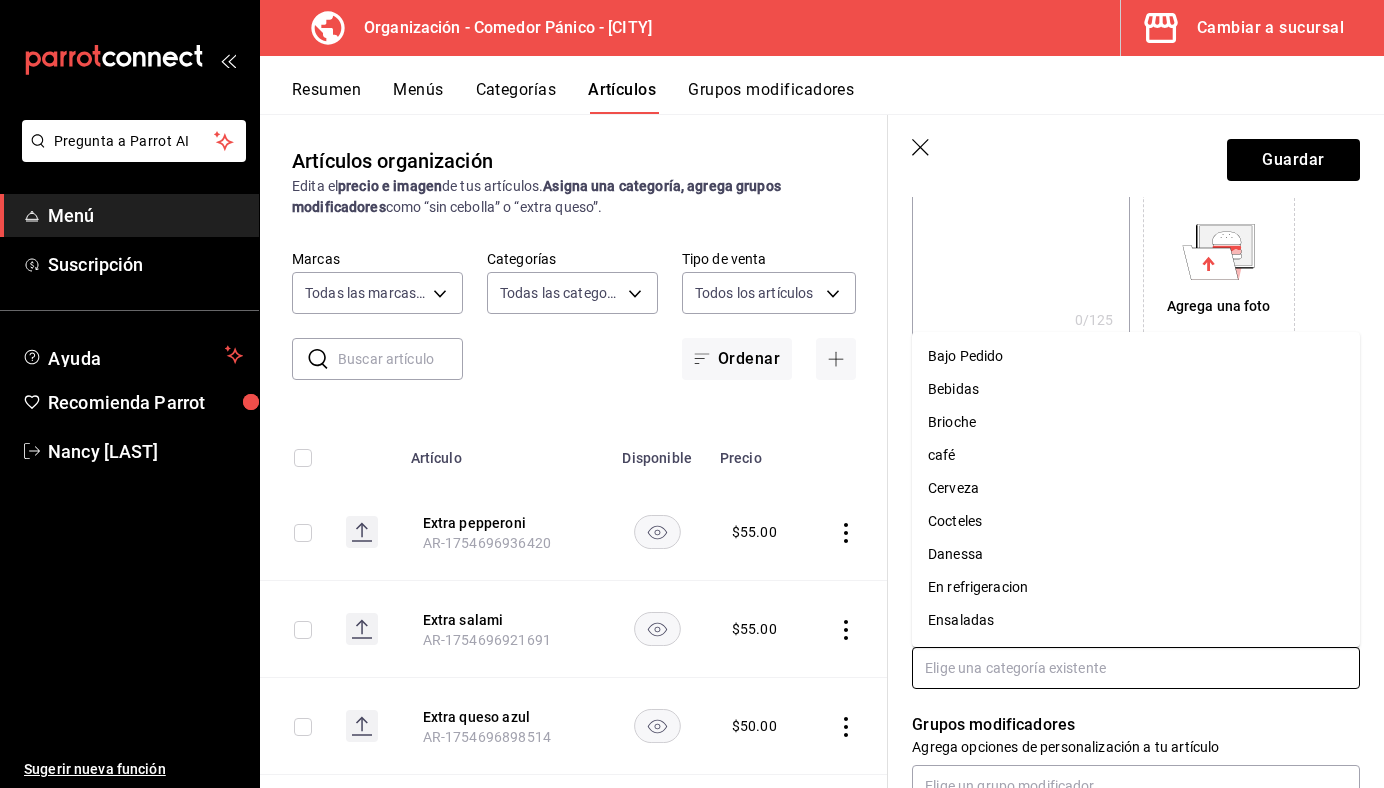 click at bounding box center (1136, 668) 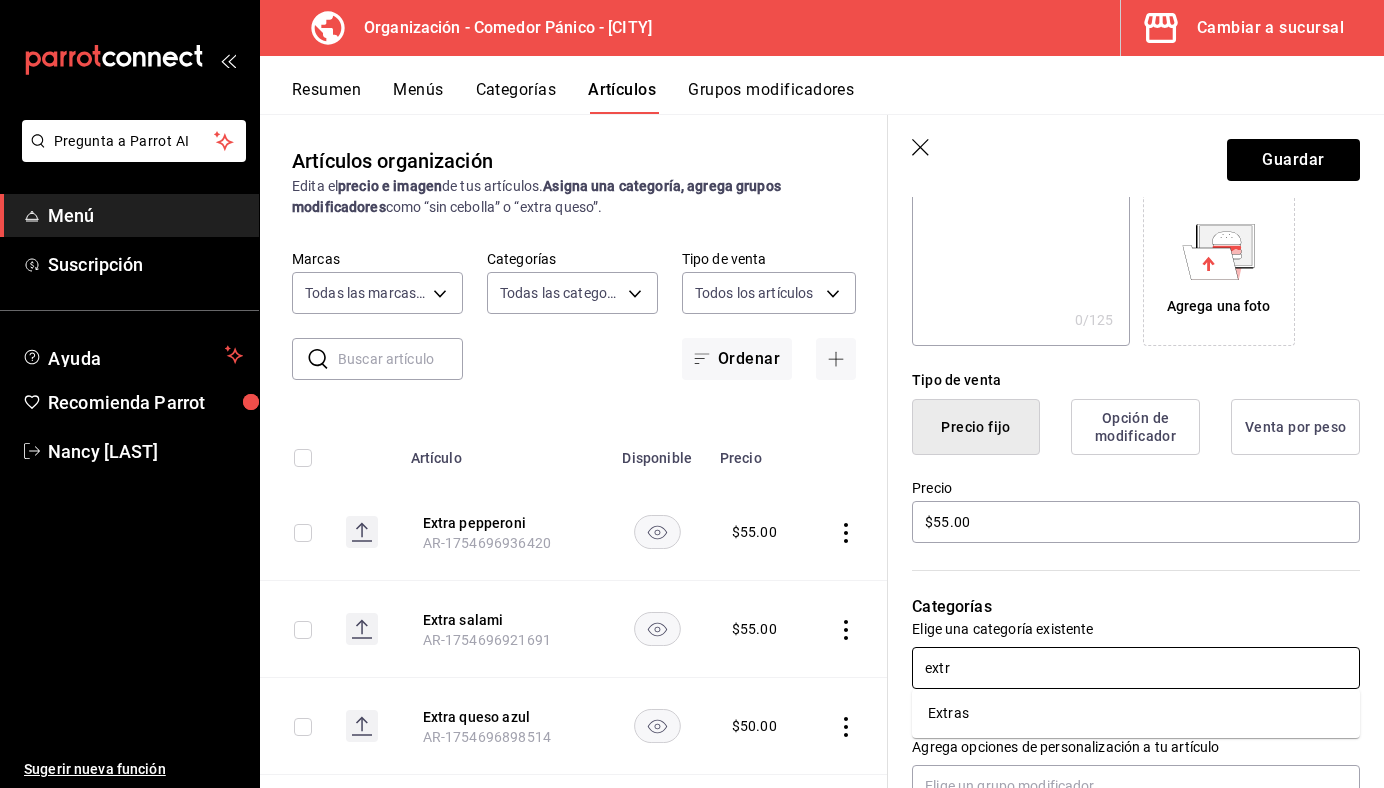 type on "extra" 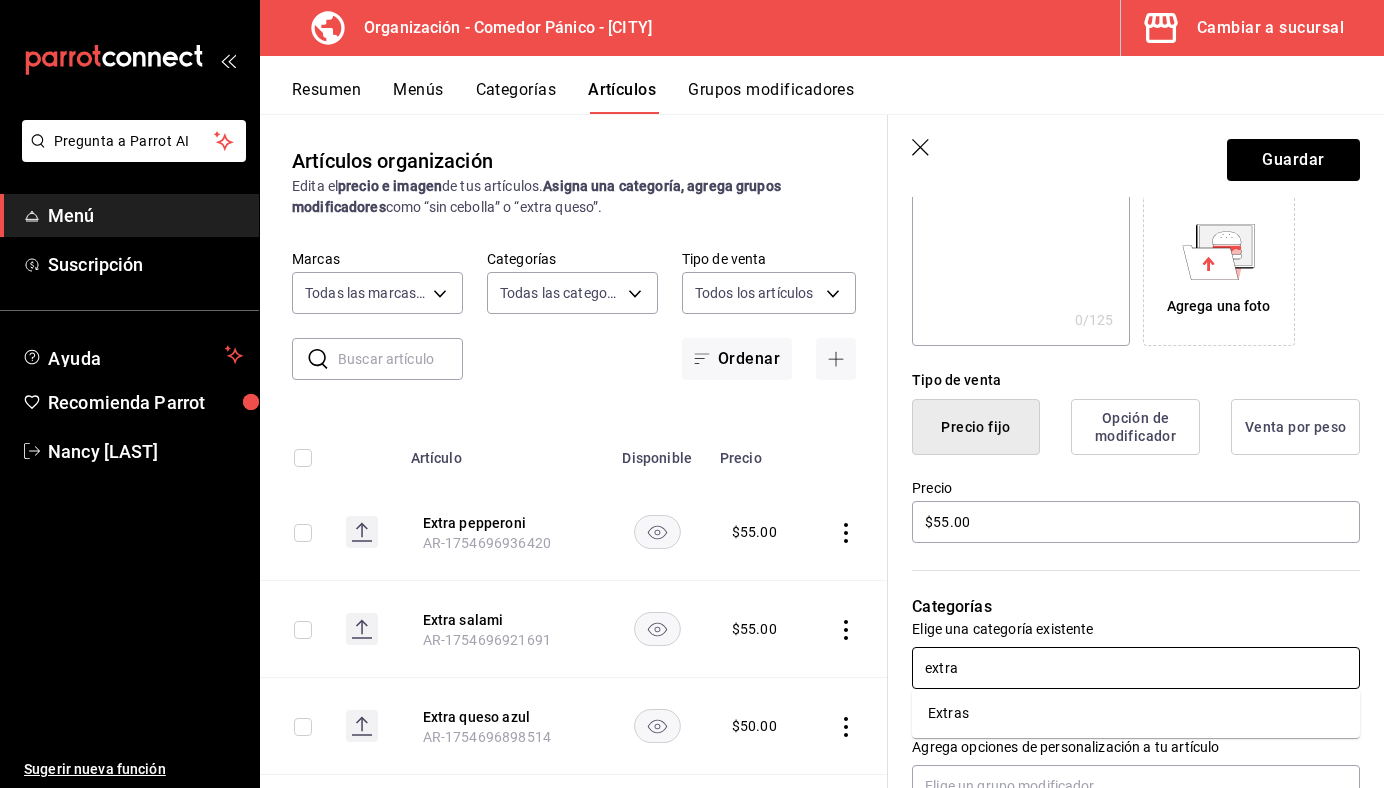 click on "Extras" at bounding box center [1136, 713] 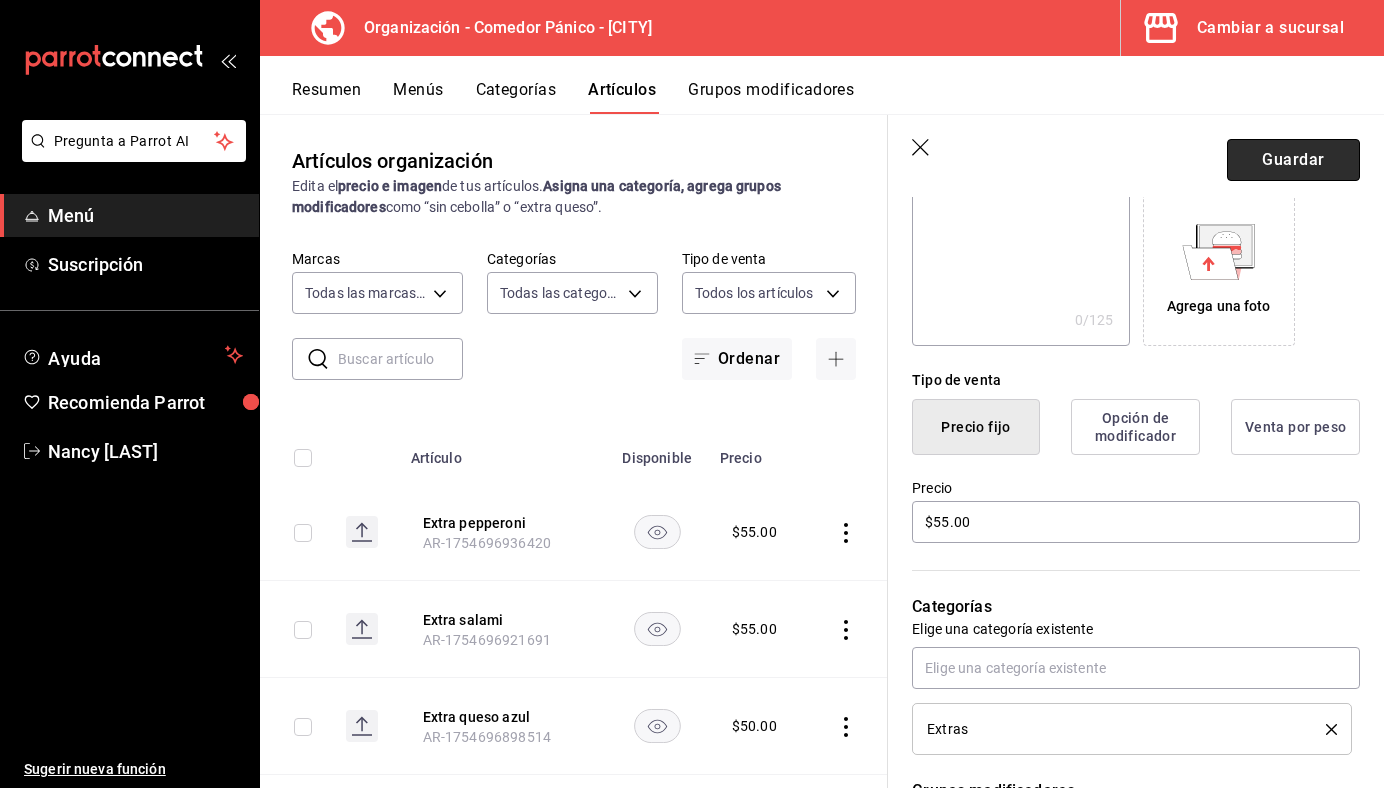 click on "Guardar" at bounding box center [1293, 160] 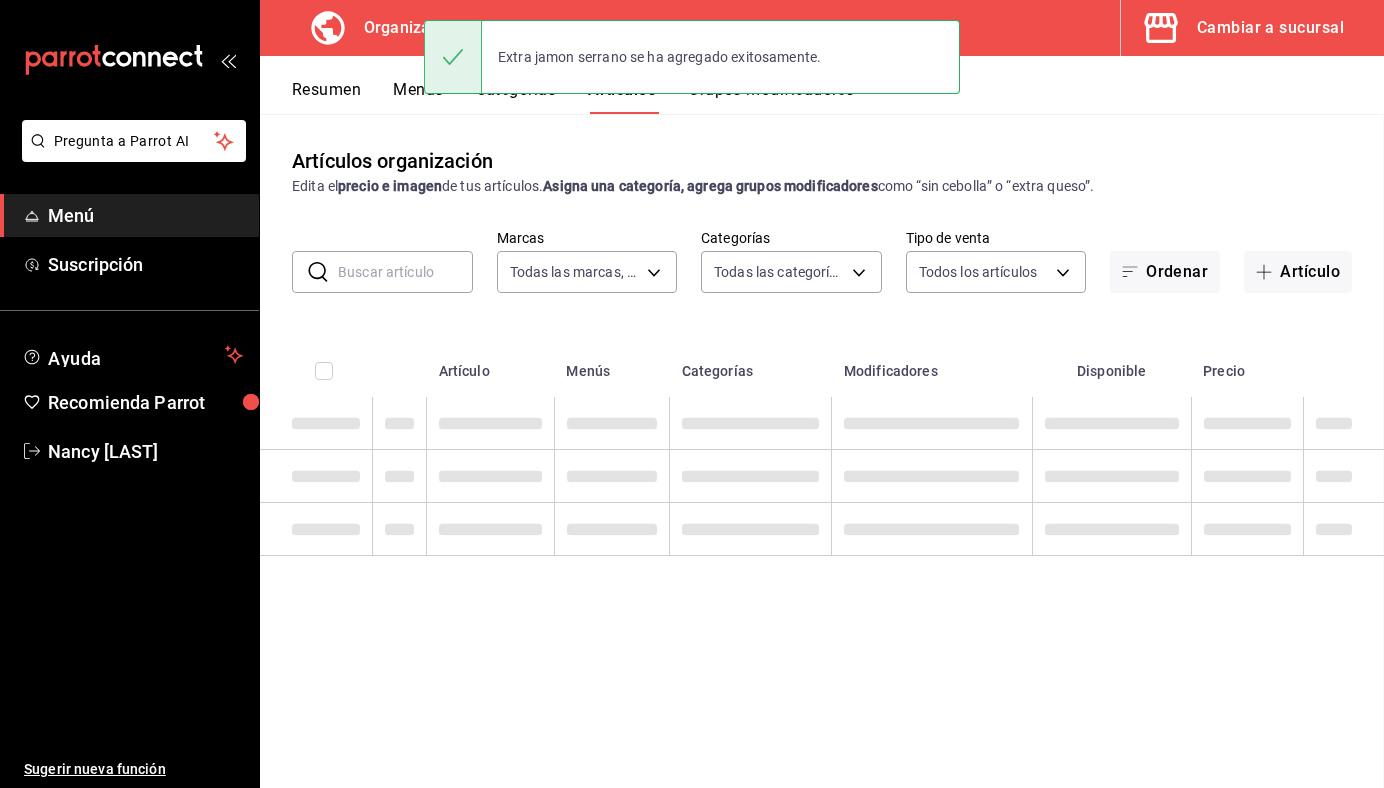 scroll, scrollTop: 0, scrollLeft: 0, axis: both 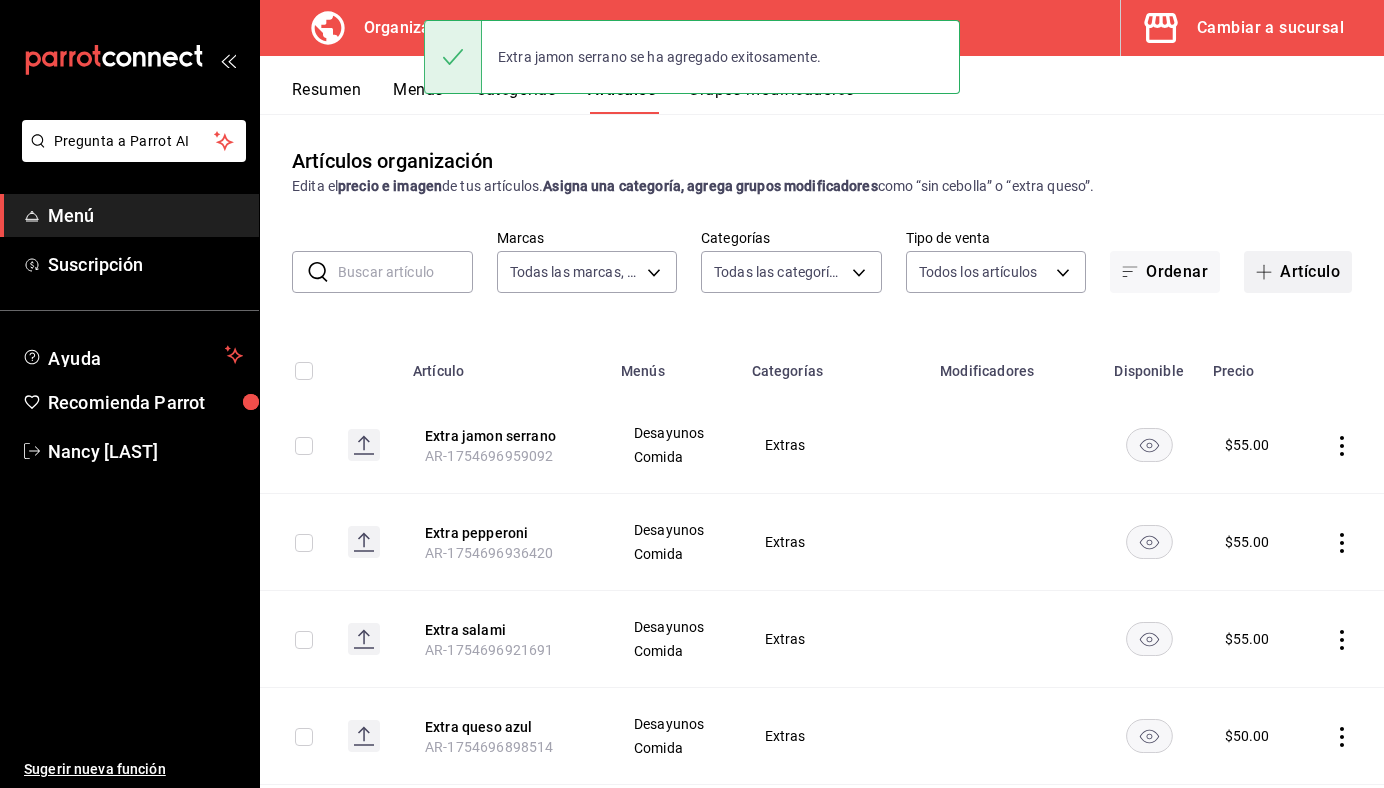 click on "Artículo" at bounding box center (1298, 272) 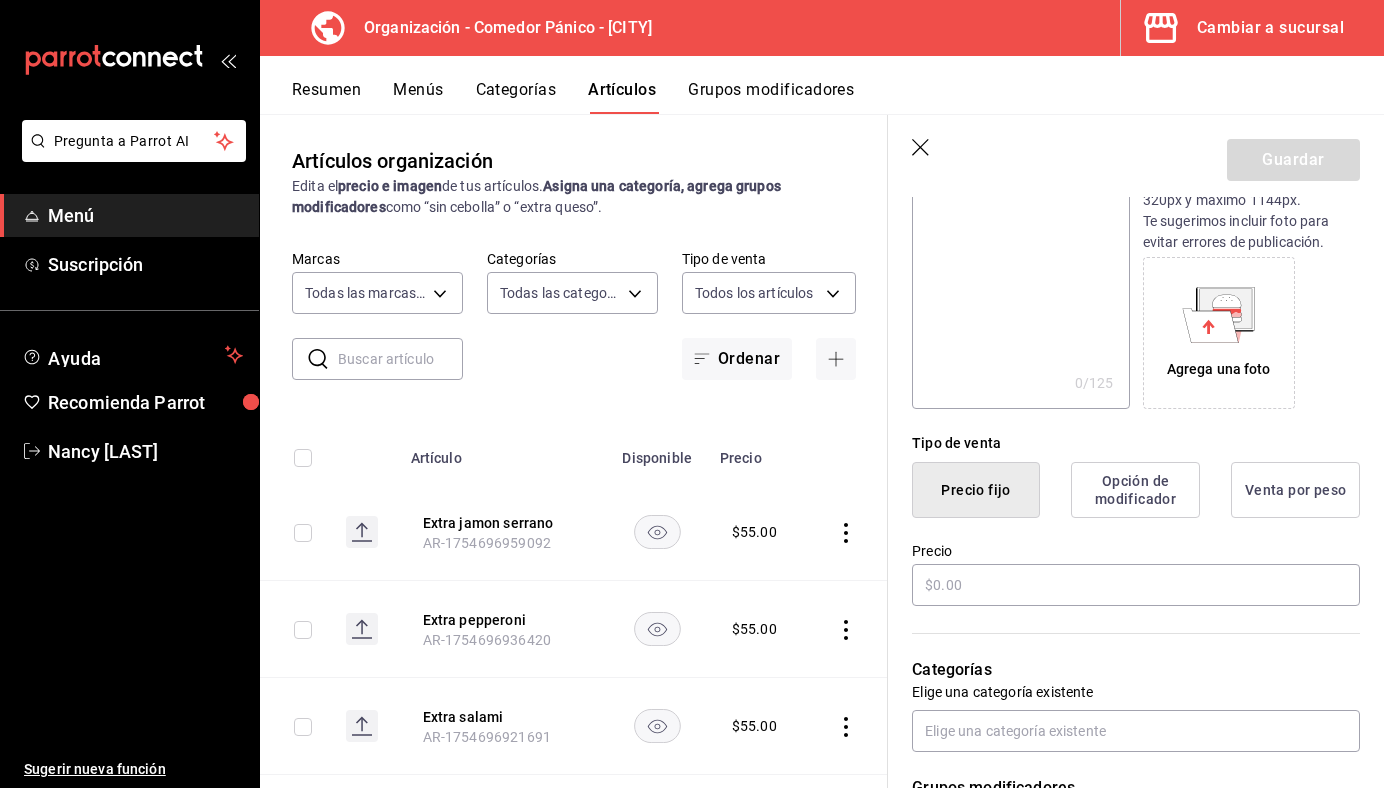 scroll, scrollTop: 448, scrollLeft: 0, axis: vertical 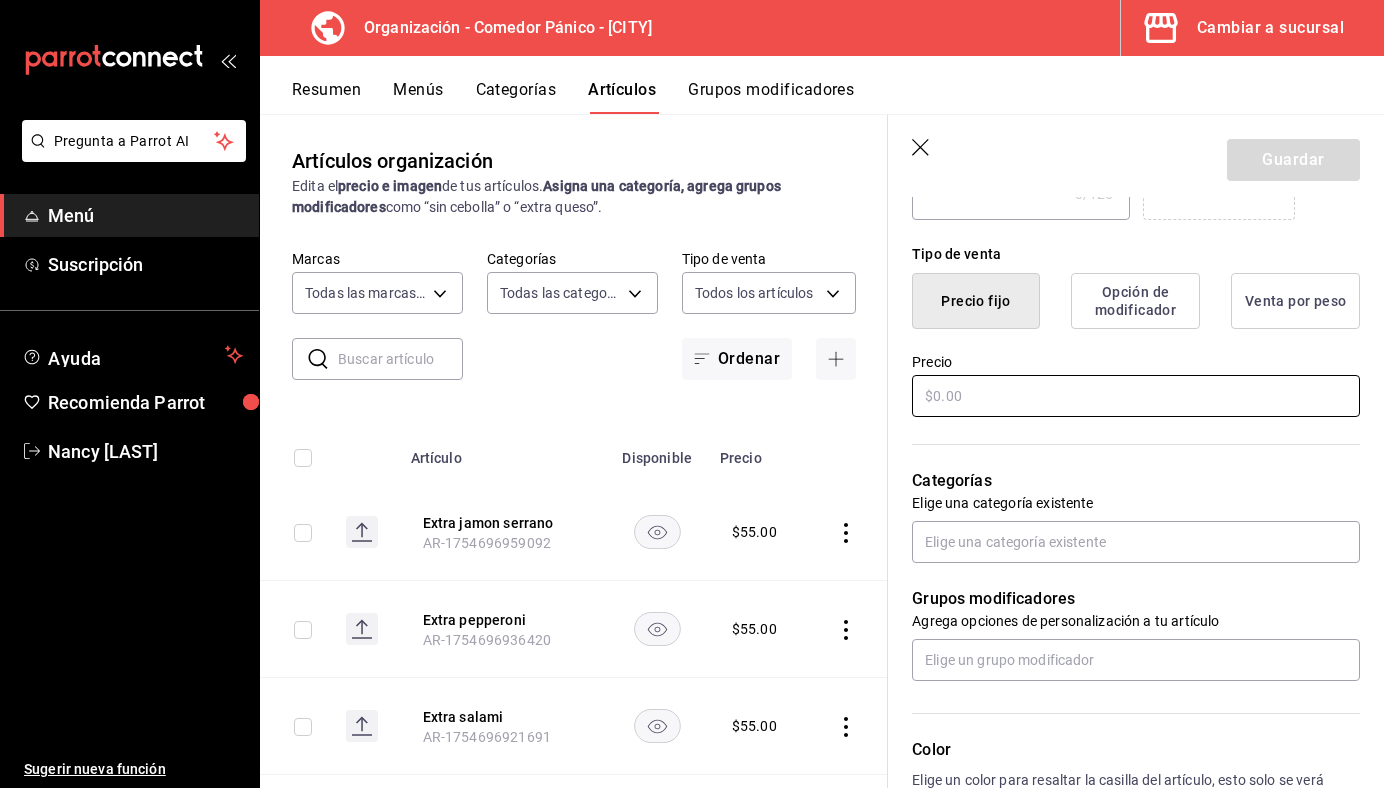 type on "Extra champiñon" 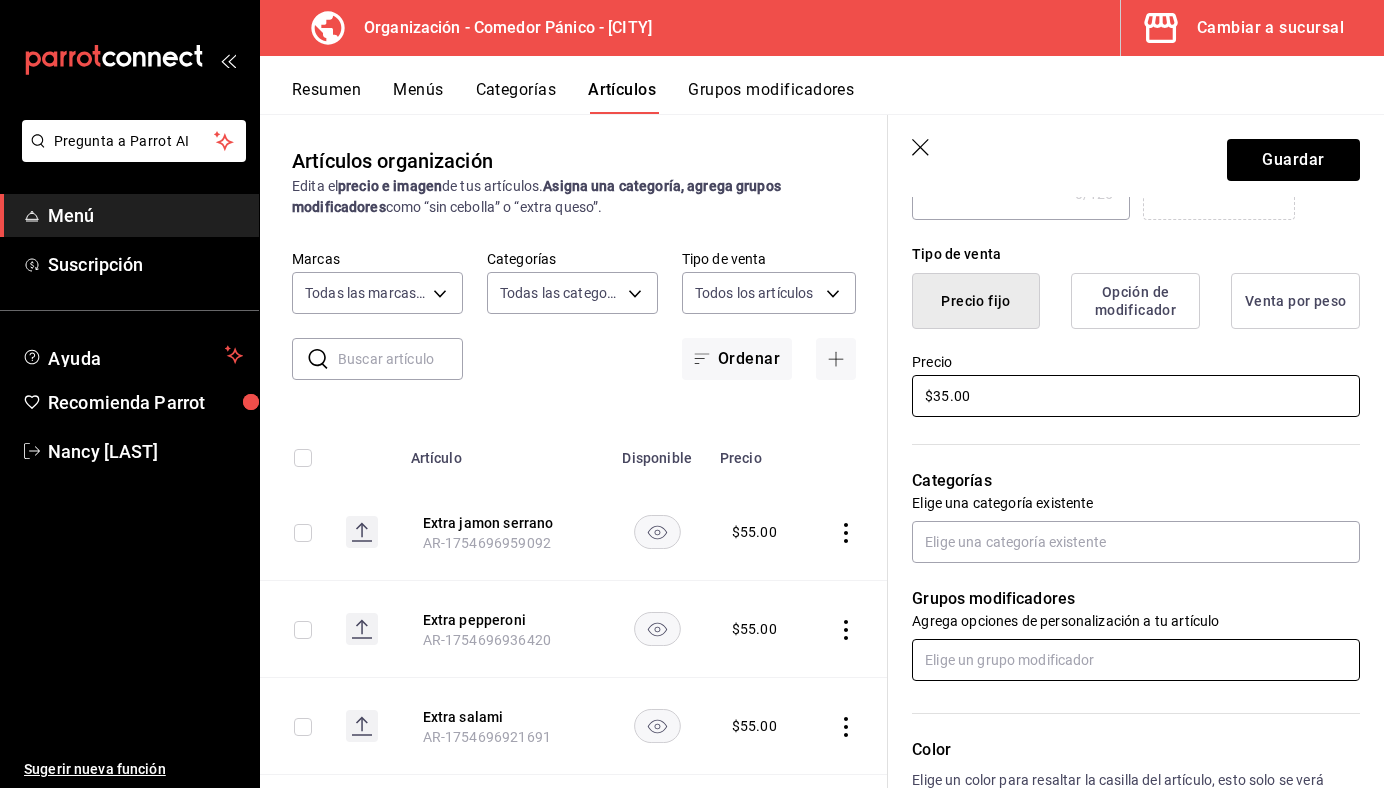 type on "$35.00" 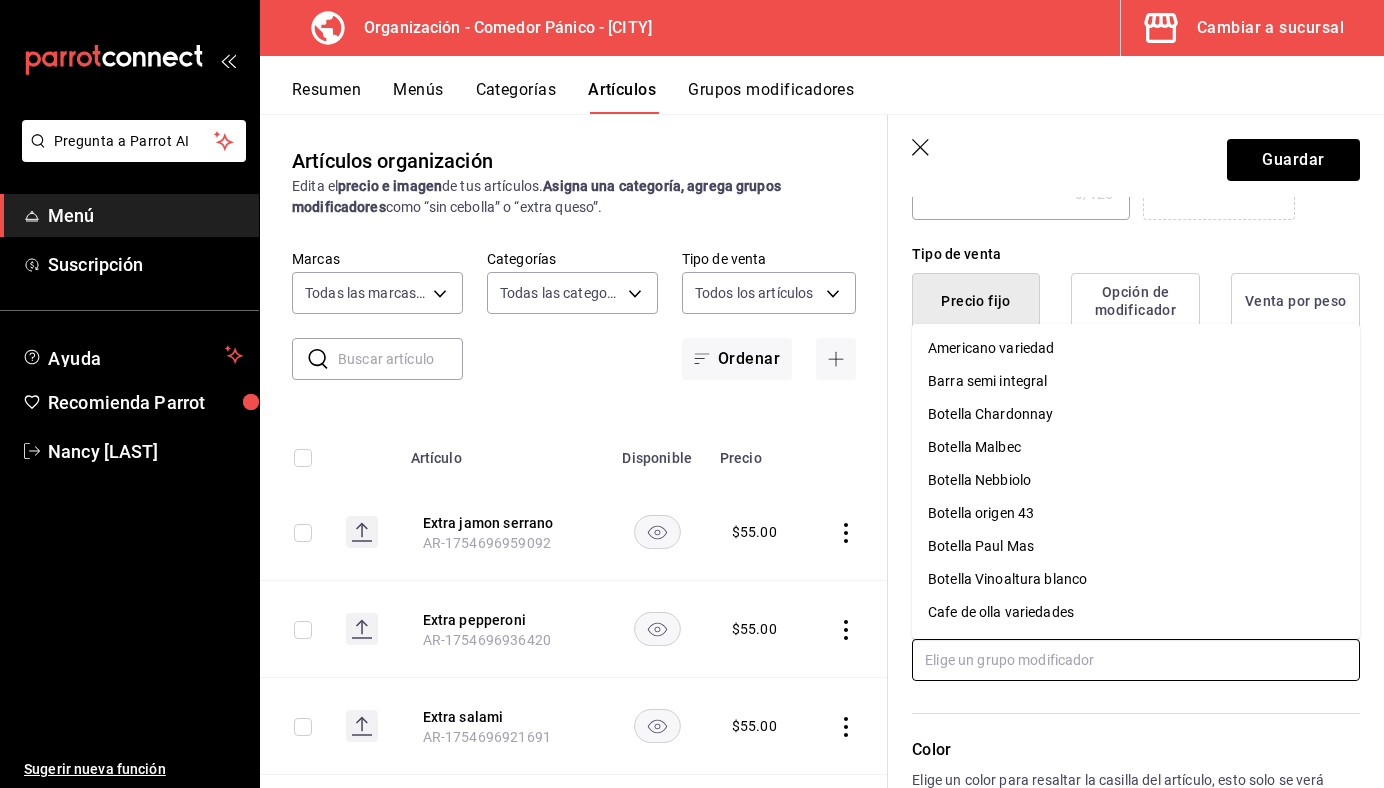 click at bounding box center [1136, 660] 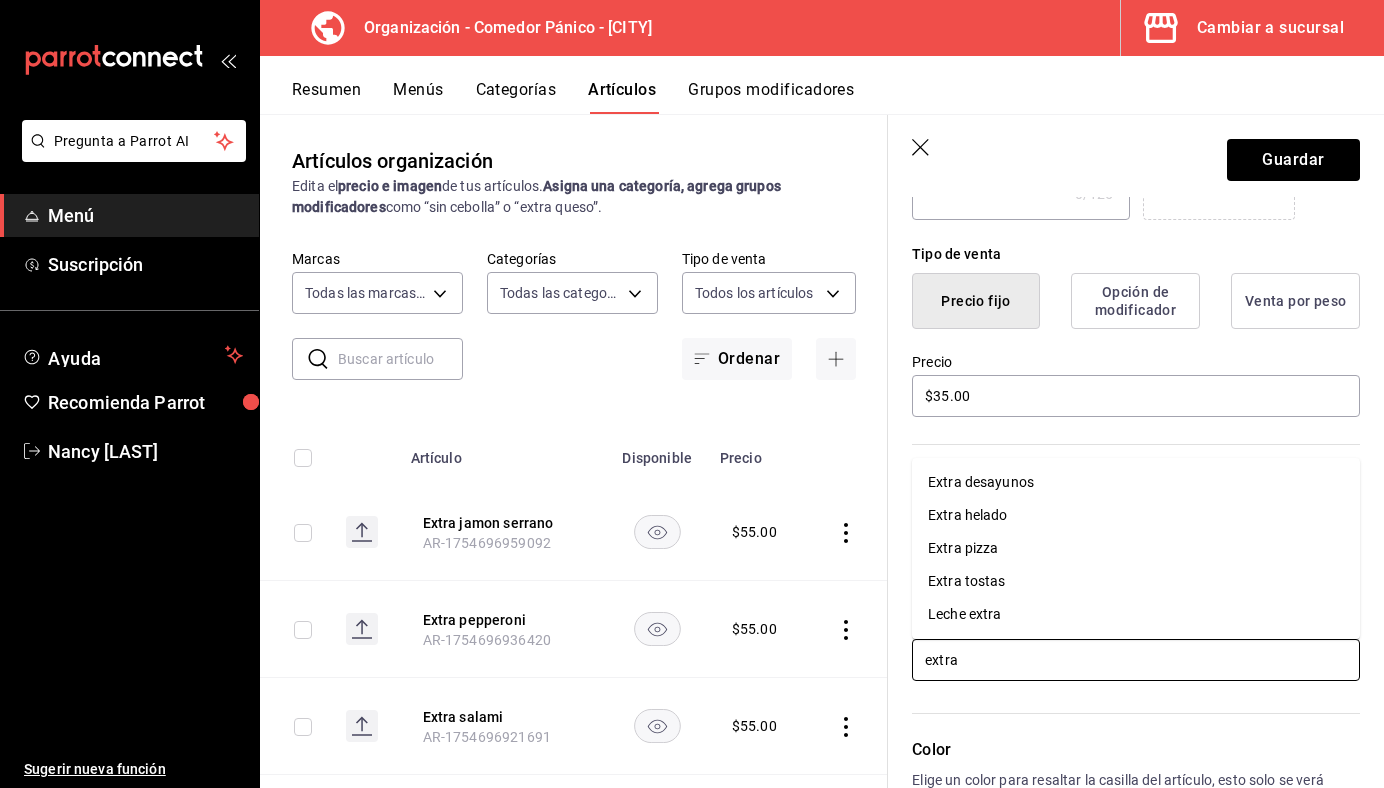 type on "extra" 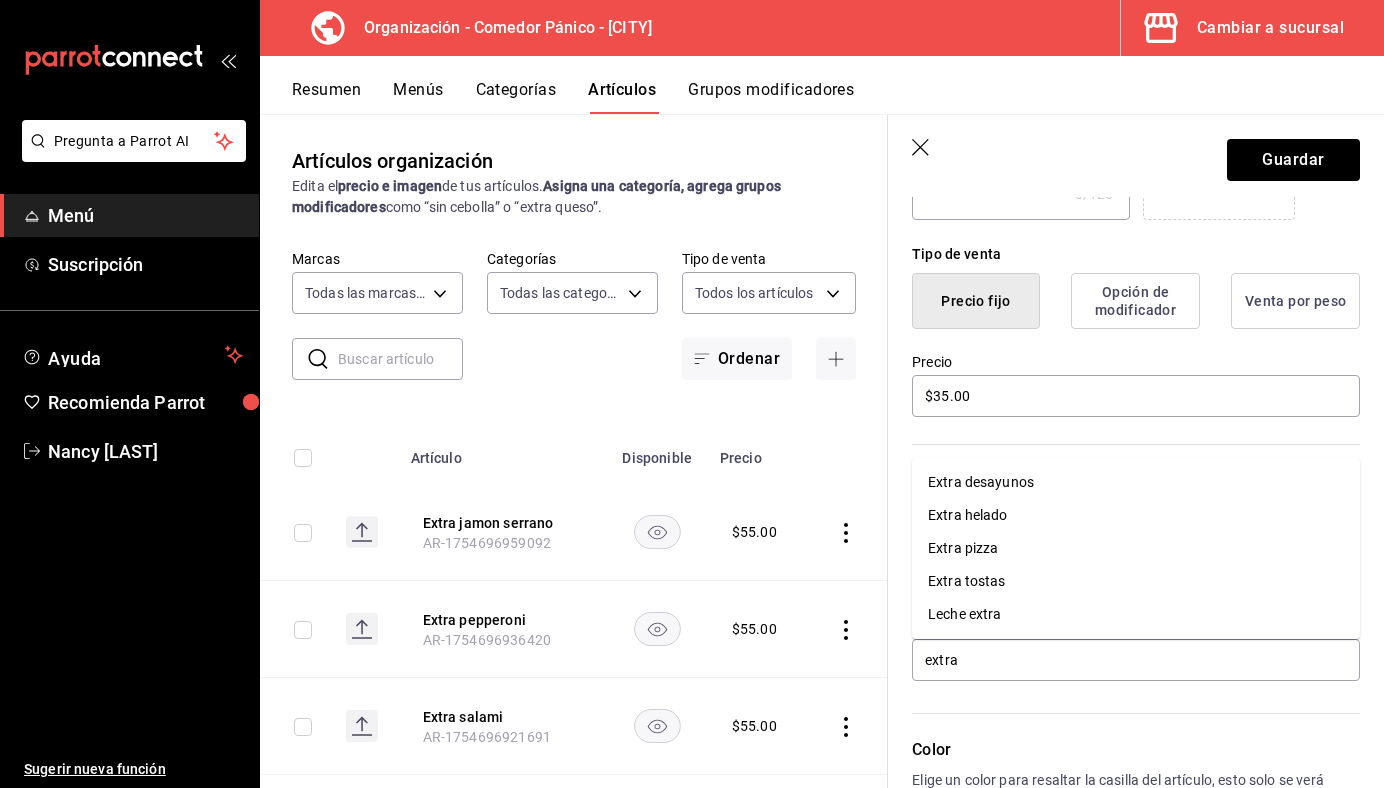 type 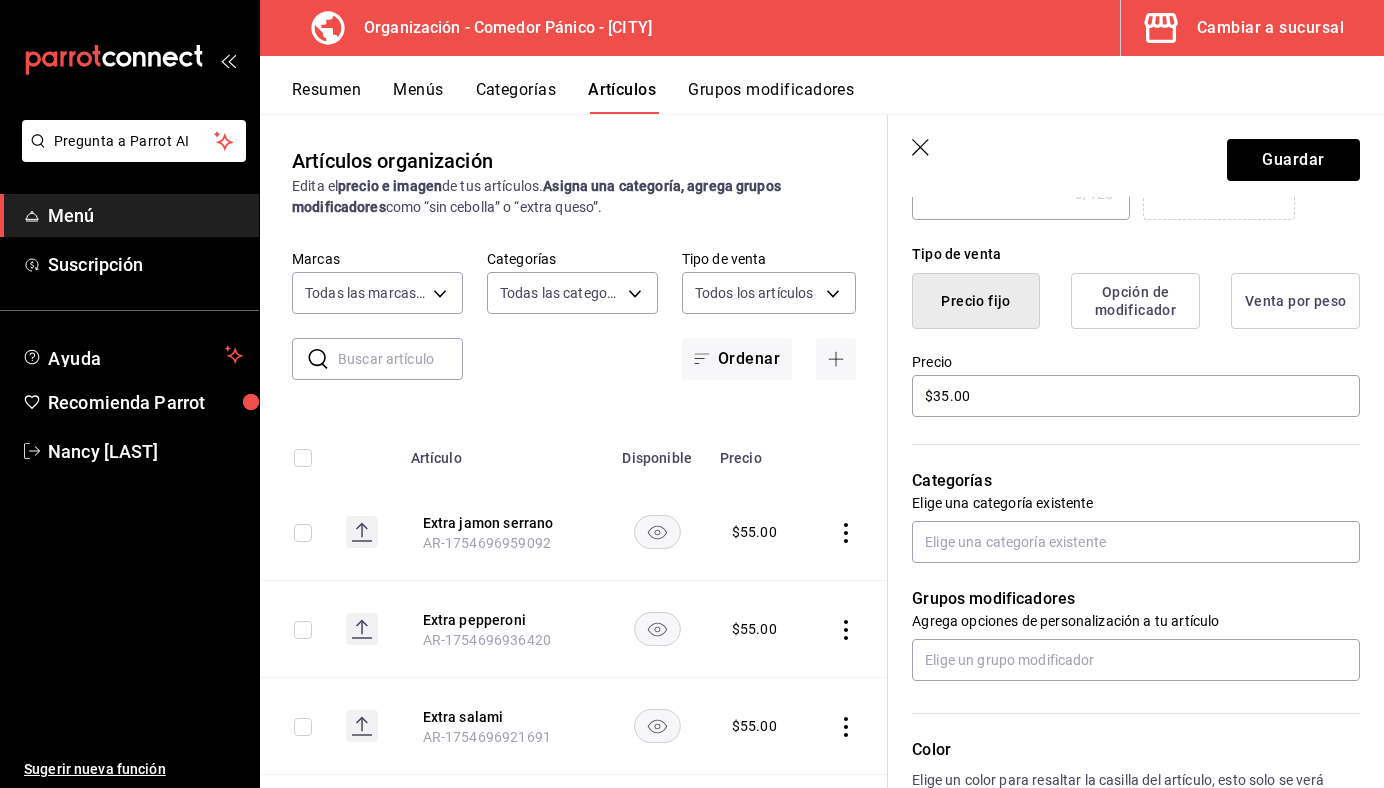 click on "Color Elige un color para resaltar la casilla del artículo, esto solo se verá reflejado en el punto de venta." at bounding box center (1124, 790) 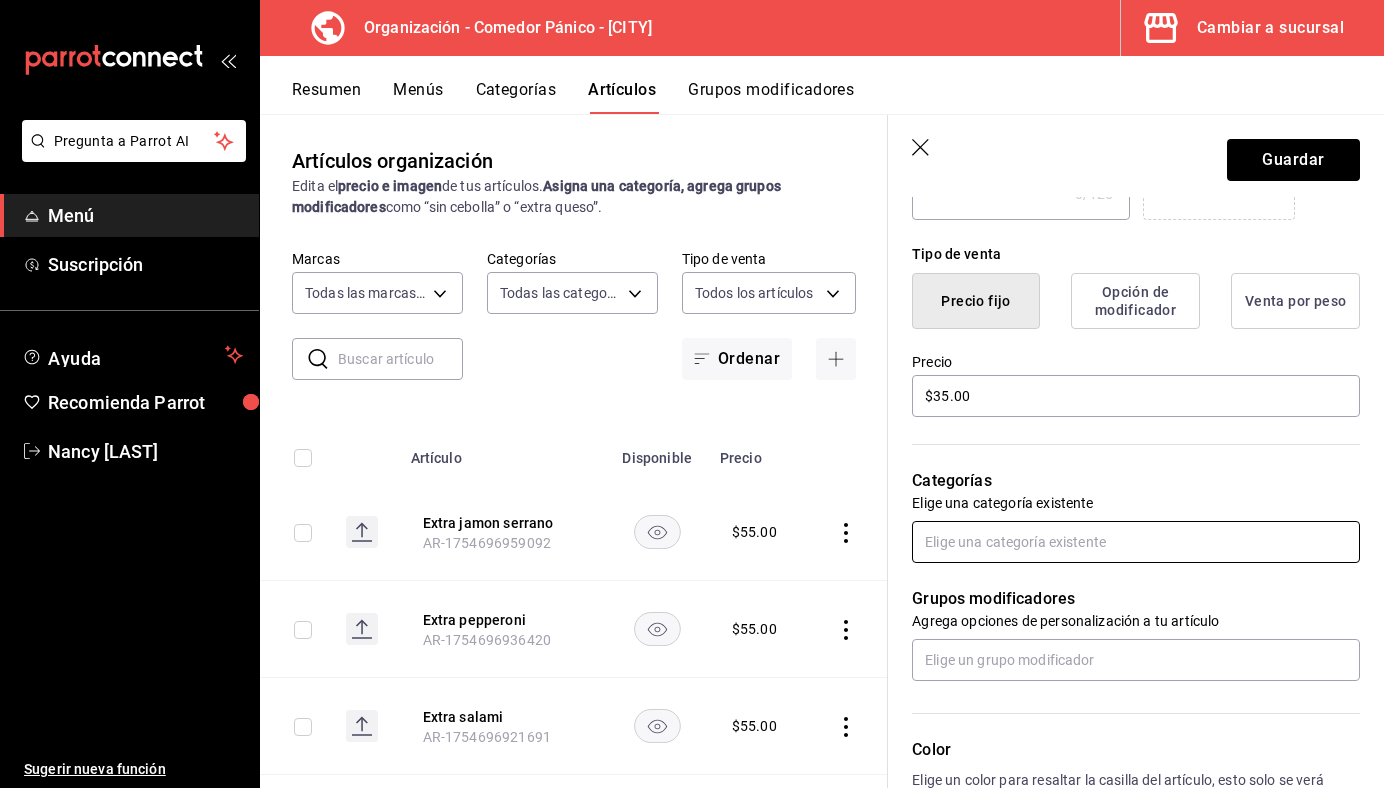 click at bounding box center (1136, 542) 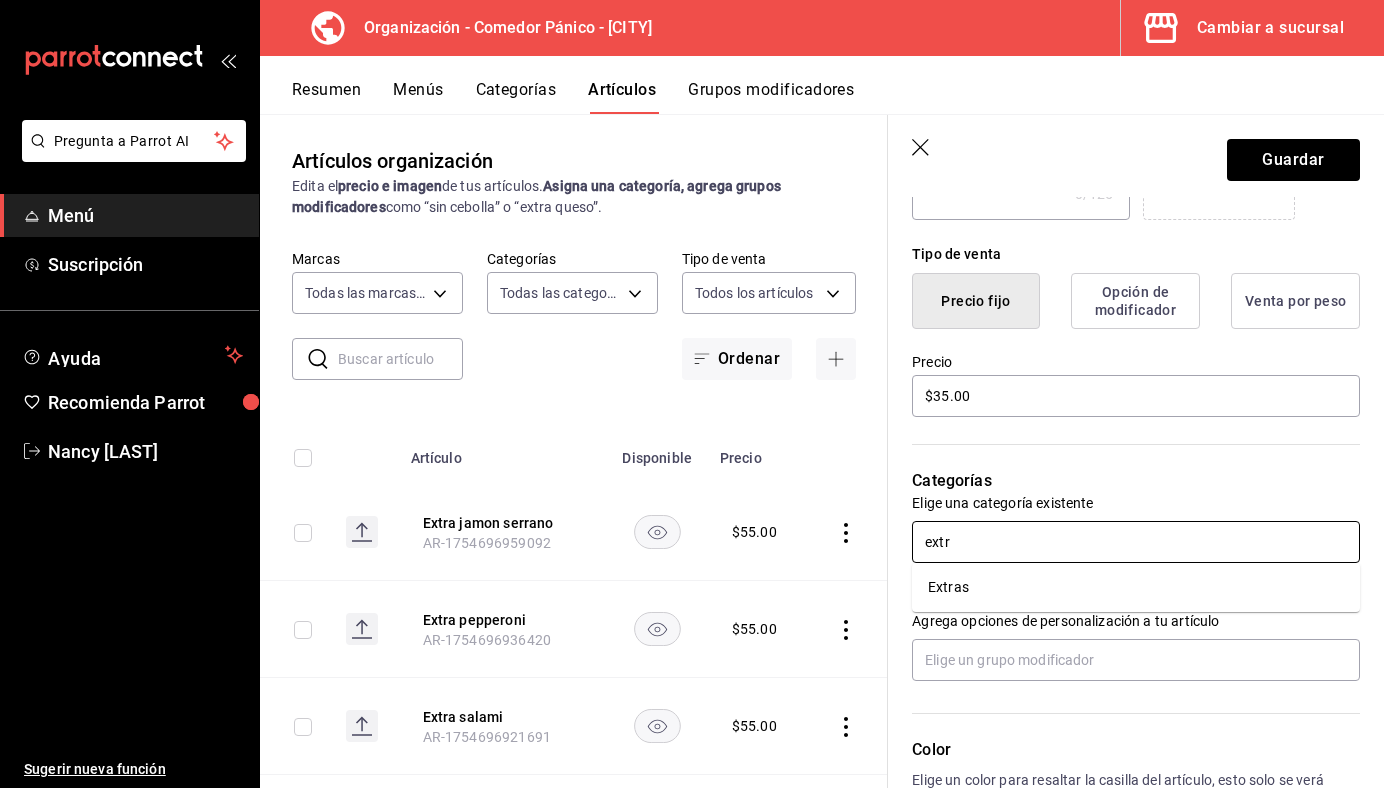type on "extra" 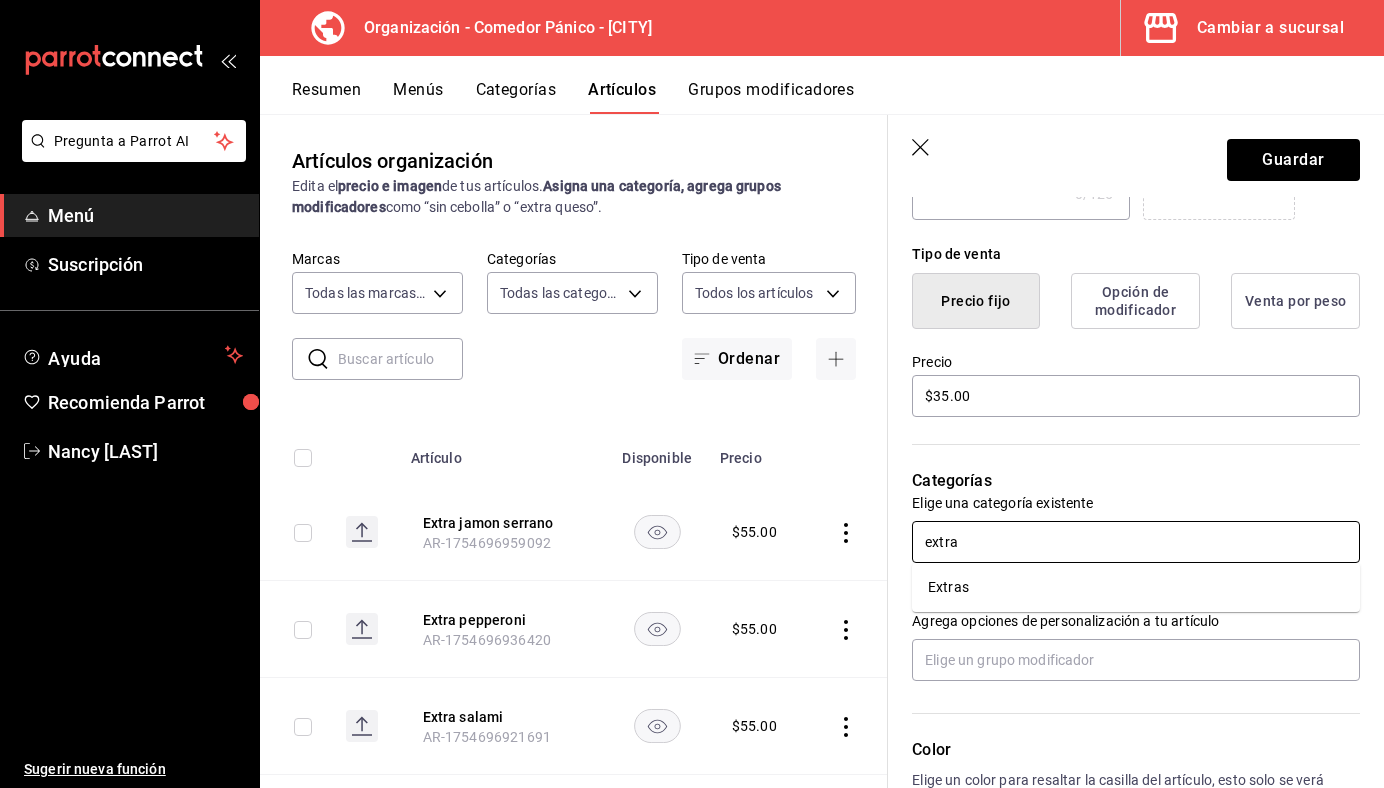 click on "Extras" at bounding box center [1136, 587] 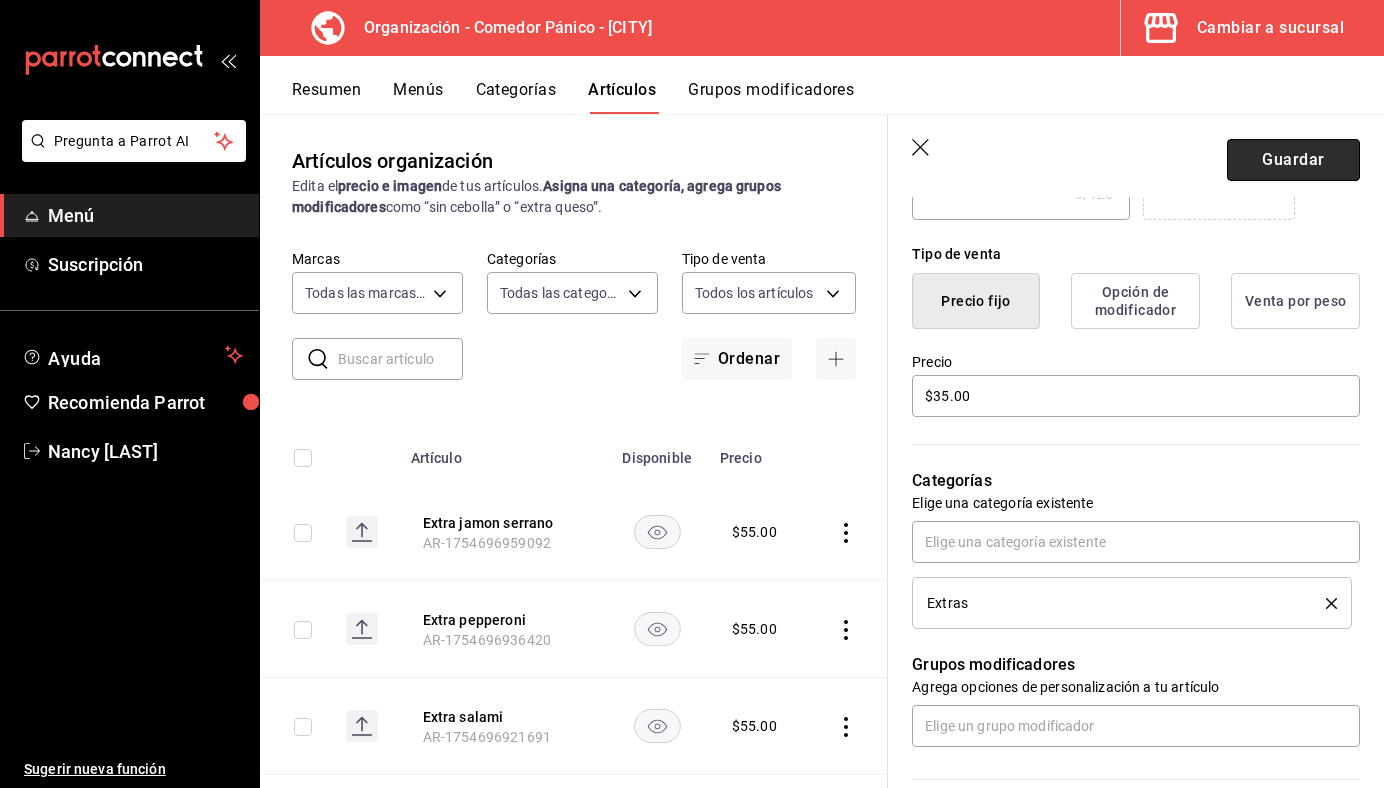 click on "Guardar" at bounding box center [1293, 160] 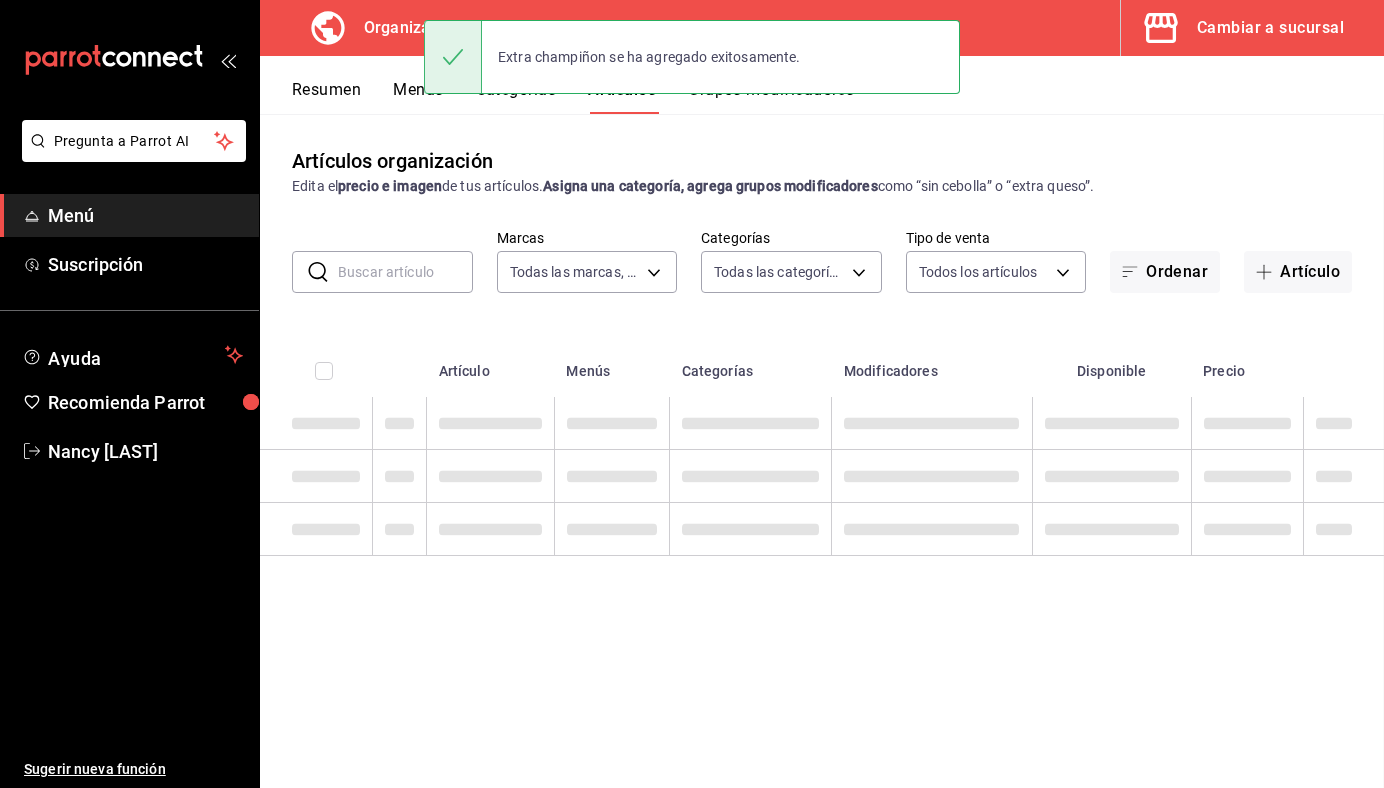 scroll, scrollTop: 0, scrollLeft: 0, axis: both 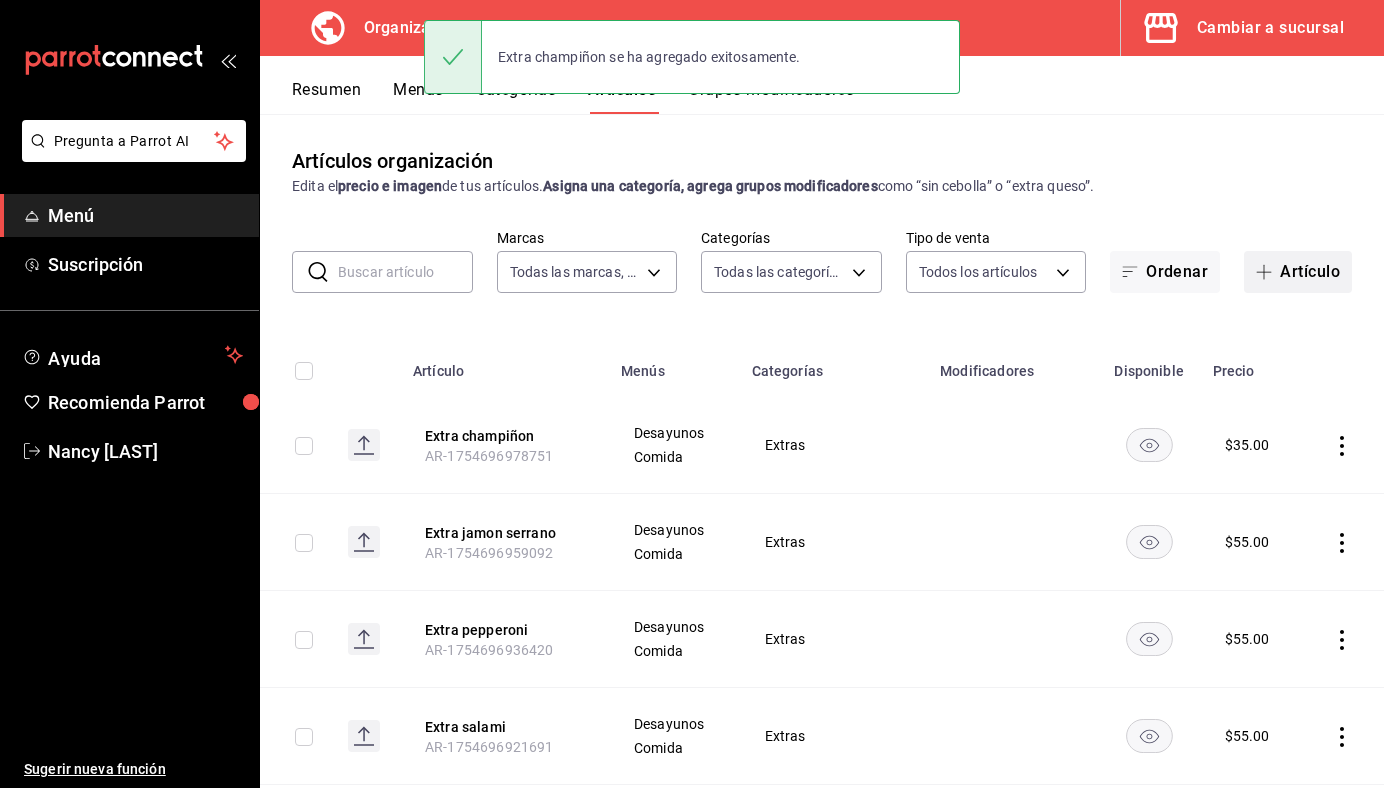 click on "Artículo" at bounding box center [1298, 272] 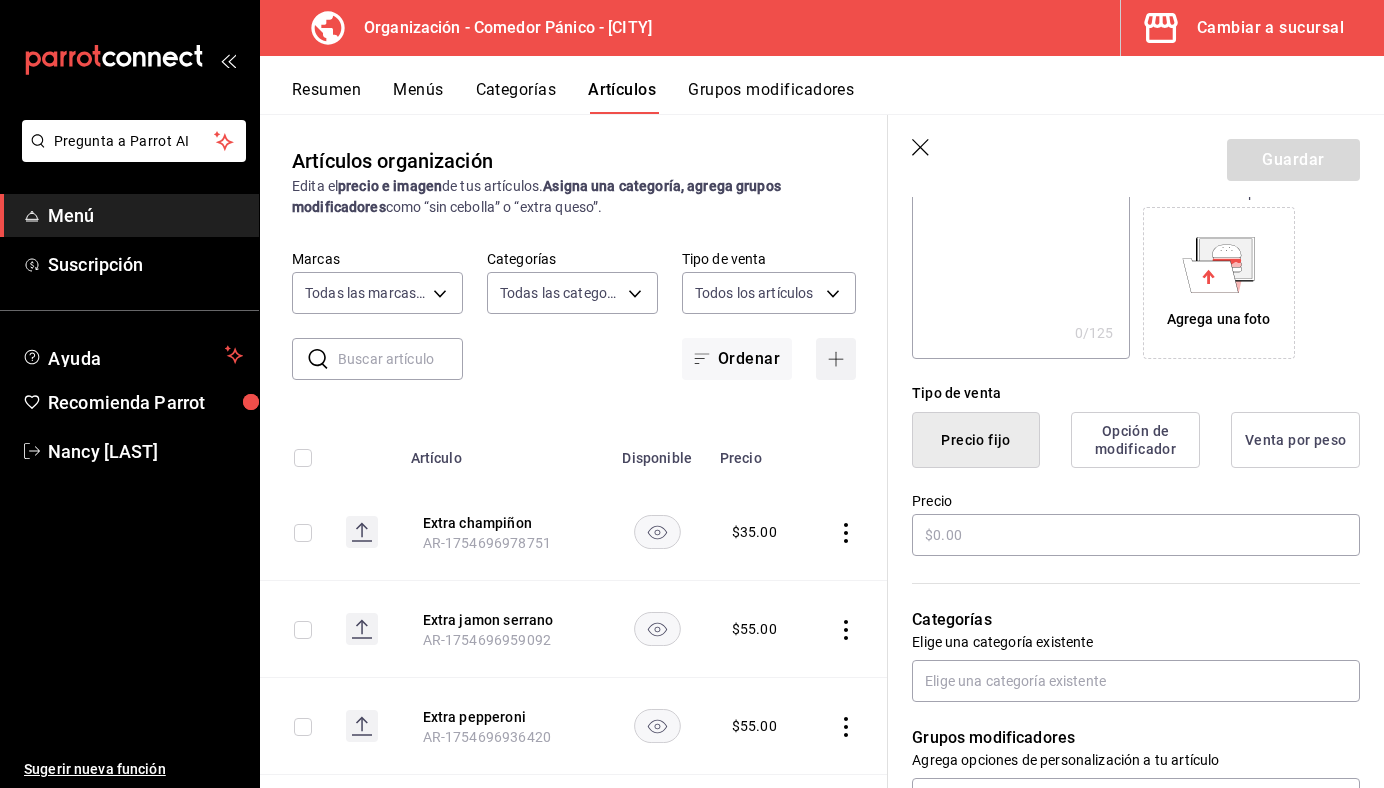scroll, scrollTop: 335, scrollLeft: 0, axis: vertical 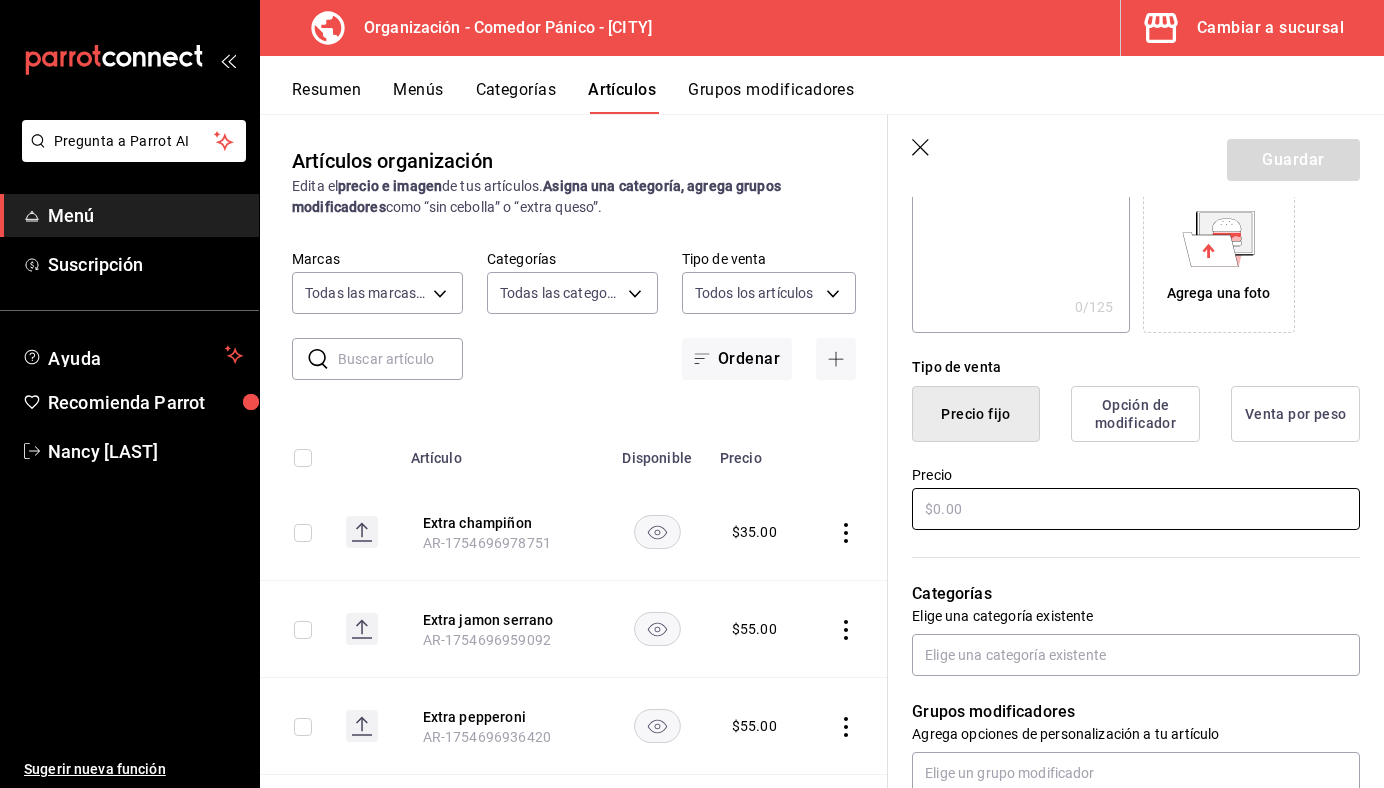 type on "Extra cebolla" 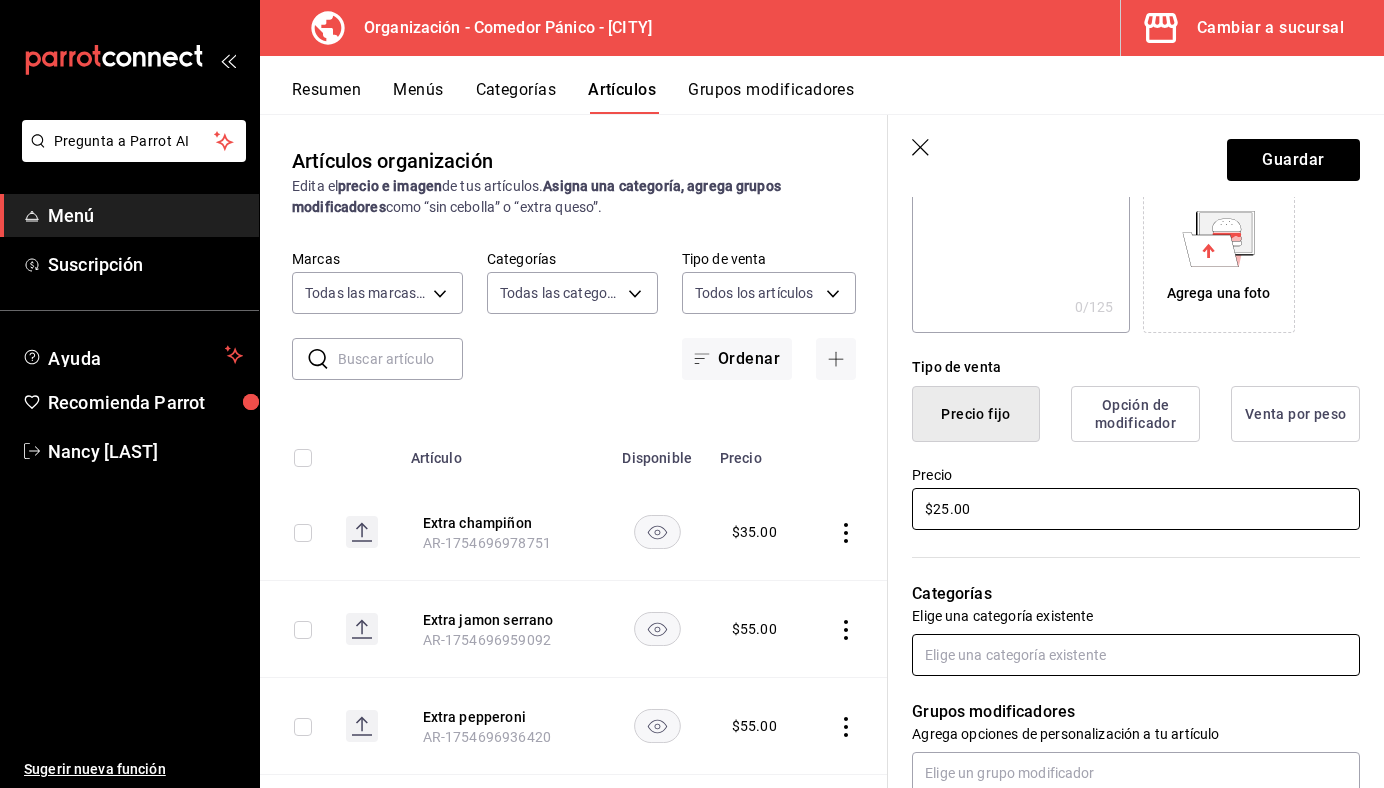 type on "$25.00" 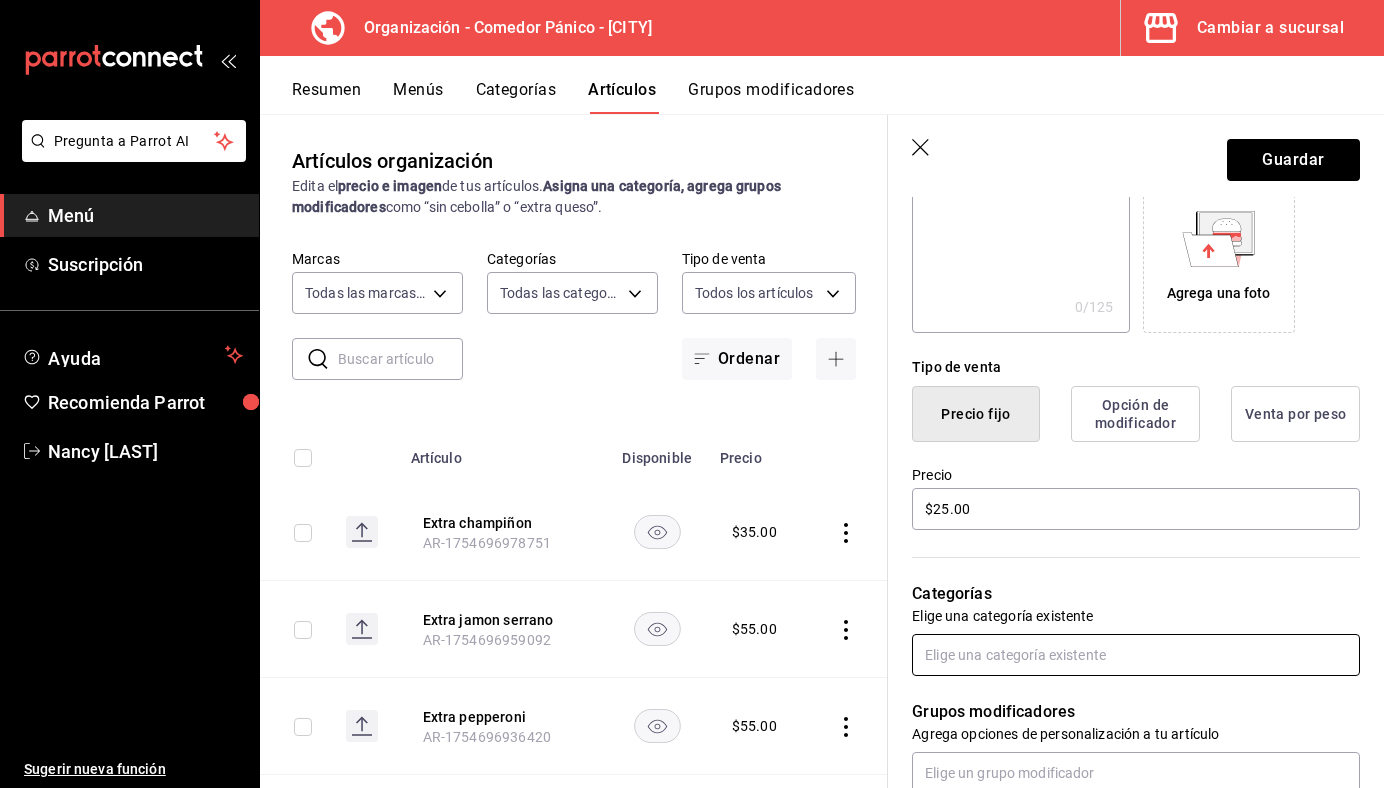 click at bounding box center [1136, 655] 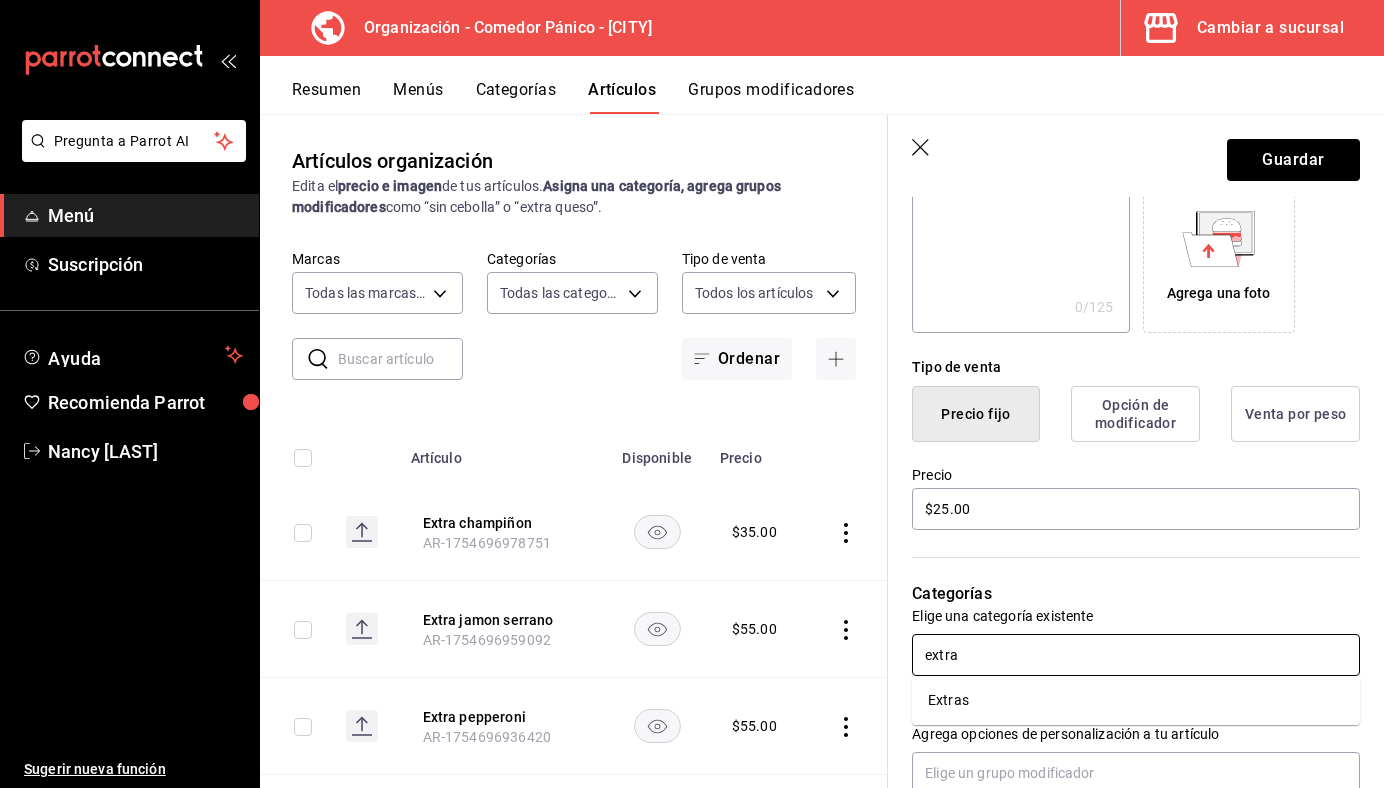 type on "extras" 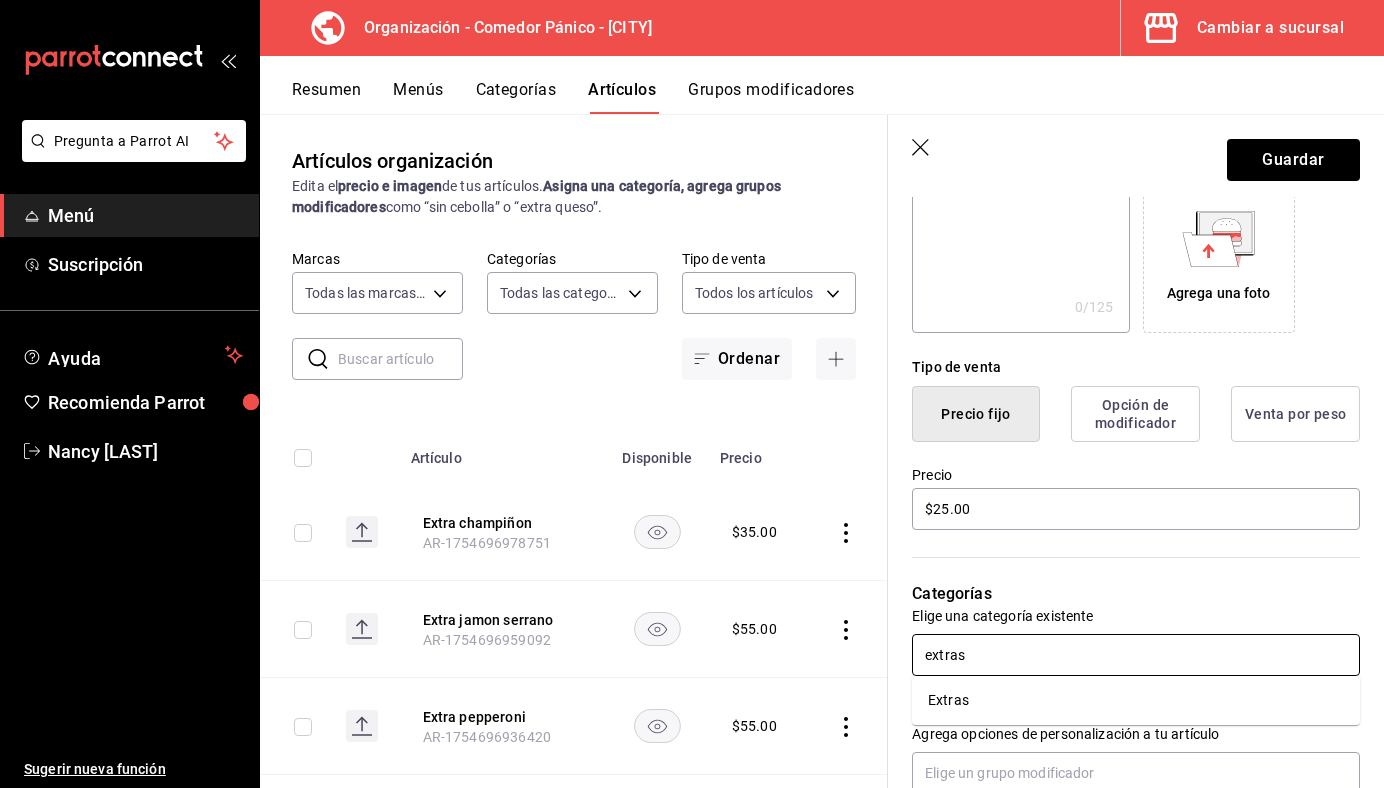 click on "Extras" at bounding box center (1136, 700) 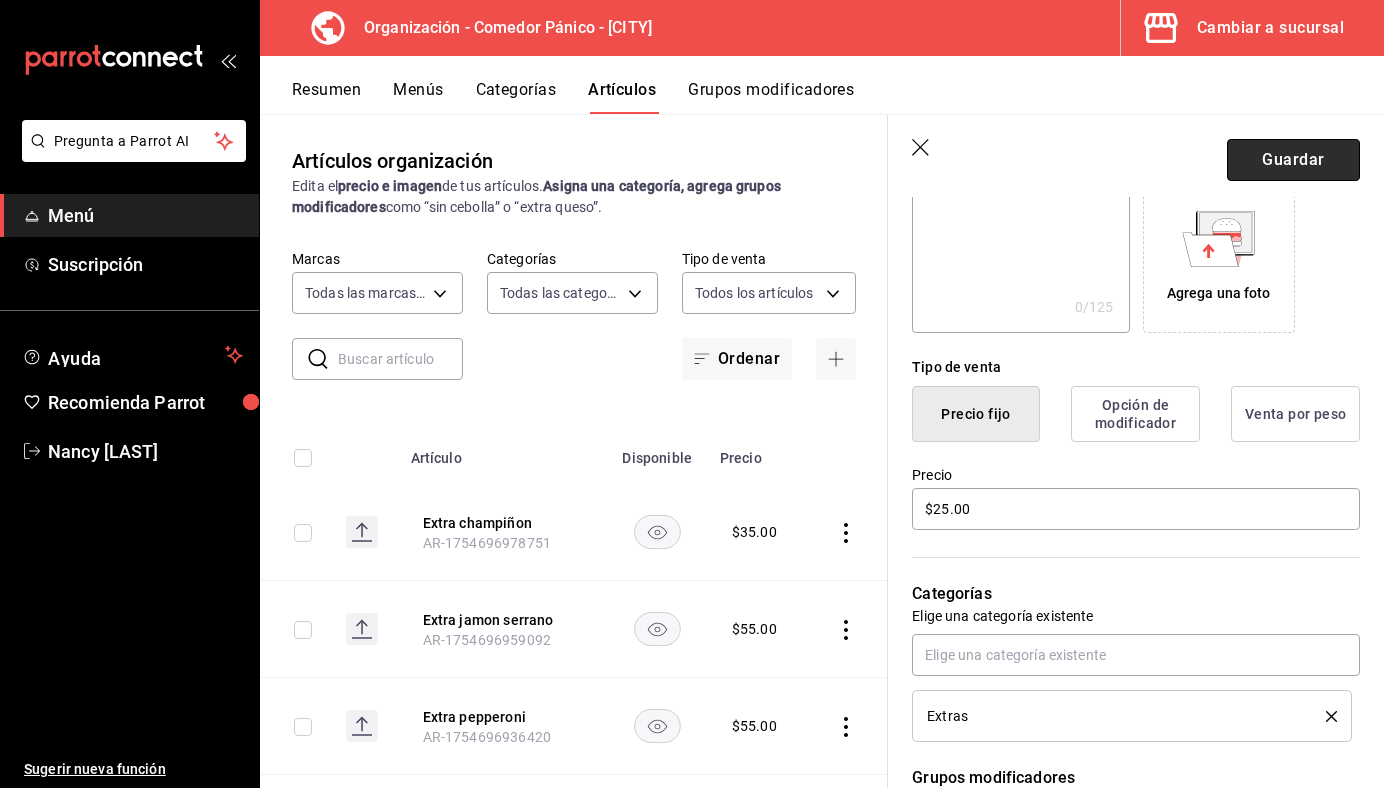 click on "Guardar" at bounding box center (1293, 160) 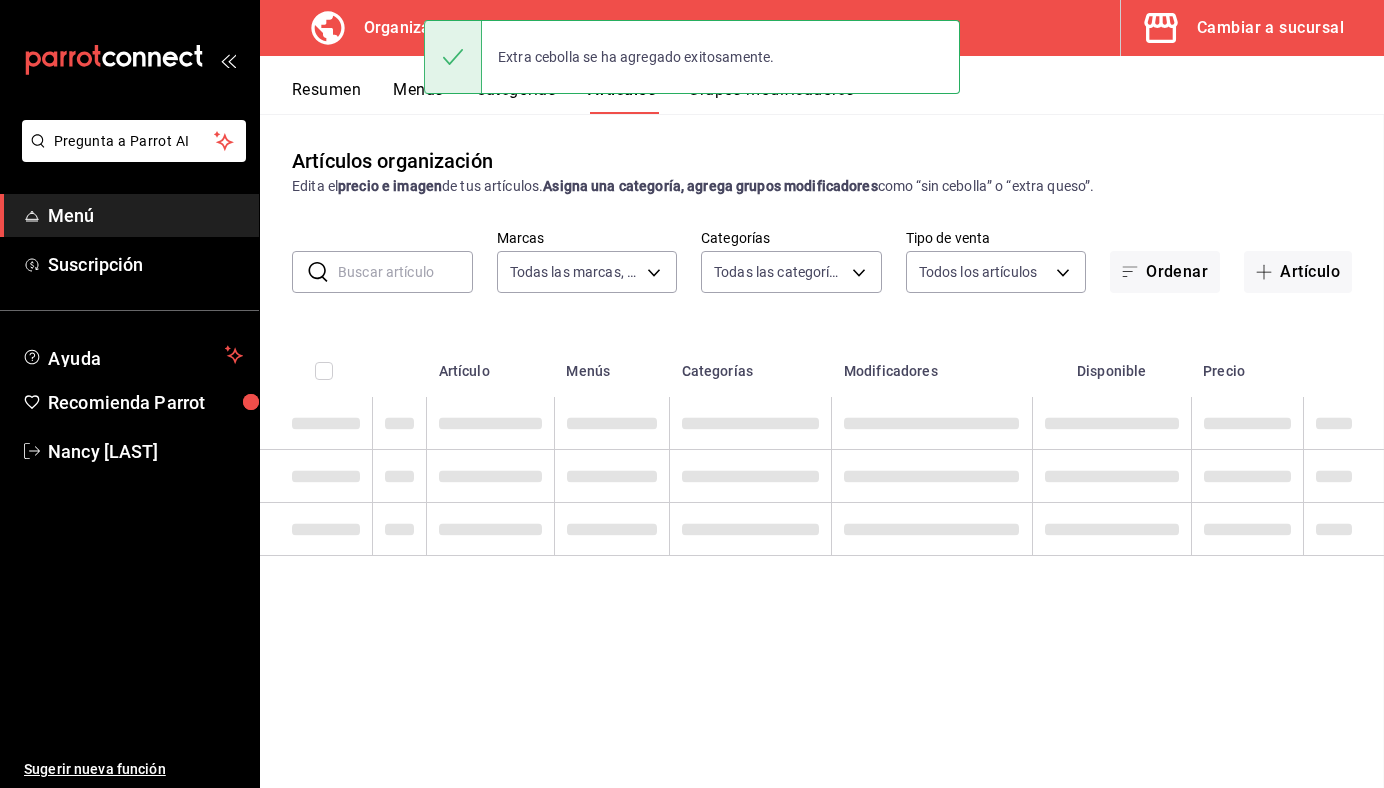 scroll, scrollTop: 0, scrollLeft: 0, axis: both 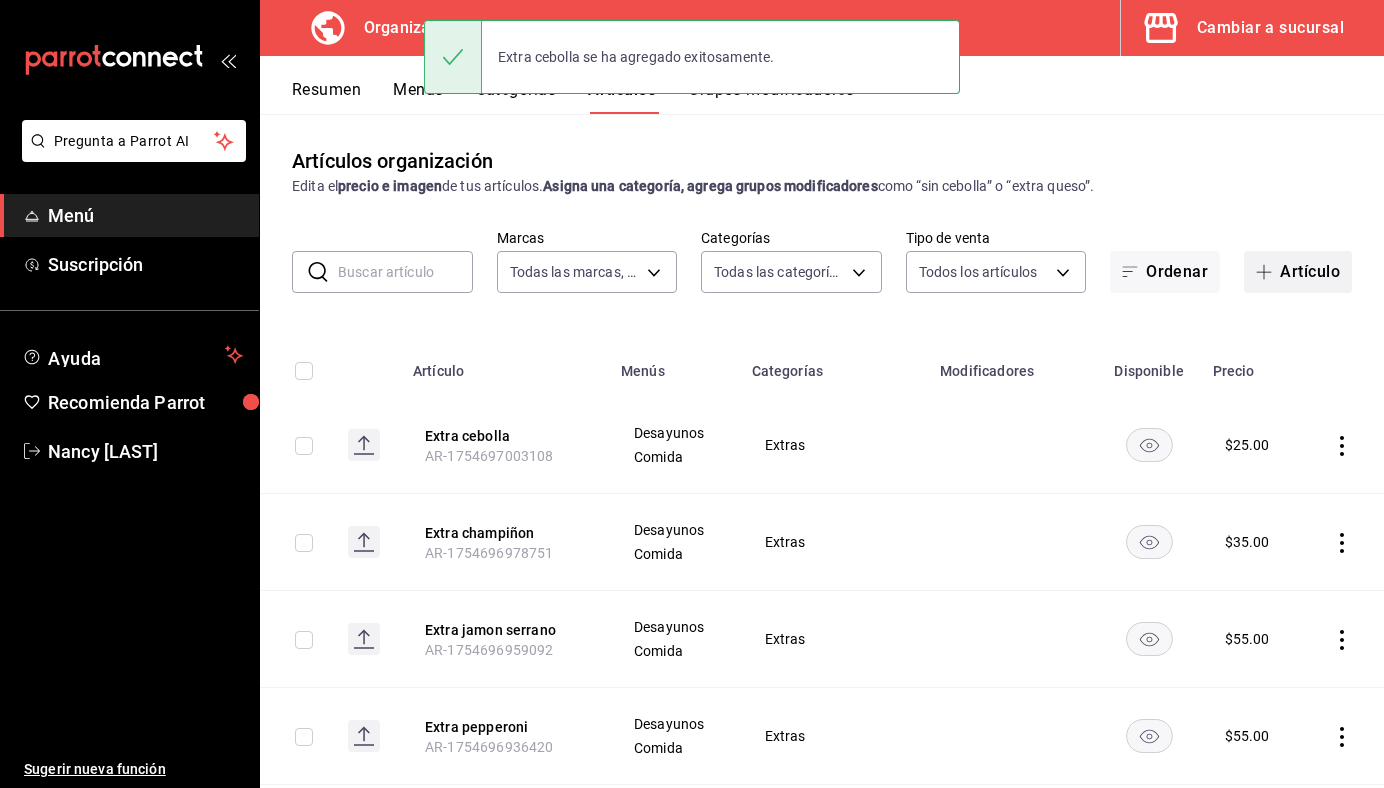 click on "Artículo" at bounding box center [1298, 272] 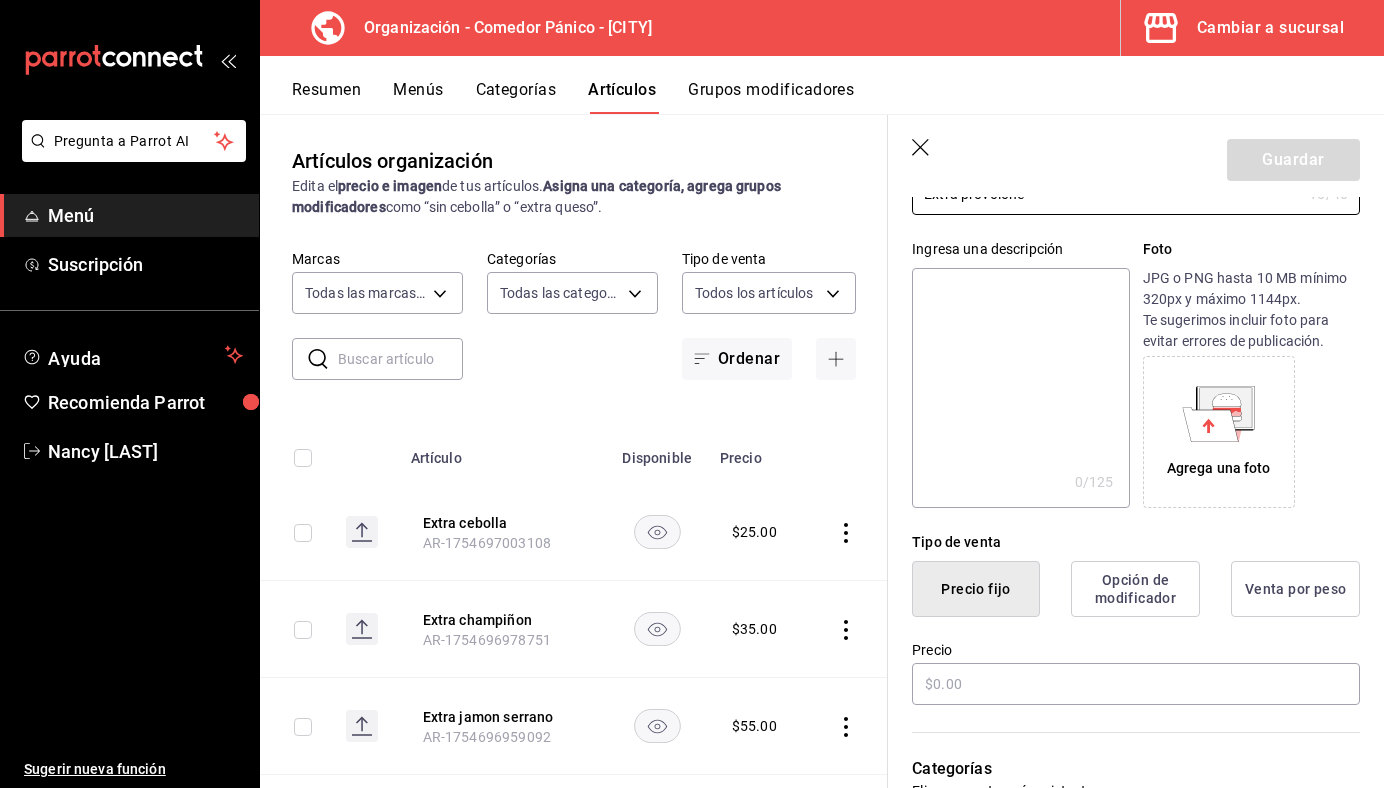 scroll, scrollTop: 183, scrollLeft: 0, axis: vertical 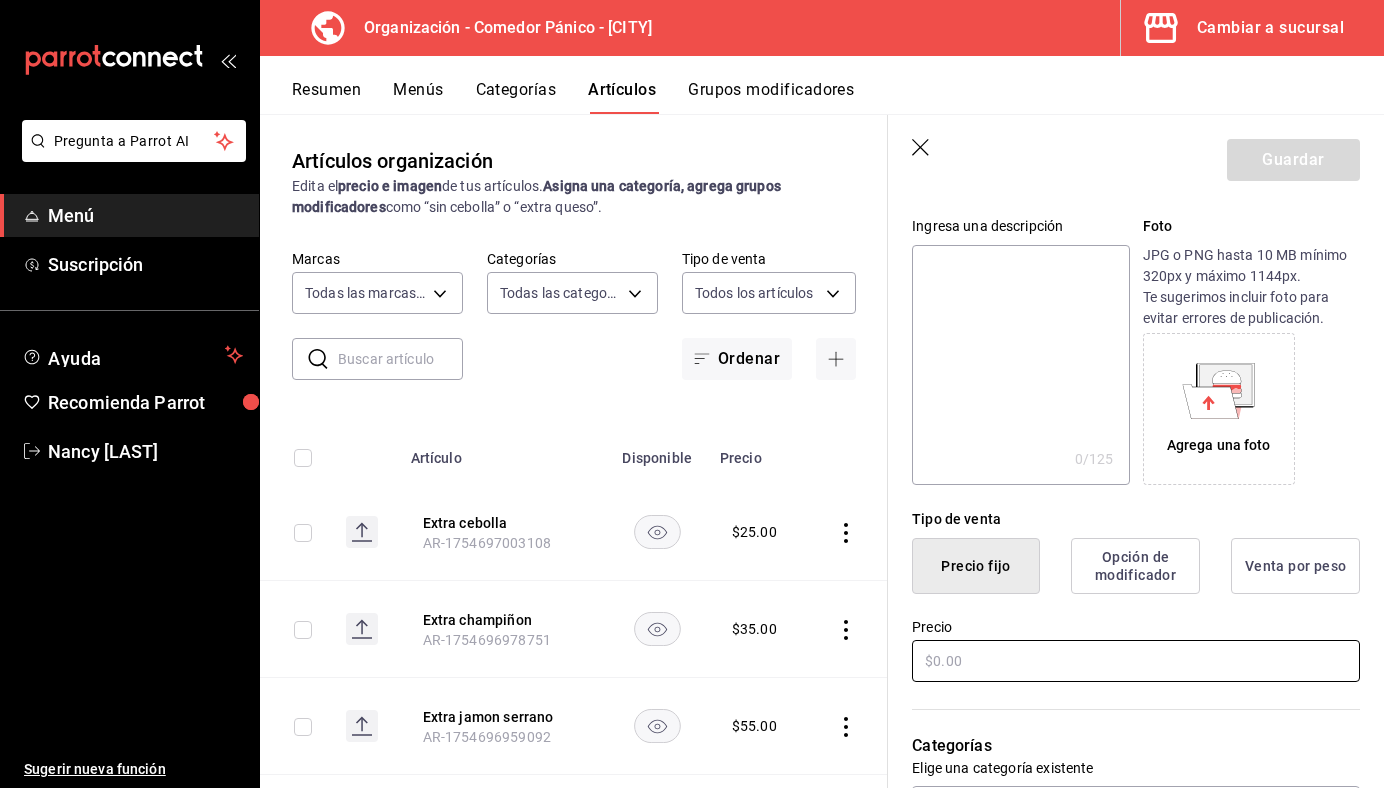 type on "Extra provolone" 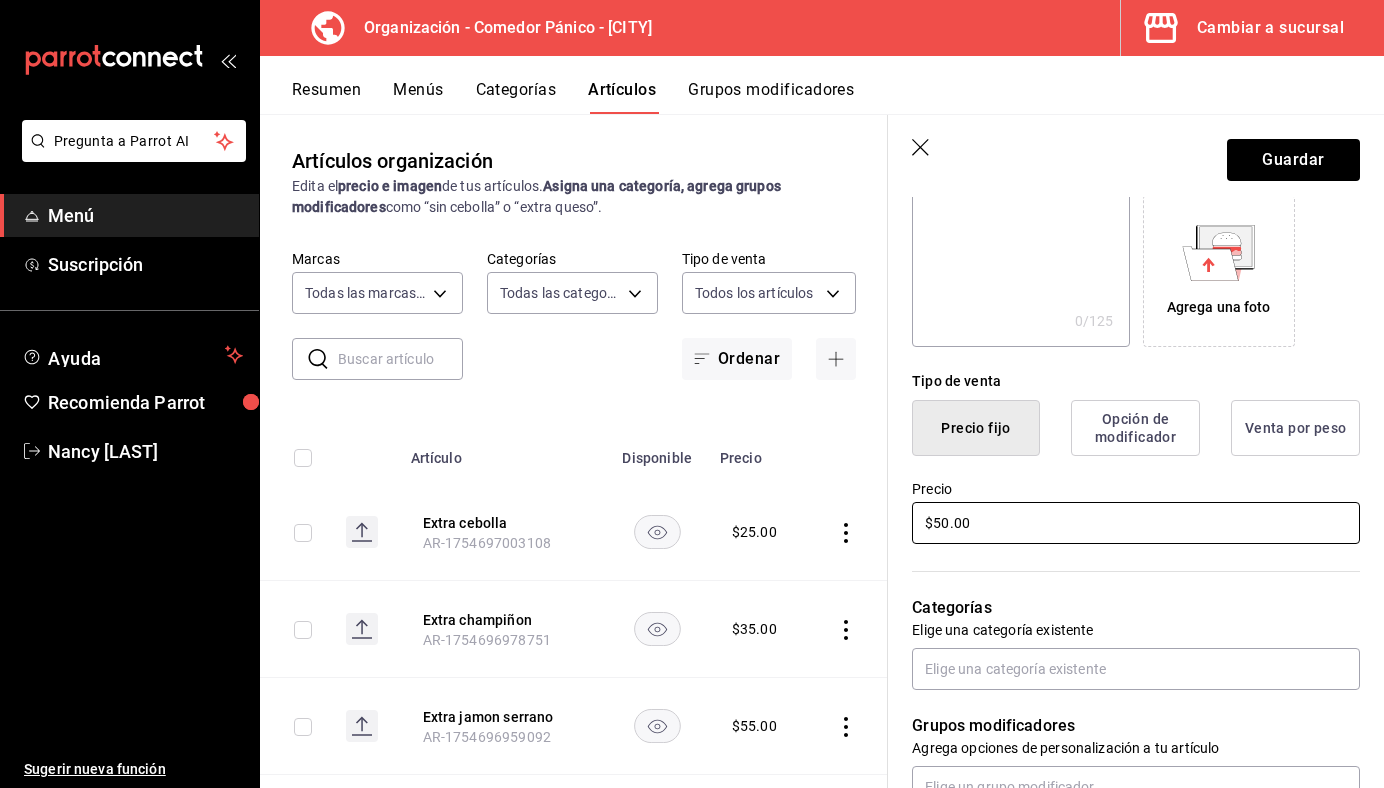 scroll, scrollTop: 414, scrollLeft: 0, axis: vertical 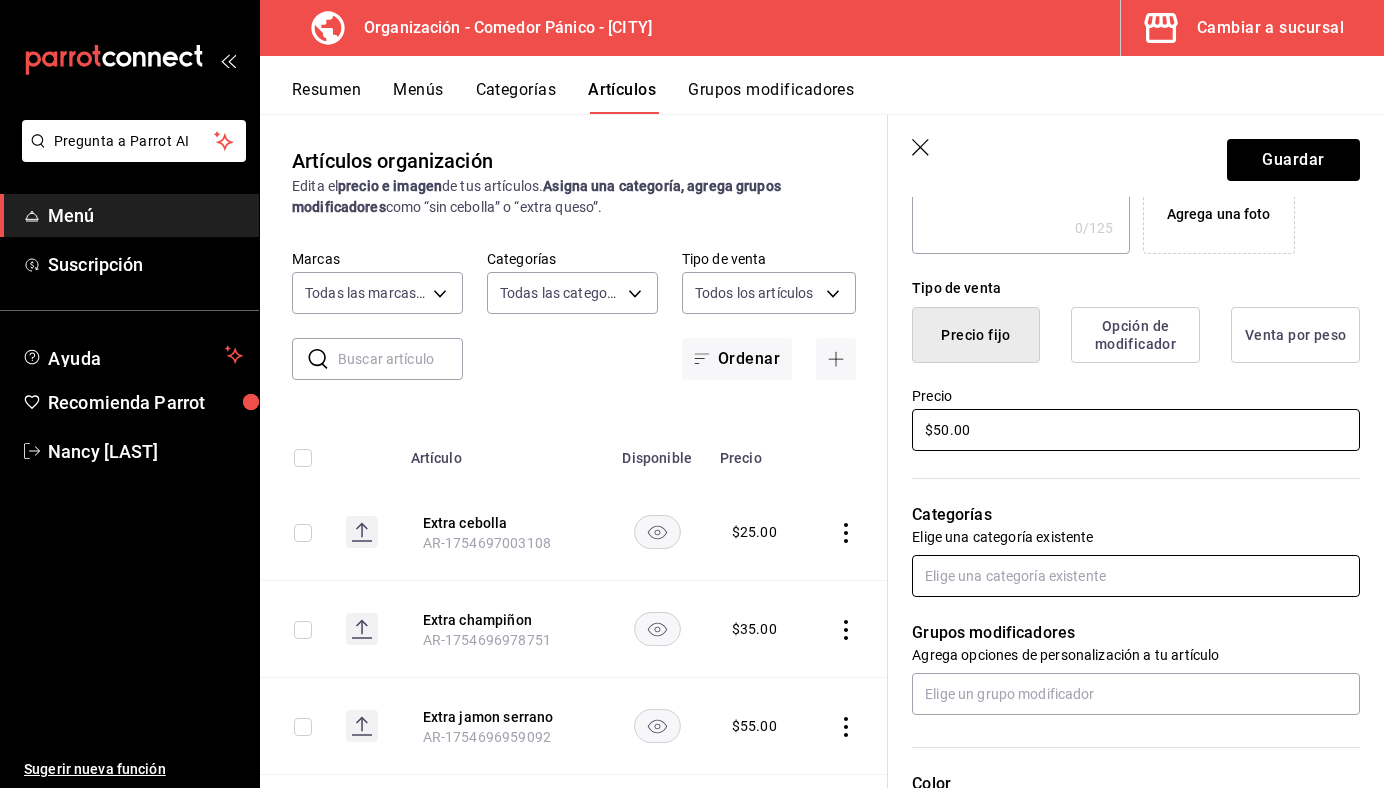 type on "$50.00" 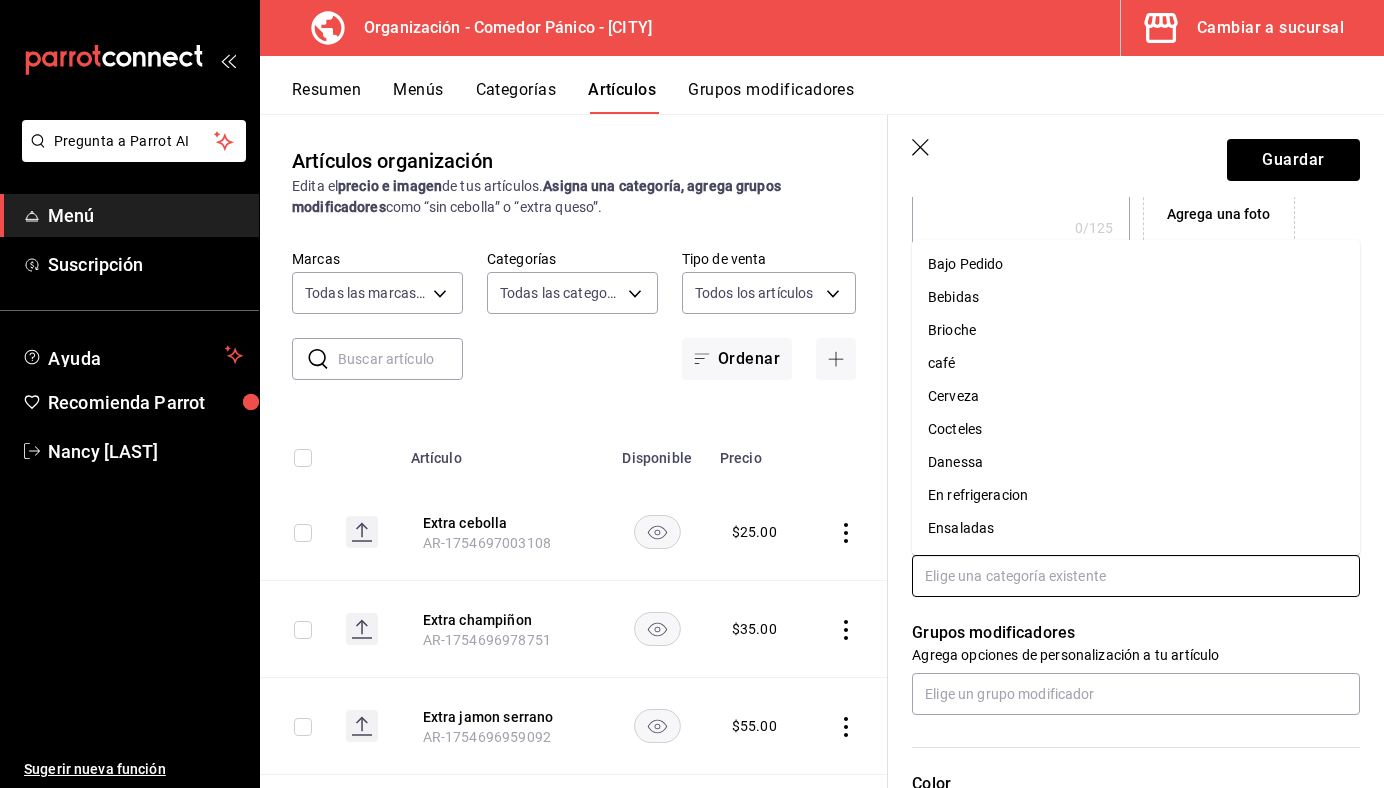 click at bounding box center (1136, 576) 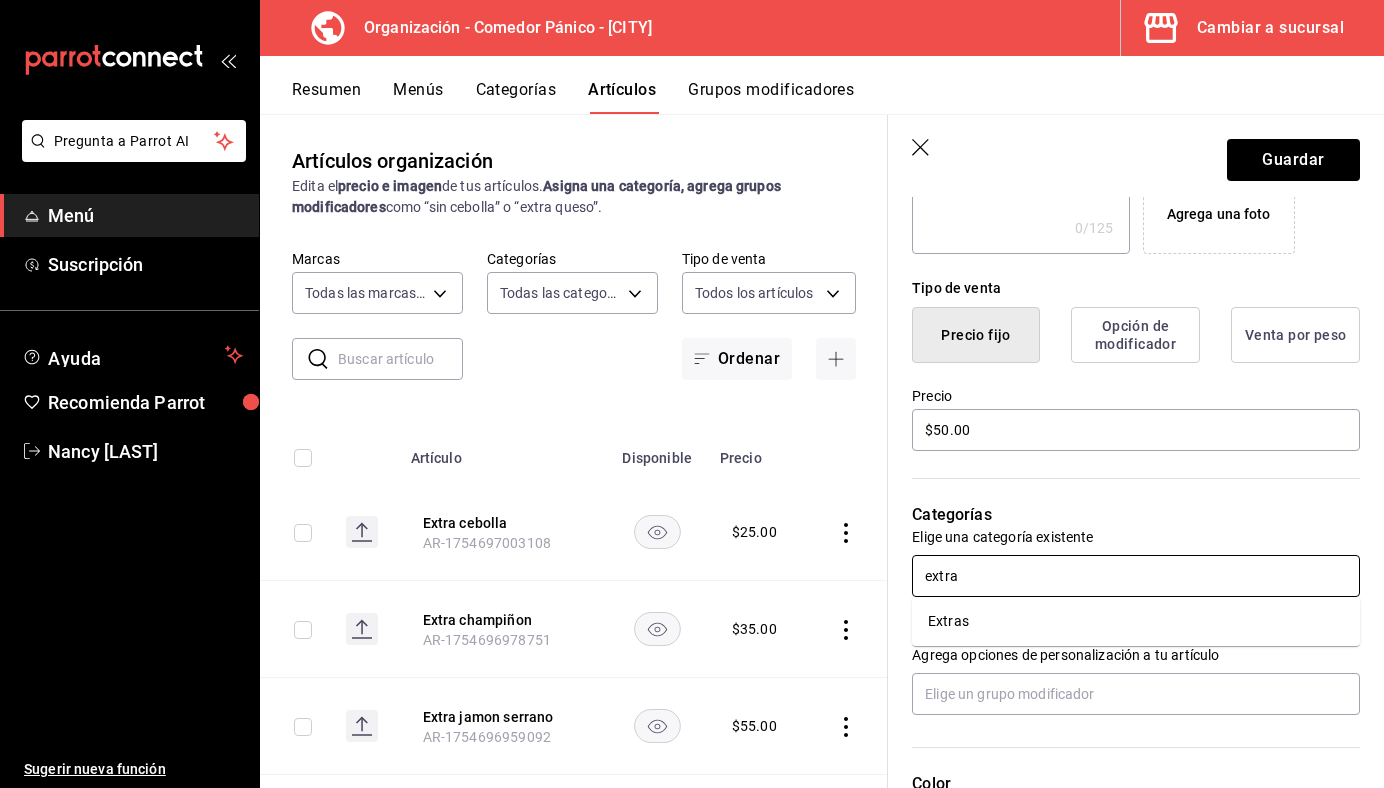 type on "extras" 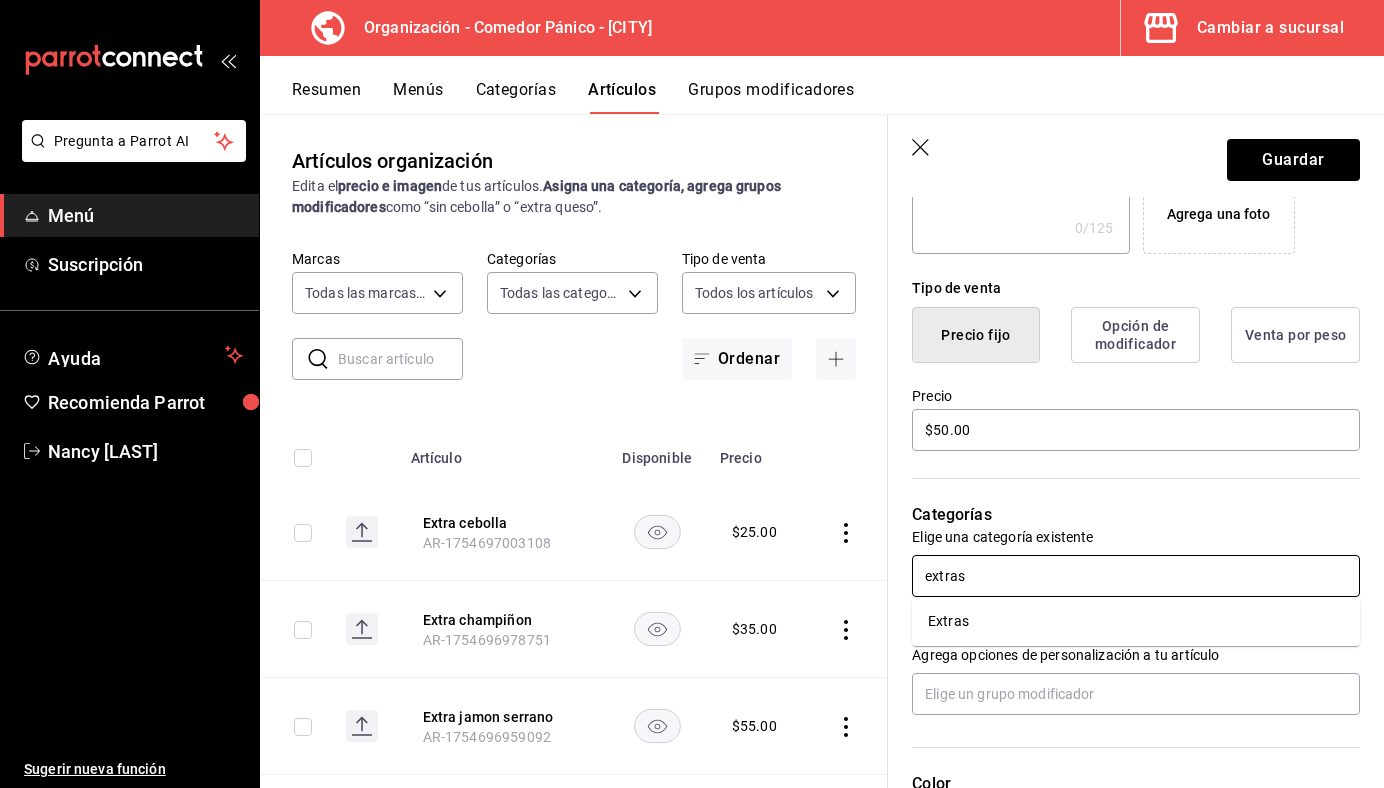 click on "Extras" at bounding box center (1136, 621) 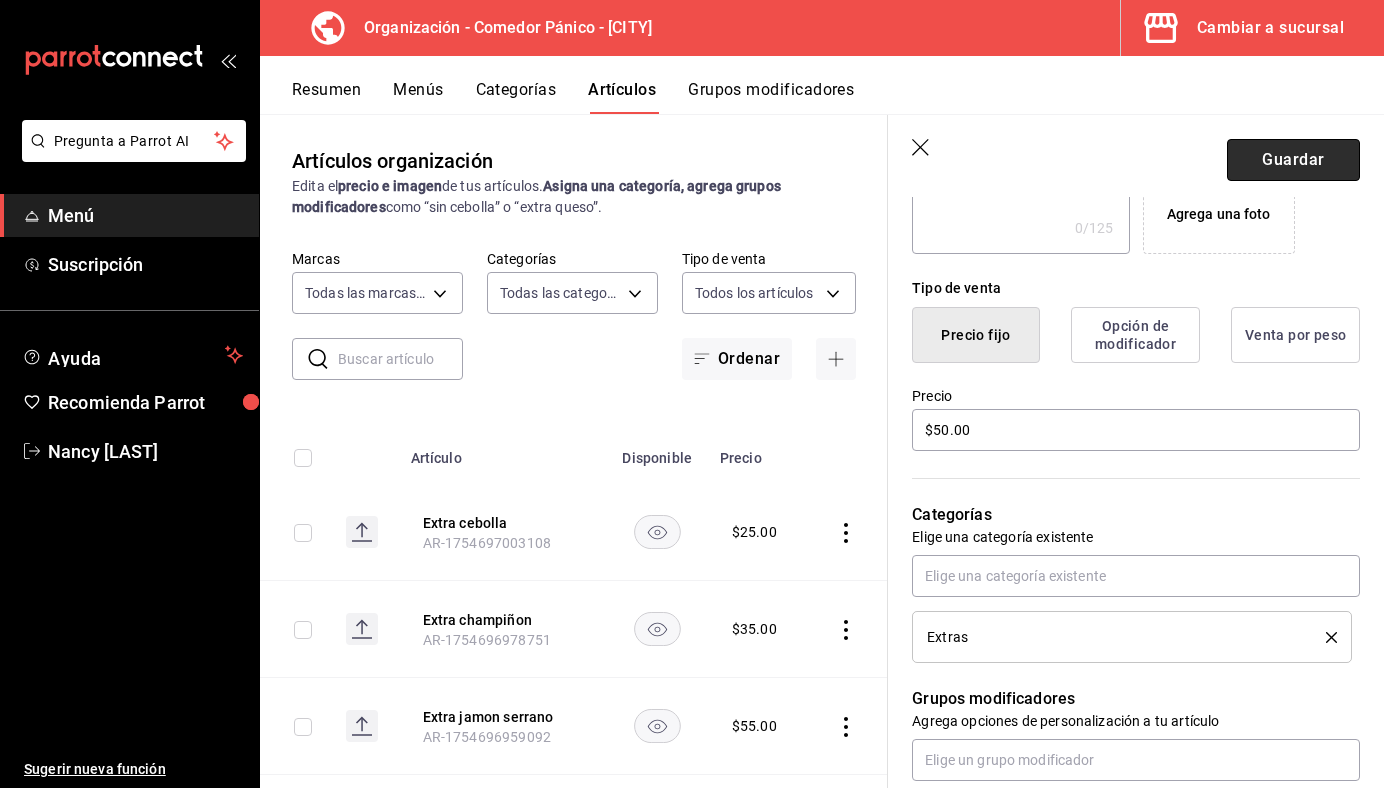 click on "Guardar" at bounding box center [1293, 160] 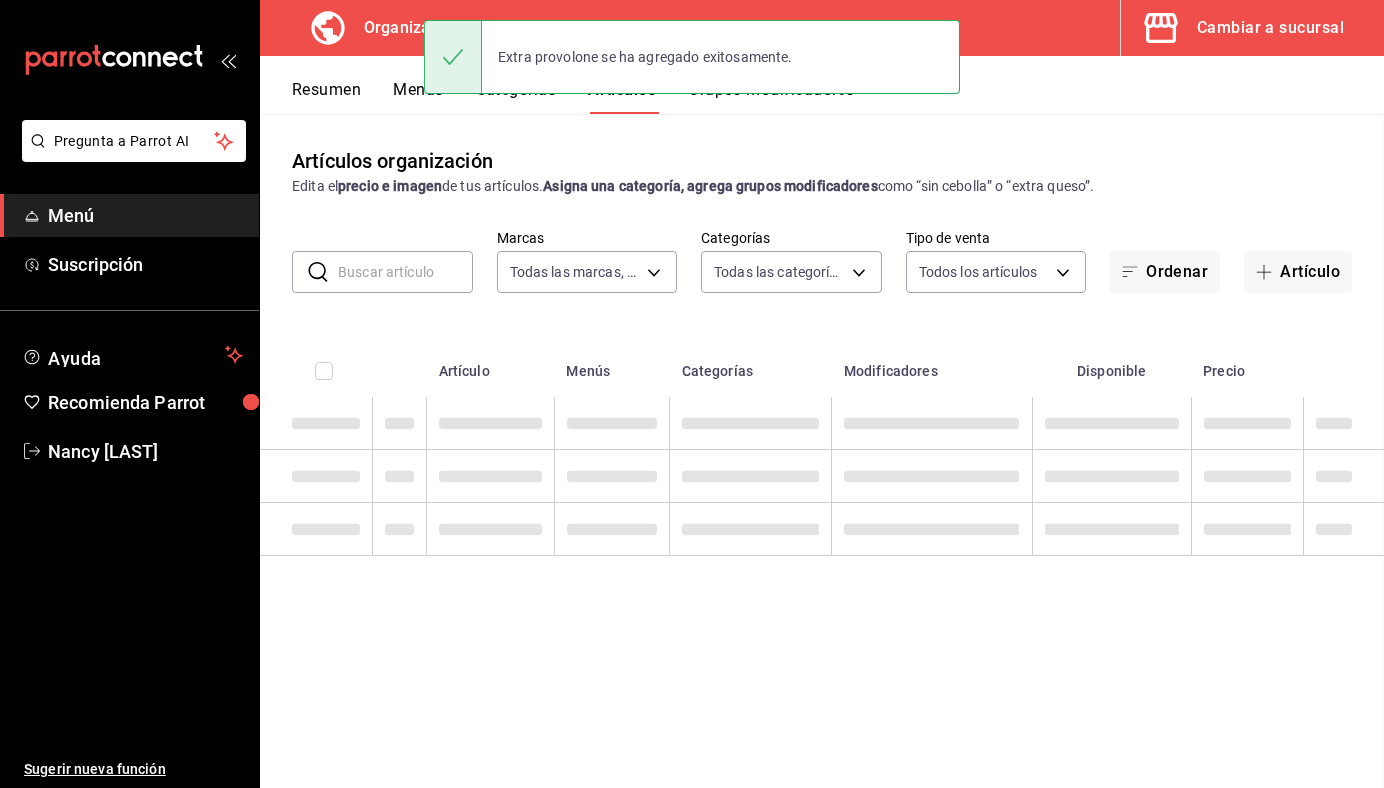 scroll, scrollTop: 0, scrollLeft: 0, axis: both 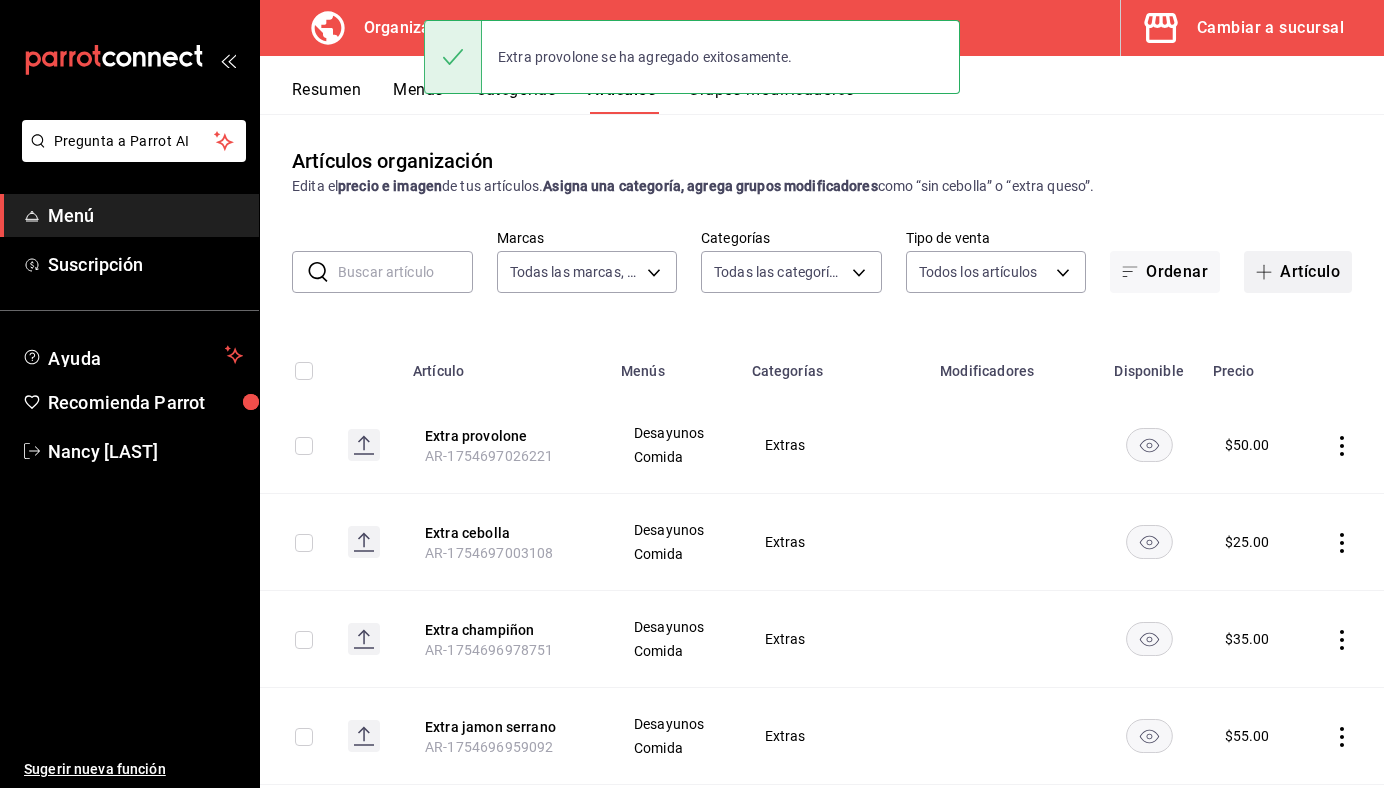 click on "Artículo" at bounding box center (1298, 272) 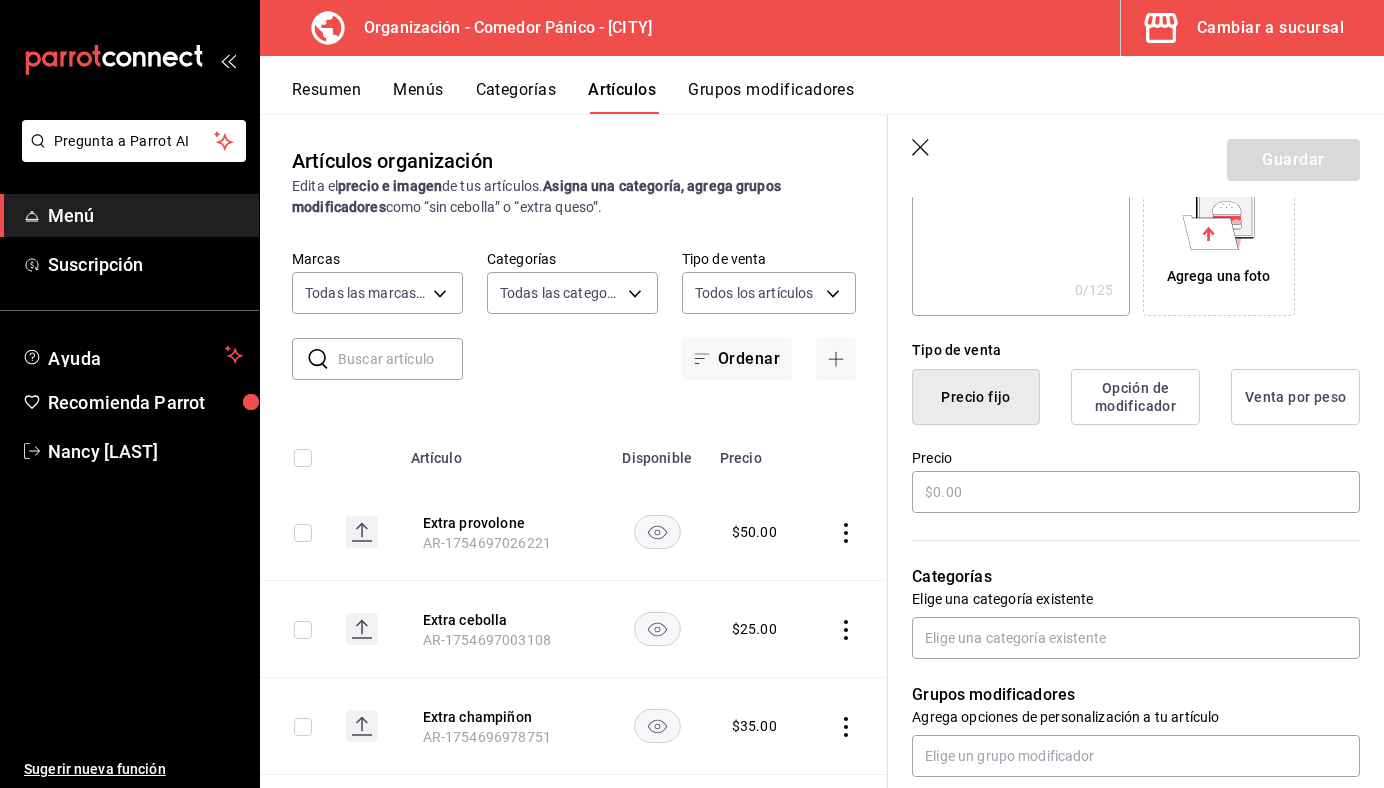 scroll, scrollTop: 360, scrollLeft: 0, axis: vertical 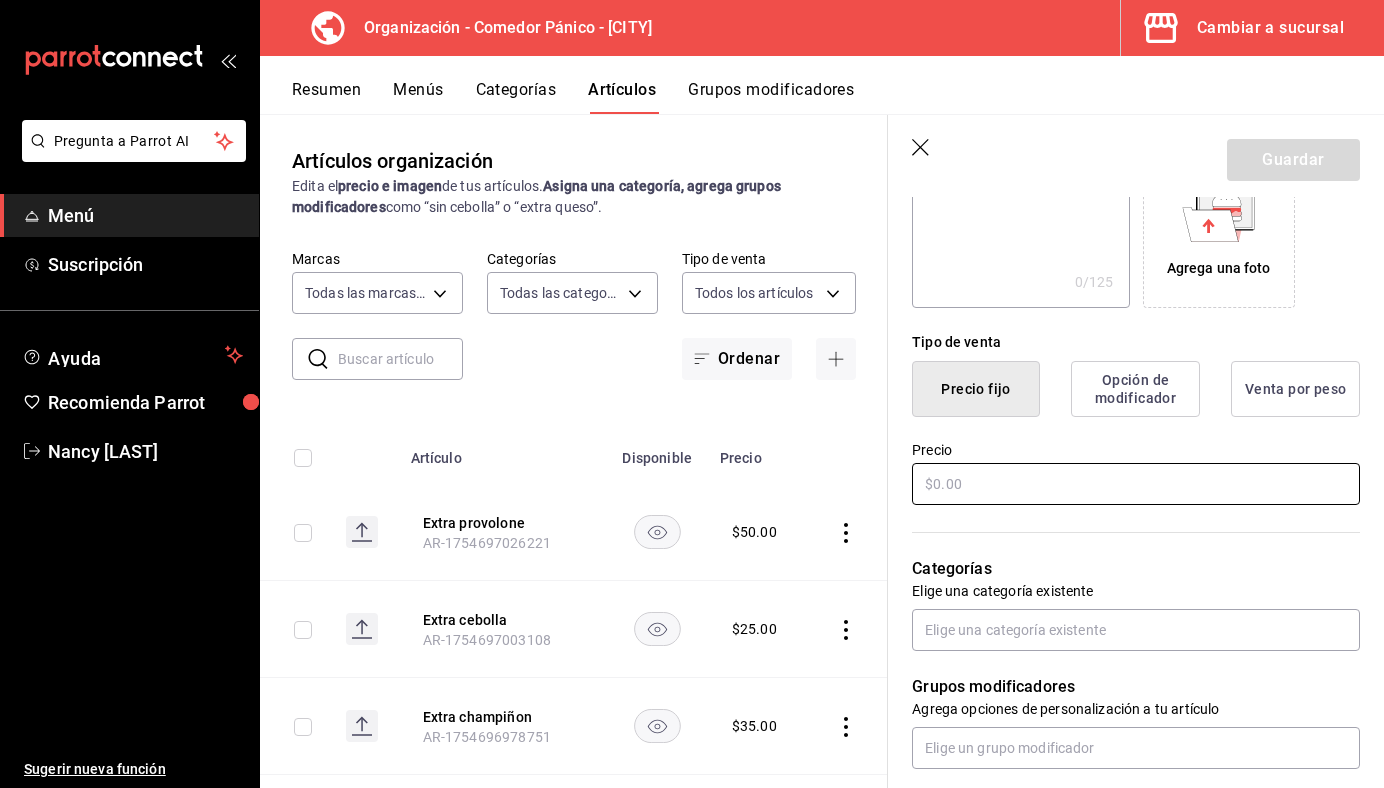 type on "Extra jitomate" 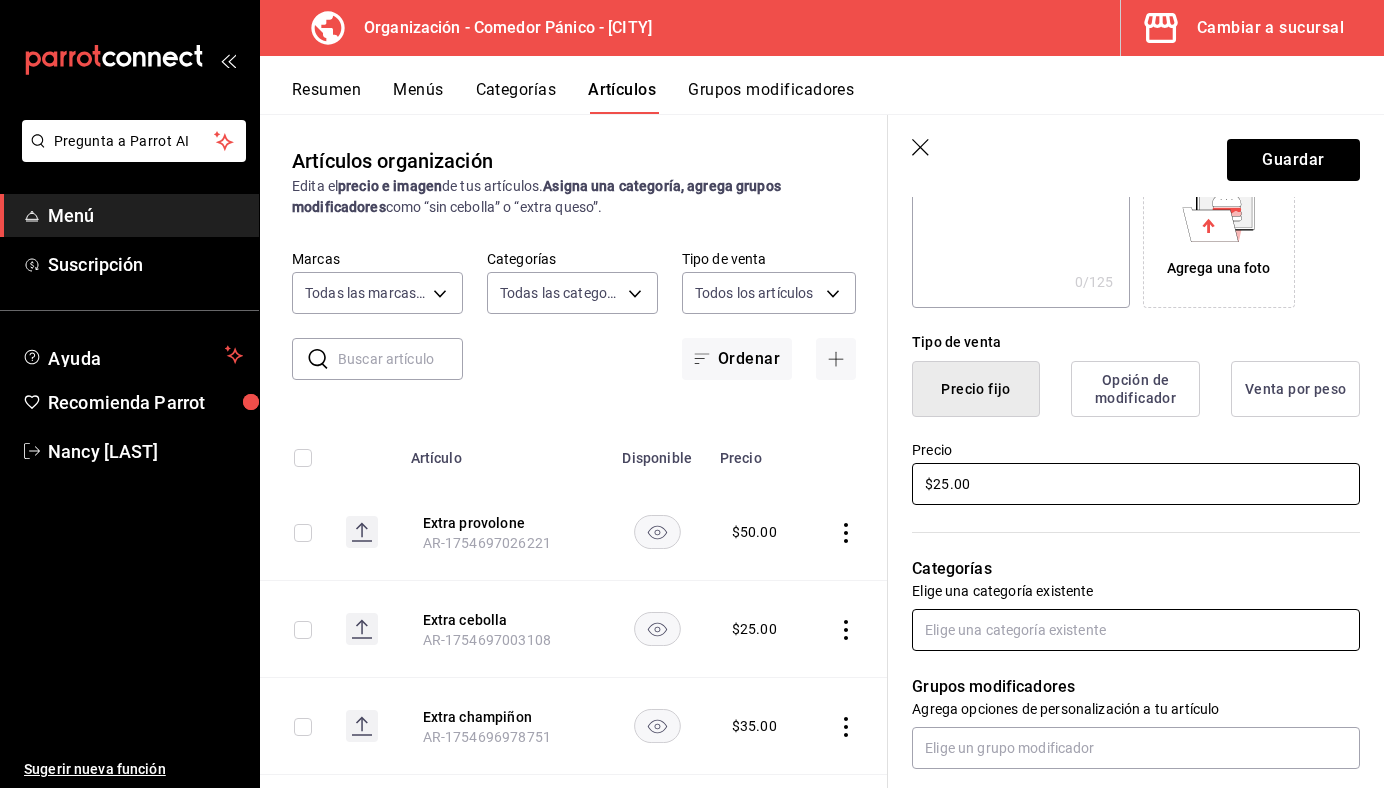 type on "$25.00" 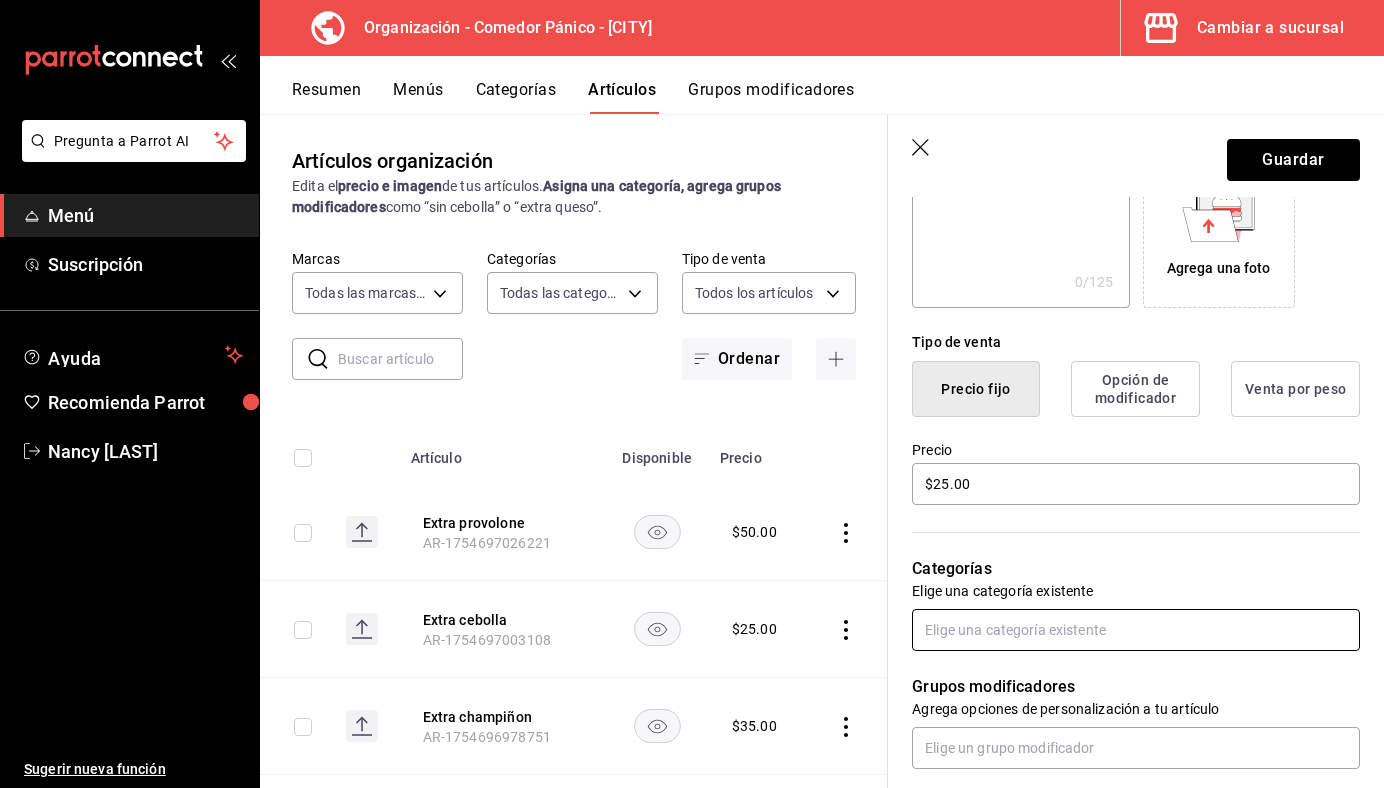 click at bounding box center (1136, 630) 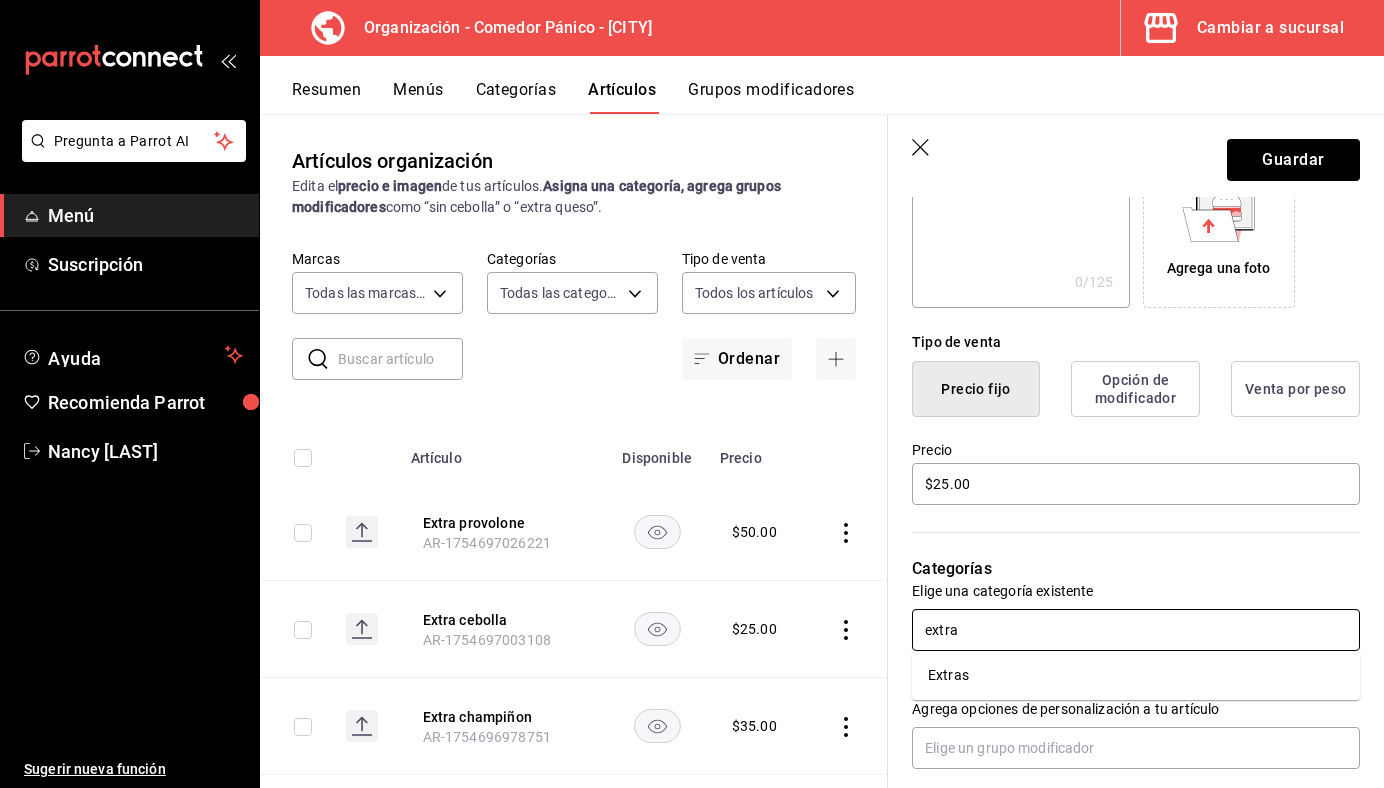 type on "extras" 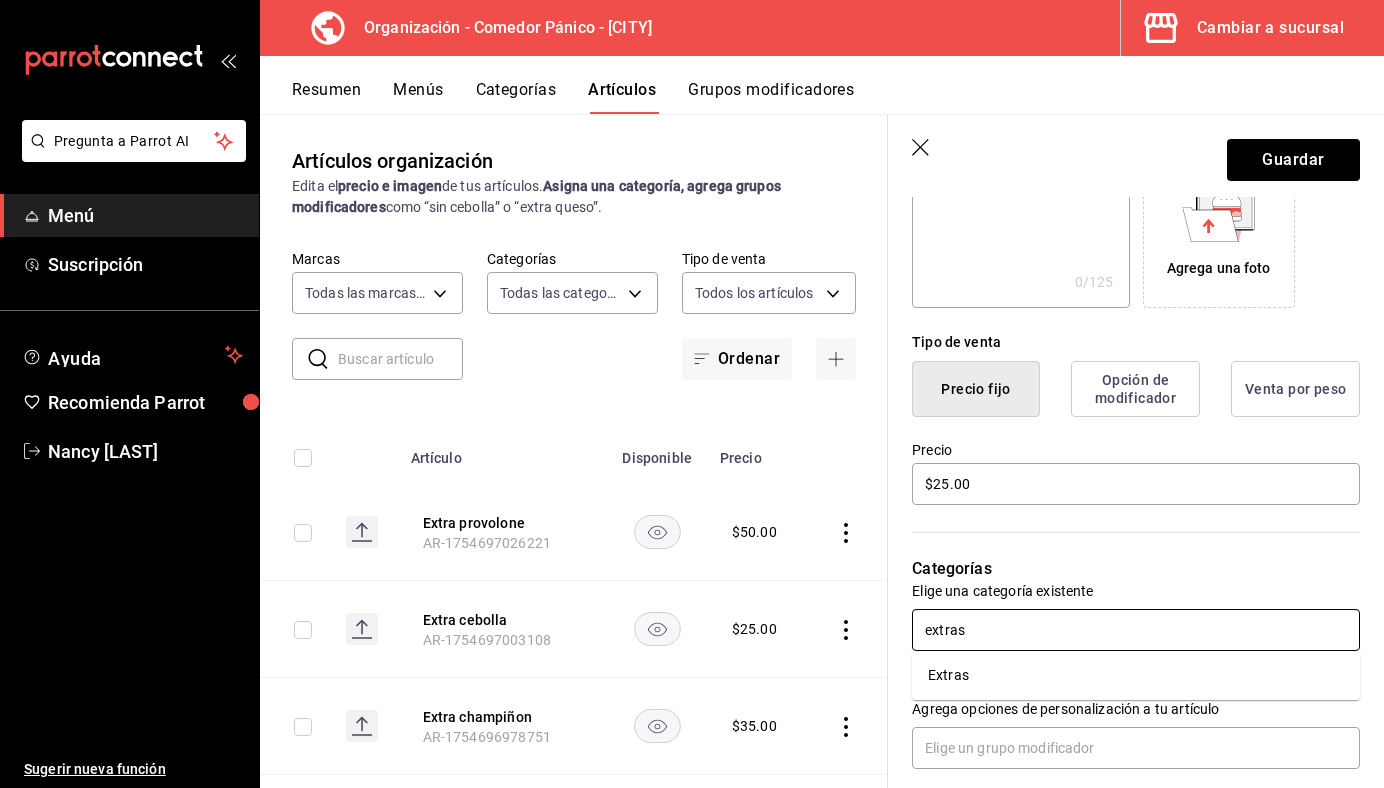 click on "Extras" at bounding box center [1136, 675] 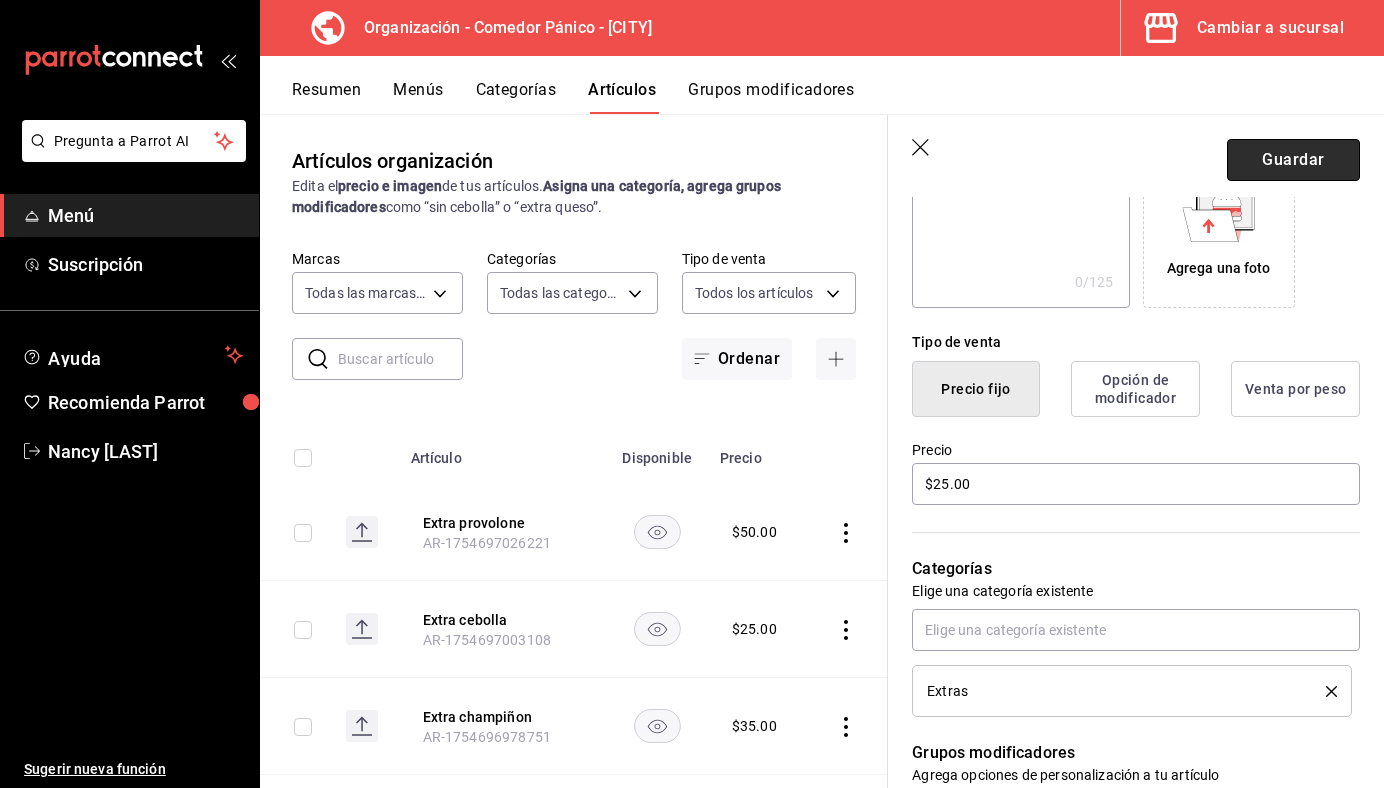click on "Guardar" at bounding box center [1293, 160] 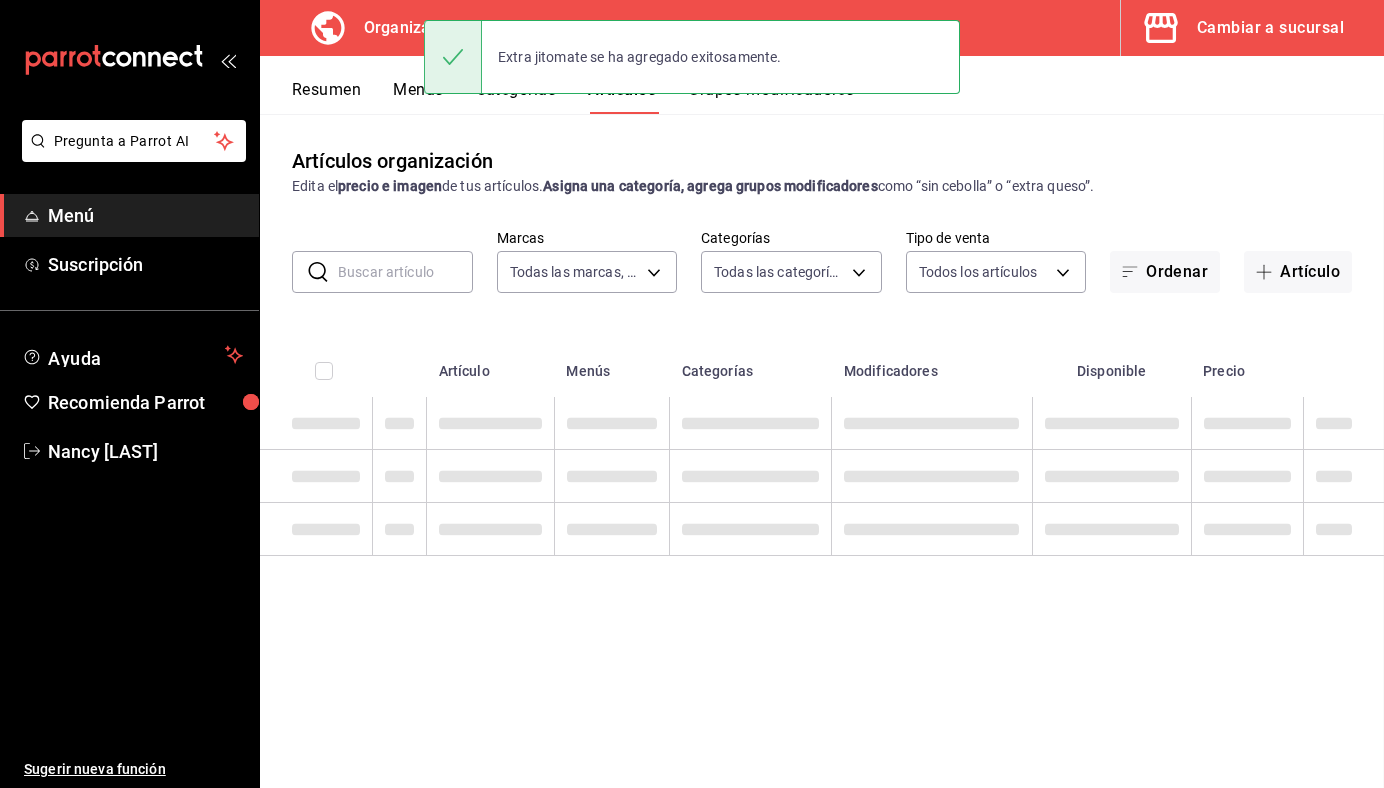 scroll, scrollTop: 0, scrollLeft: 0, axis: both 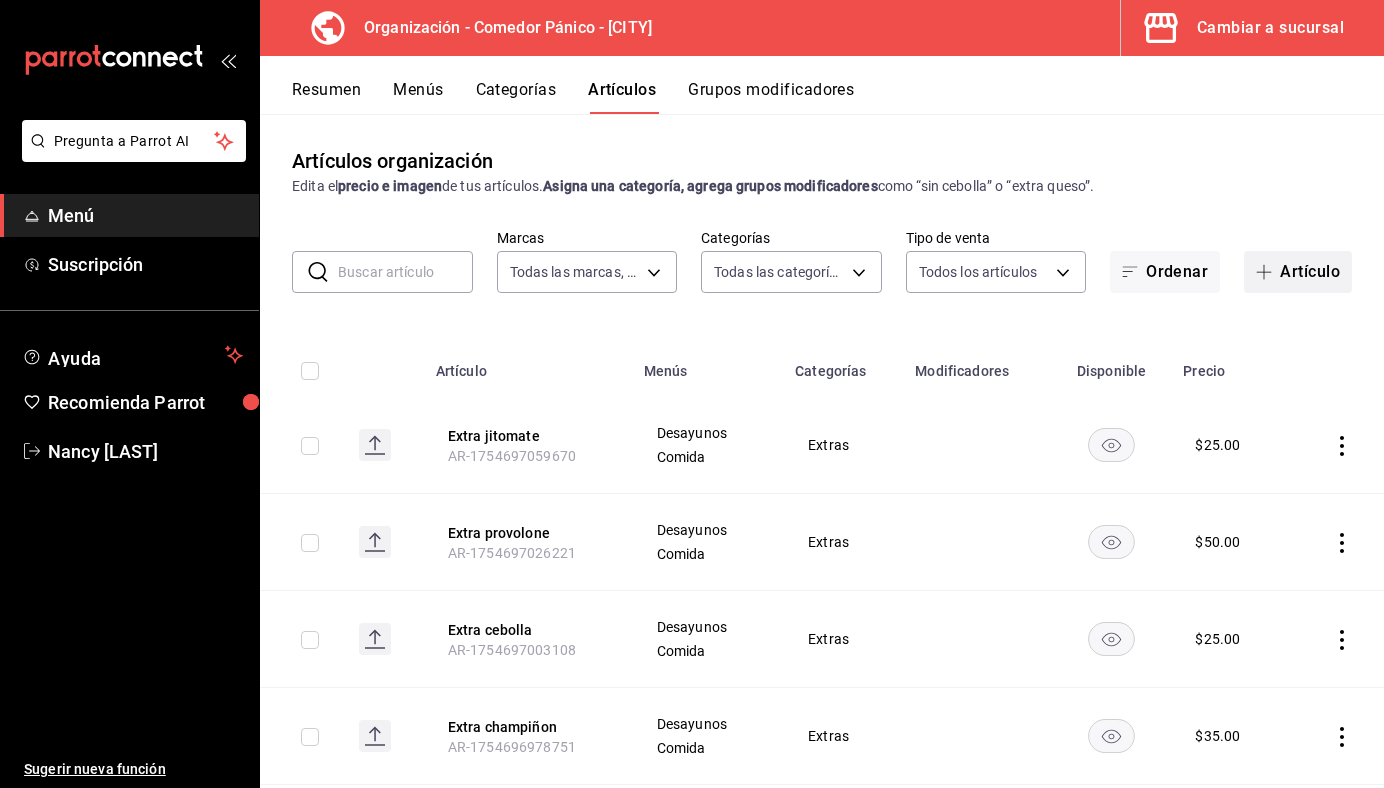 click on "Artículo" at bounding box center [1298, 272] 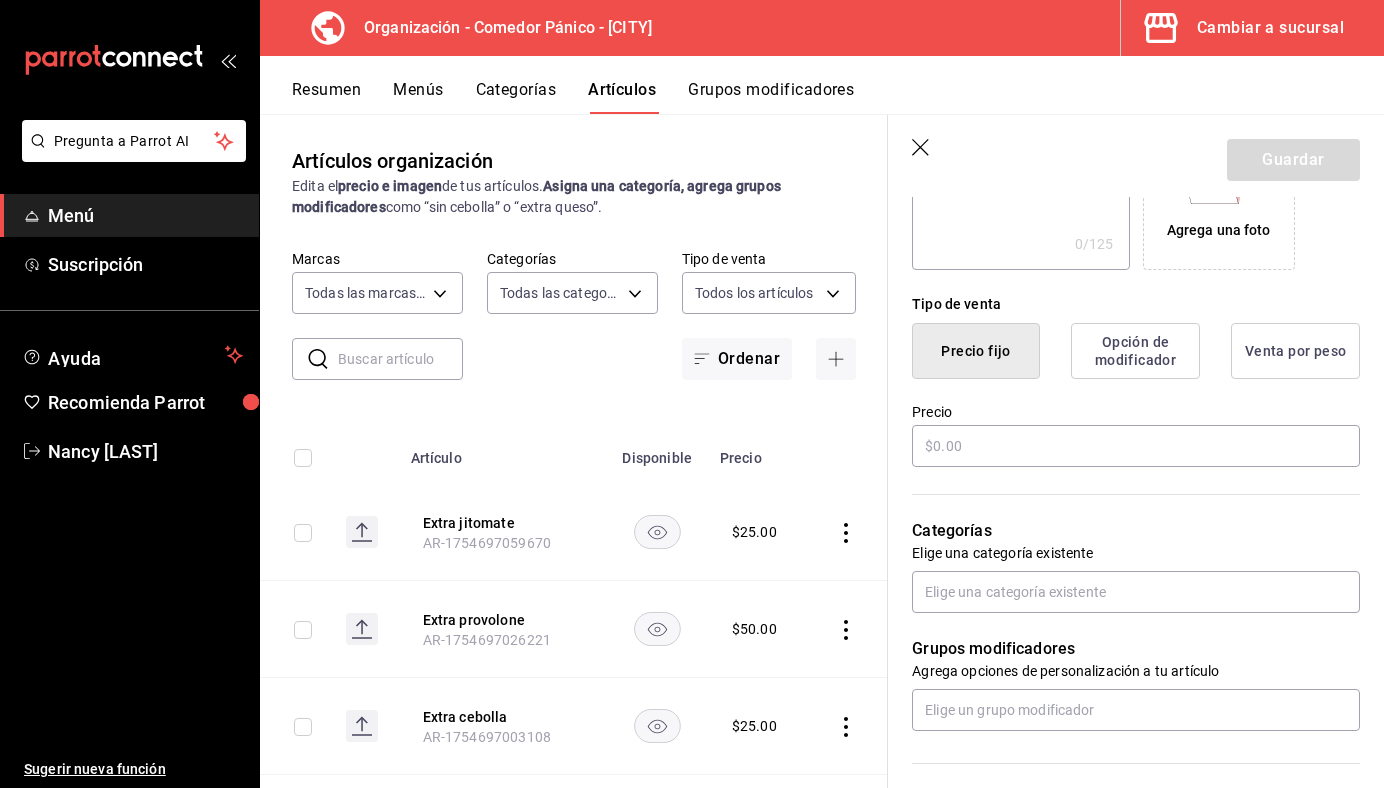 scroll, scrollTop: 406, scrollLeft: 0, axis: vertical 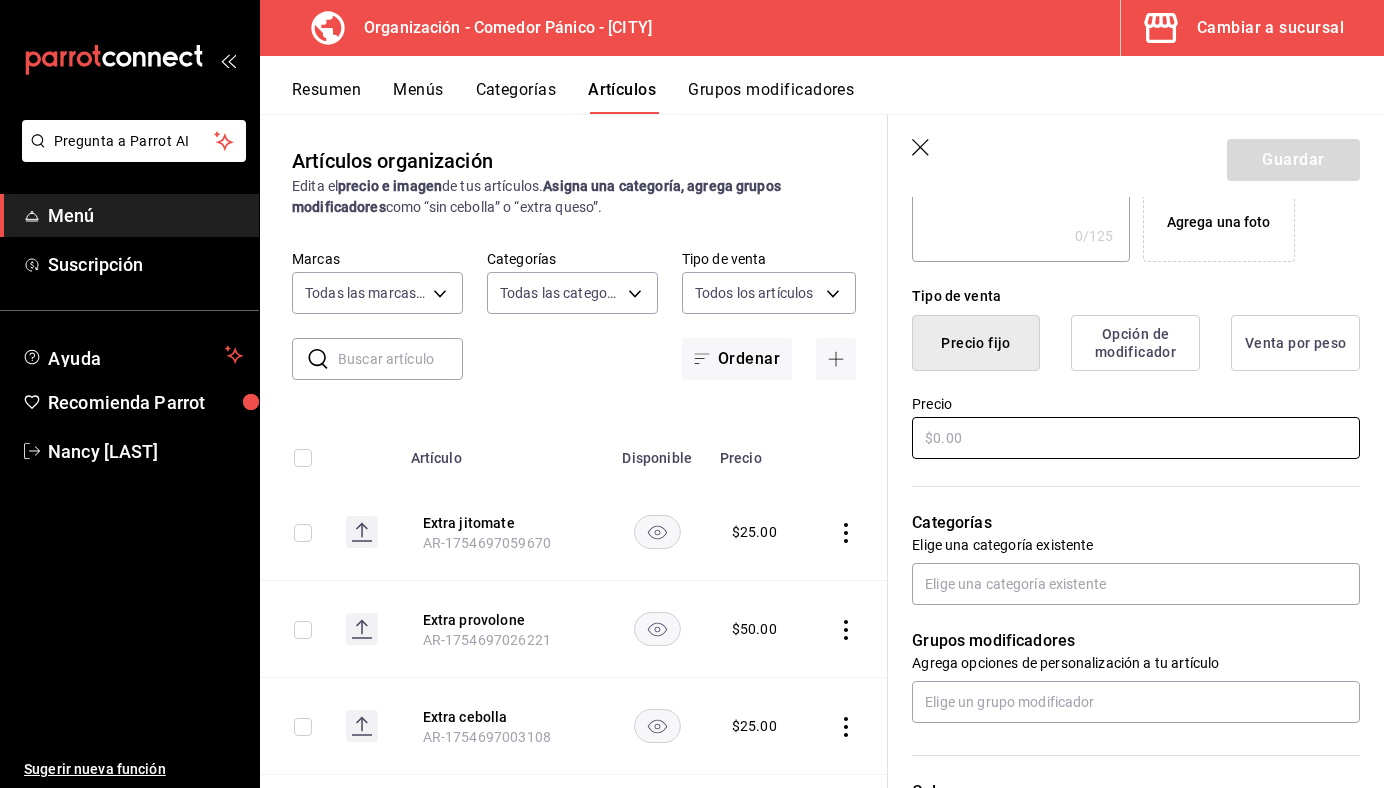 type on "Extra espinaca" 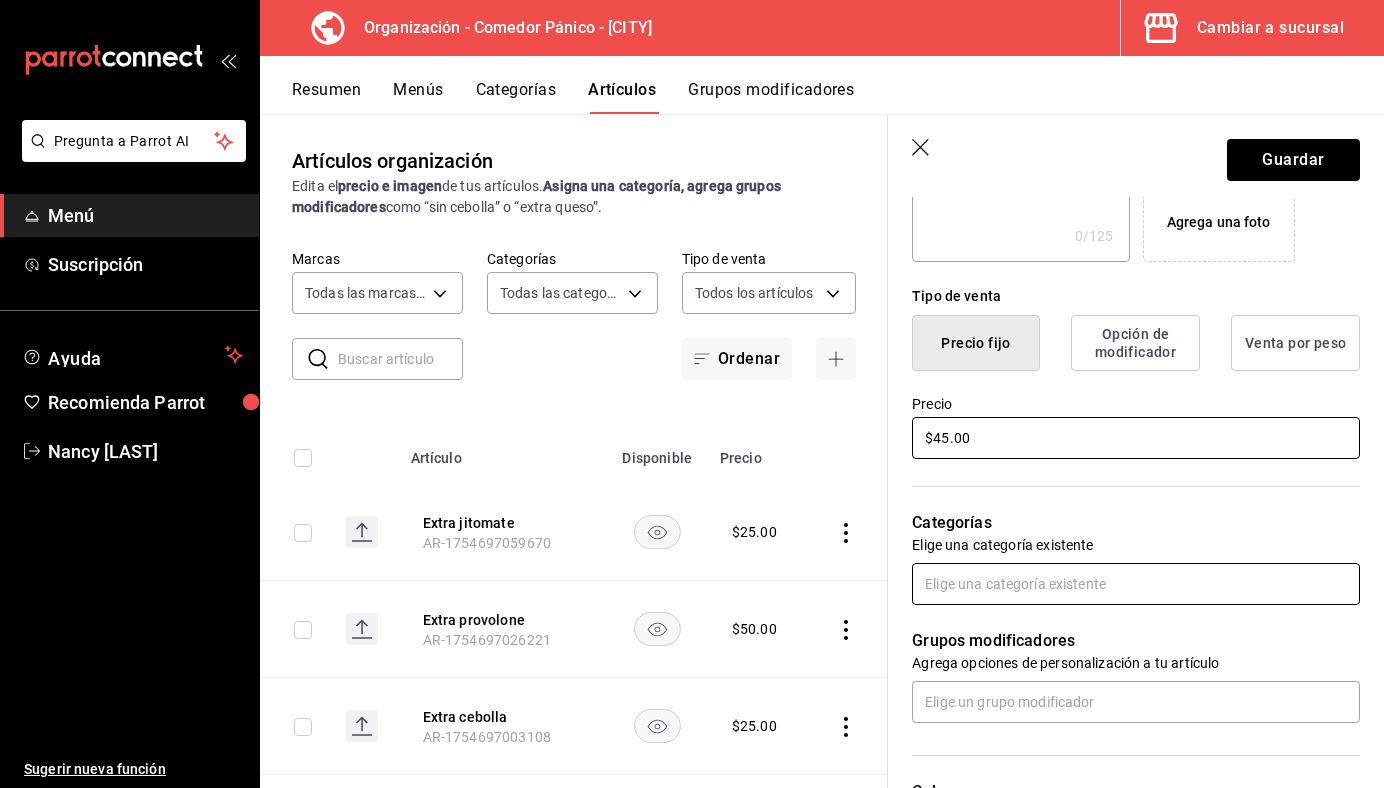 type on "$45.00" 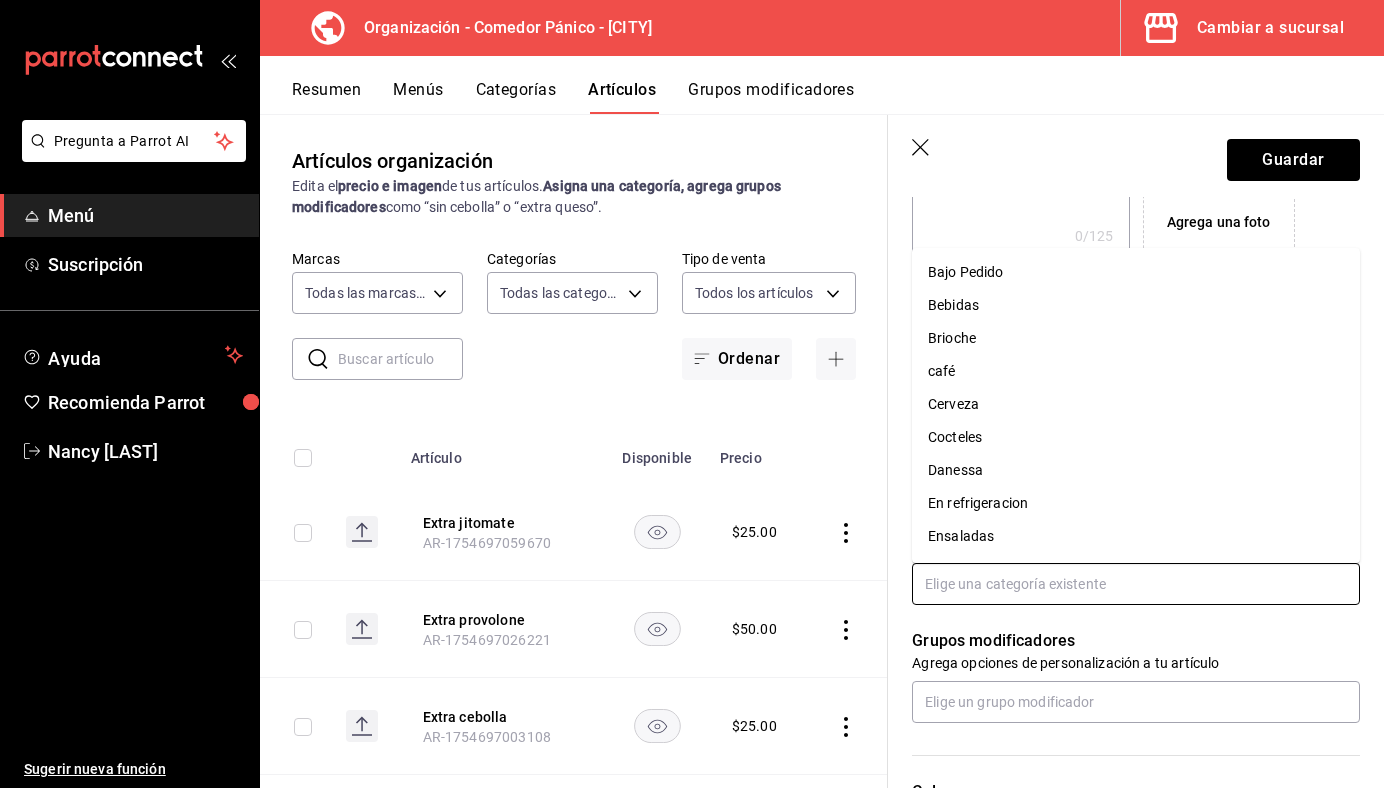 click at bounding box center (1136, 584) 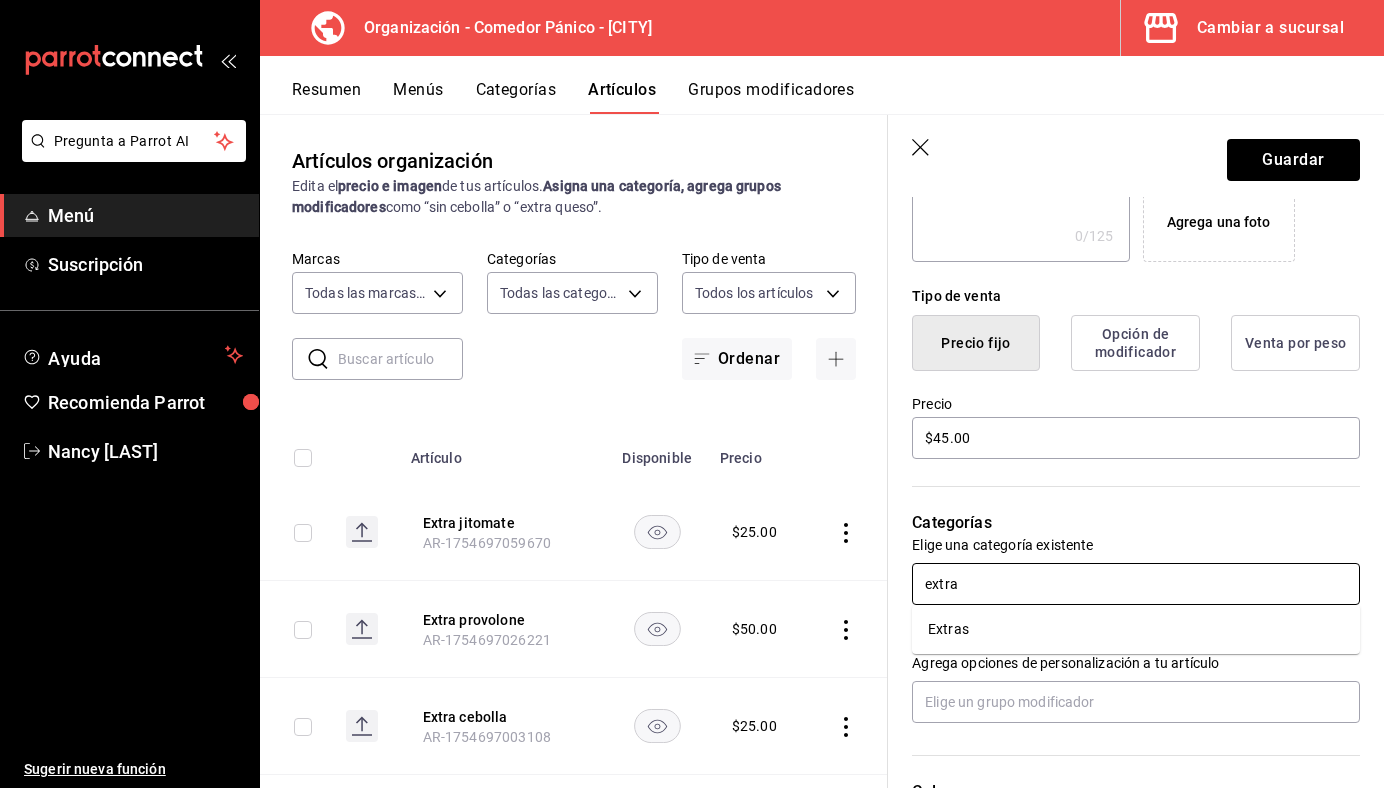 type on "extras" 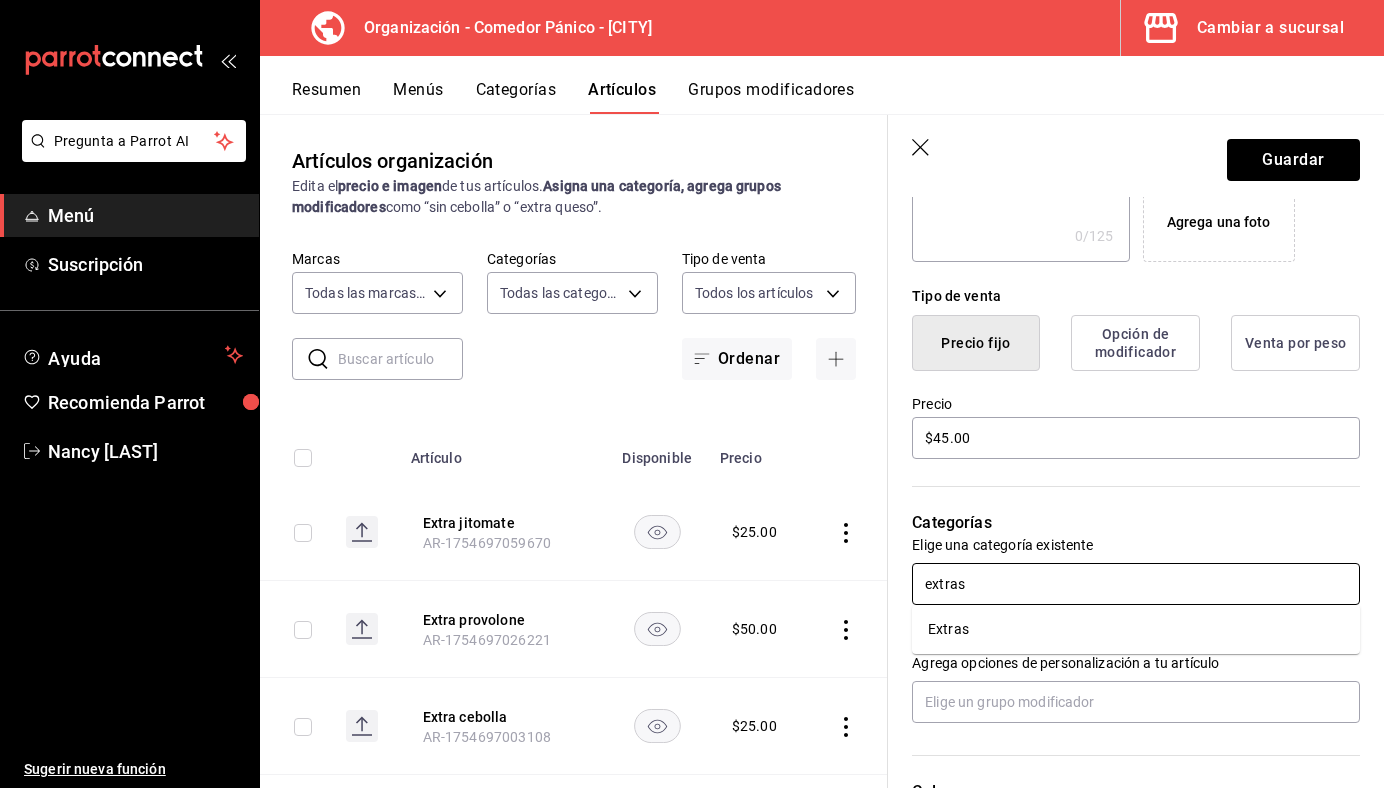 click on "Extras" at bounding box center (1136, 629) 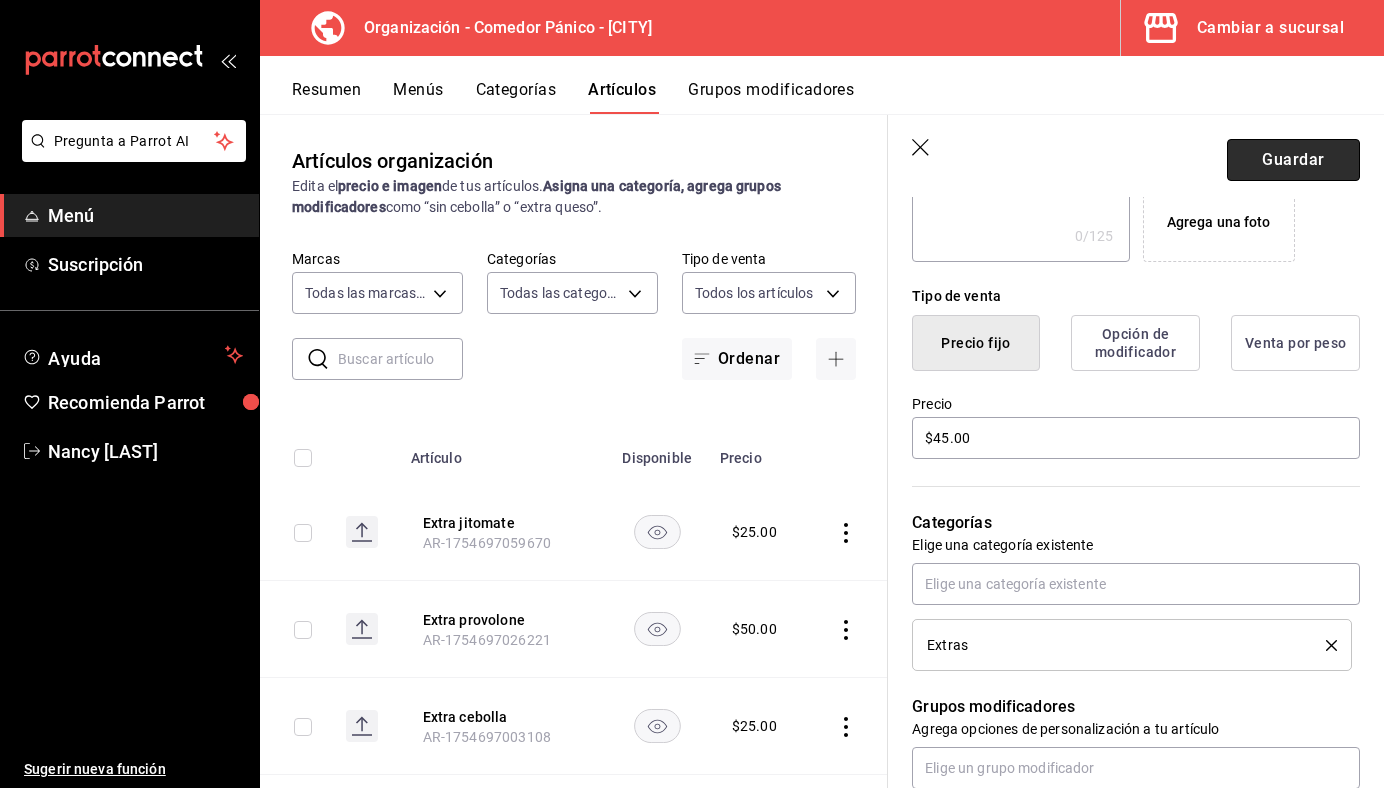click on "Guardar" at bounding box center [1293, 160] 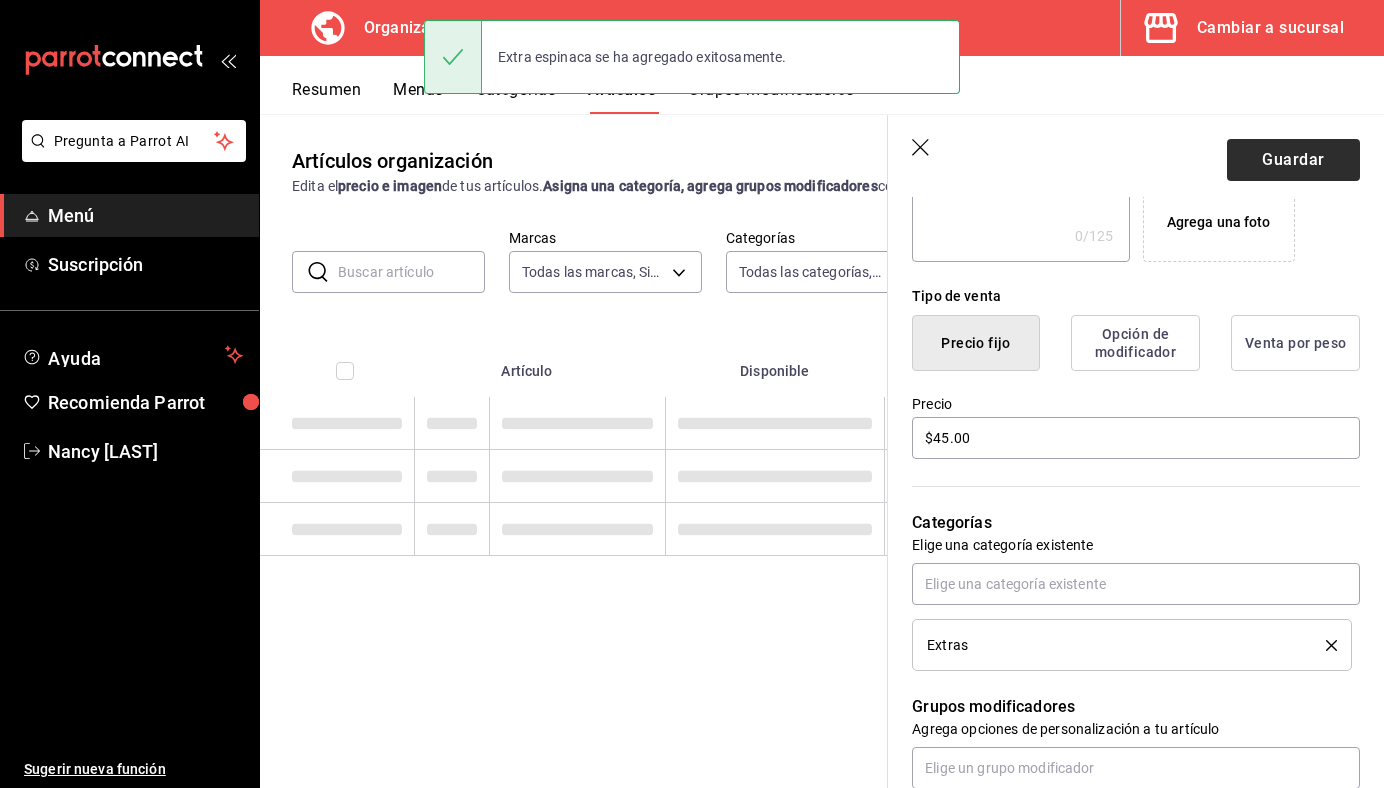 scroll, scrollTop: 0, scrollLeft: 0, axis: both 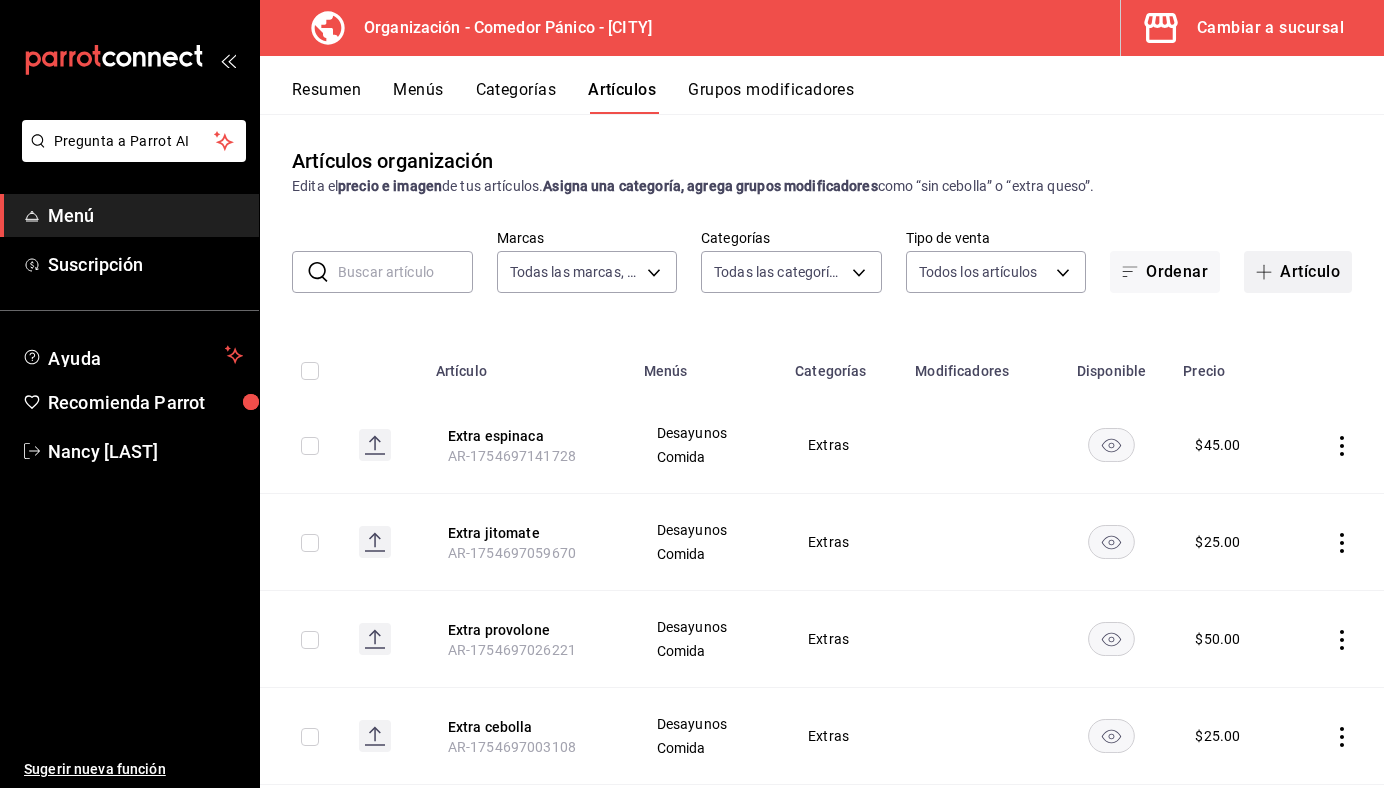 click on "Artículo" at bounding box center (1298, 272) 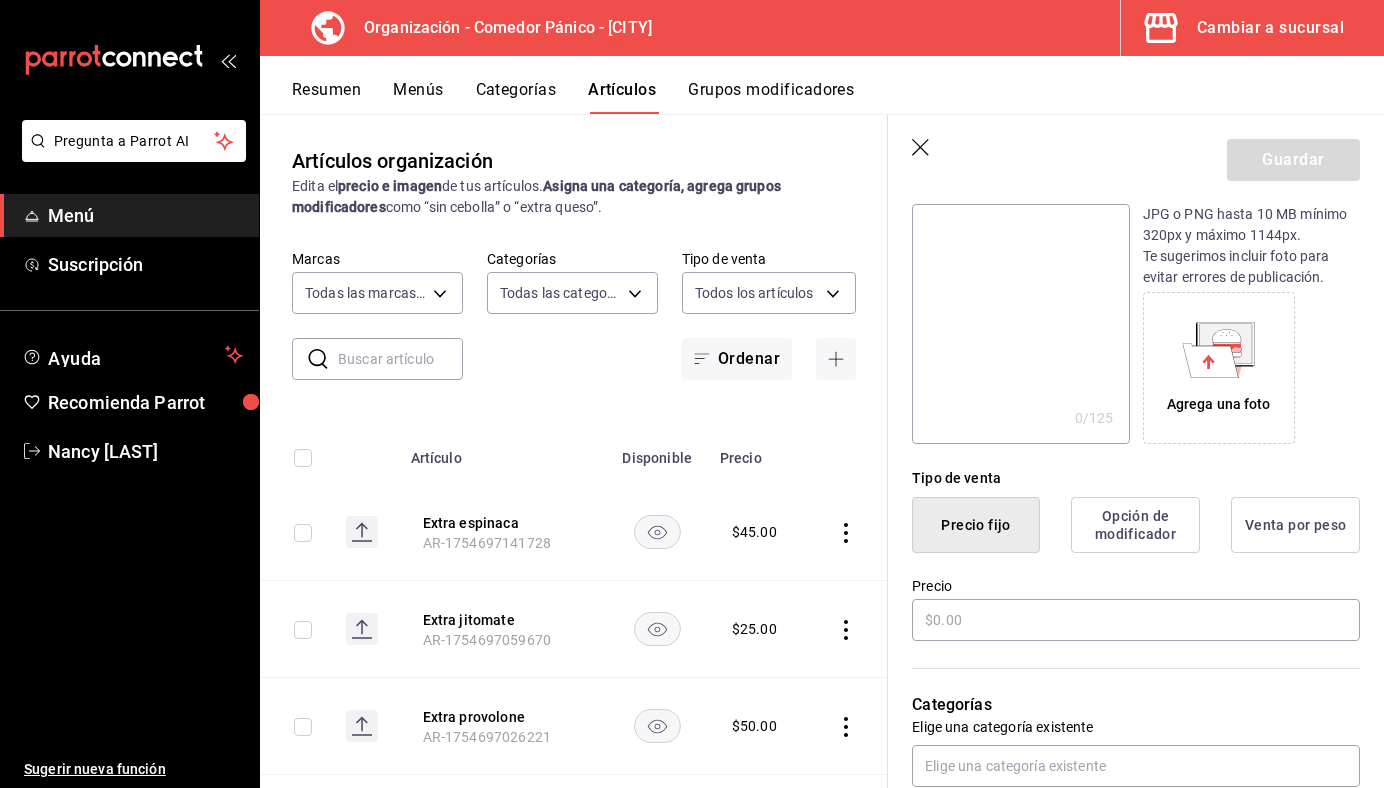 scroll, scrollTop: 370, scrollLeft: 0, axis: vertical 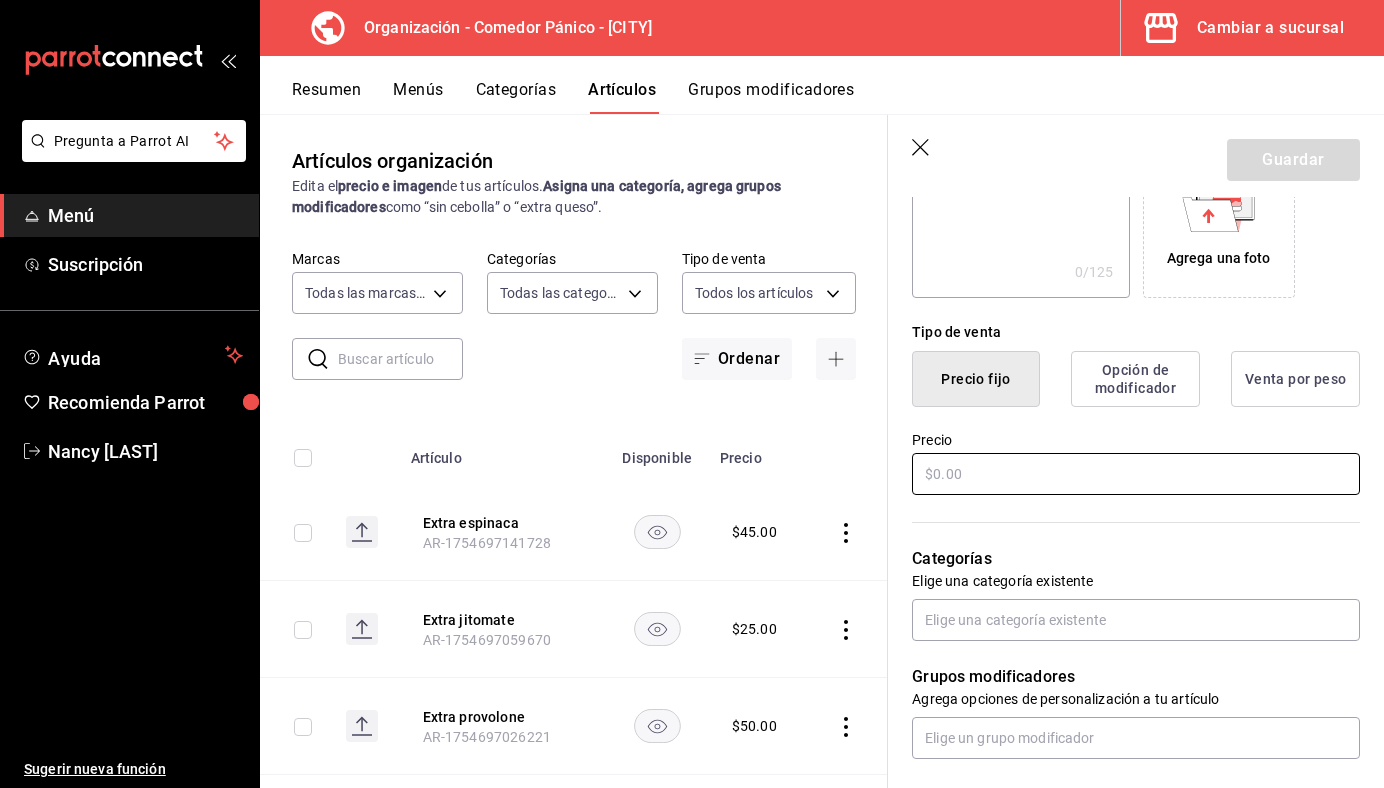 type on "Extra albahaca" 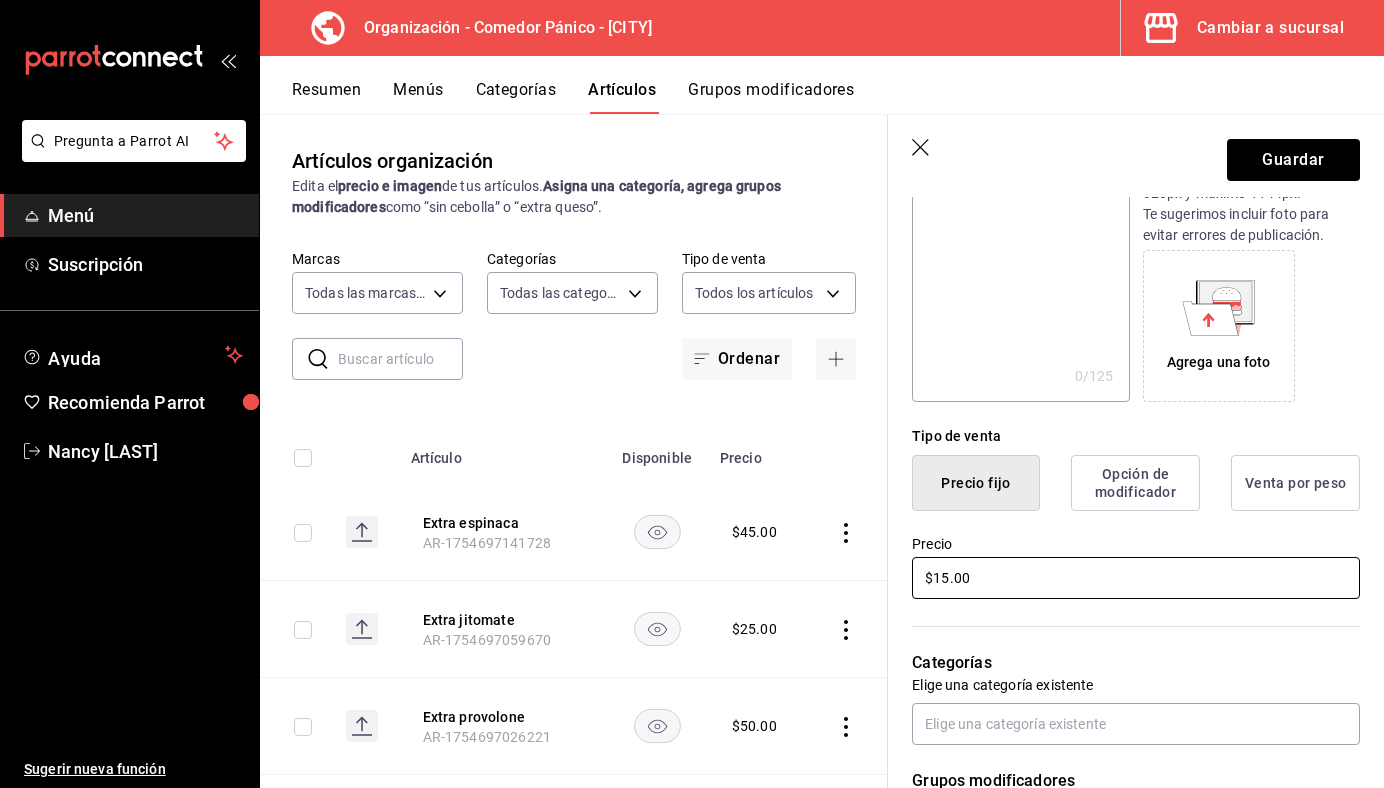 scroll, scrollTop: 288, scrollLeft: 0, axis: vertical 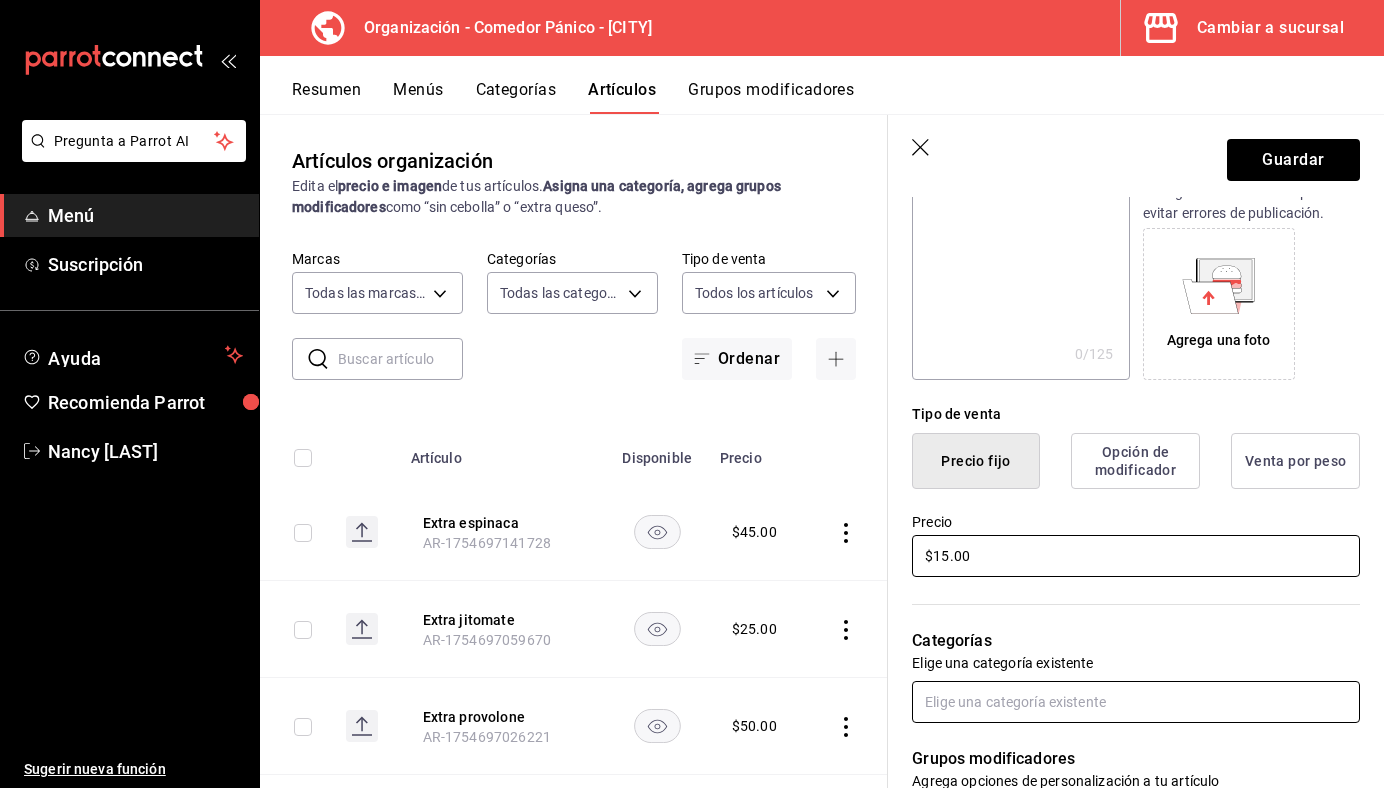 type on "$15.00" 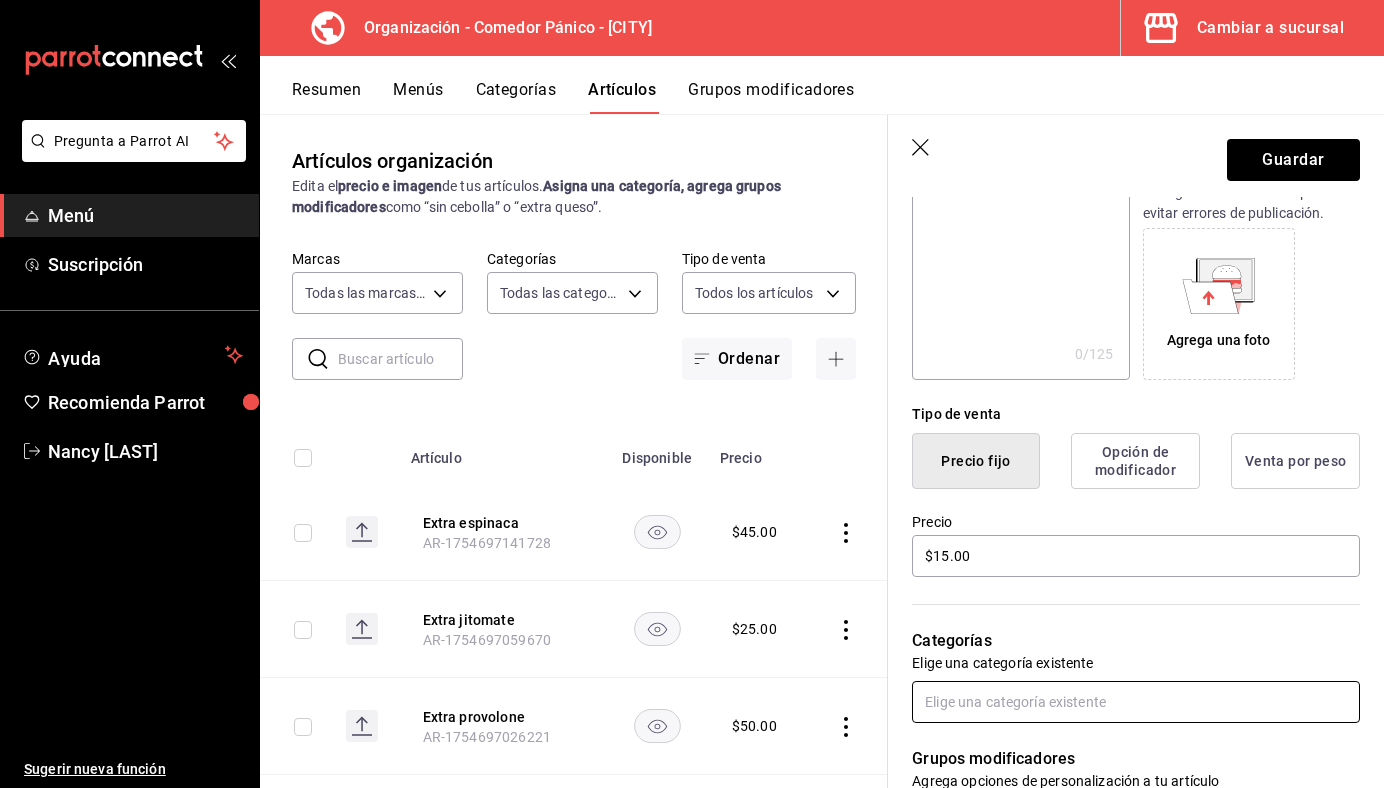 click at bounding box center [1136, 702] 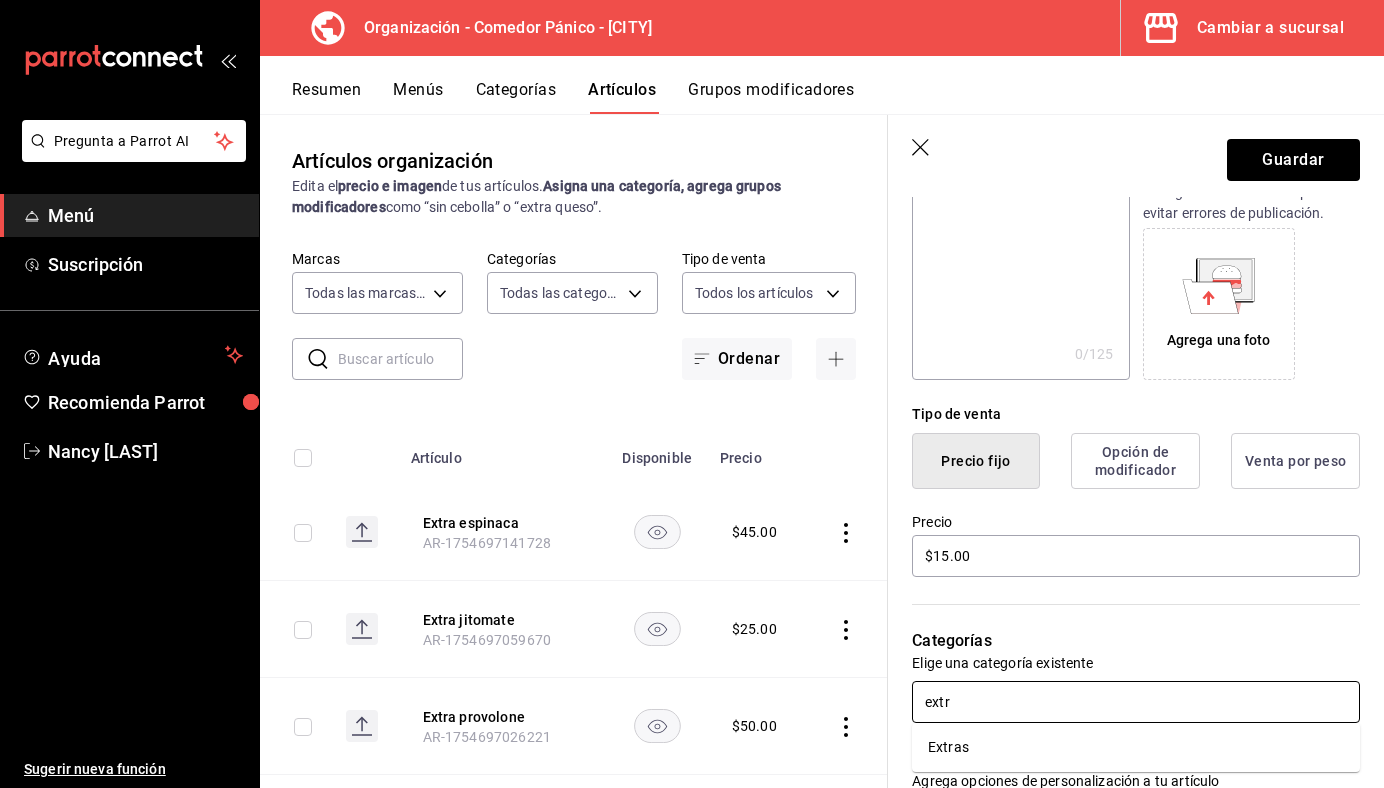 type on "extra" 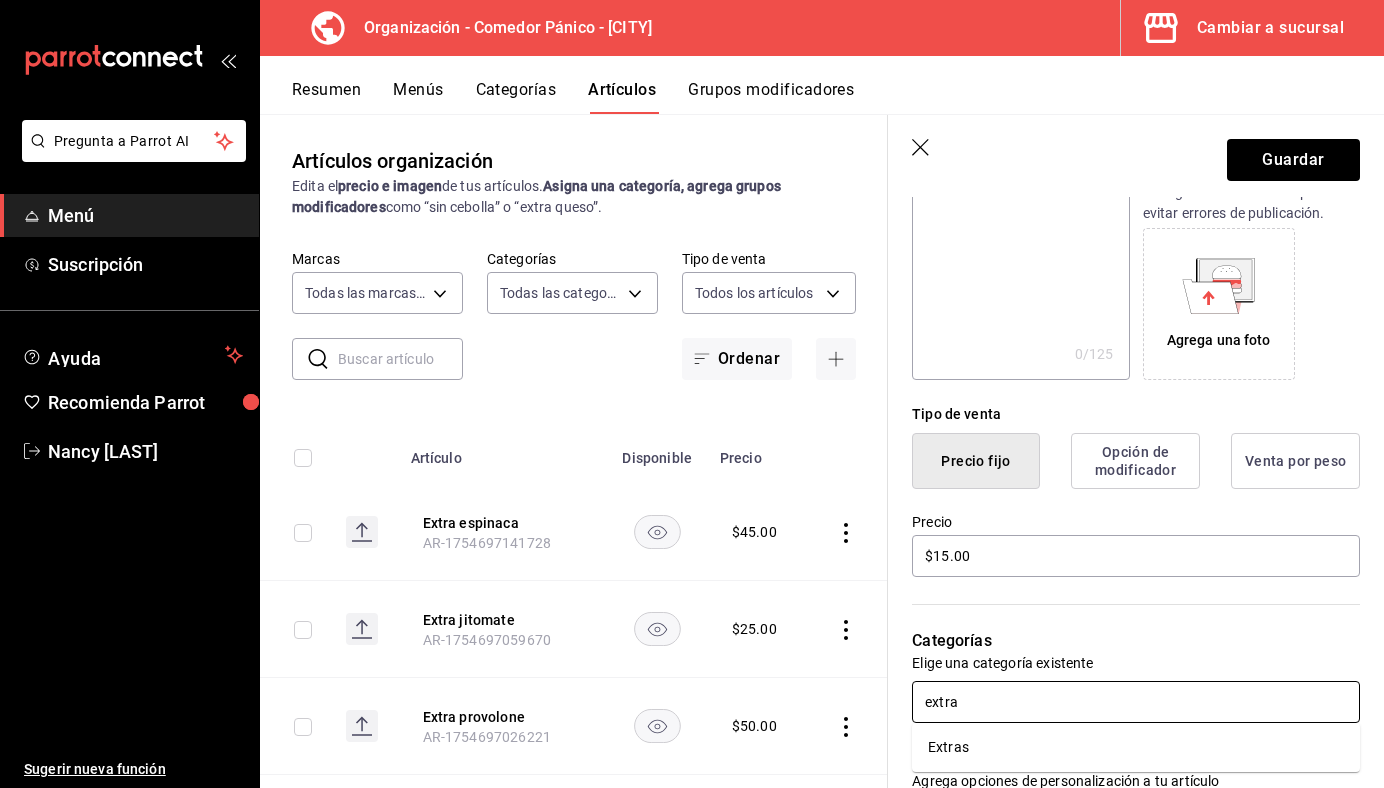click on "Extras" at bounding box center [1136, 747] 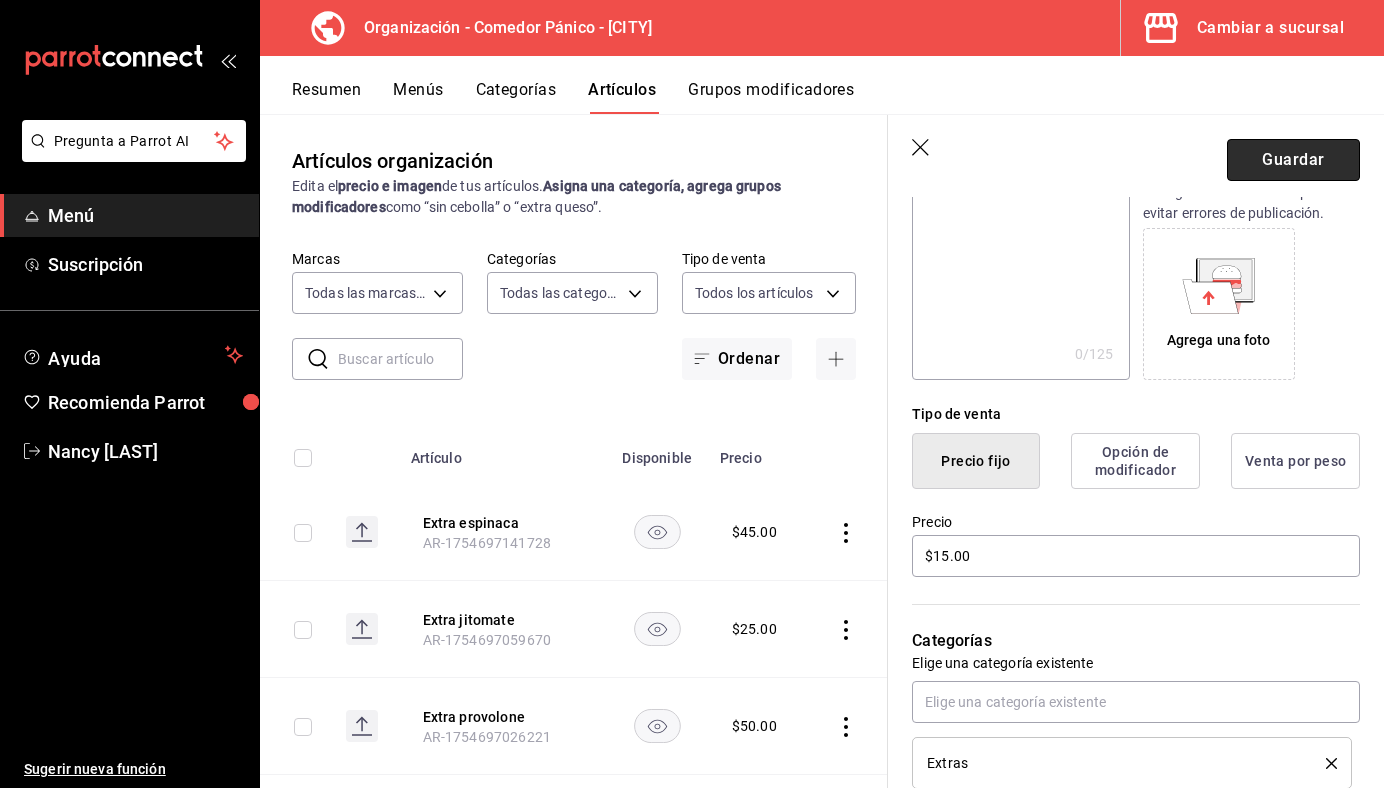 click on "Guardar" at bounding box center [1293, 160] 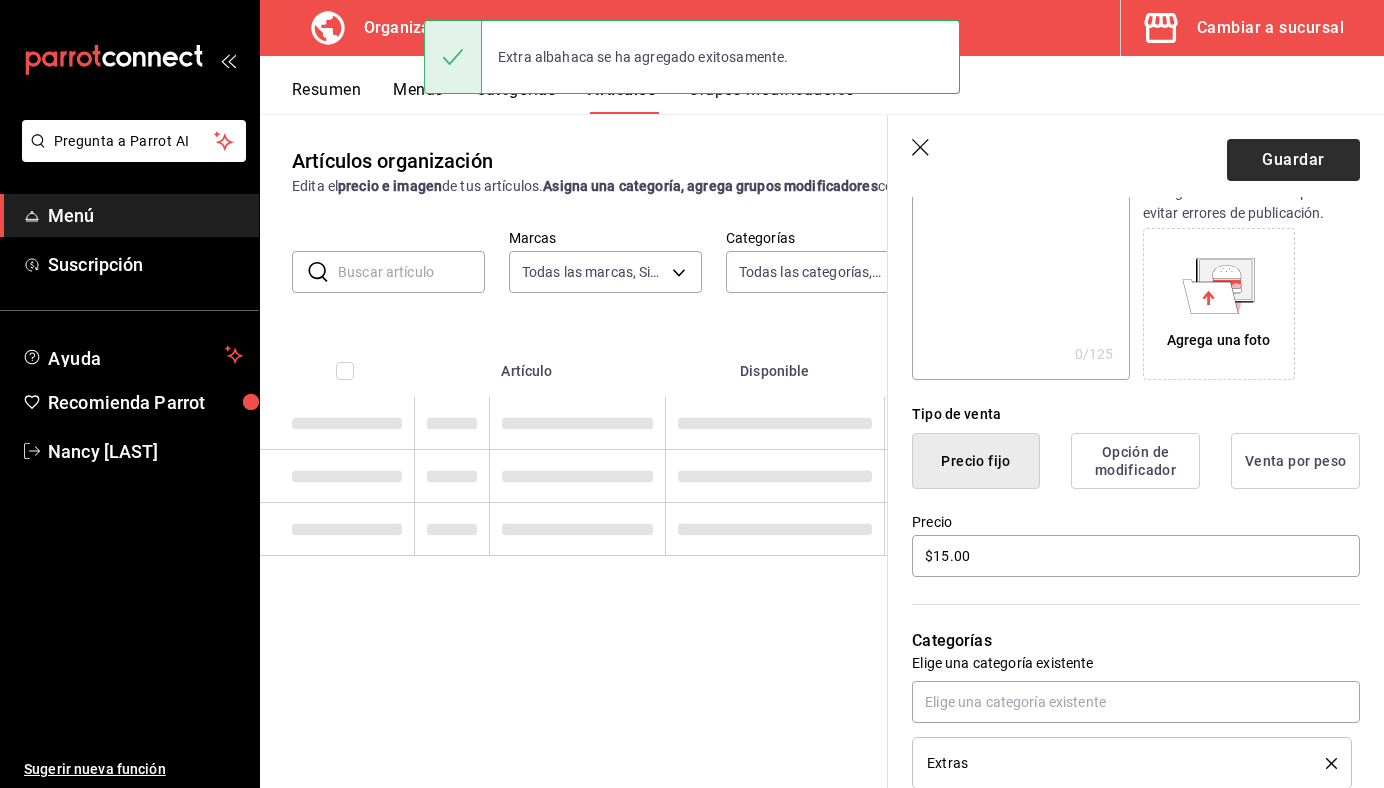 scroll, scrollTop: 0, scrollLeft: 0, axis: both 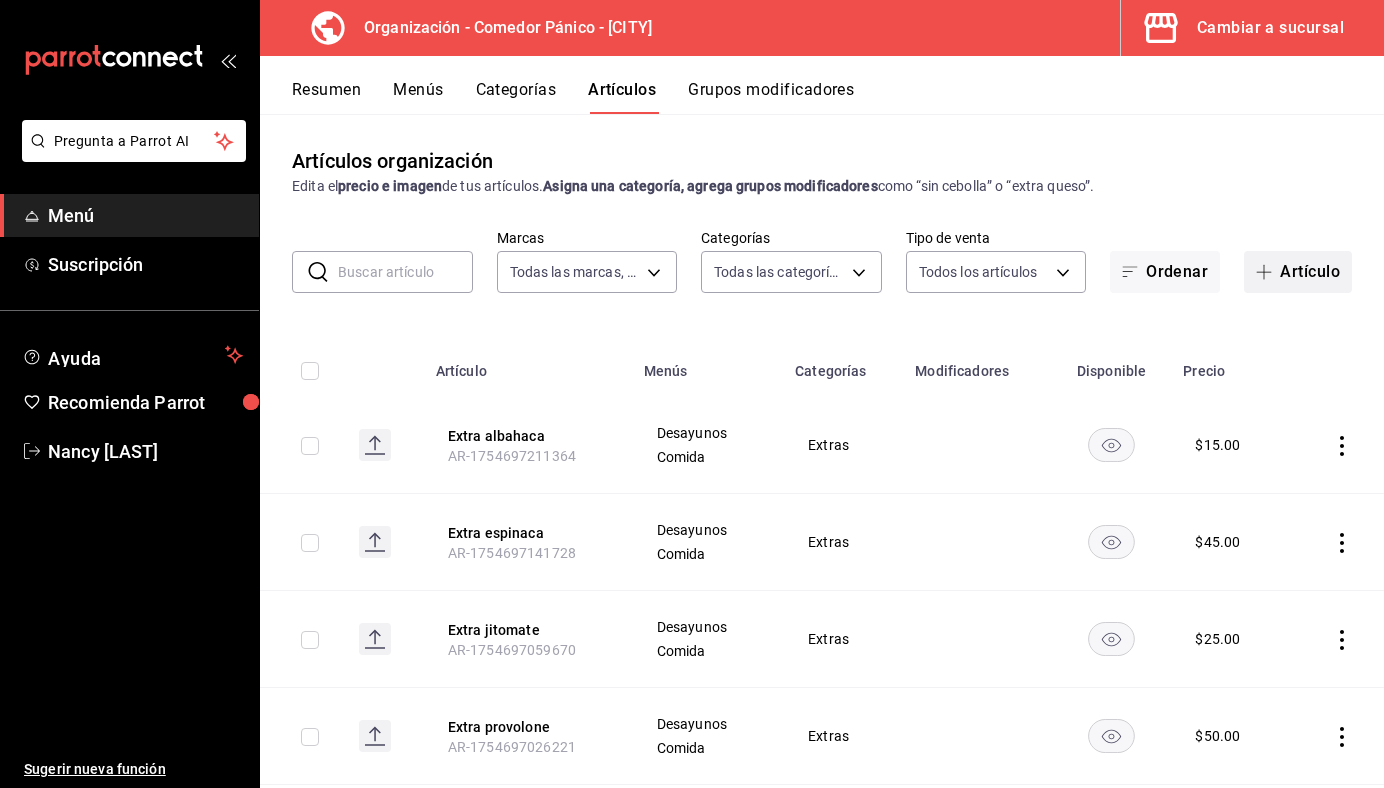 click on "Artículo" at bounding box center [1298, 272] 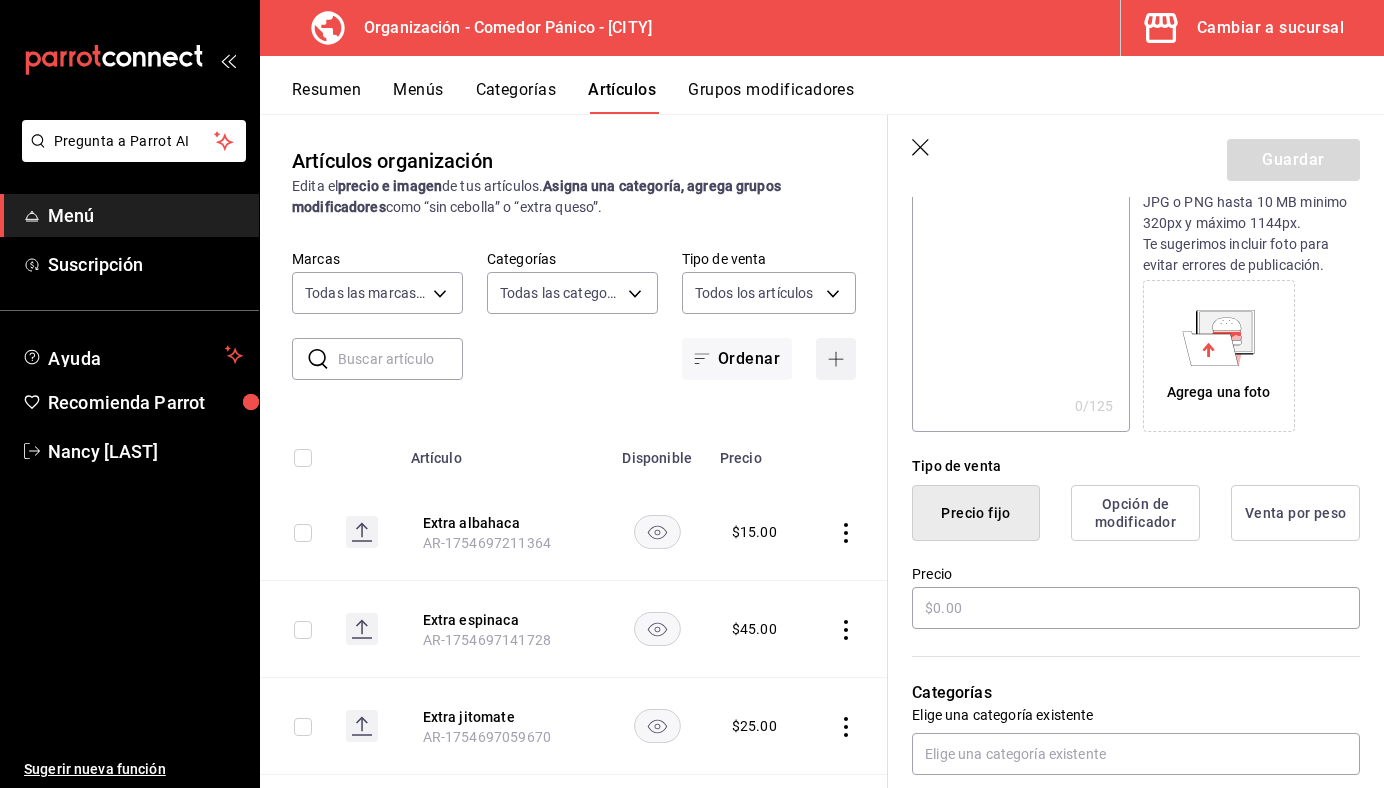 scroll, scrollTop: 259, scrollLeft: 0, axis: vertical 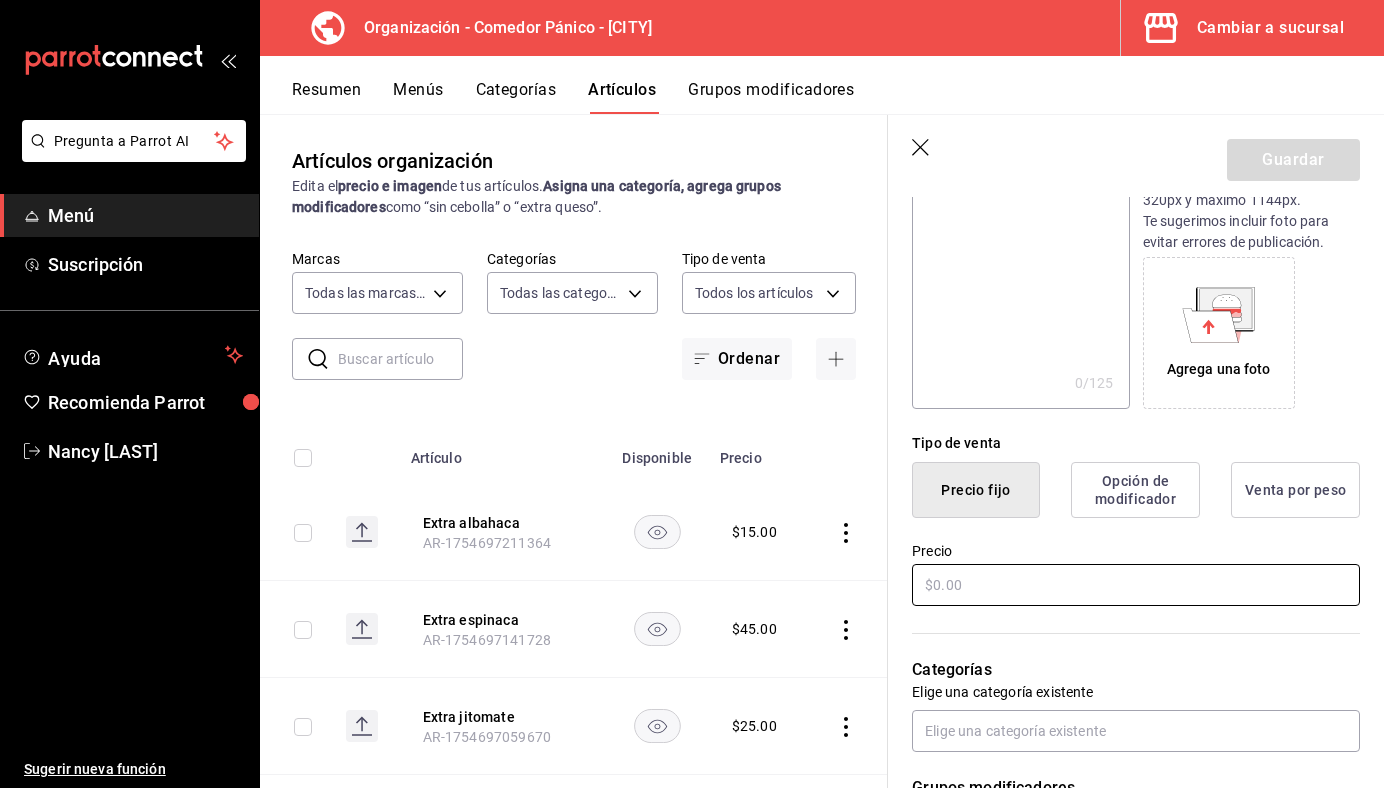 type on "Extra pimiento" 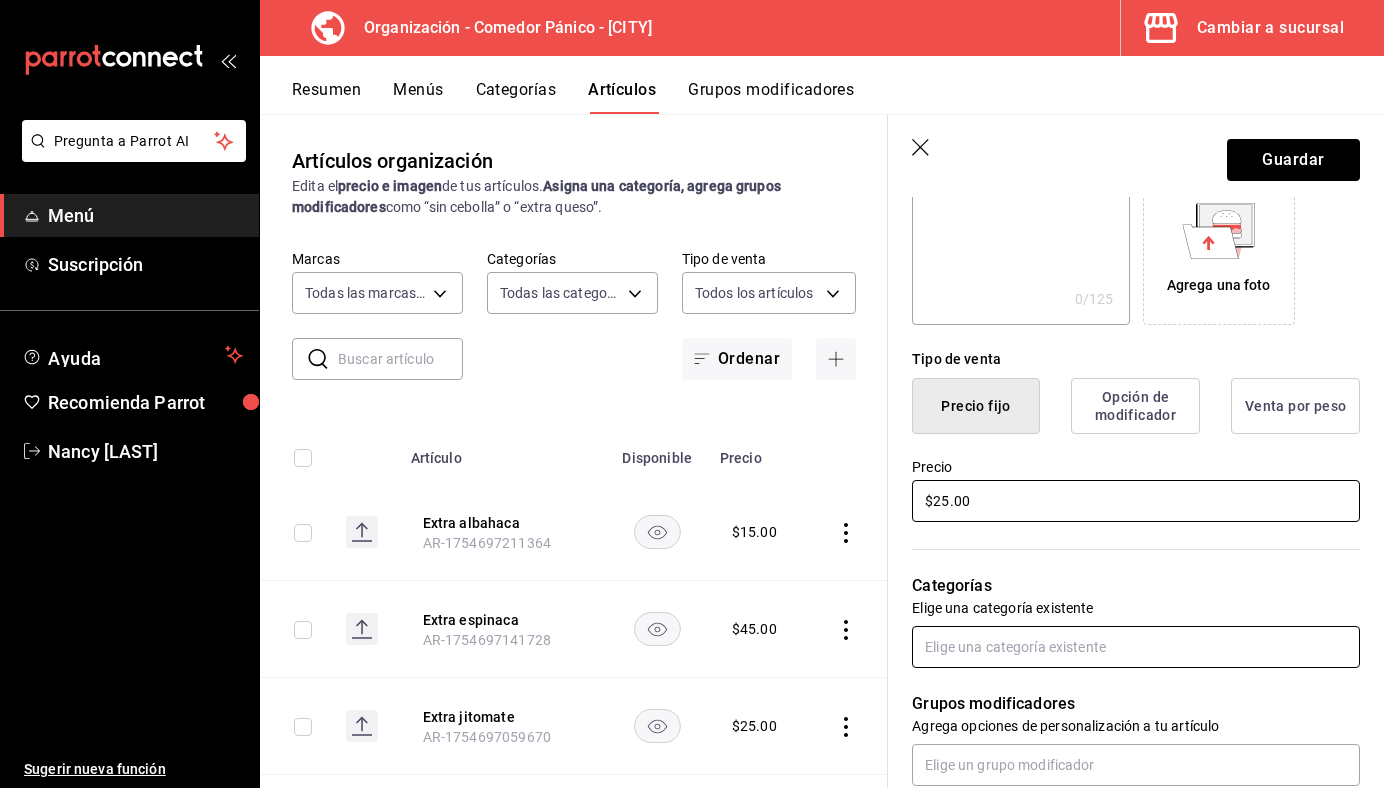 scroll, scrollTop: 345, scrollLeft: 0, axis: vertical 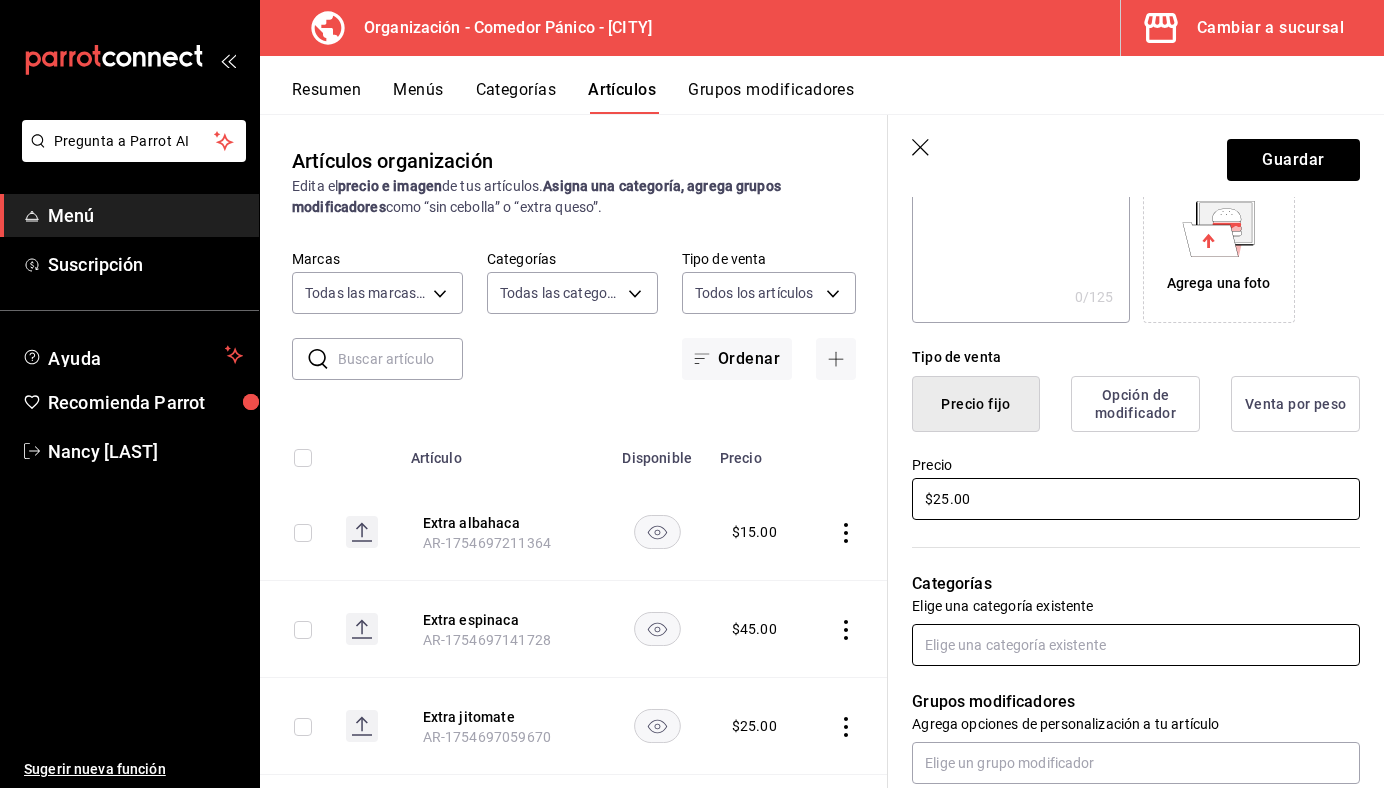type on "$25.00" 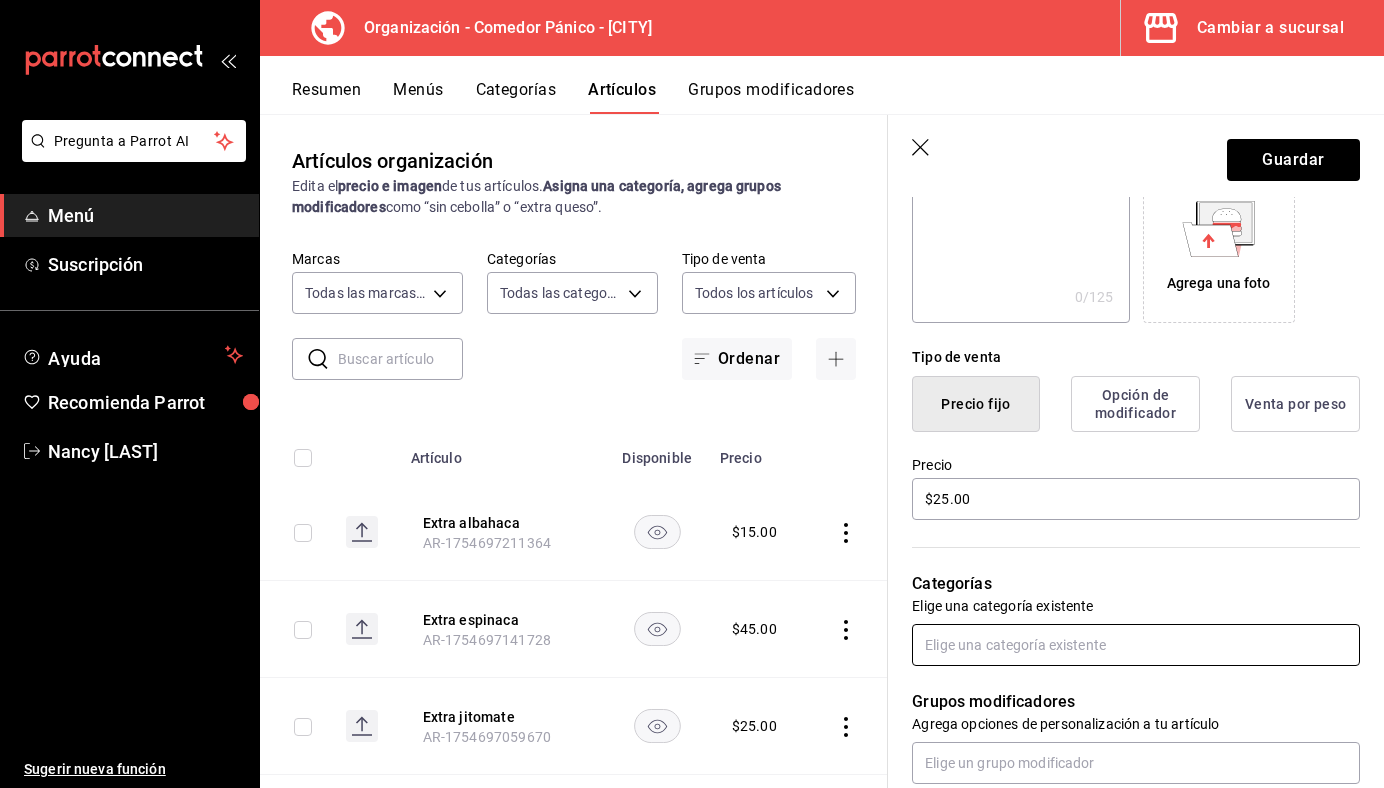 click at bounding box center (1136, 645) 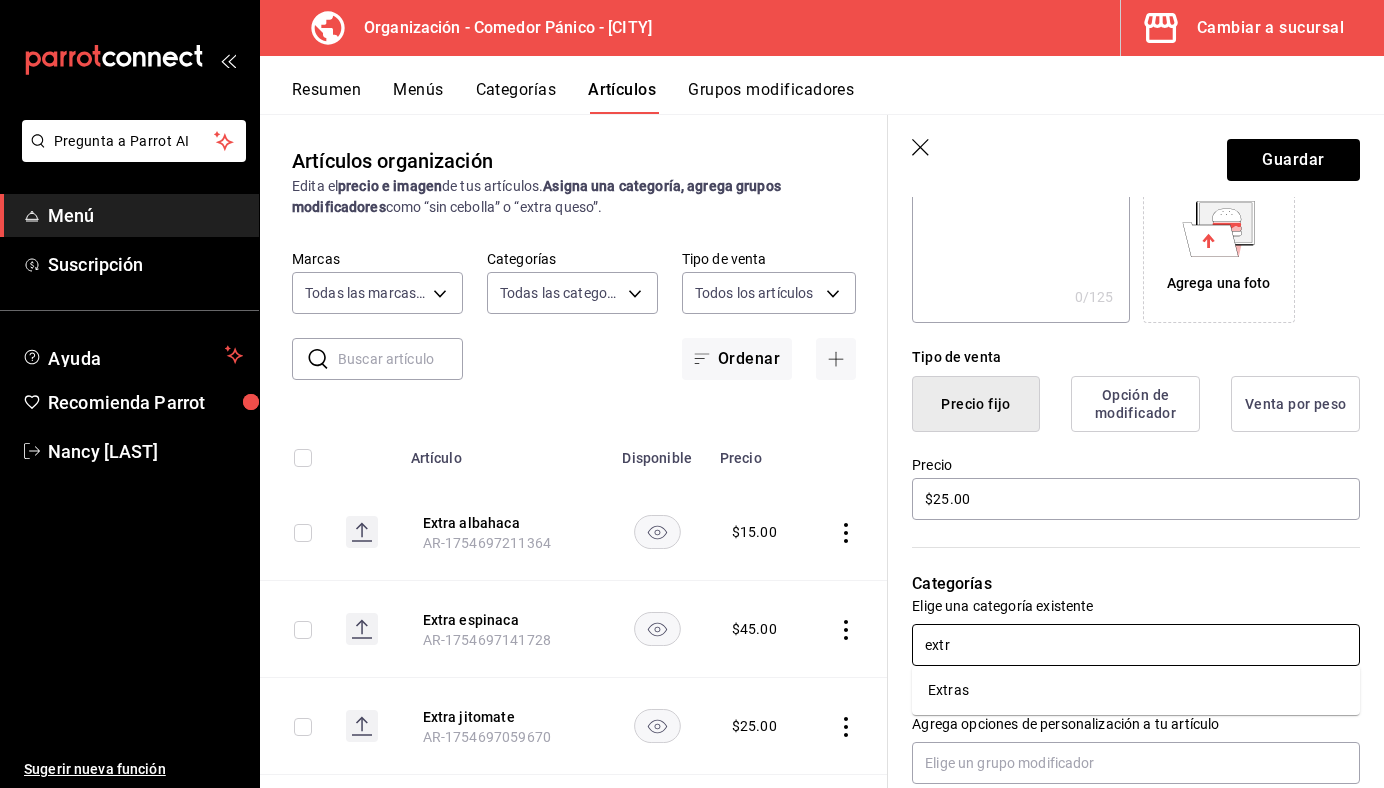 type on "extra" 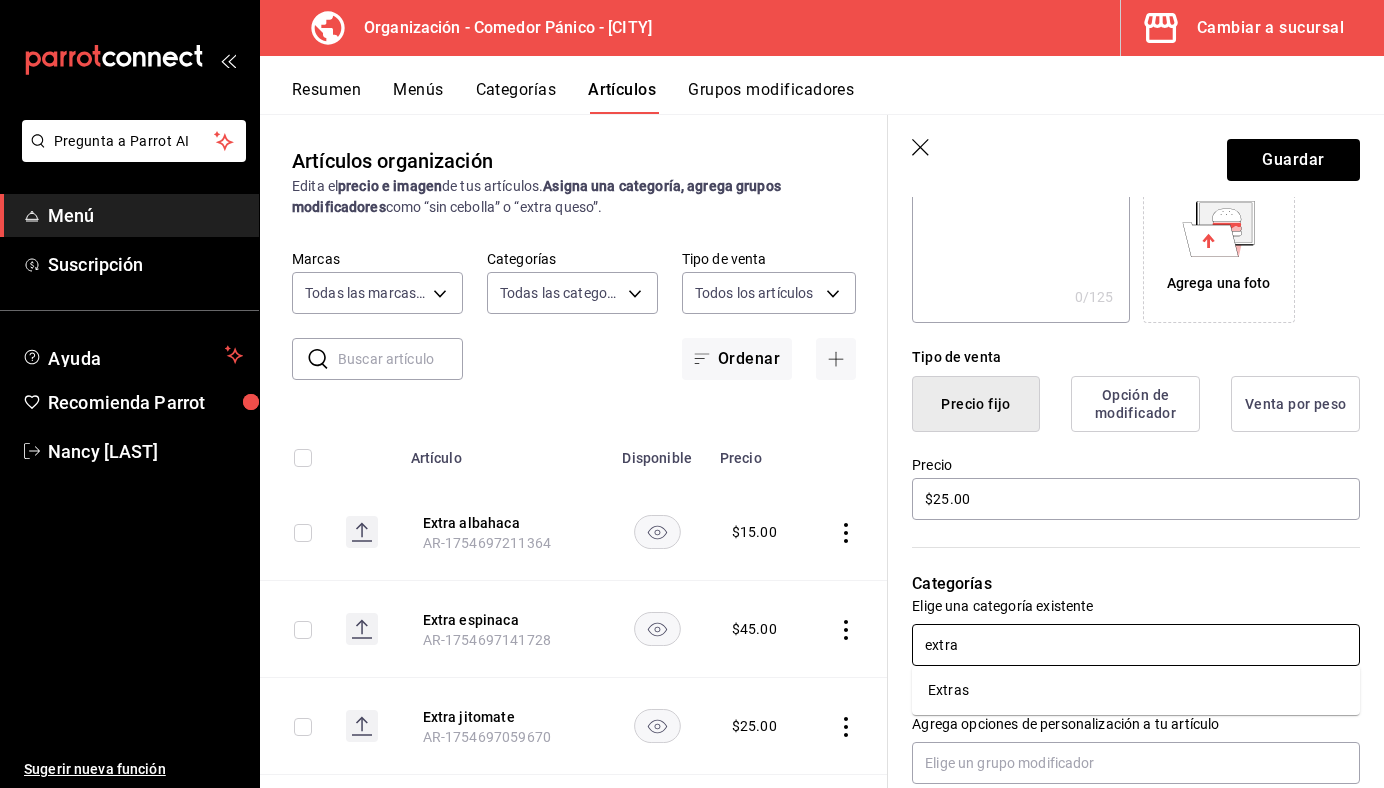 click on "Extras" at bounding box center [1136, 690] 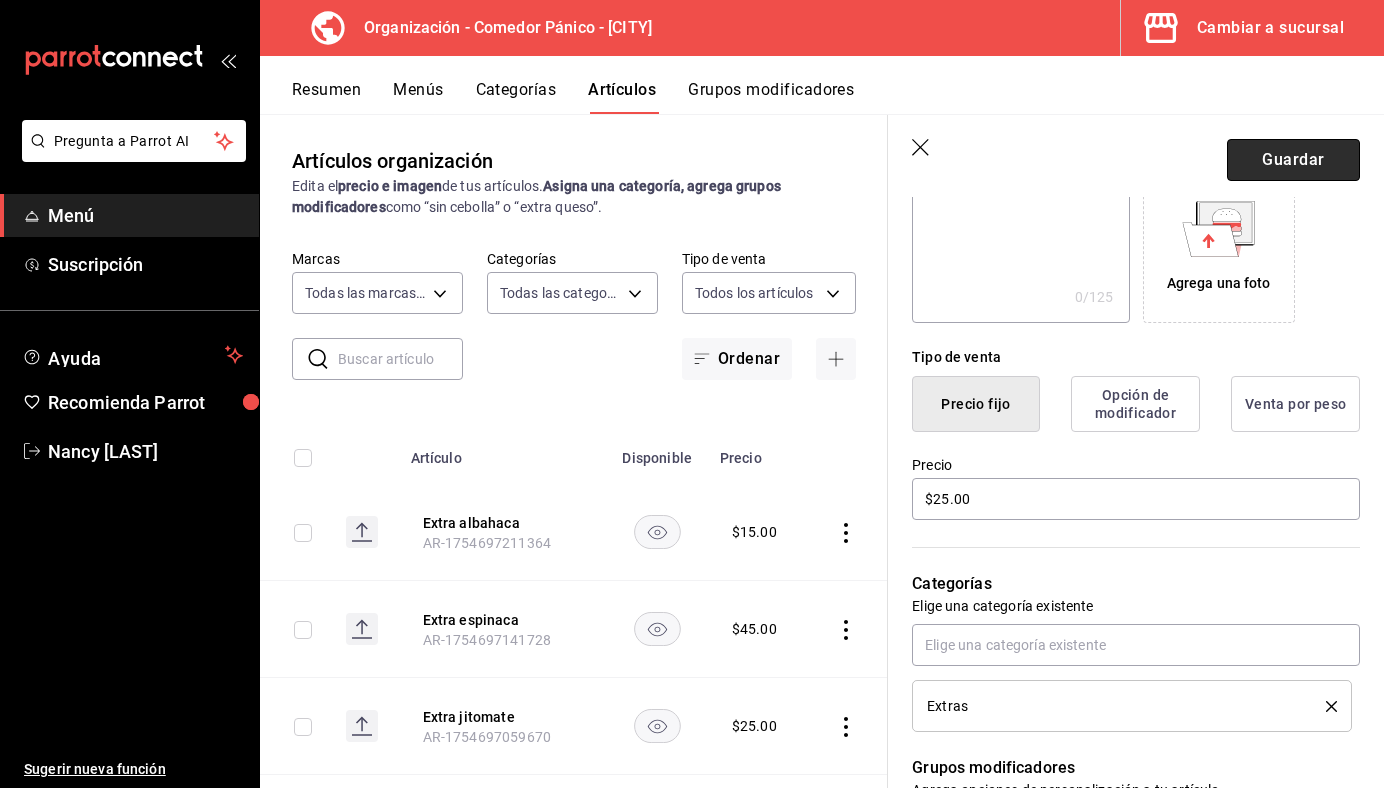 click on "Guardar" at bounding box center [1293, 160] 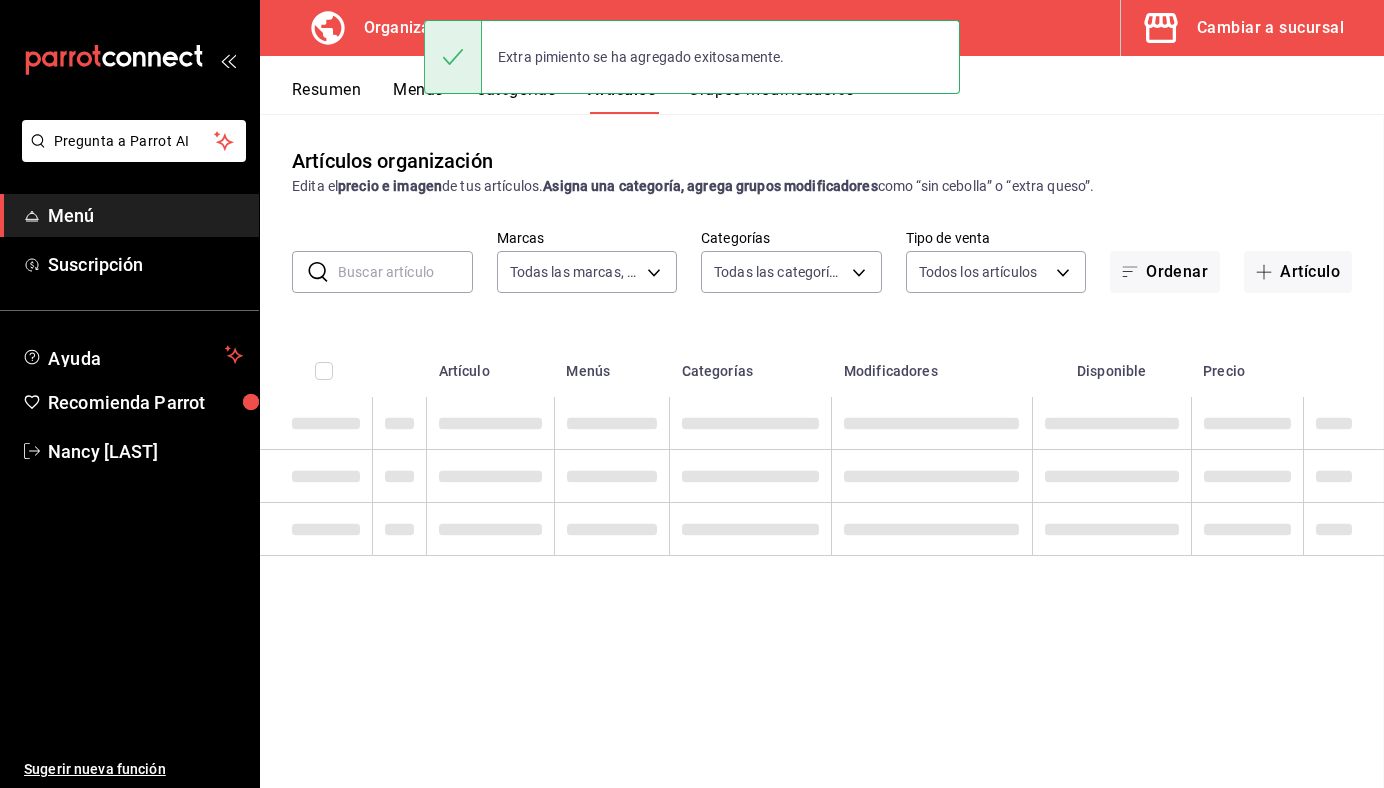 scroll, scrollTop: 0, scrollLeft: 0, axis: both 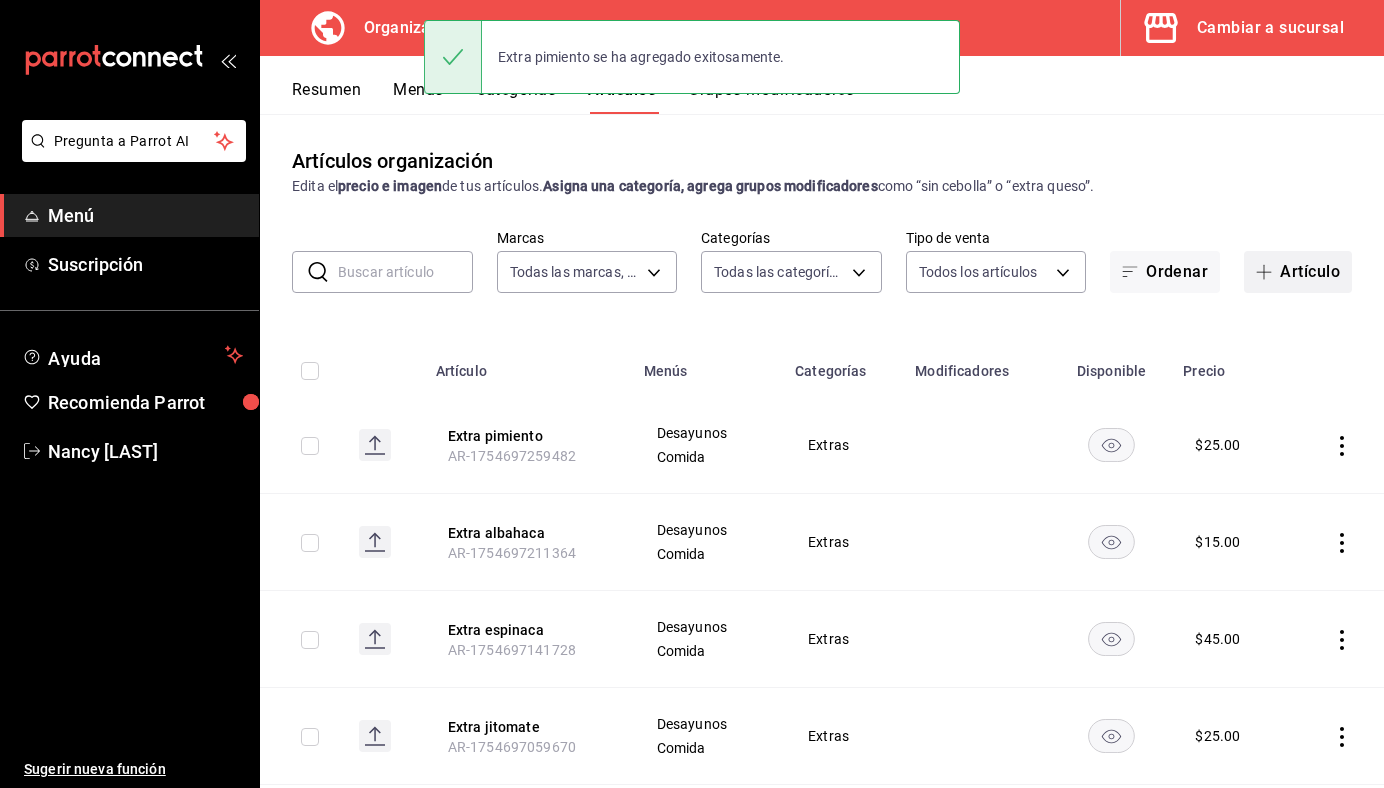 click on "Artículo" at bounding box center [1298, 272] 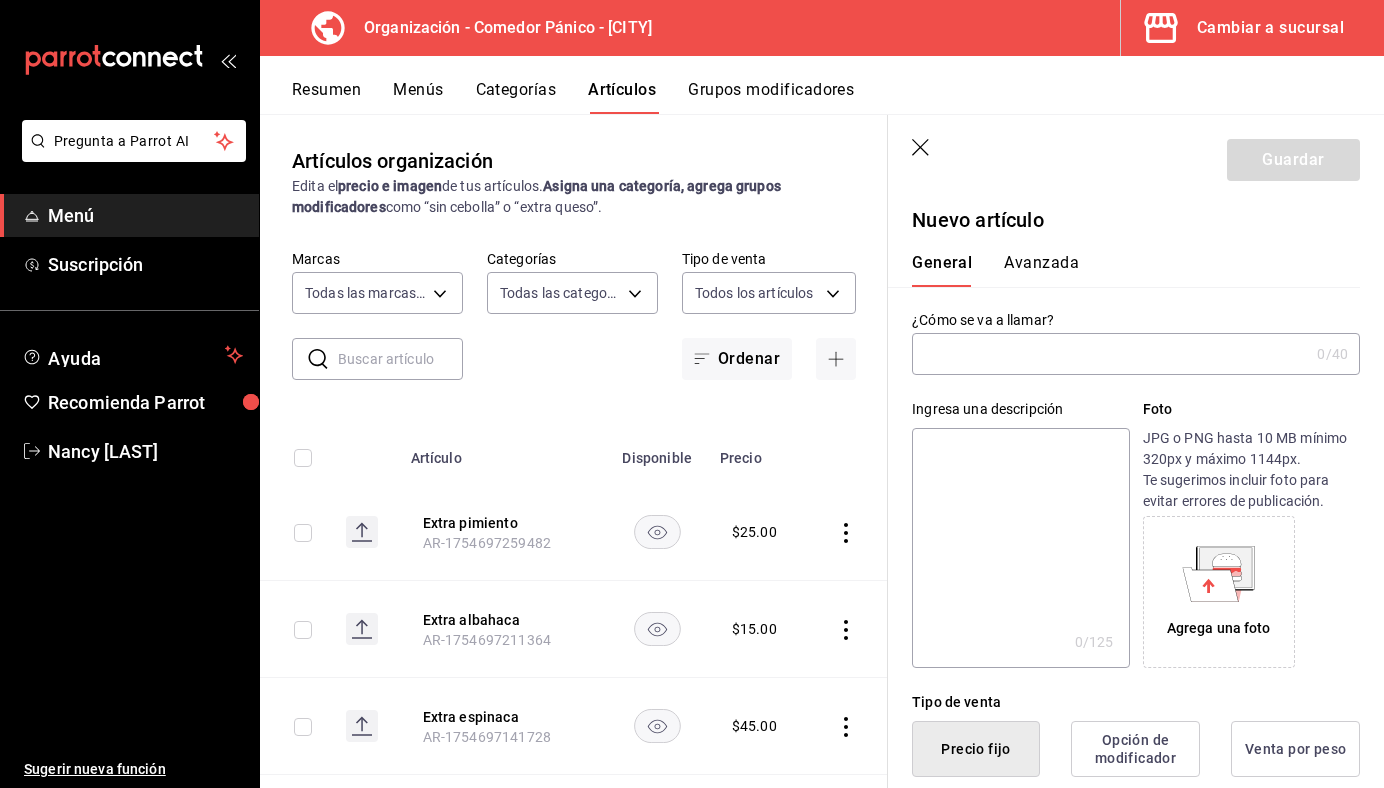 click at bounding box center [1110, 354] 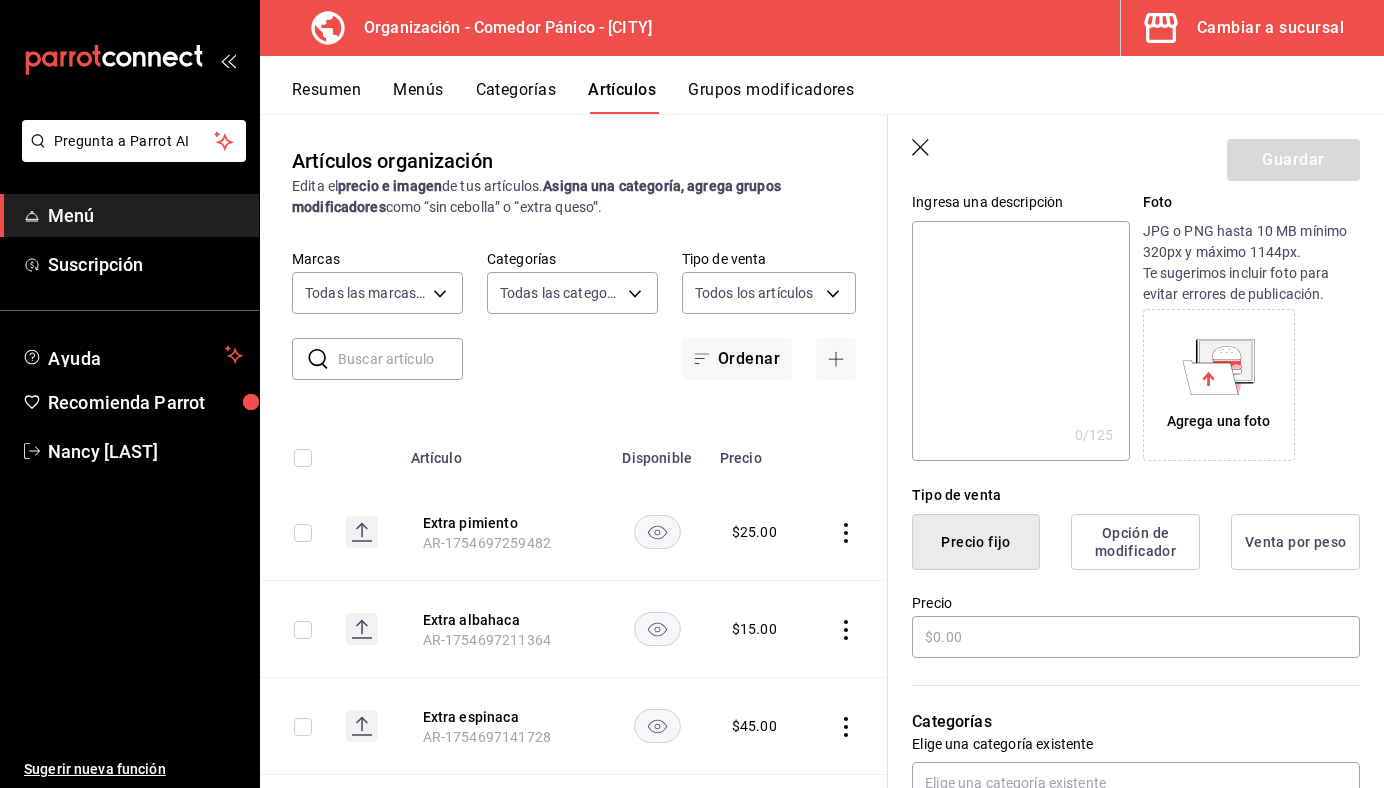 scroll, scrollTop: 394, scrollLeft: 0, axis: vertical 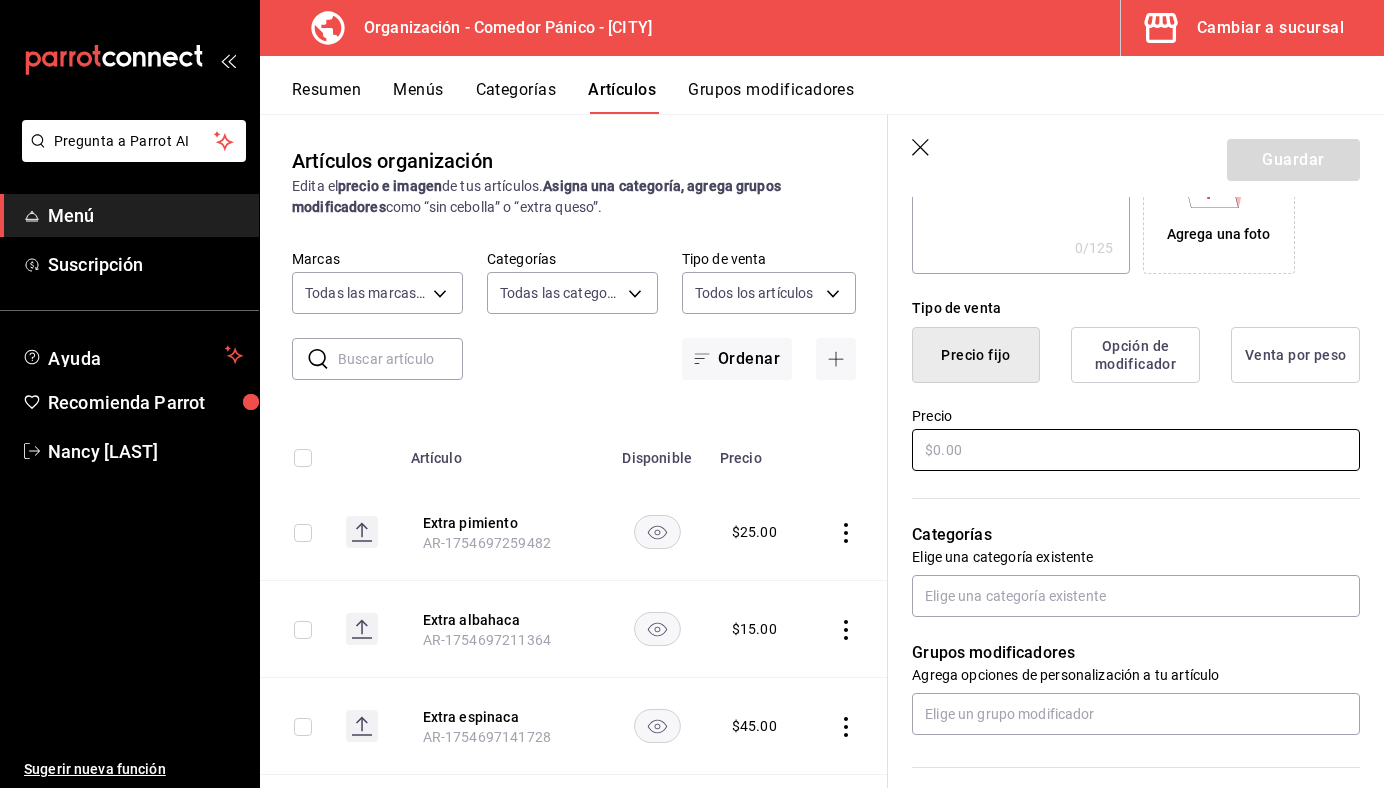 type on "Extra calabaza" 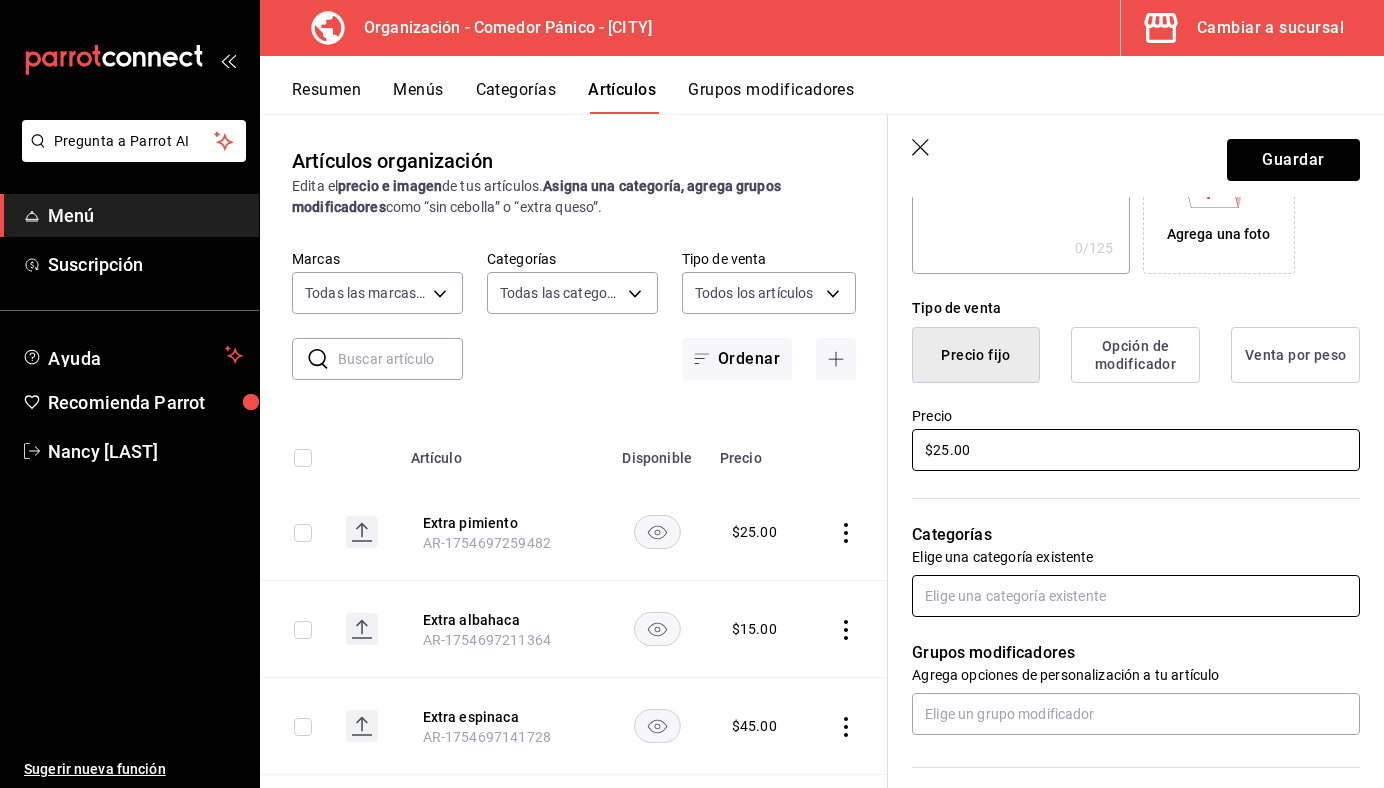 type on "$25.00" 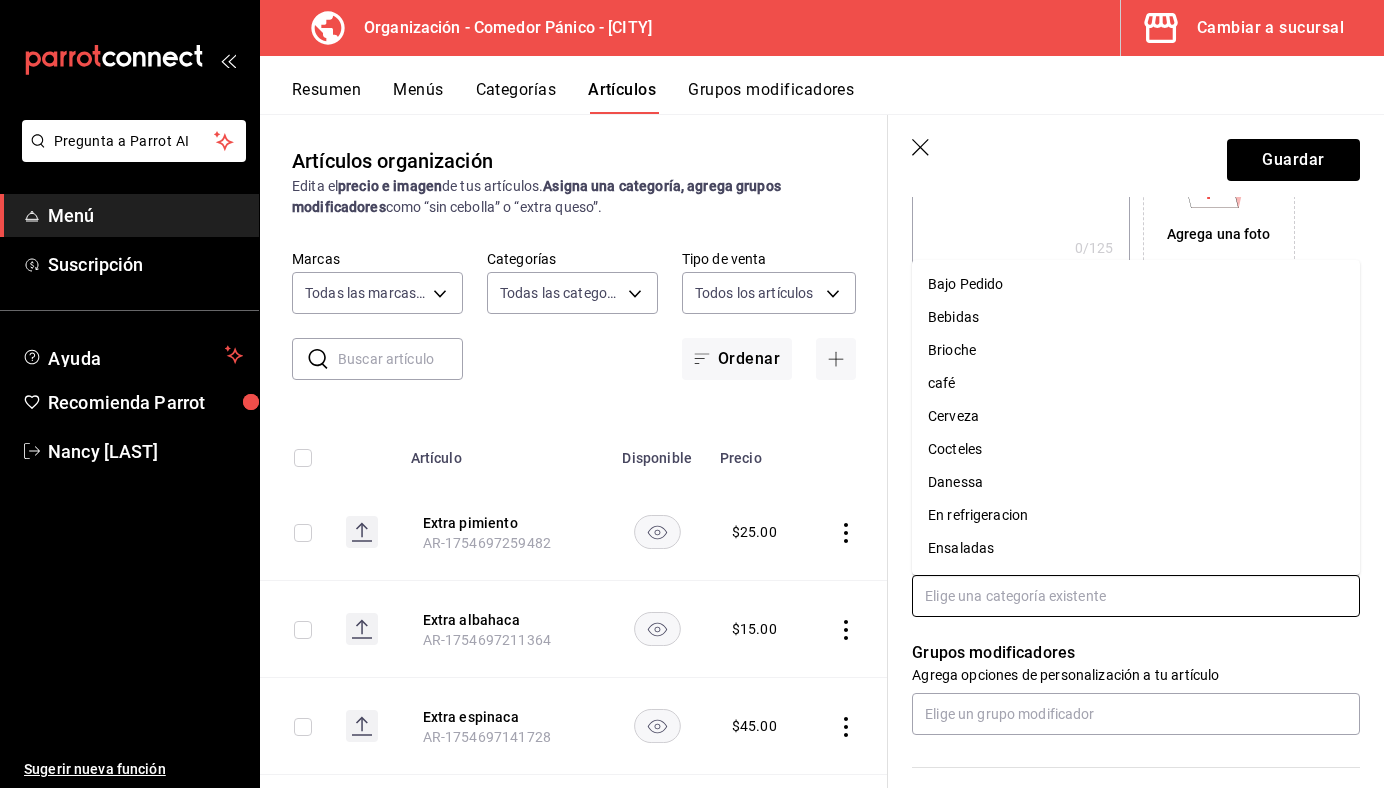click at bounding box center (1136, 596) 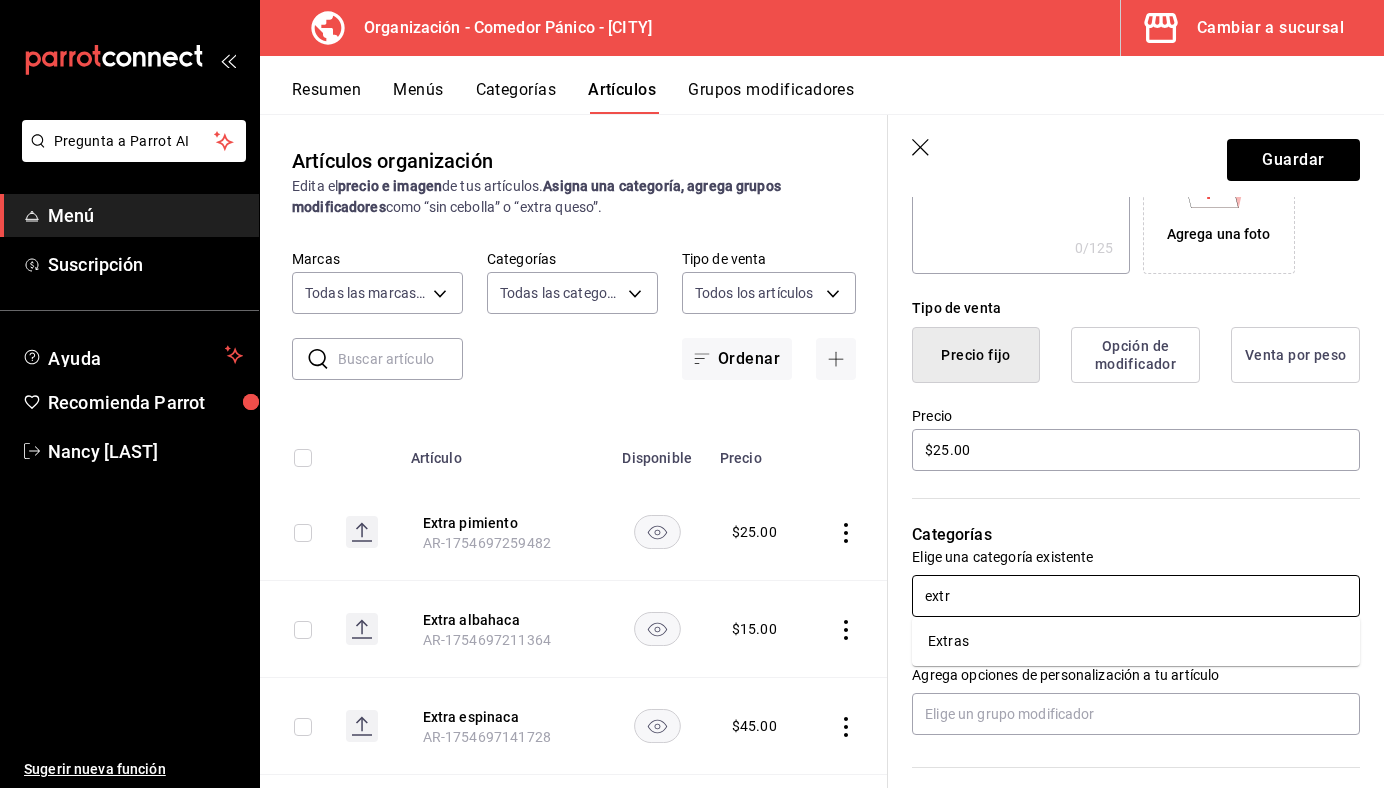 type on "extra" 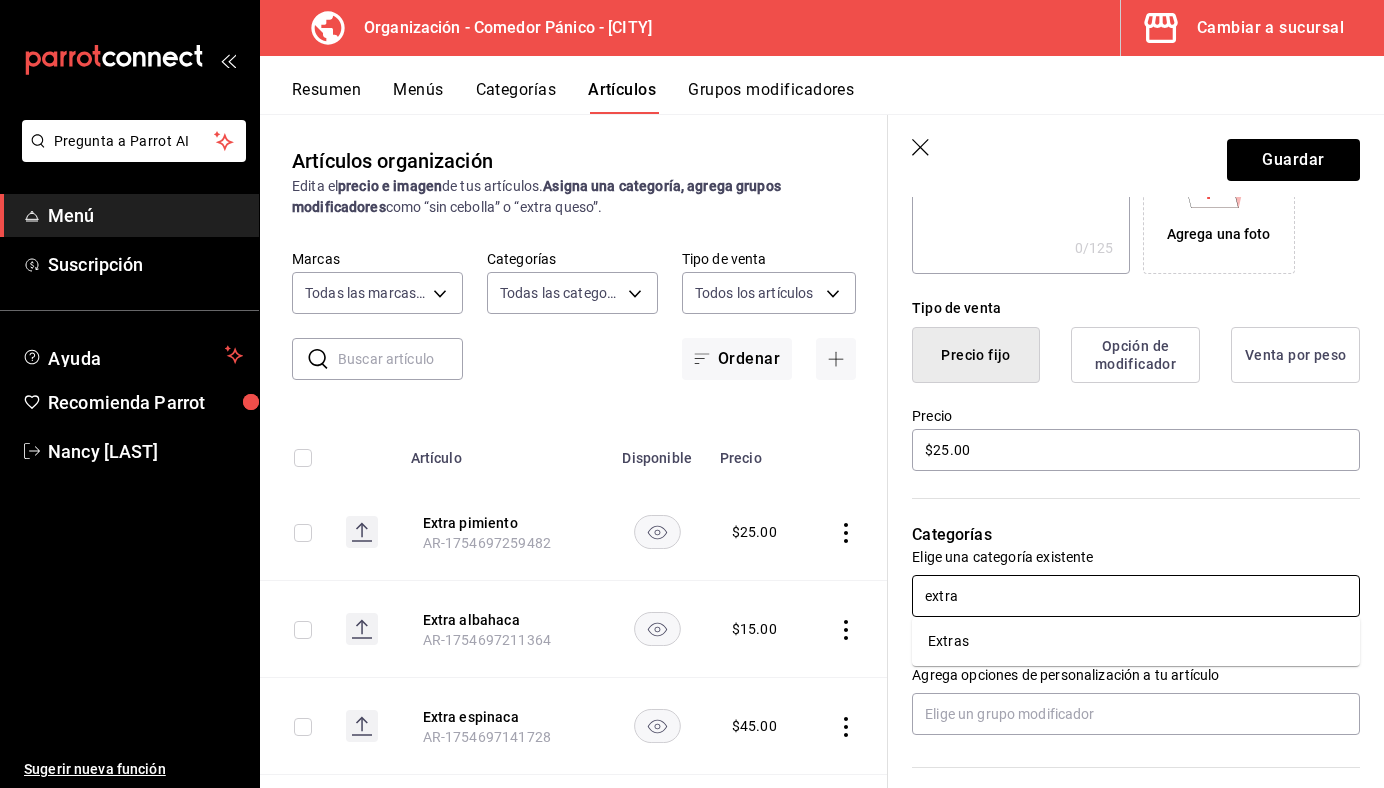 click on "Extras" at bounding box center (1136, 641) 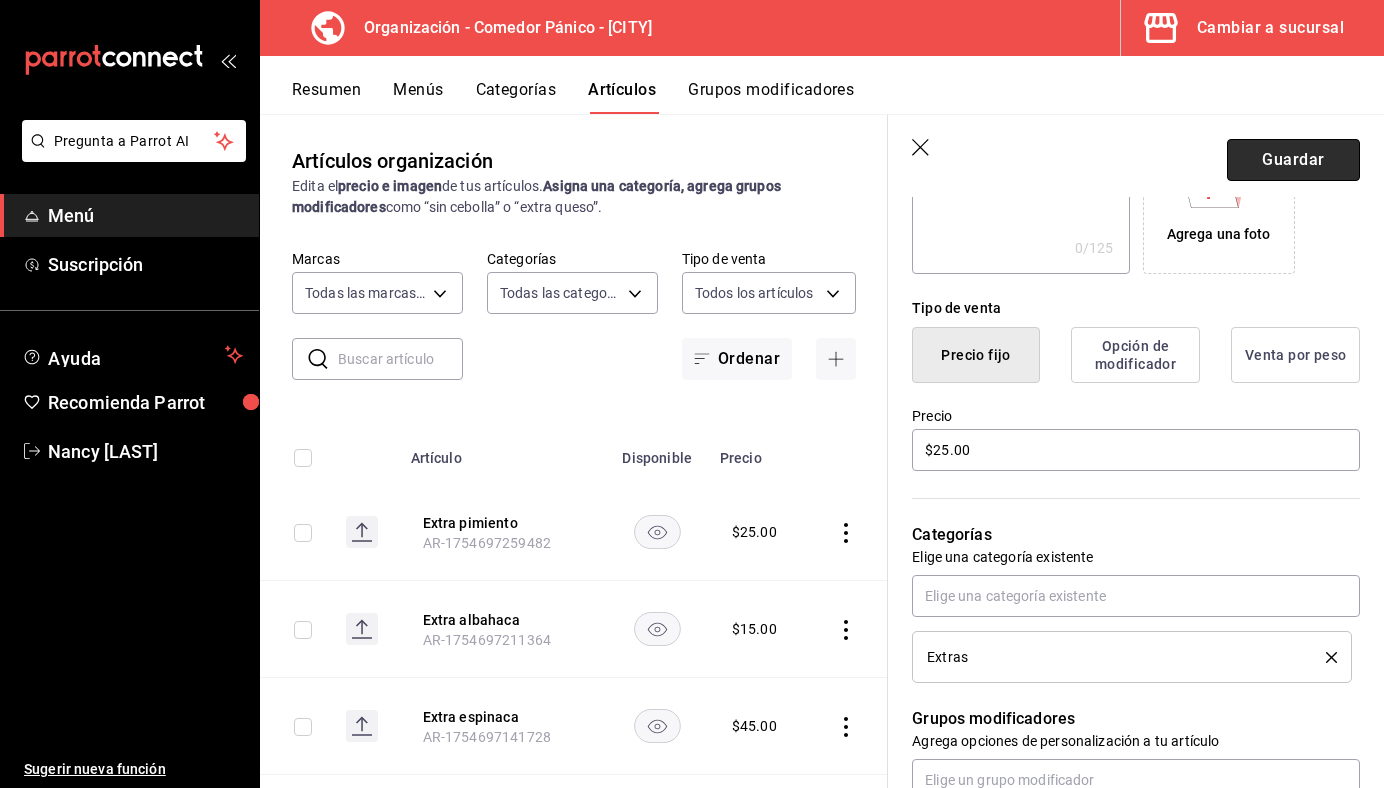 click on "Guardar" at bounding box center (1293, 160) 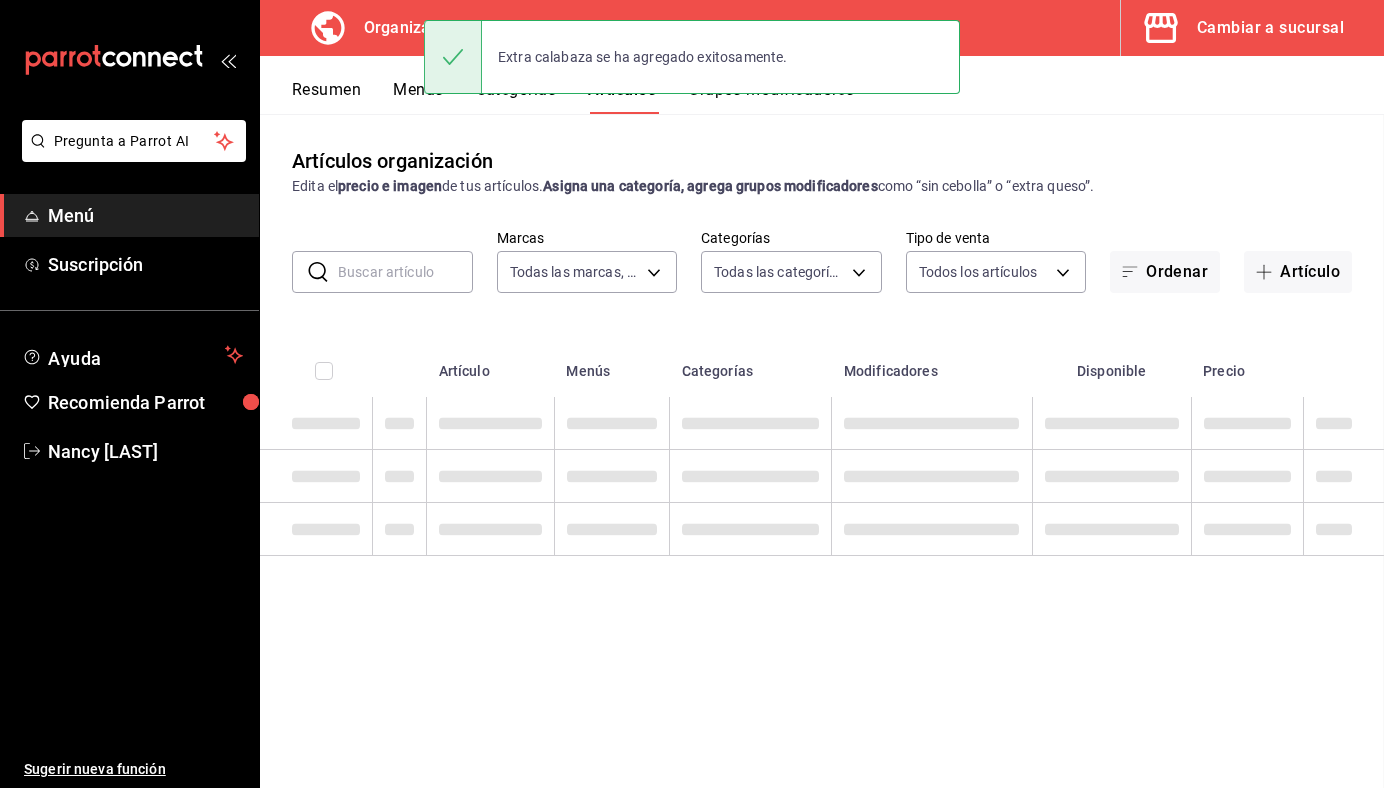 scroll, scrollTop: 0, scrollLeft: 0, axis: both 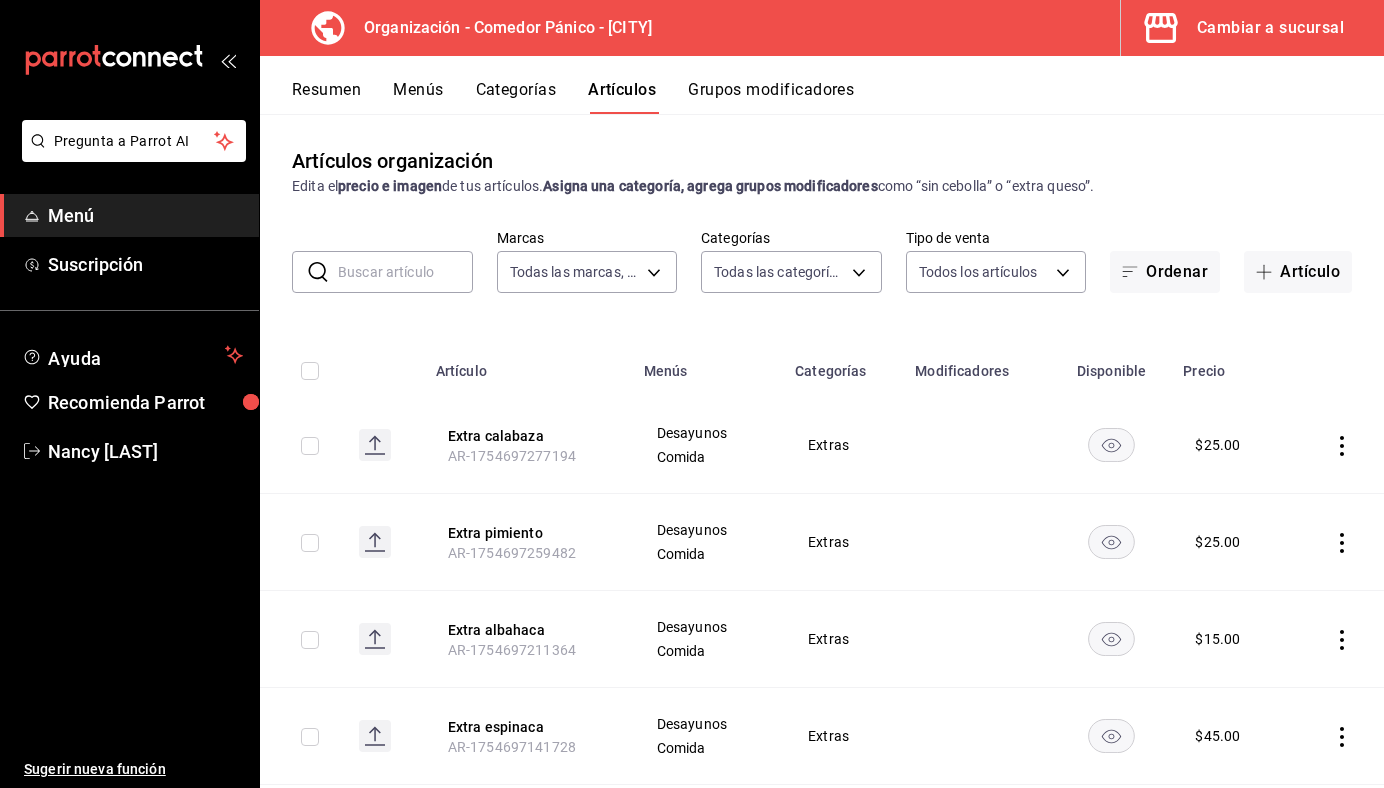 click on "Categorías" at bounding box center [516, 97] 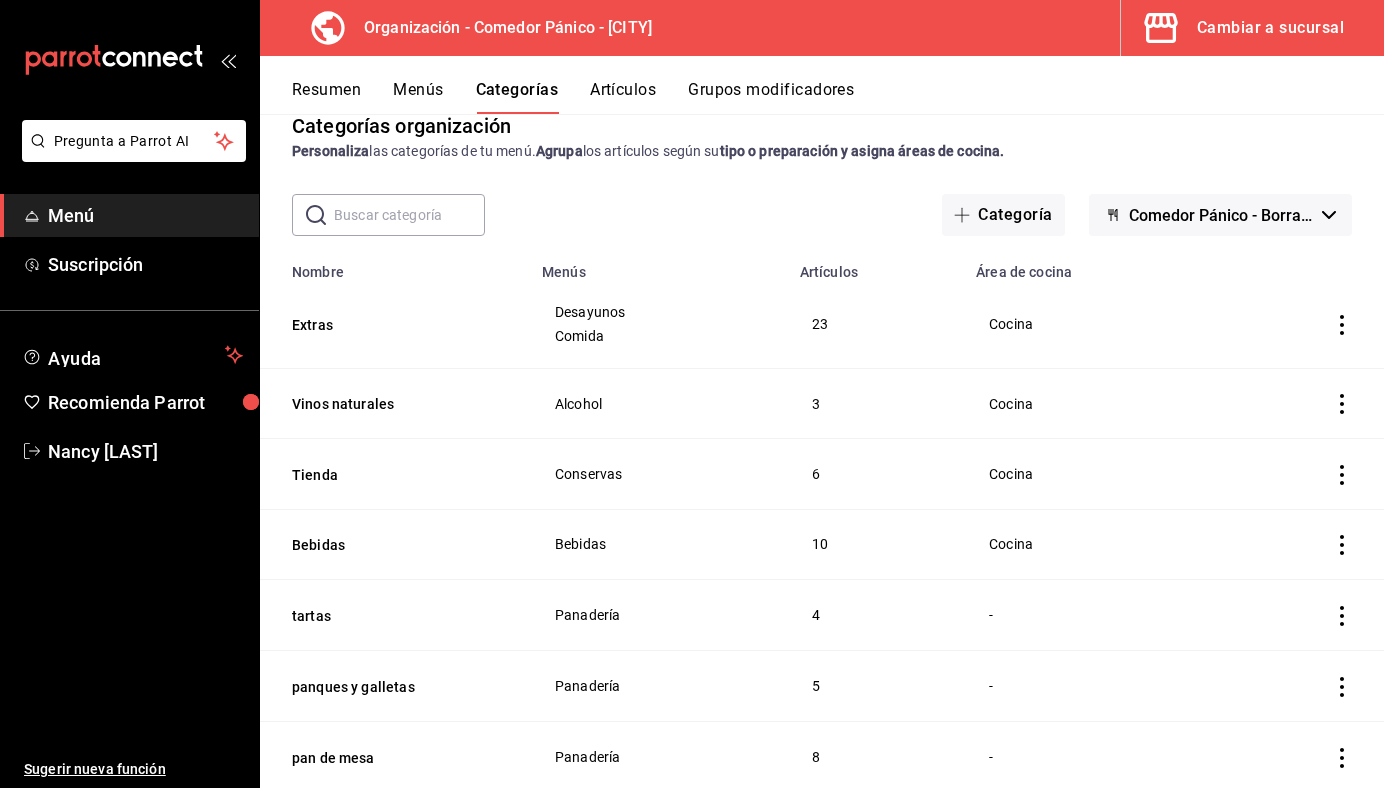 scroll, scrollTop: 0, scrollLeft: 0, axis: both 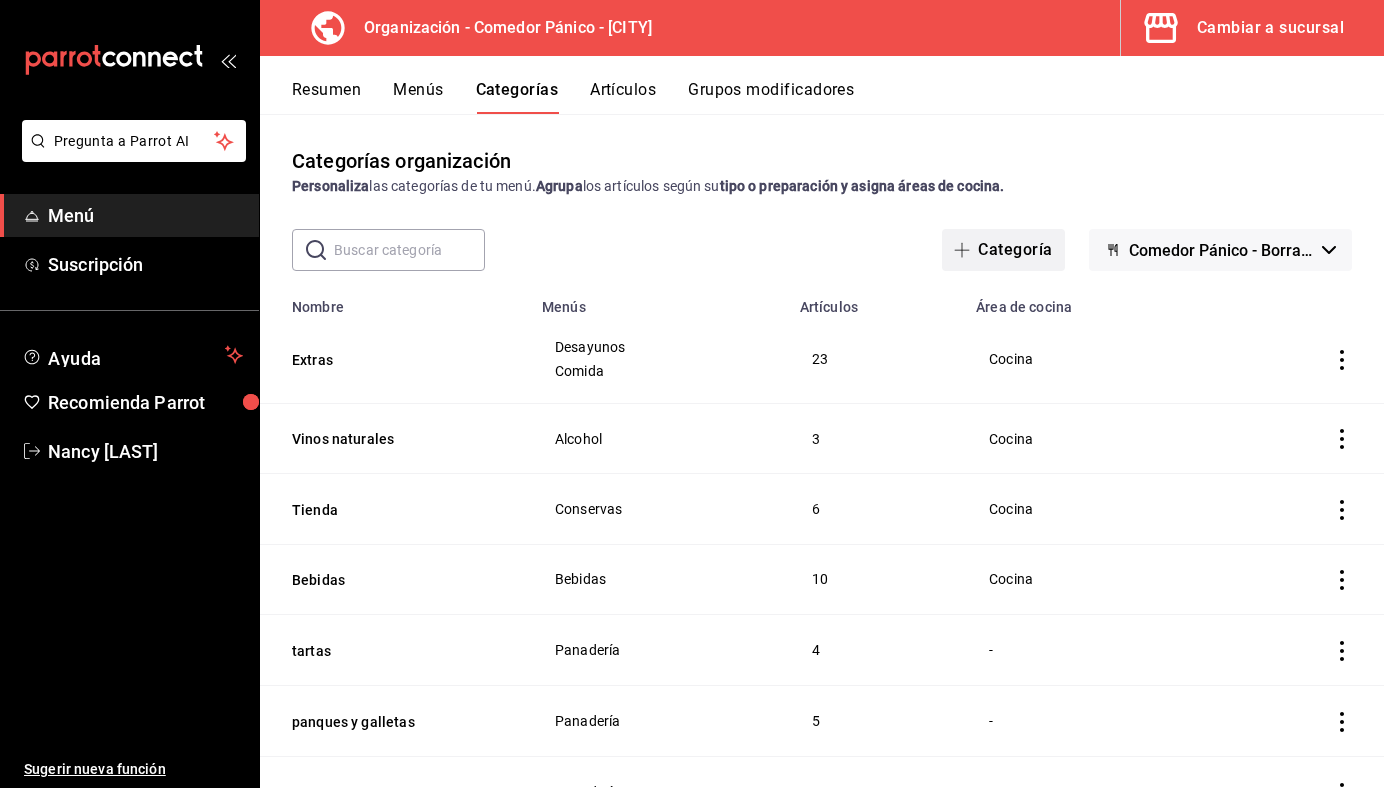 click on "Categoría" at bounding box center [1003, 250] 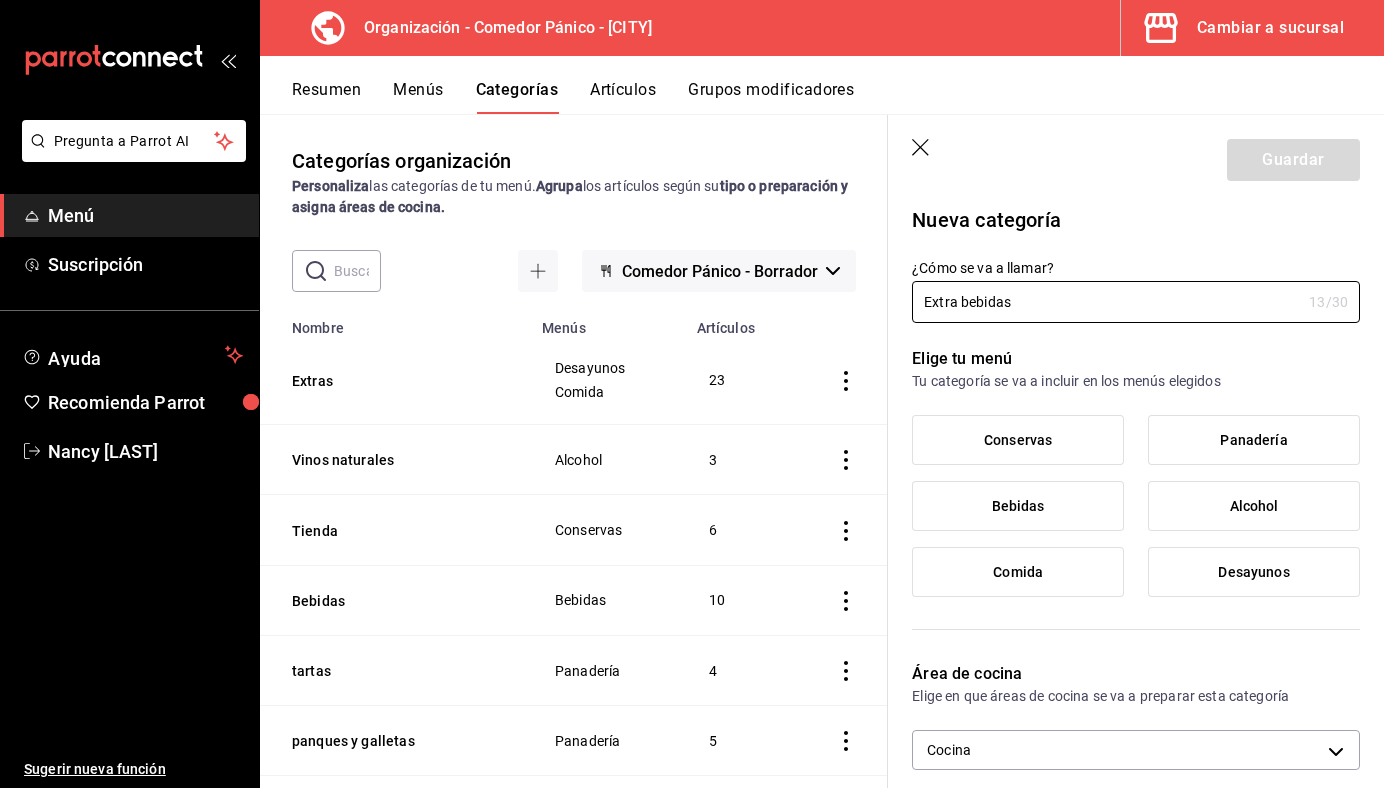 type on "Extra bebidas" 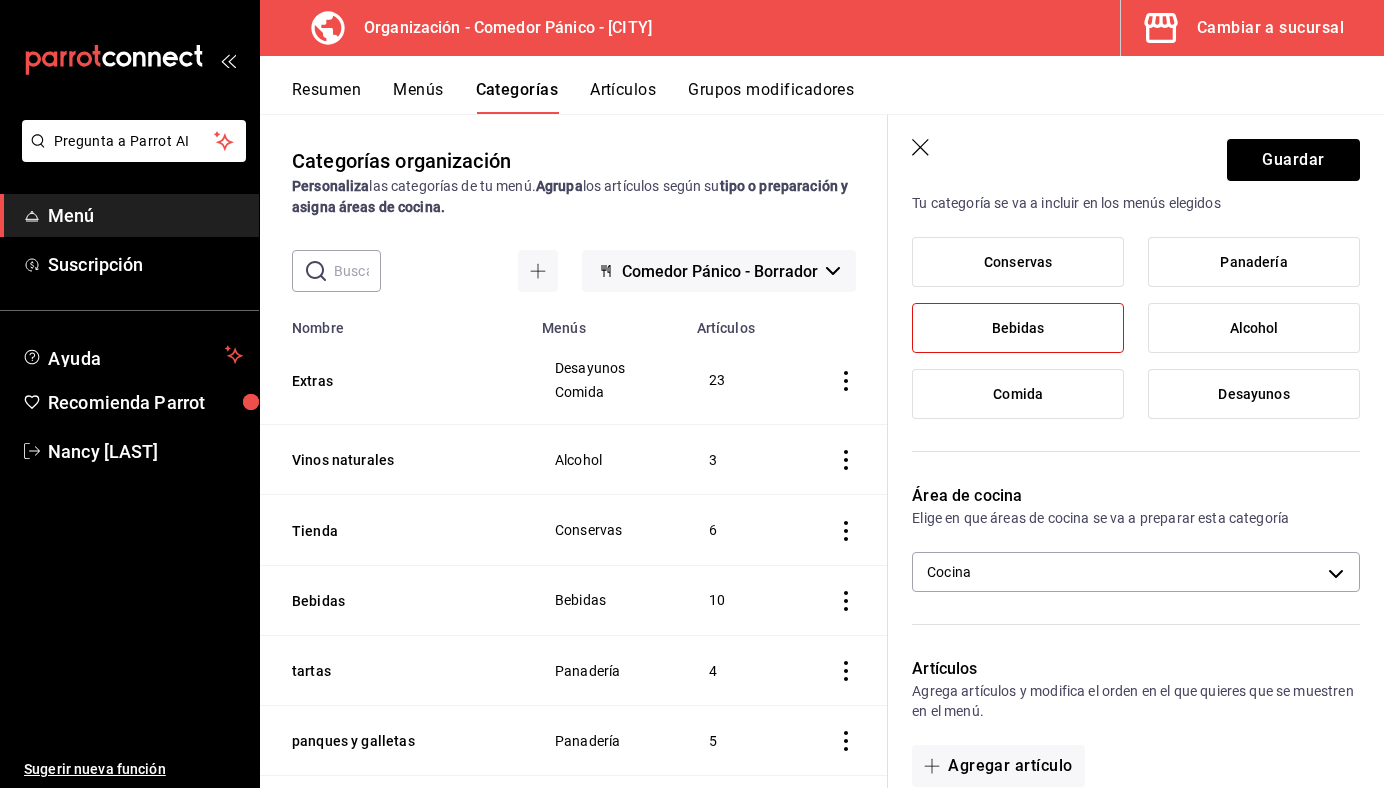 scroll, scrollTop: 183, scrollLeft: 0, axis: vertical 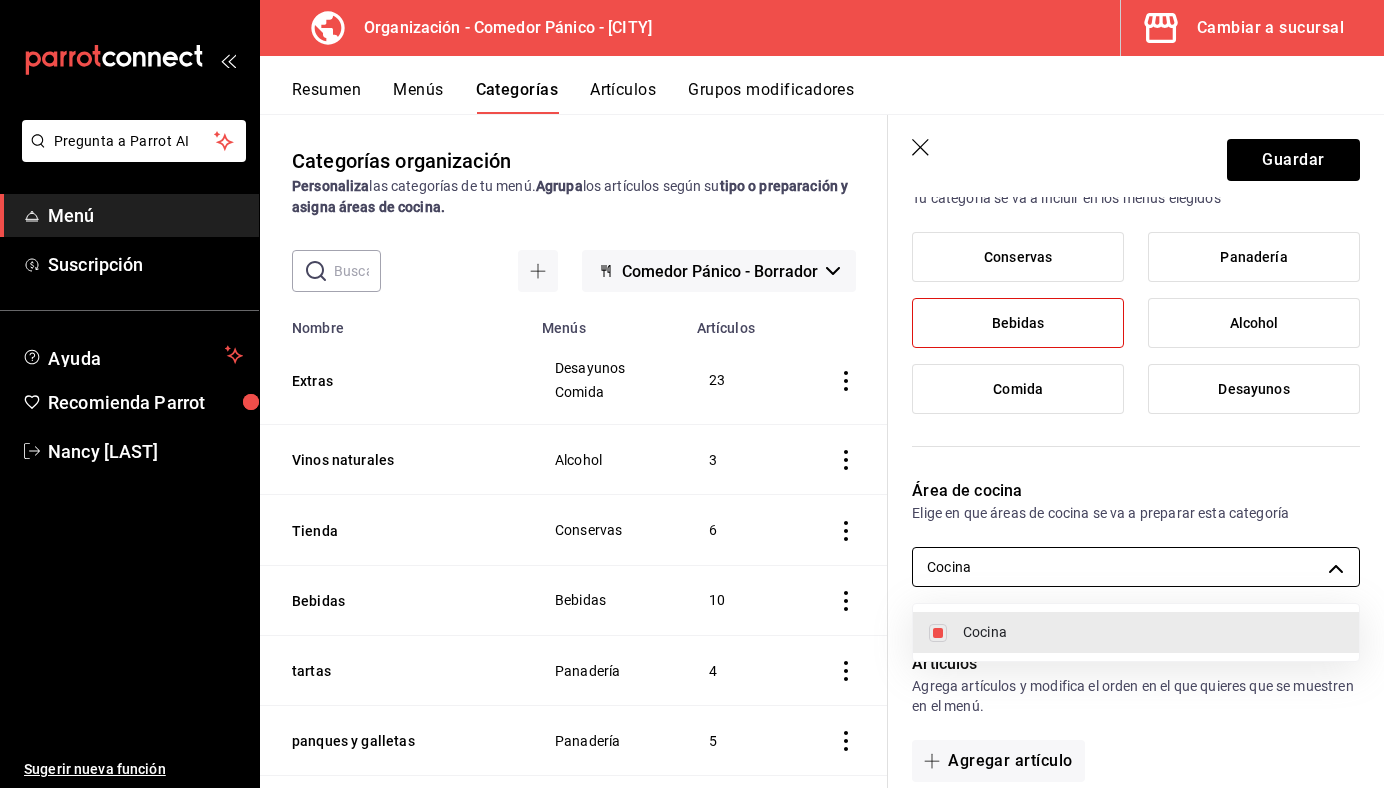 click on "Pregunta a Parrot AI Menú   Suscripción   Ayuda Recomienda Parrot   Nancy [LAST]   Sugerir nueva función   Organización - Comedor Pánico - [CITY] Cambiar a sucursal Resumen Menús Categorías Artículos Grupos modificadores Categorías organización Personaliza  las categorías de tu menú.  Agrupa  los artículos según su  tipo o preparación y asigna áreas de cocina. ​ ​ Comedor Pánico - Borrador Nombre Menús Artículos Extras Desayunos Comida 23 Vinos naturales Alcohol 3 Tienda Conservas 6 Bebidas Bebidas 10 tartas Panadería 4 panques y galletas Panadería 5 pan de mesa Panadería 8 Hojaldre Panadería 3 Brioche Panadería 4 Bajo Pedido Panadería 11 Infusiones Bebidas 13 café Bebidas 11 En refrigeracion Bebidas 1 Vino rosado Alcohol 2 Vino blanco Alcohol 3 Cocteles Alcohol 6 Vino tinto Alcohol 5 Cerveza Alcohol 9 Postres Comida 6 Especiales Comida 1 Focaccia Comida 2 Pizzas Comida 19 Ensaladas Comida 4 Entradas Comida 2 Tostas Desayunos Comida 3 Platillos Desayunos" at bounding box center [692, 394] 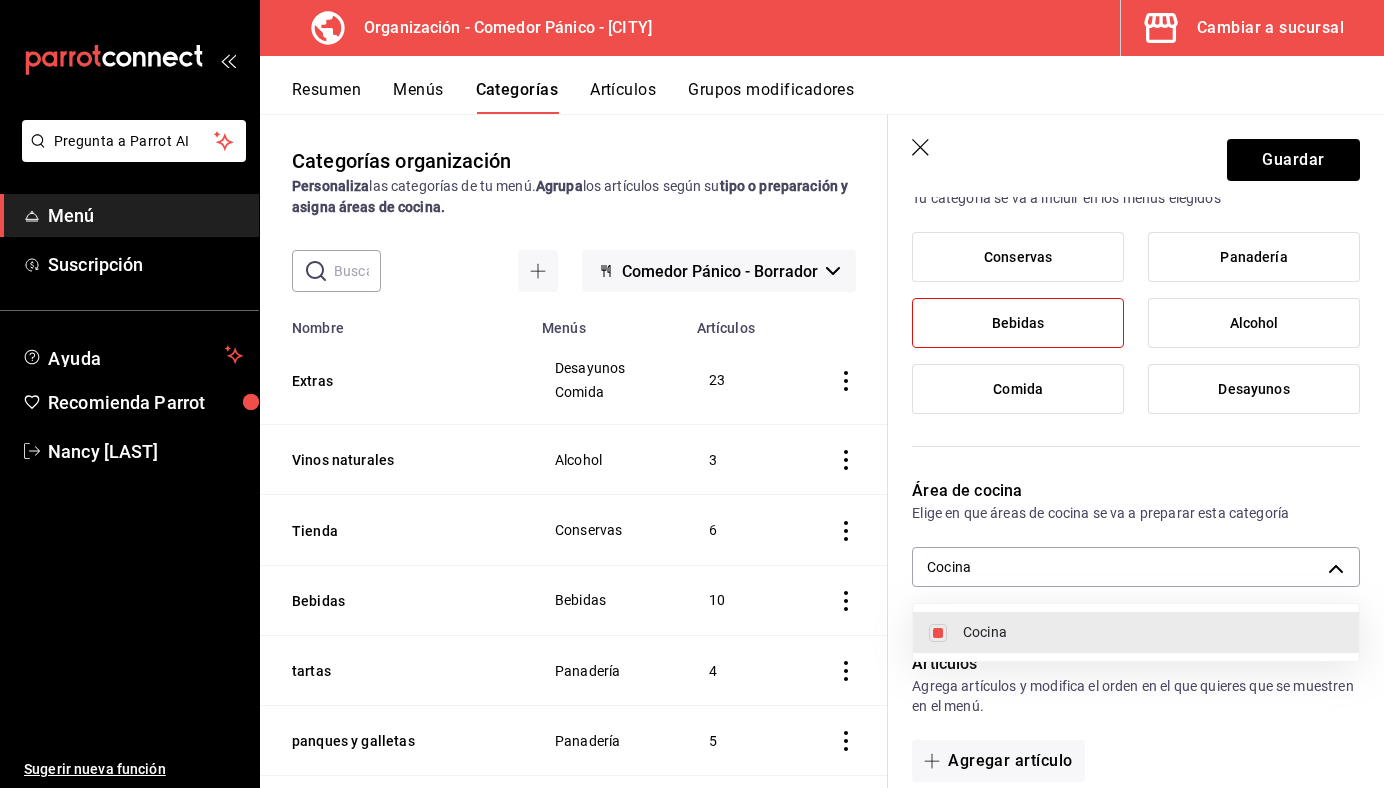 click on "Cocina" at bounding box center [1153, 632] 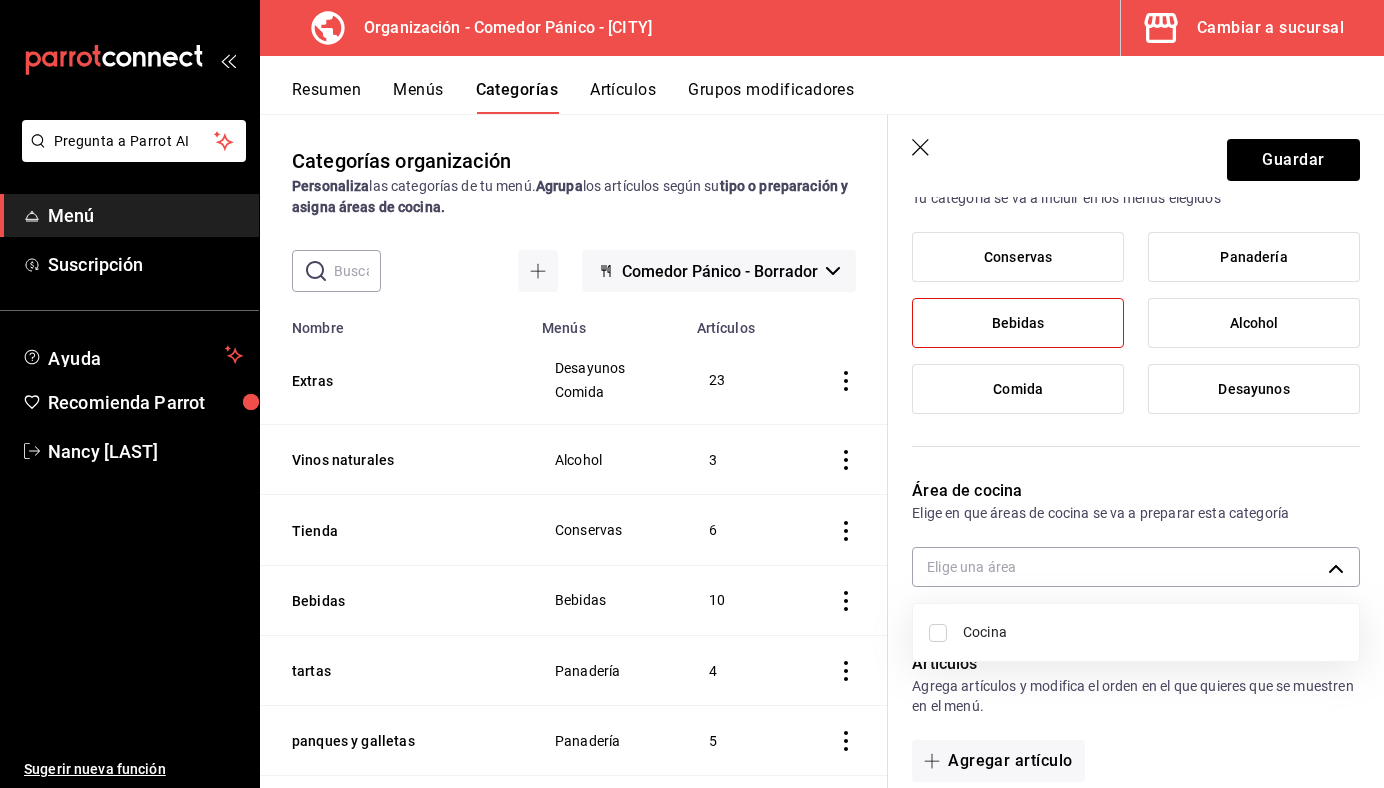 click at bounding box center (692, 394) 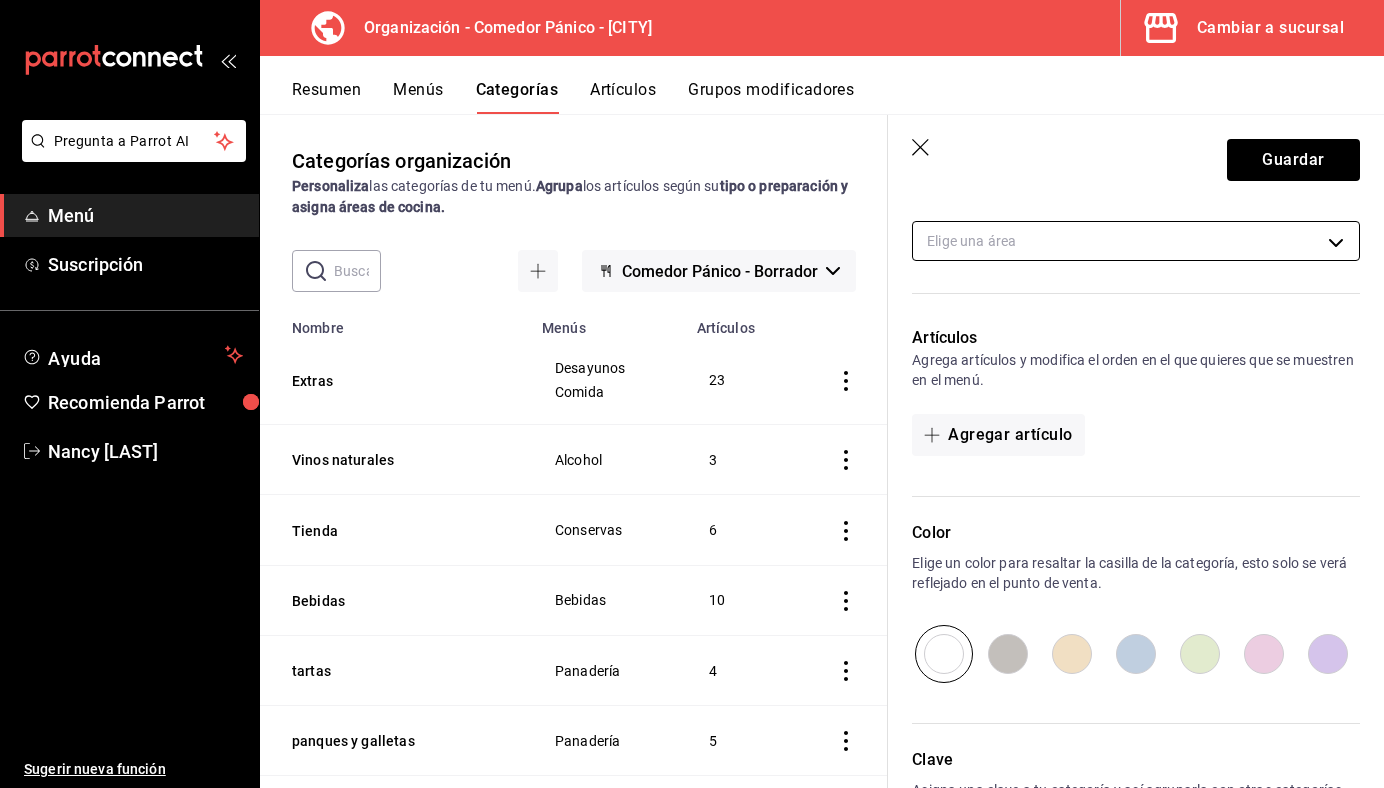 scroll, scrollTop: 496, scrollLeft: 0, axis: vertical 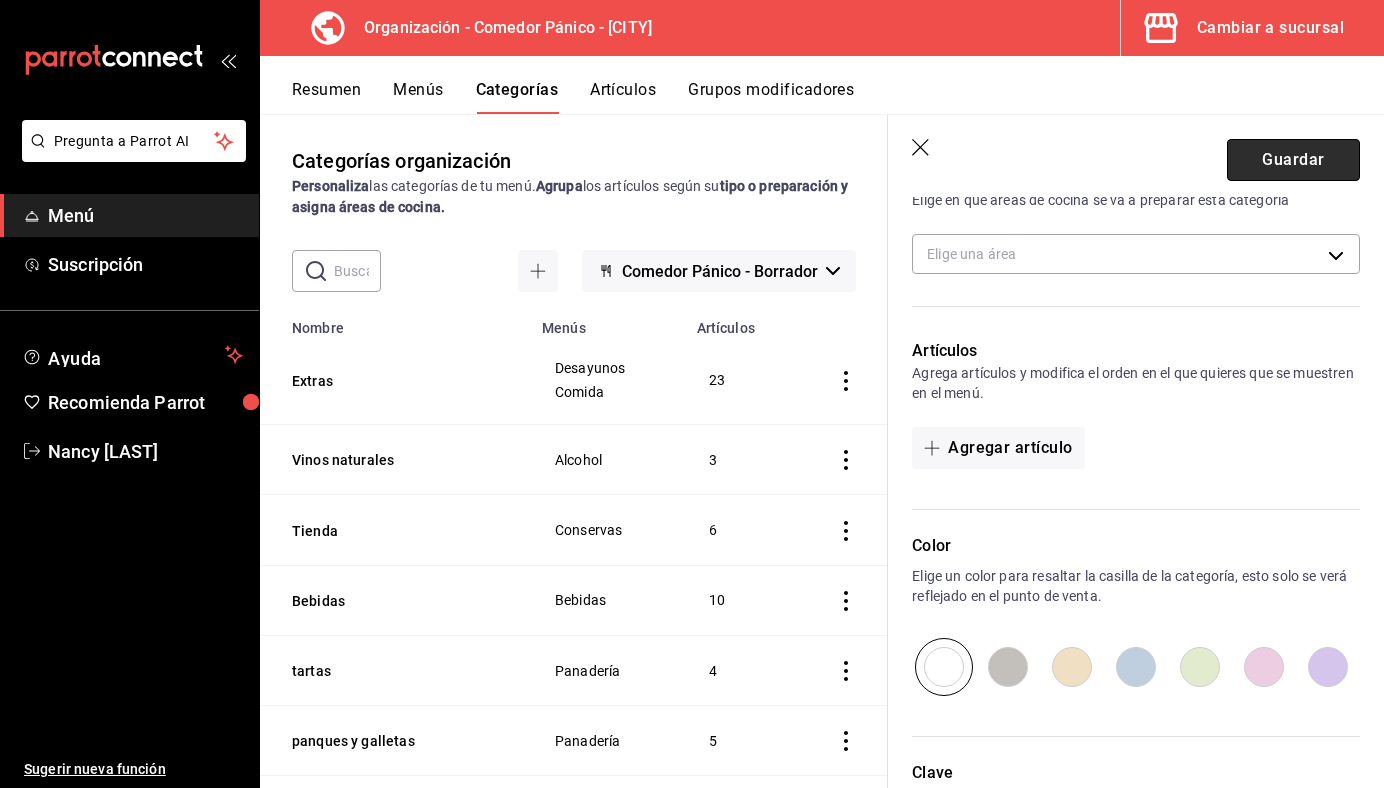 click on "Guardar" at bounding box center [1293, 160] 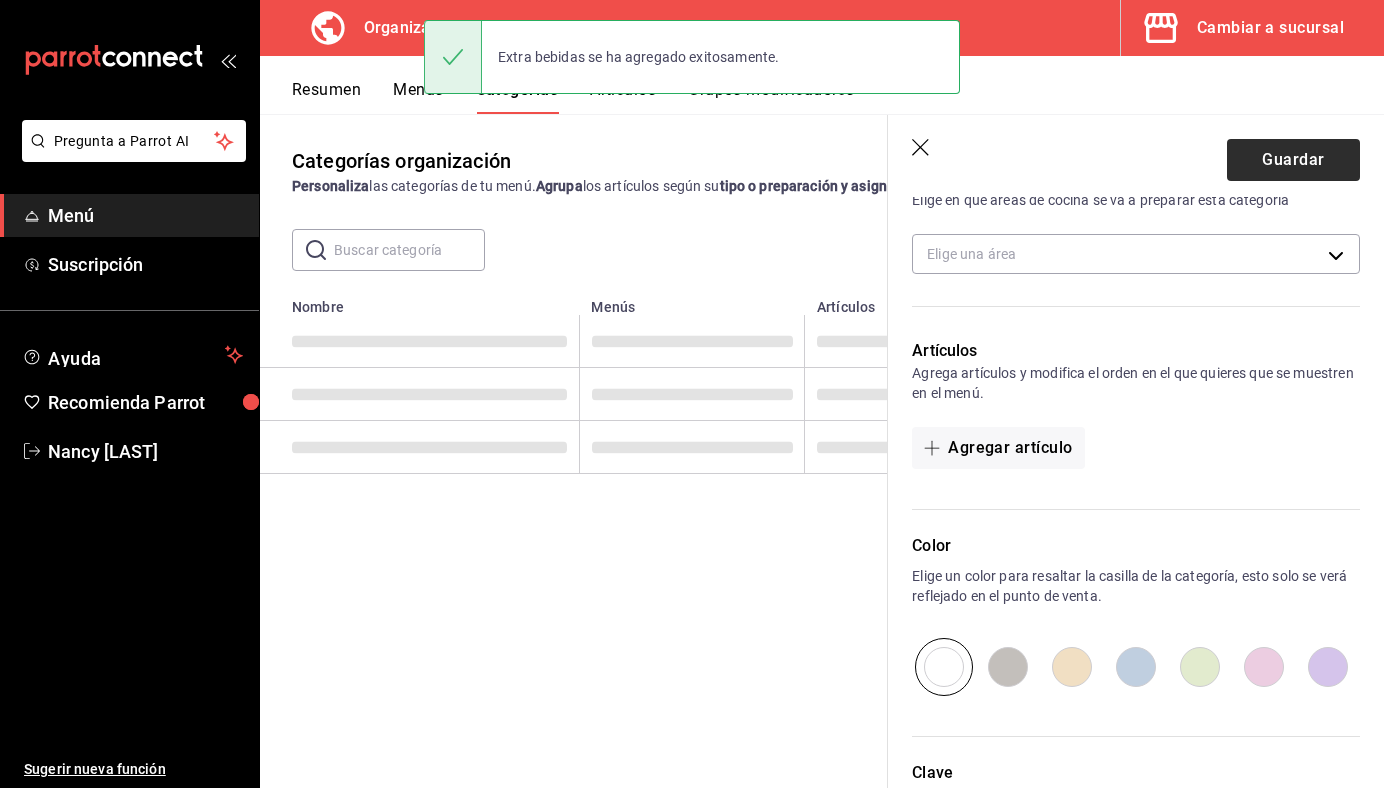 scroll, scrollTop: 0, scrollLeft: 0, axis: both 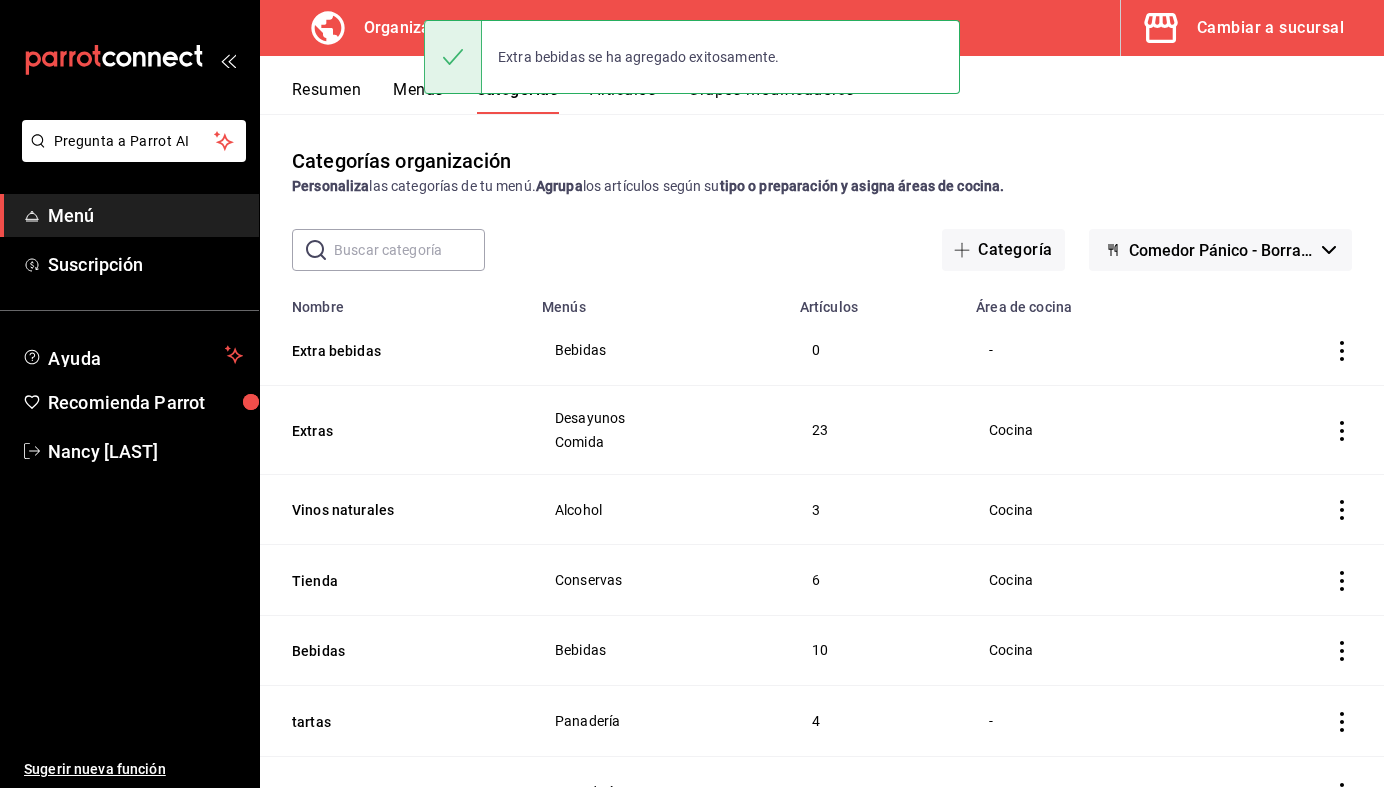 click on "Extra bebidas se ha agregado exitosamente." at bounding box center [692, 57] 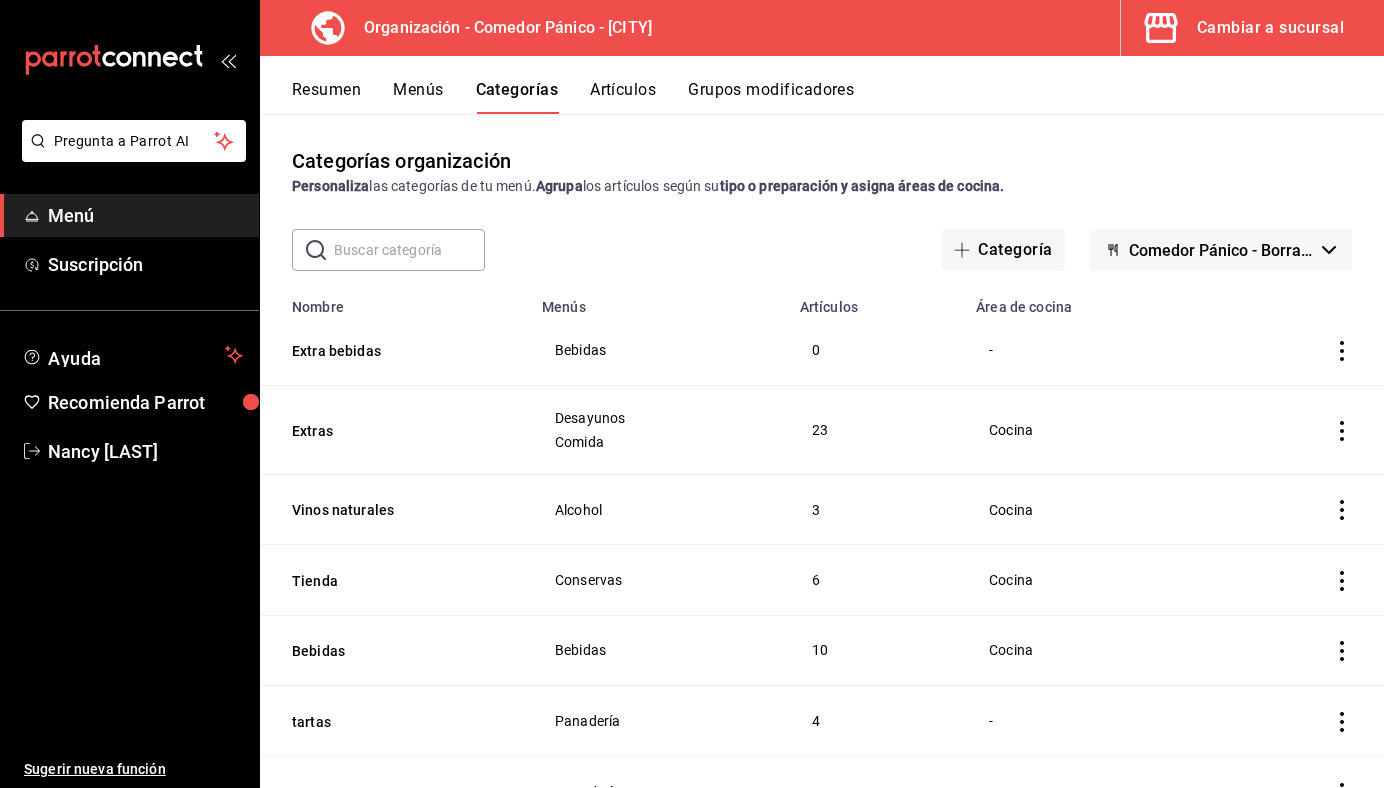 click on "Artículos" at bounding box center [623, 97] 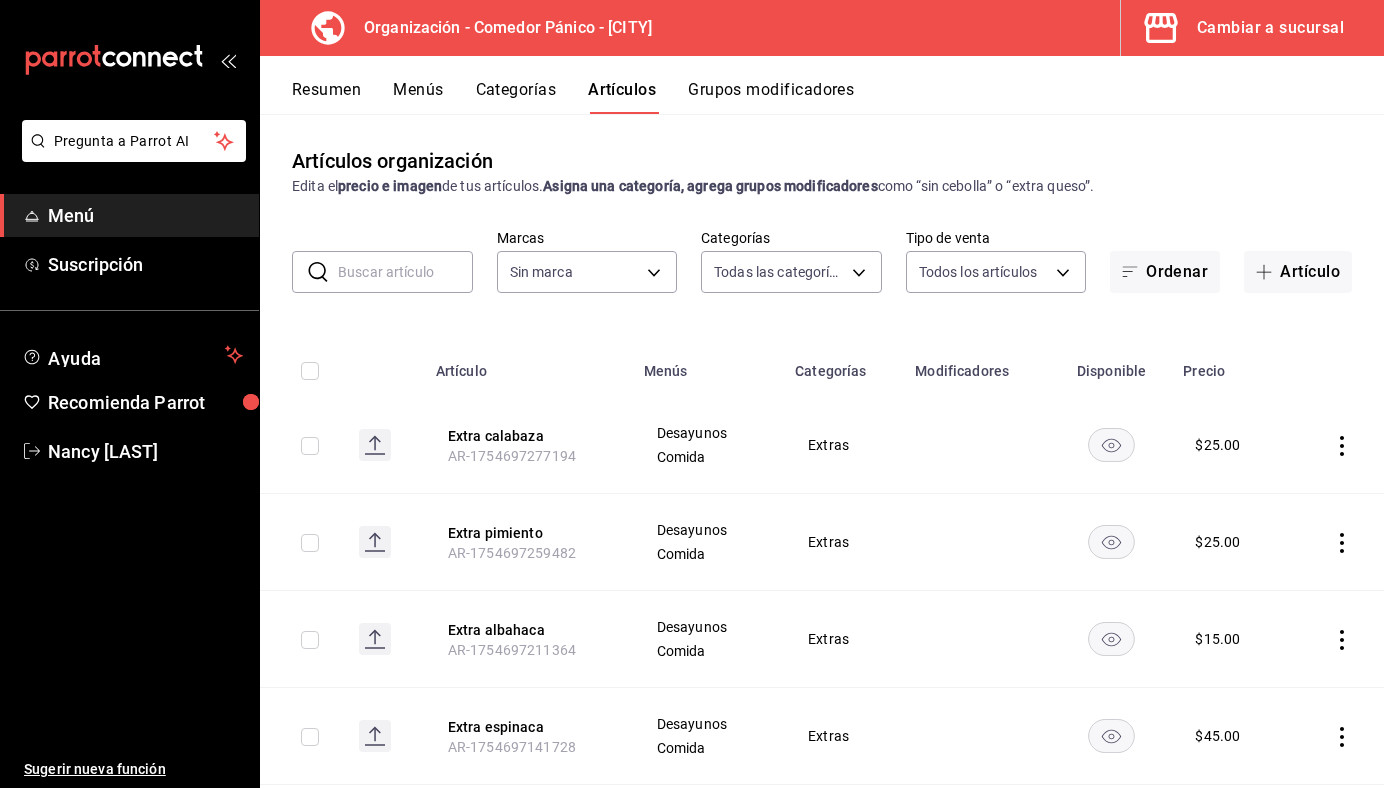 type on "[UUID],[UUID],[UUID],[UUID],[UUID],[UUID],[UUID],[UUID],[UUID],[UUID],[UUID],[UUID],[UUID],[UUID],[UUID],[UUID],[UUID],[UUID],[UUID],[UUID],[UUID],[UUID],[UUID],[UUID],[UUID],[UUID],[UUID]" 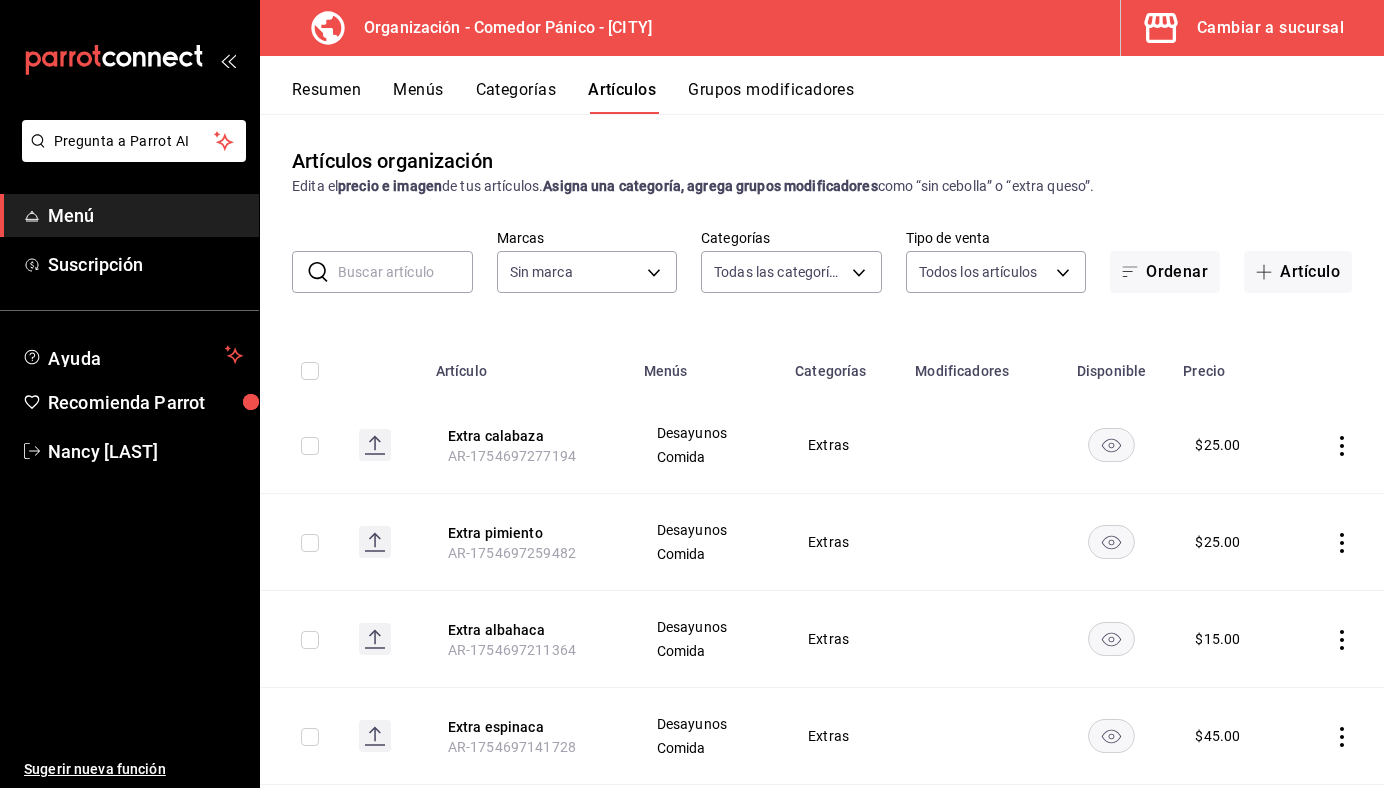type on "0f40e74e-b6b1-418d-bf10-855e15756c5c" 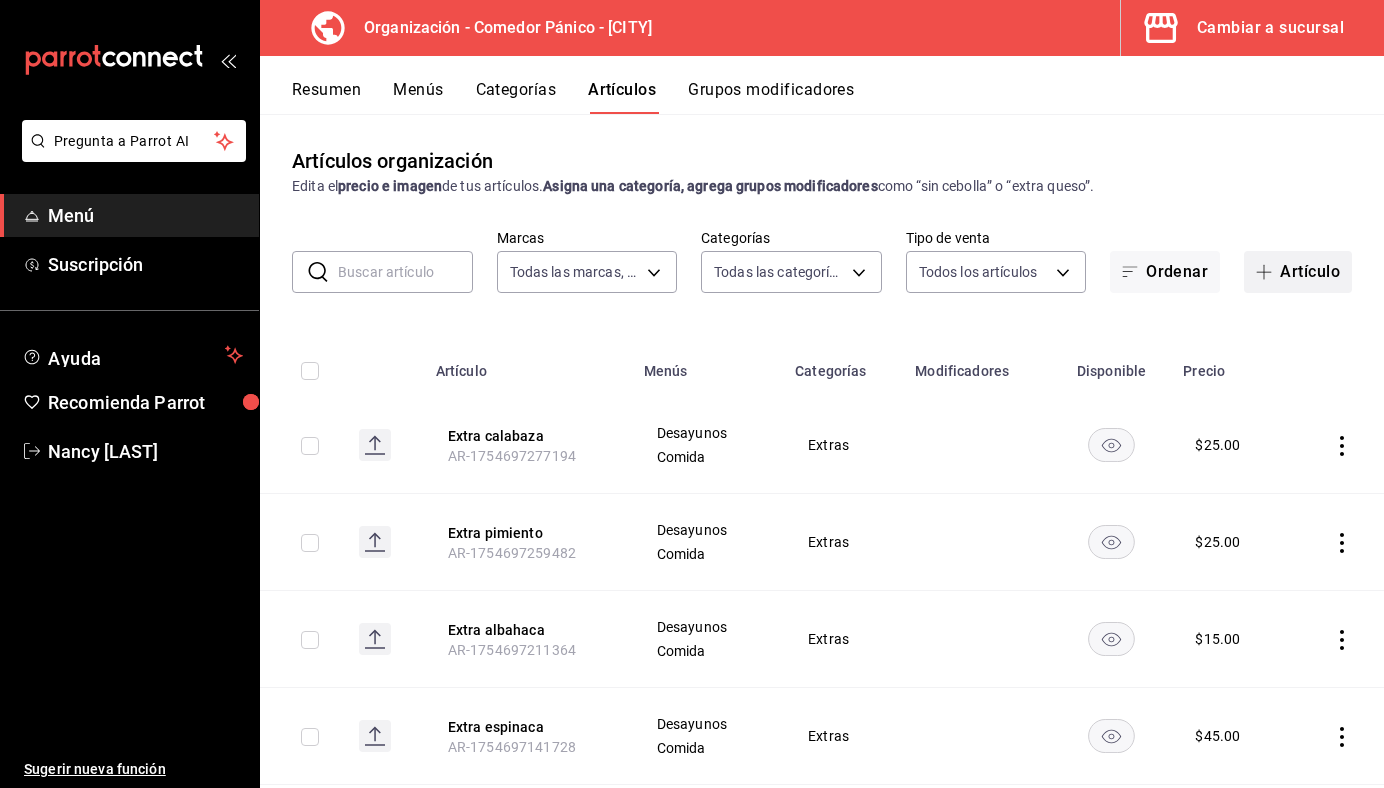 click at bounding box center [1268, 272] 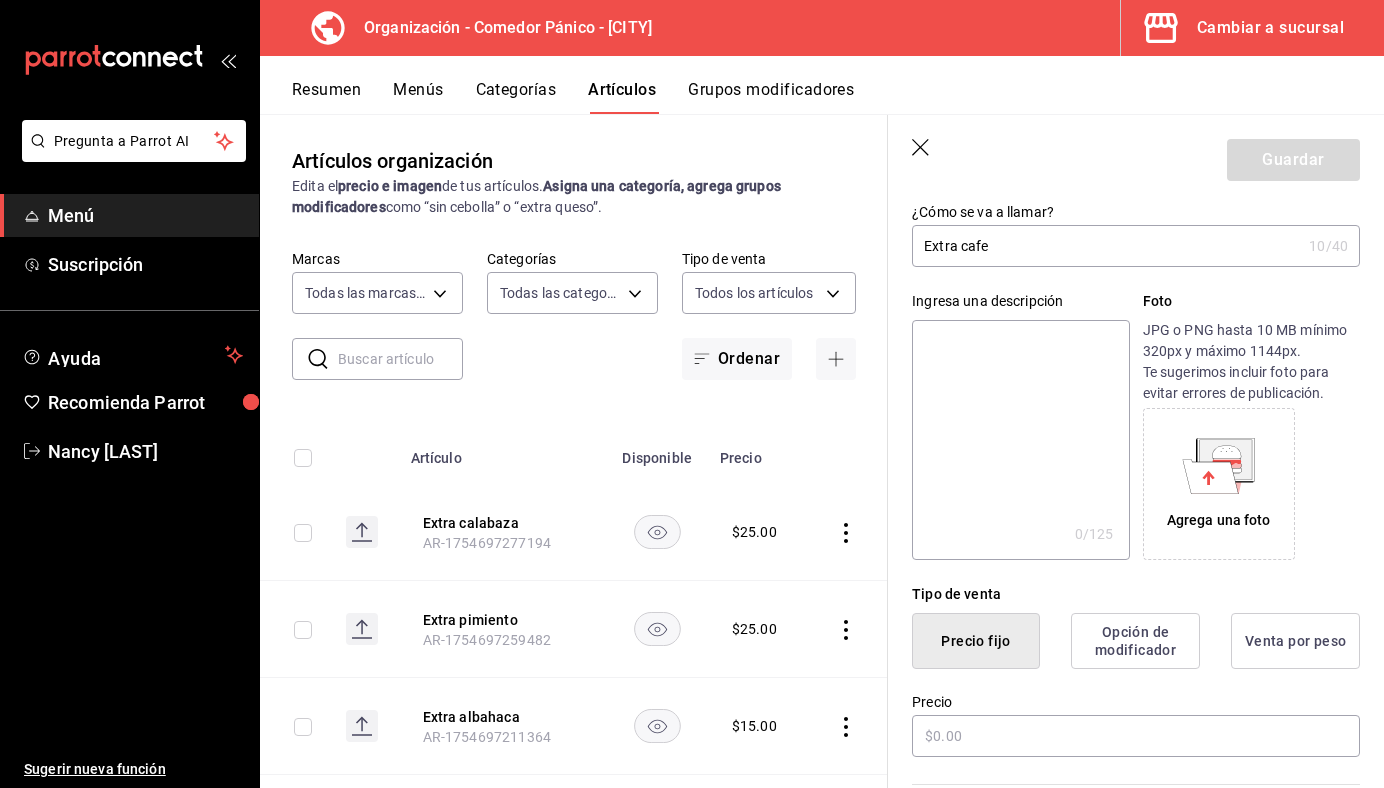 scroll, scrollTop: 189, scrollLeft: 0, axis: vertical 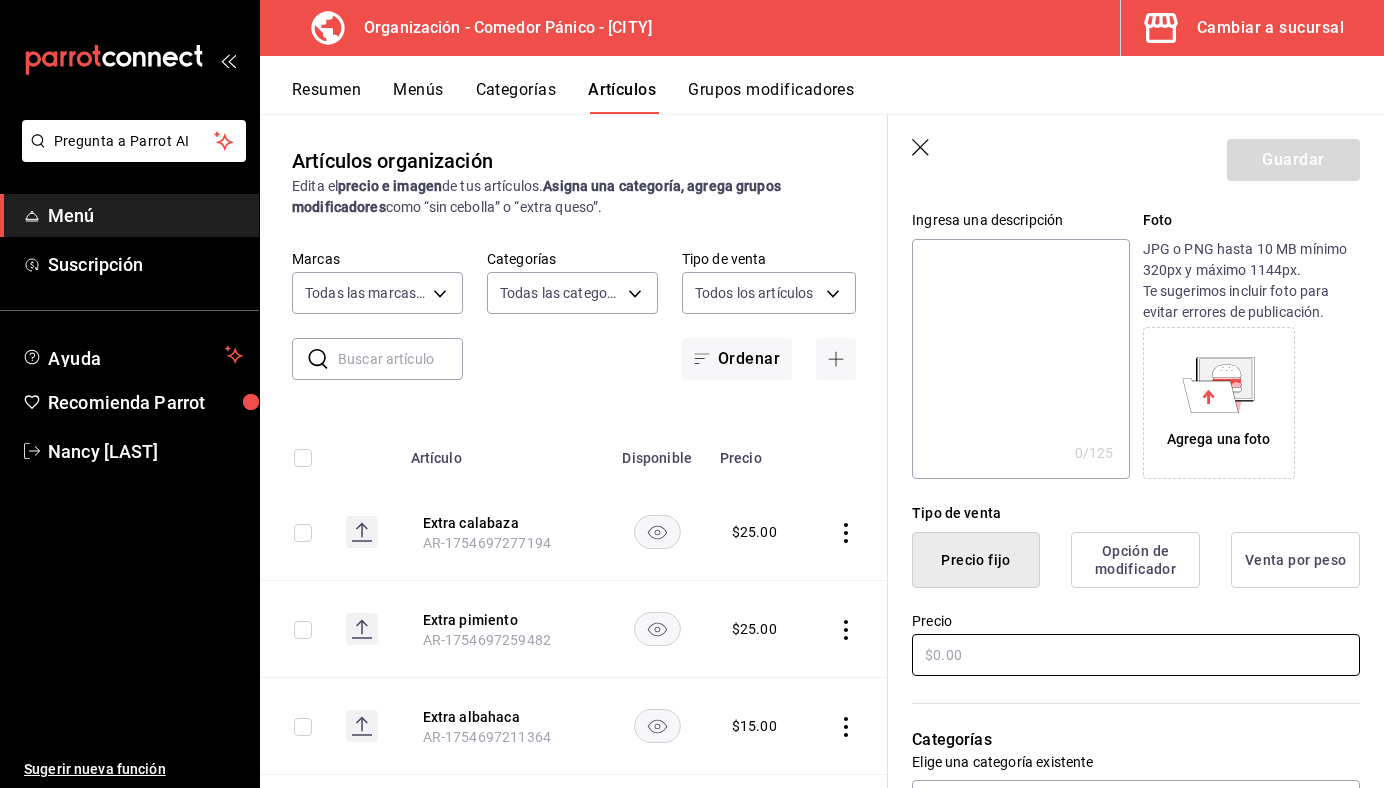 type on "Extra cafe" 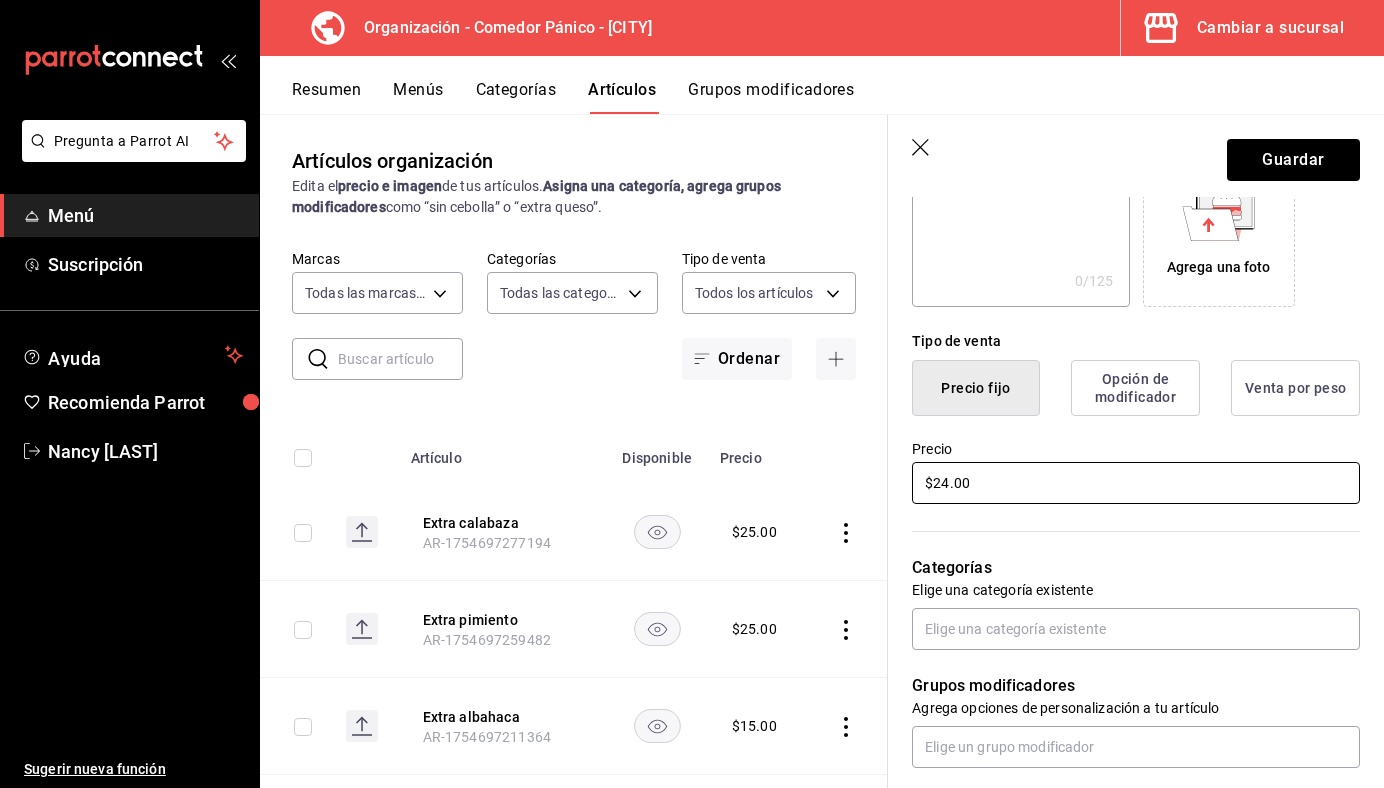 scroll, scrollTop: 523, scrollLeft: 0, axis: vertical 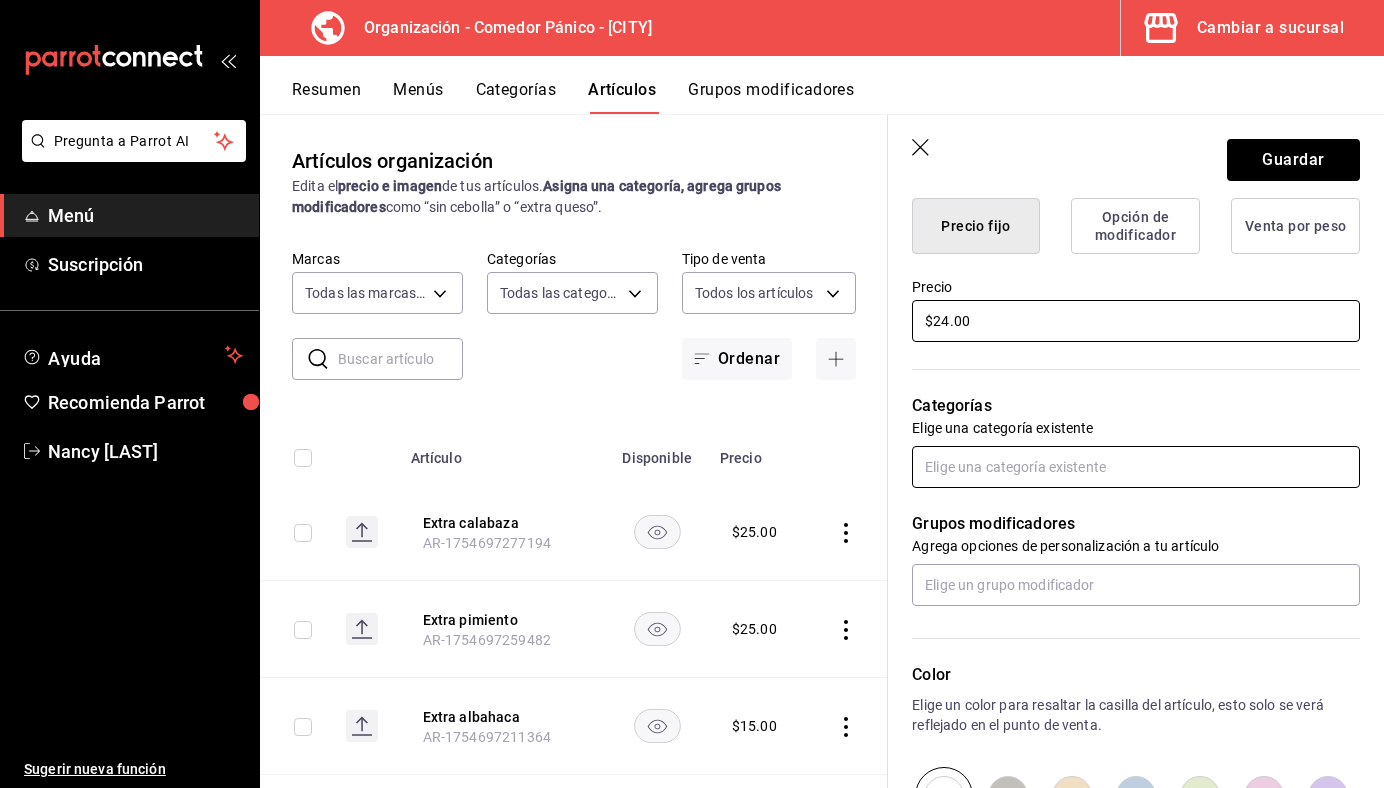 type on "$24.00" 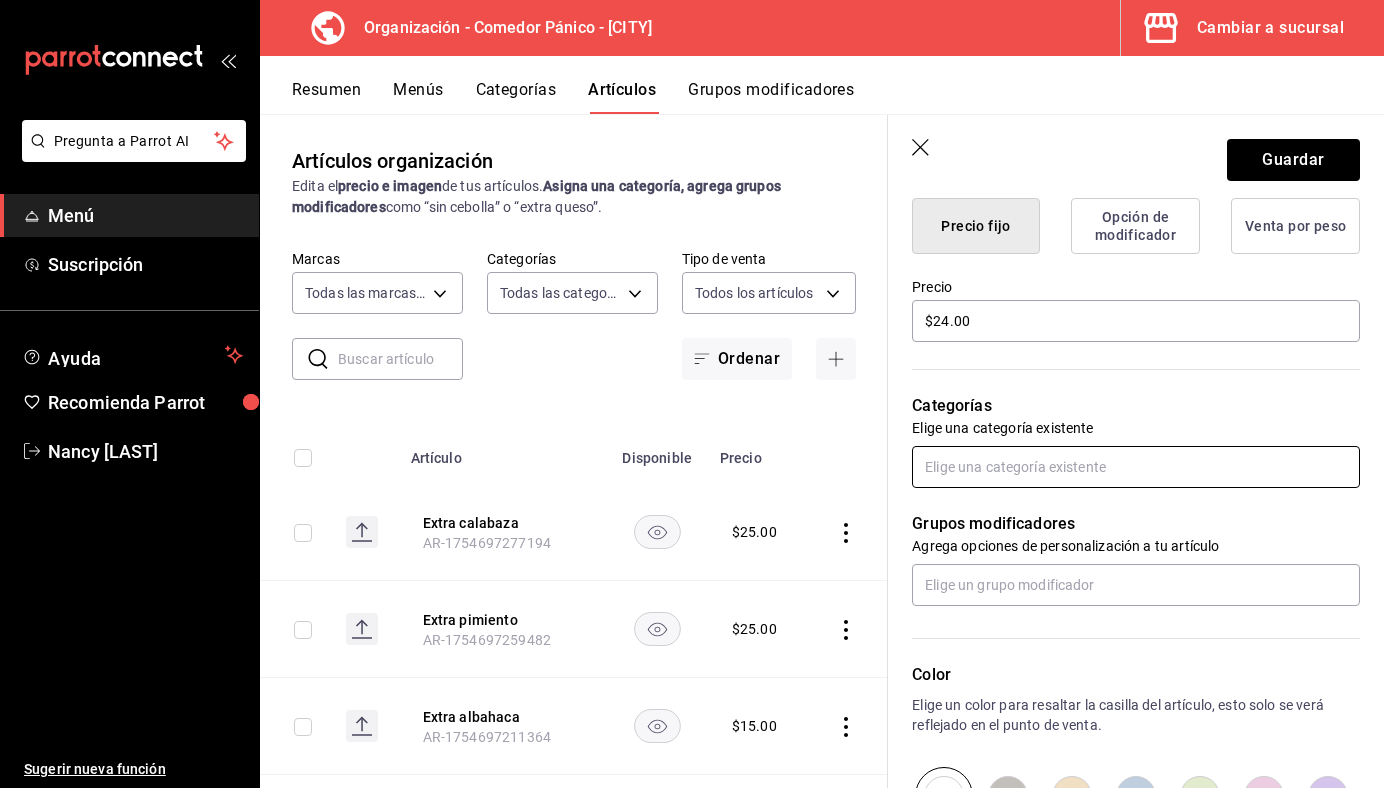 click at bounding box center [1136, 467] 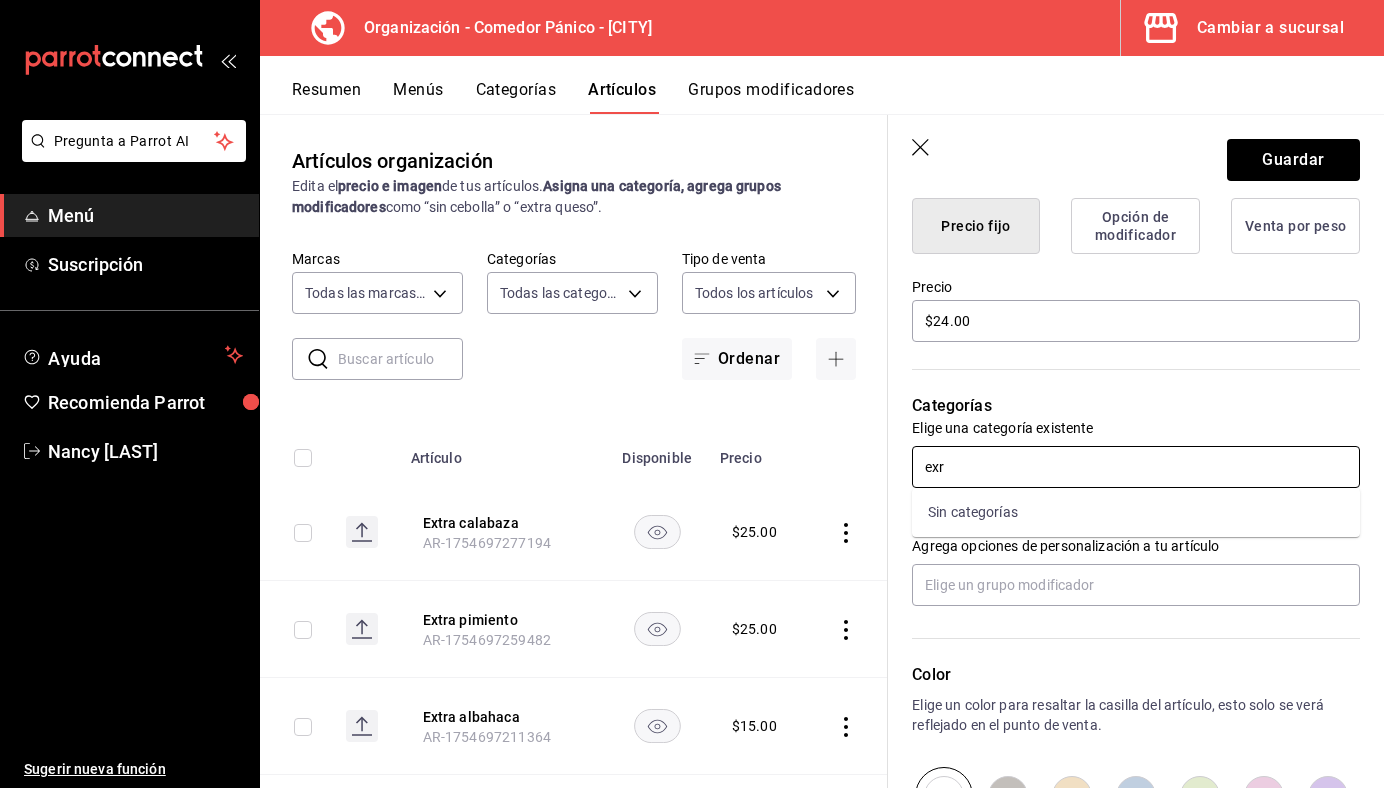 type on "ex" 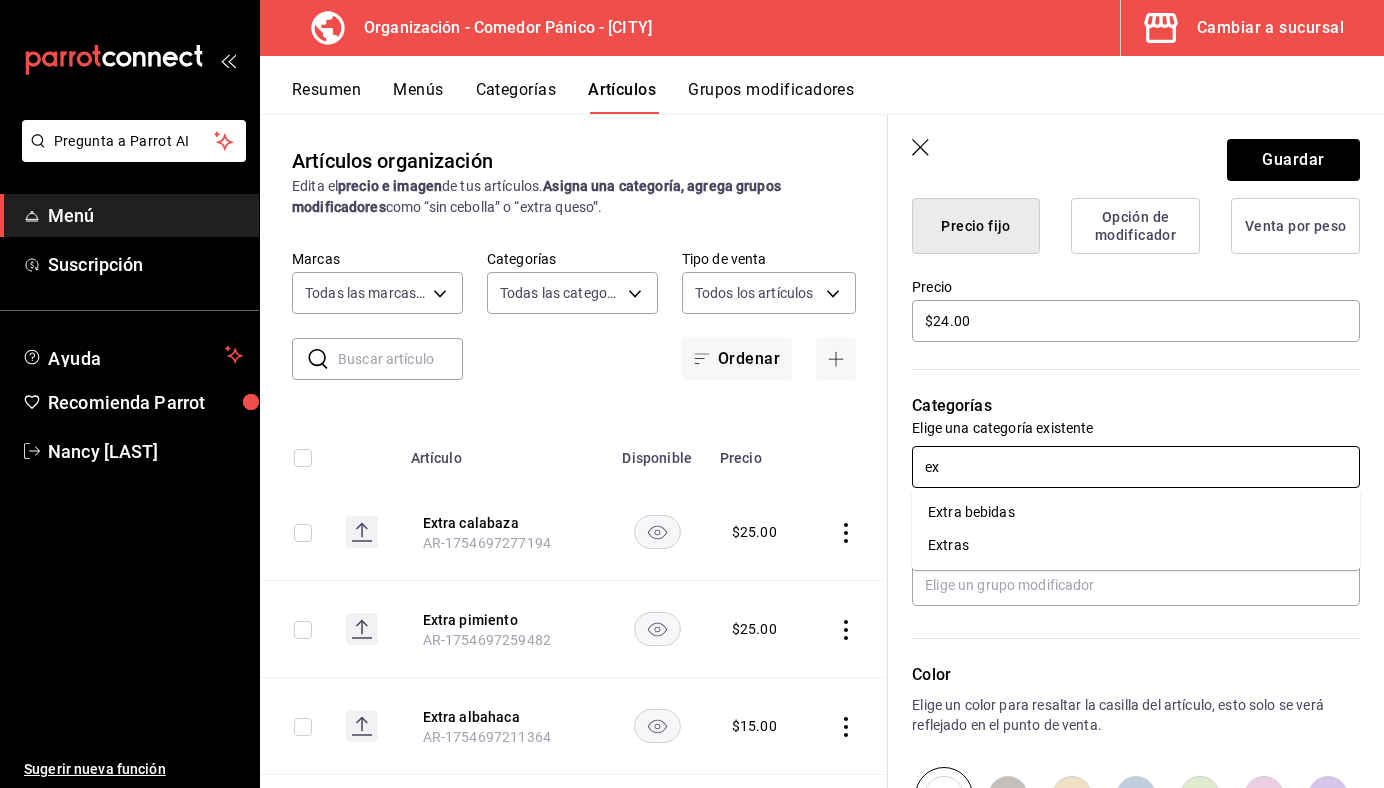 click on "Extra bebidas" at bounding box center [1136, 512] 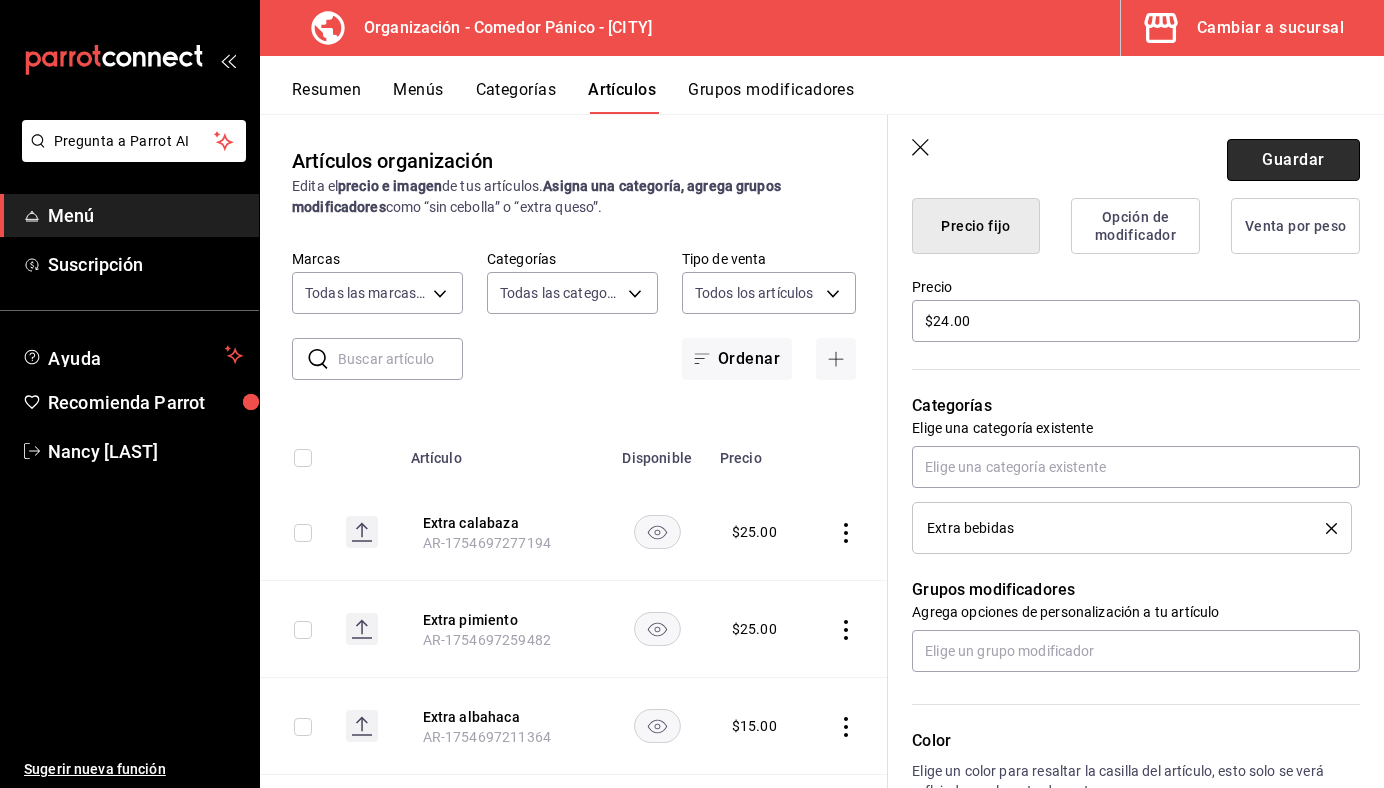 click on "Guardar" at bounding box center (1293, 160) 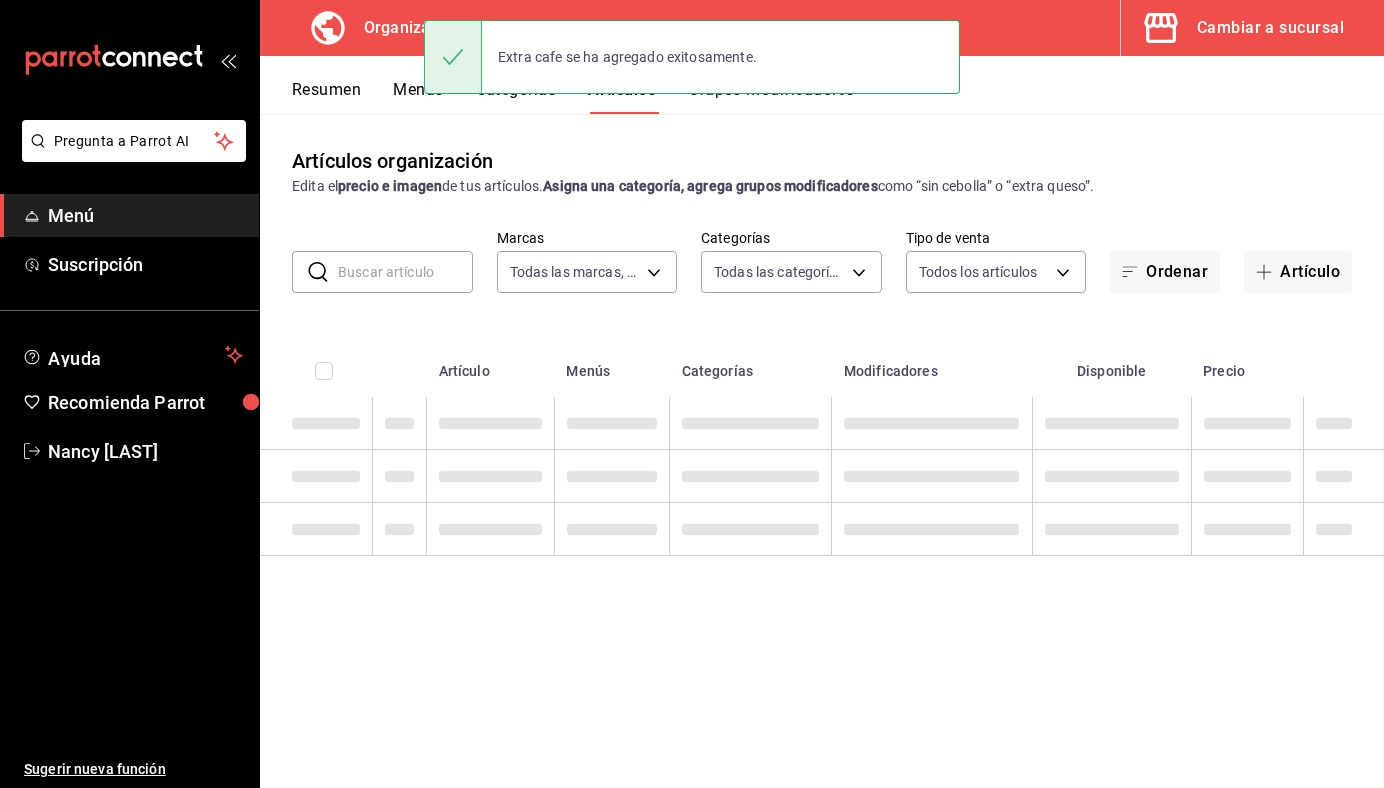 scroll, scrollTop: 0, scrollLeft: 0, axis: both 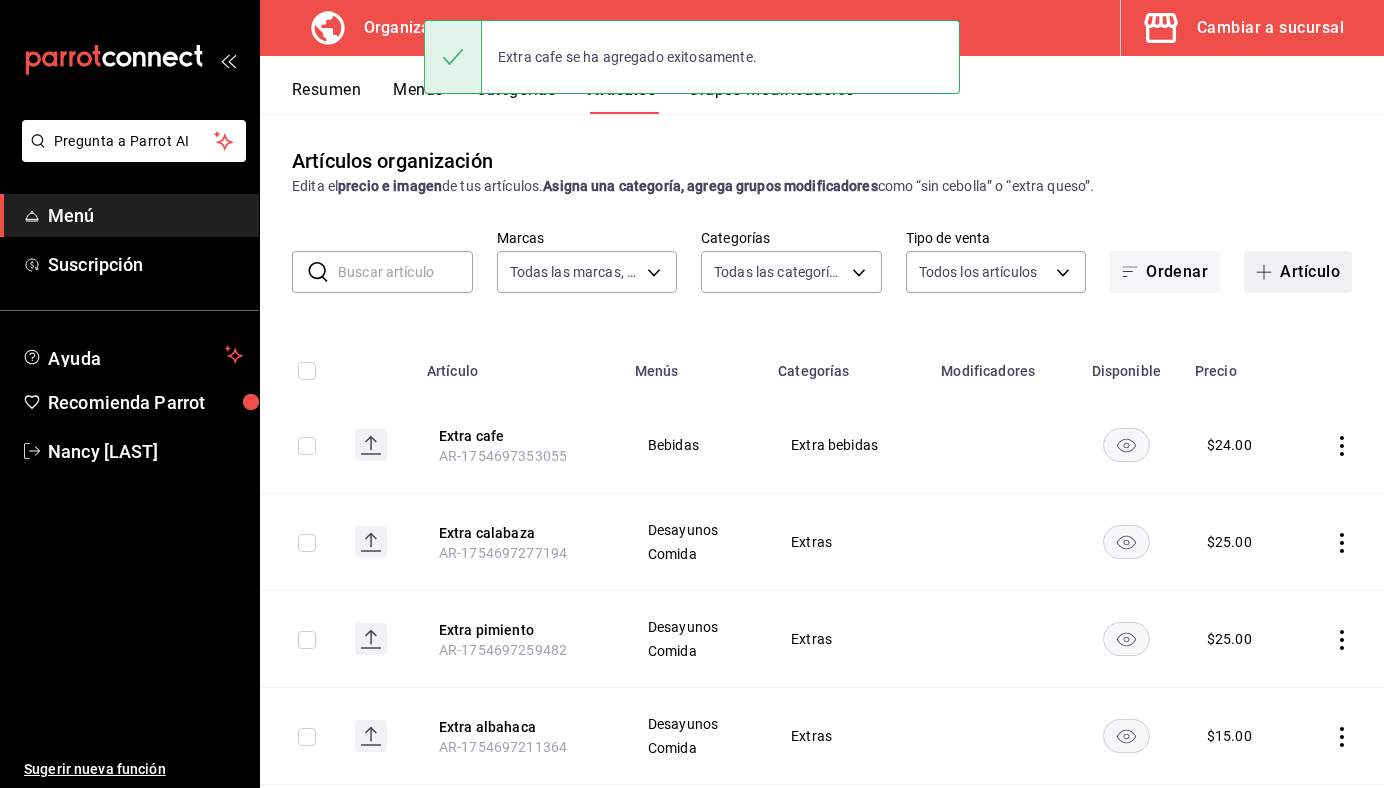 click on "Artículo" at bounding box center [1298, 272] 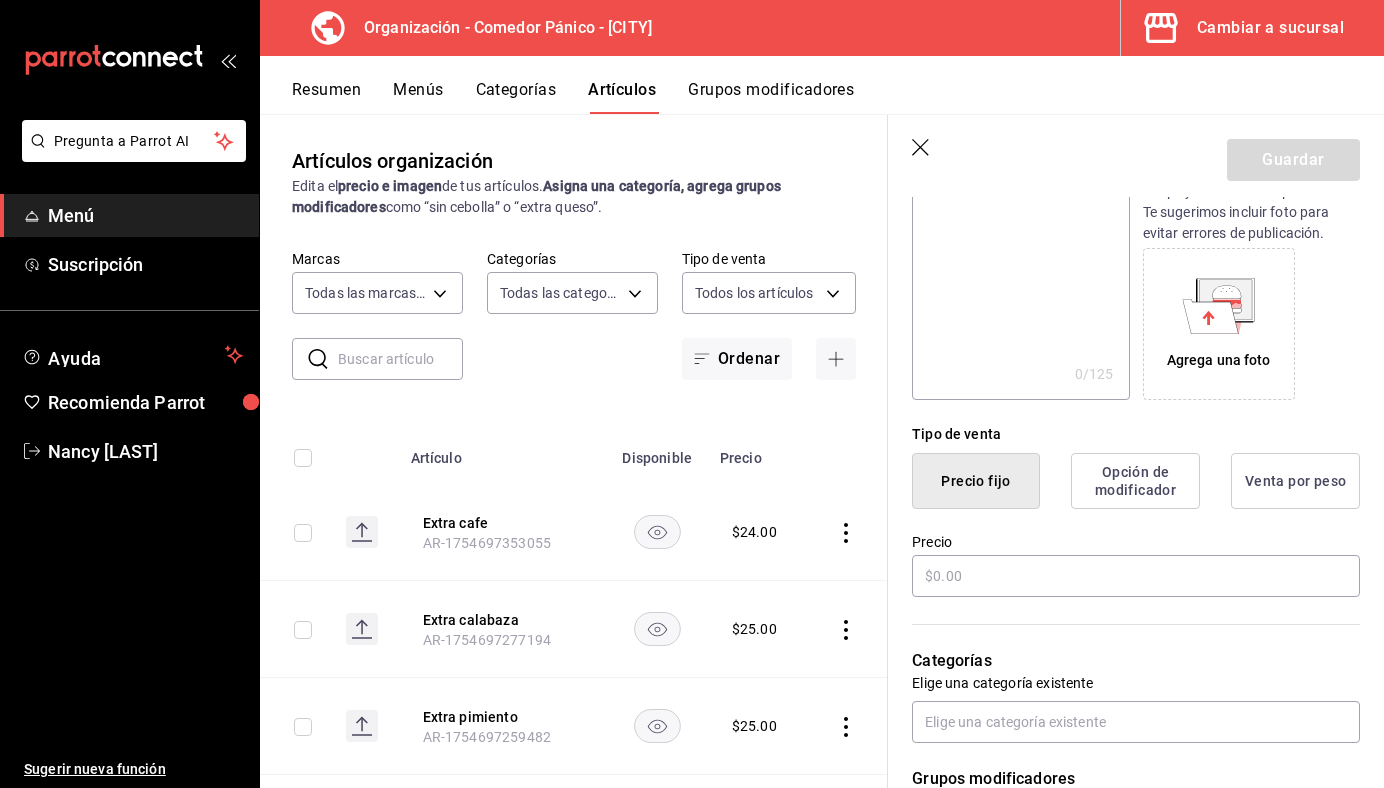 scroll, scrollTop: 394, scrollLeft: 0, axis: vertical 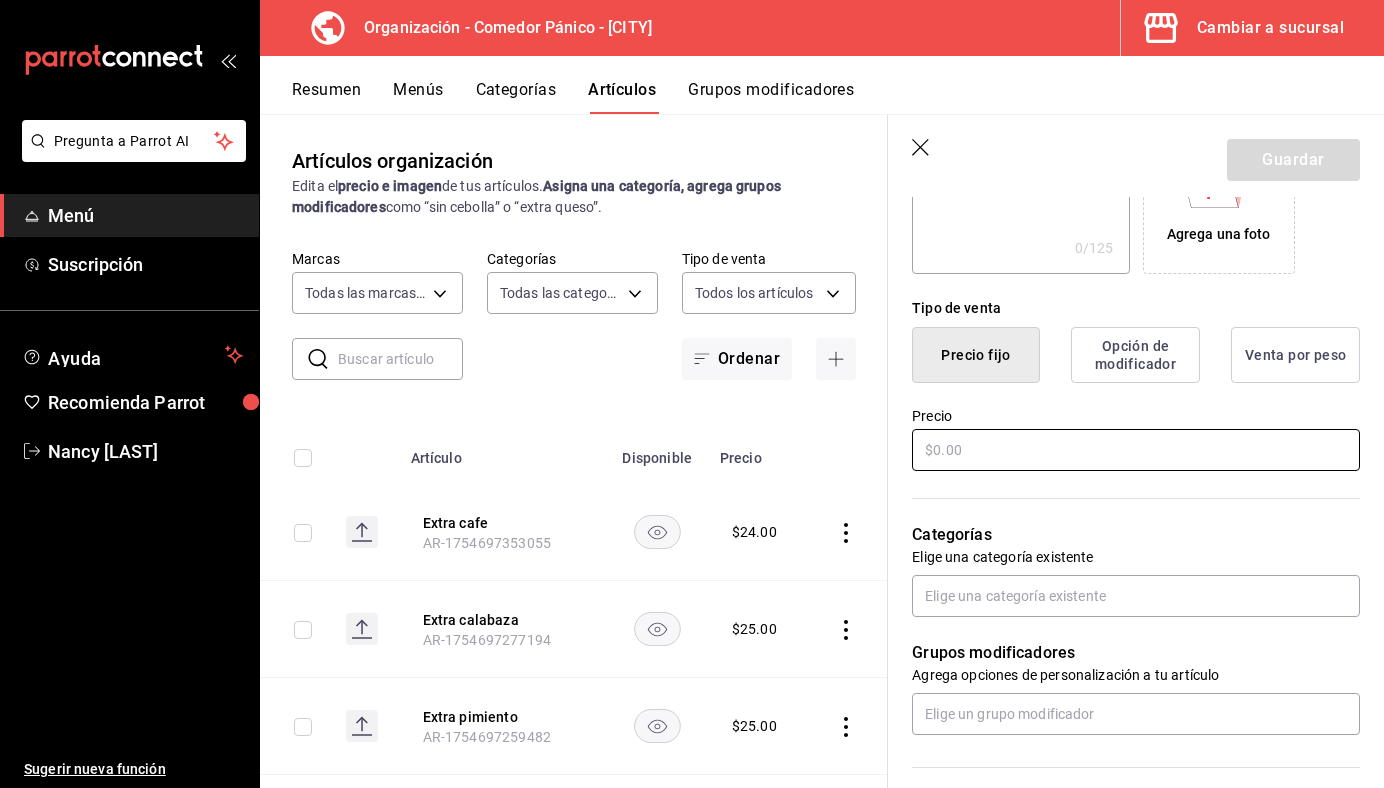 type on "Extra te" 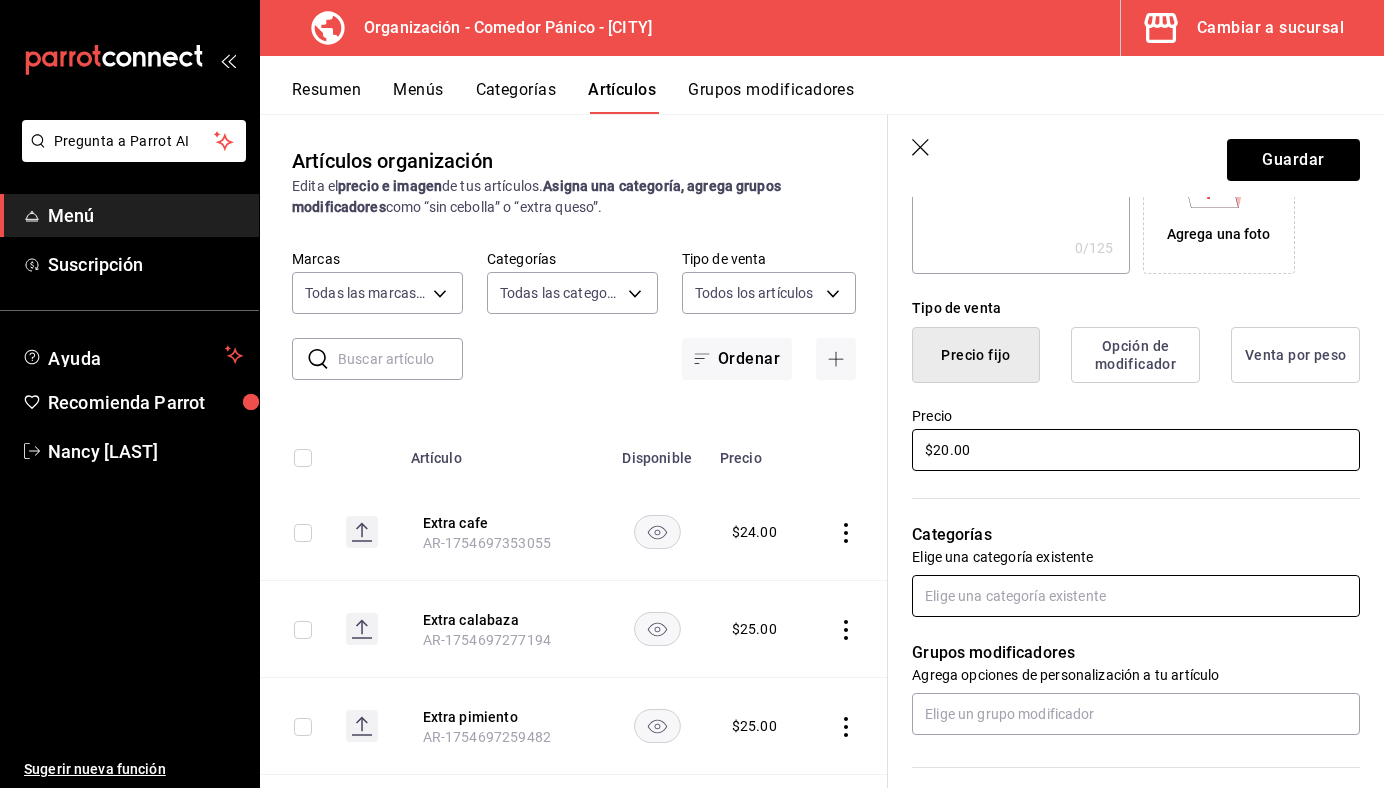 type on "$20.00" 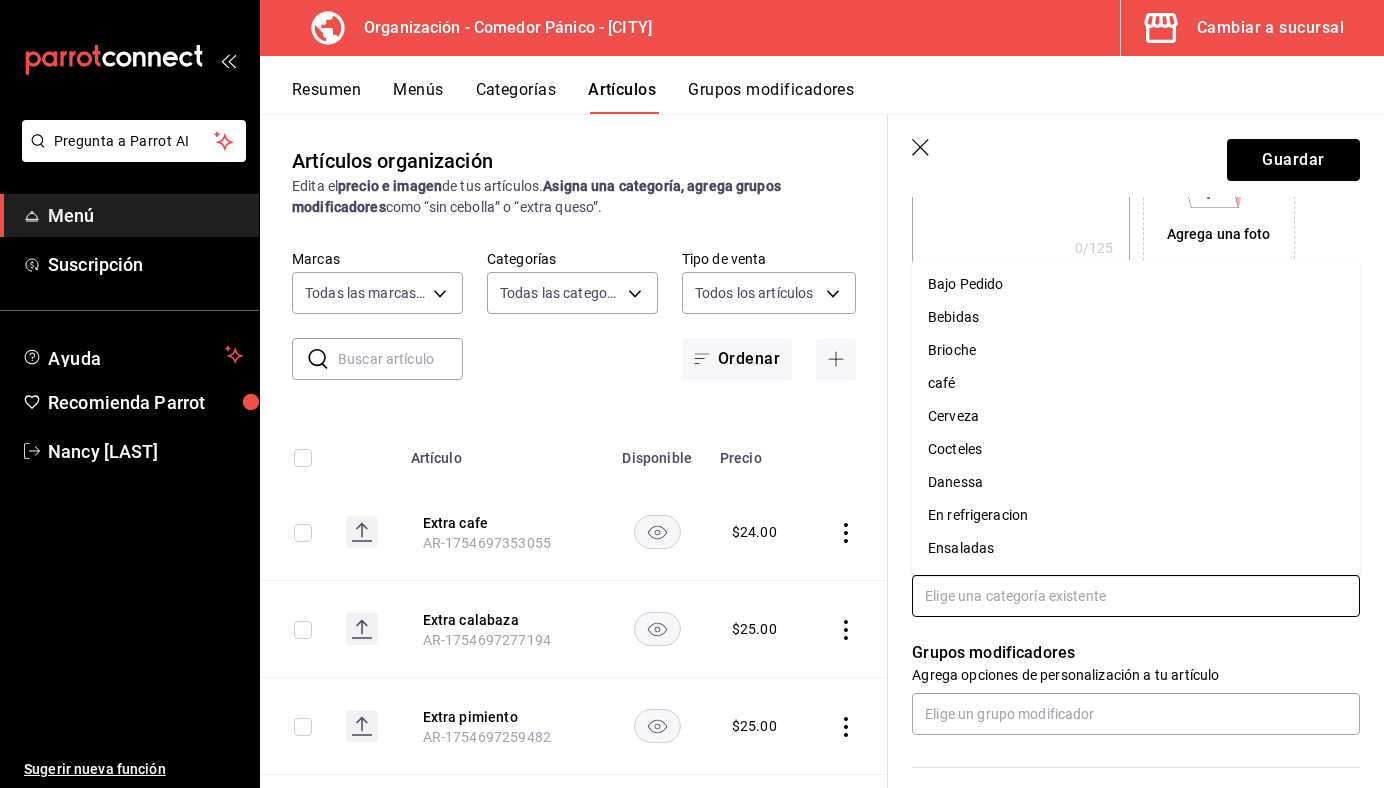 click at bounding box center [1136, 596] 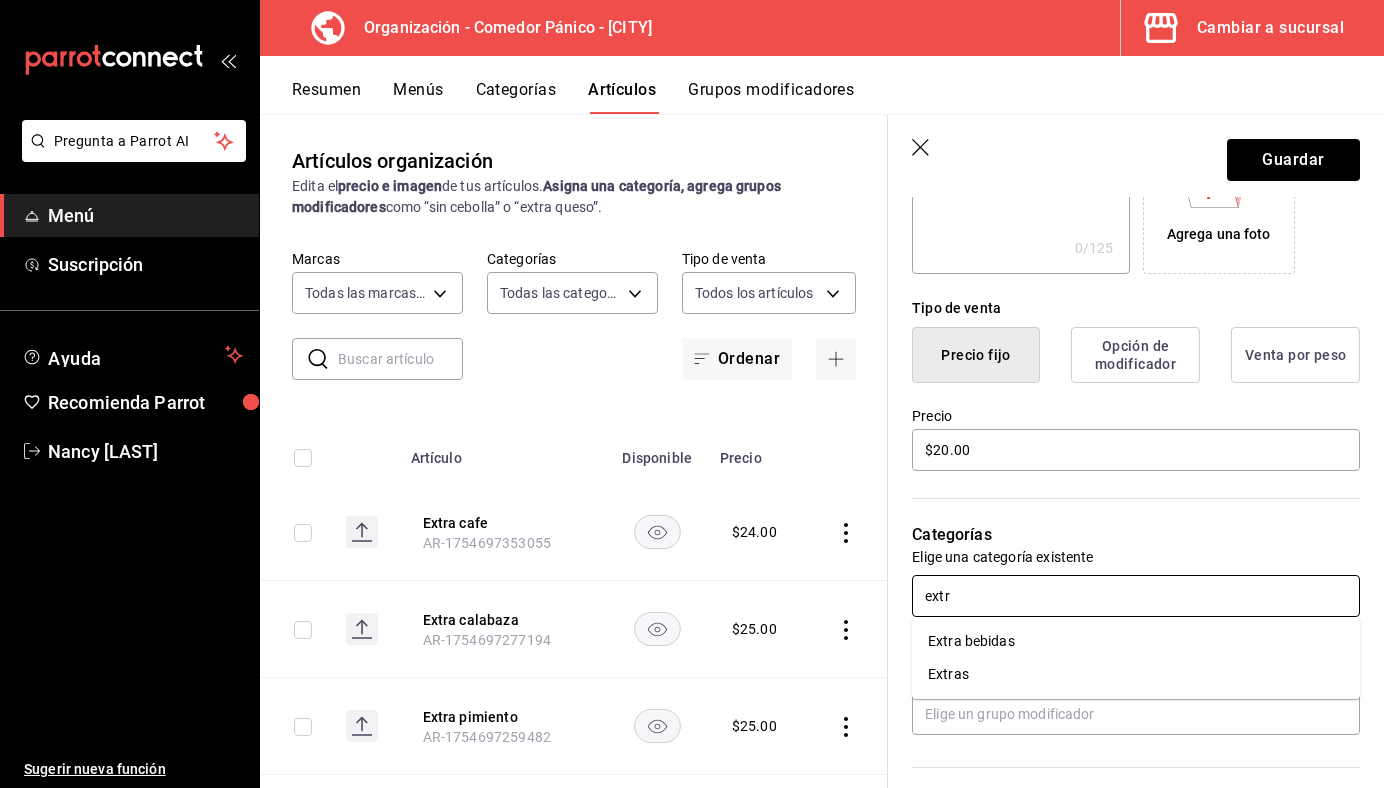 type on "extra" 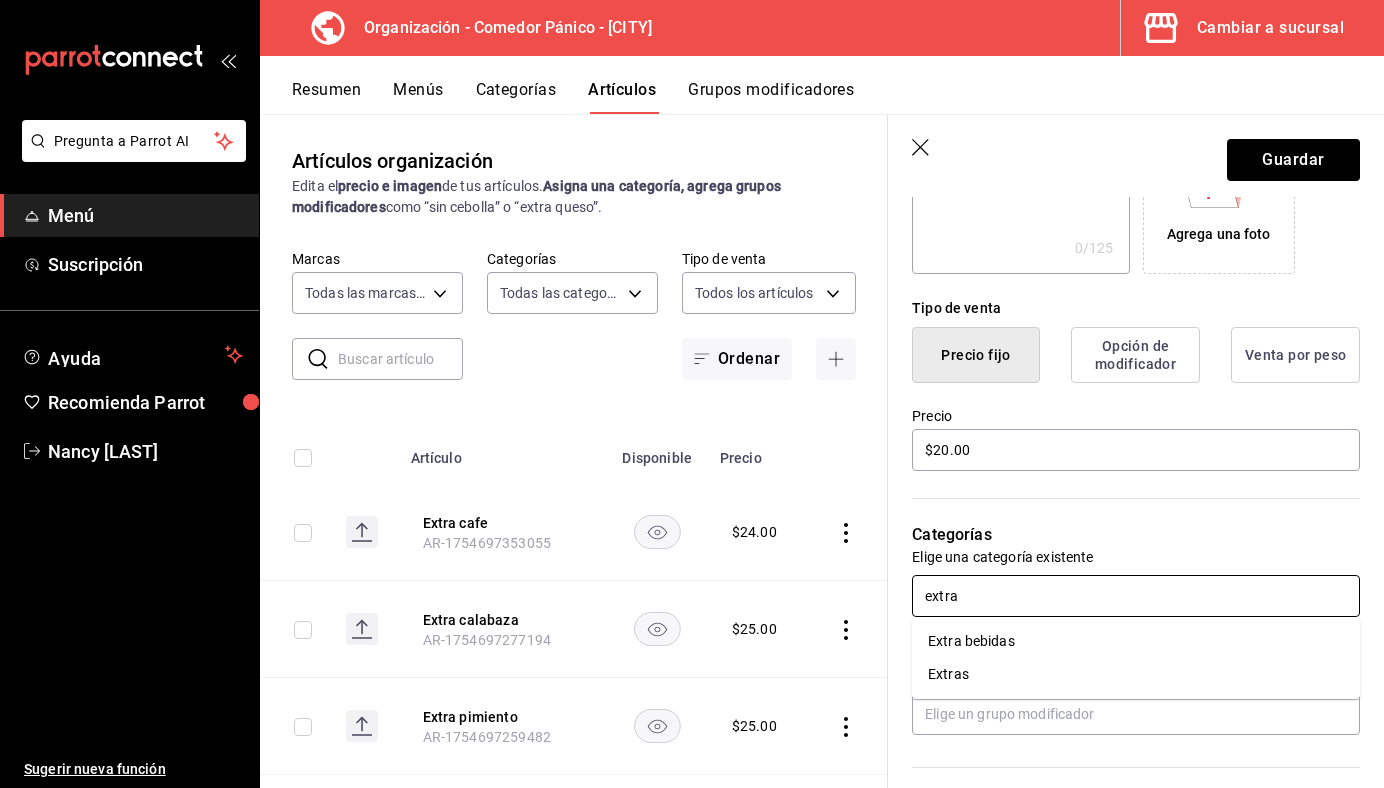 click on "Extra bebidas" at bounding box center [1136, 641] 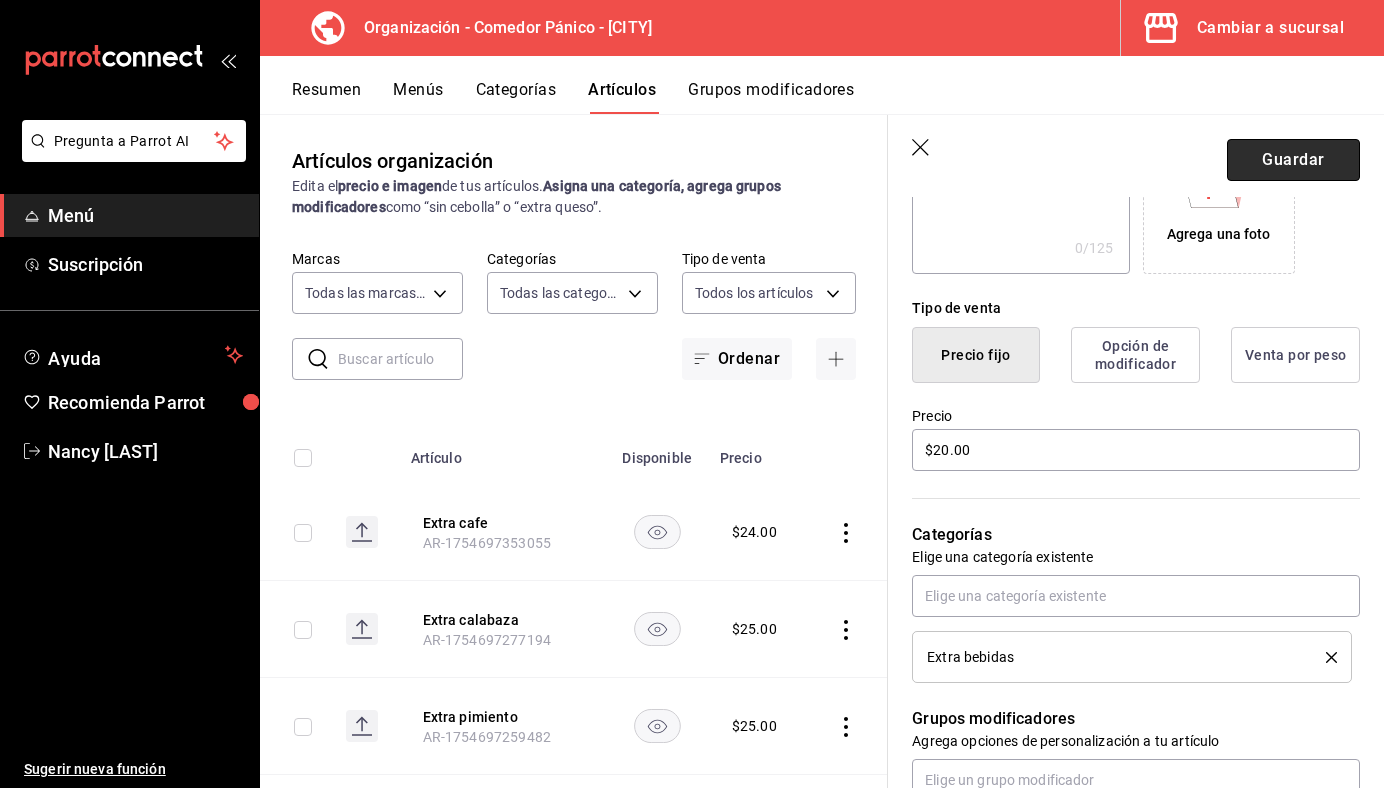 click on "Guardar" at bounding box center [1293, 160] 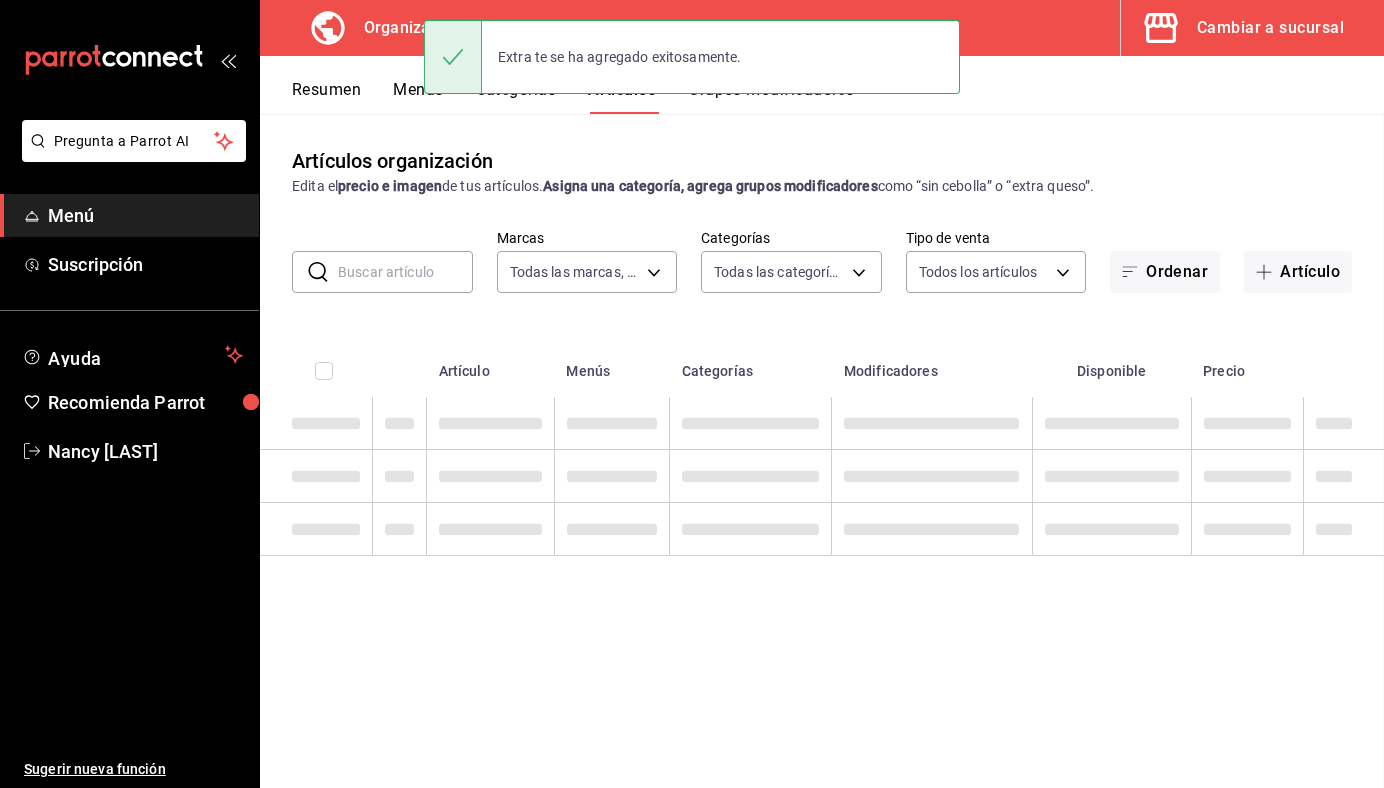 scroll, scrollTop: 0, scrollLeft: 0, axis: both 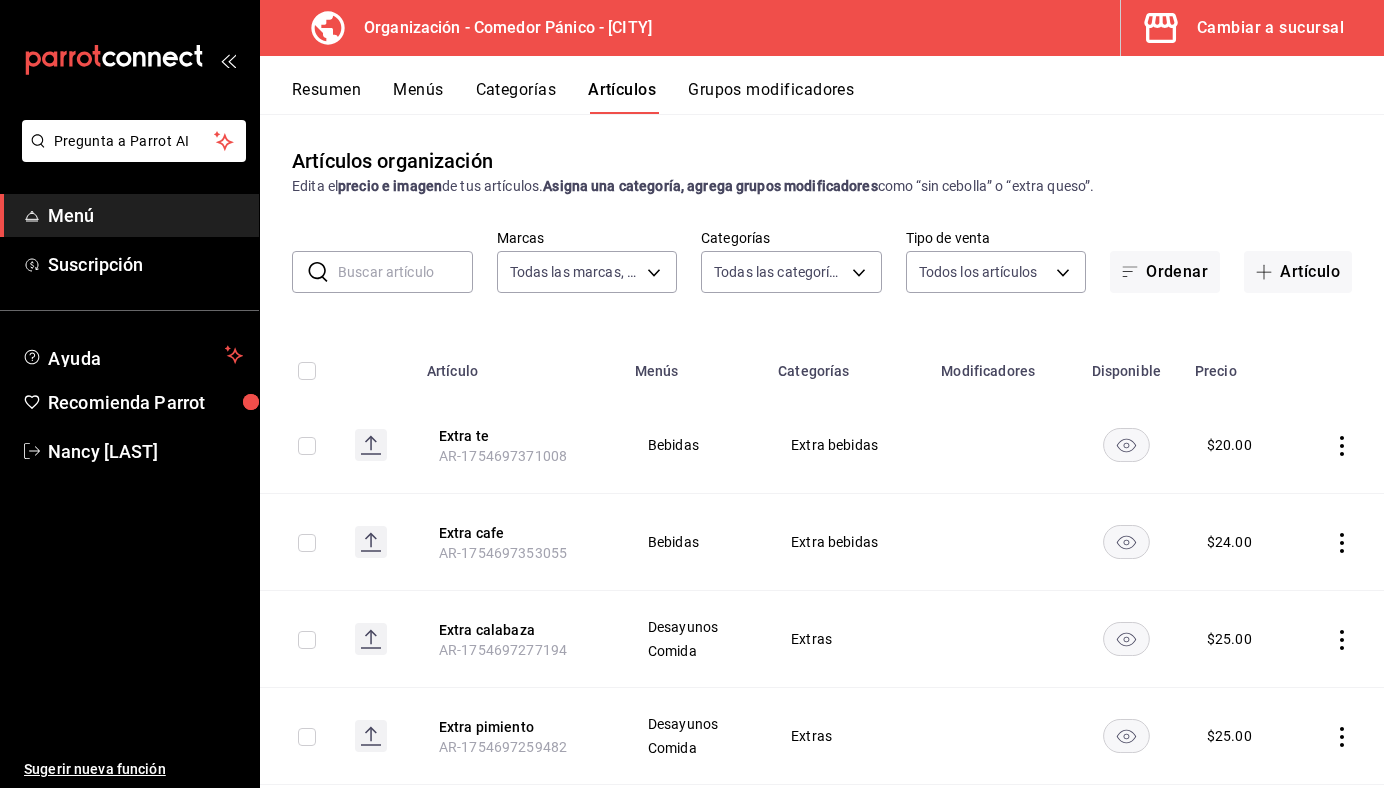 click on "Menús" at bounding box center [418, 97] 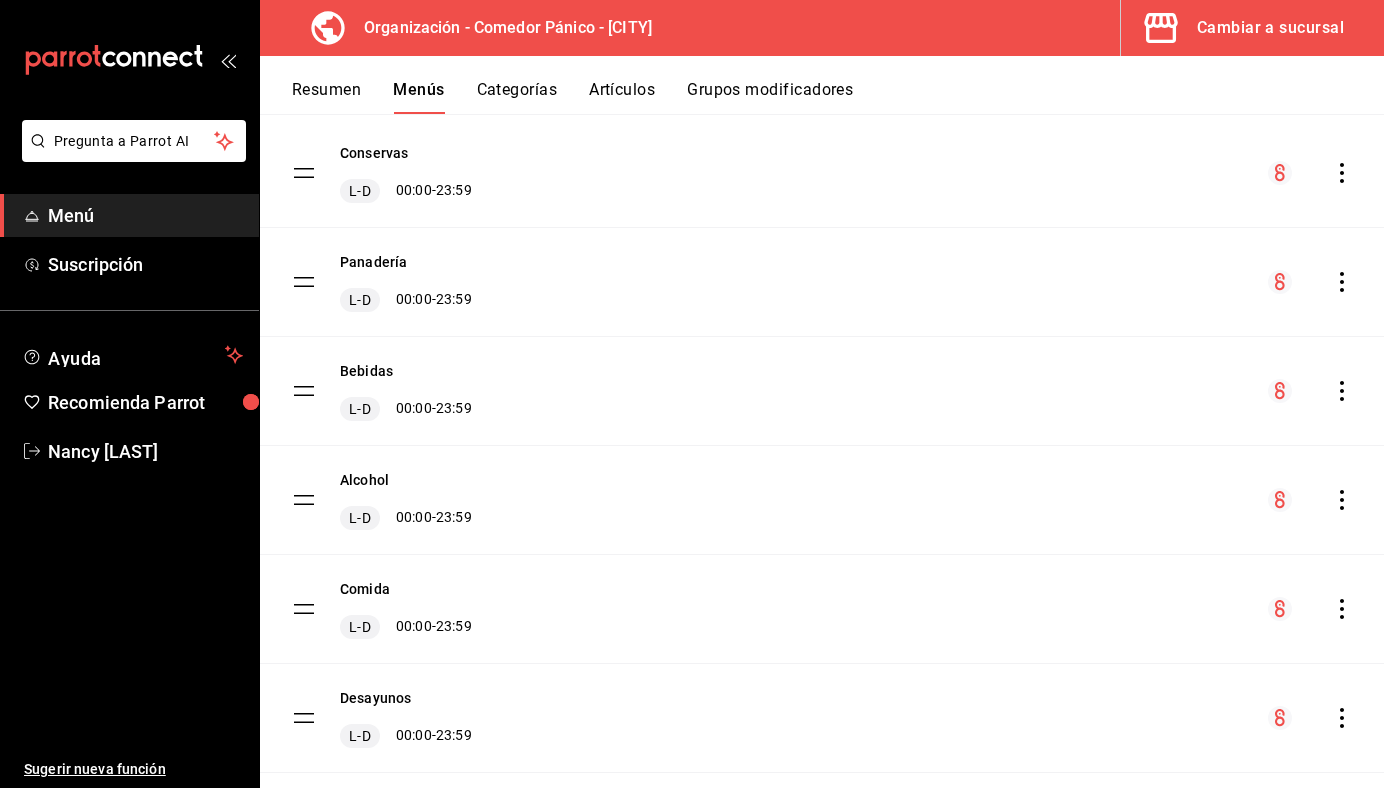 scroll, scrollTop: 210, scrollLeft: 0, axis: vertical 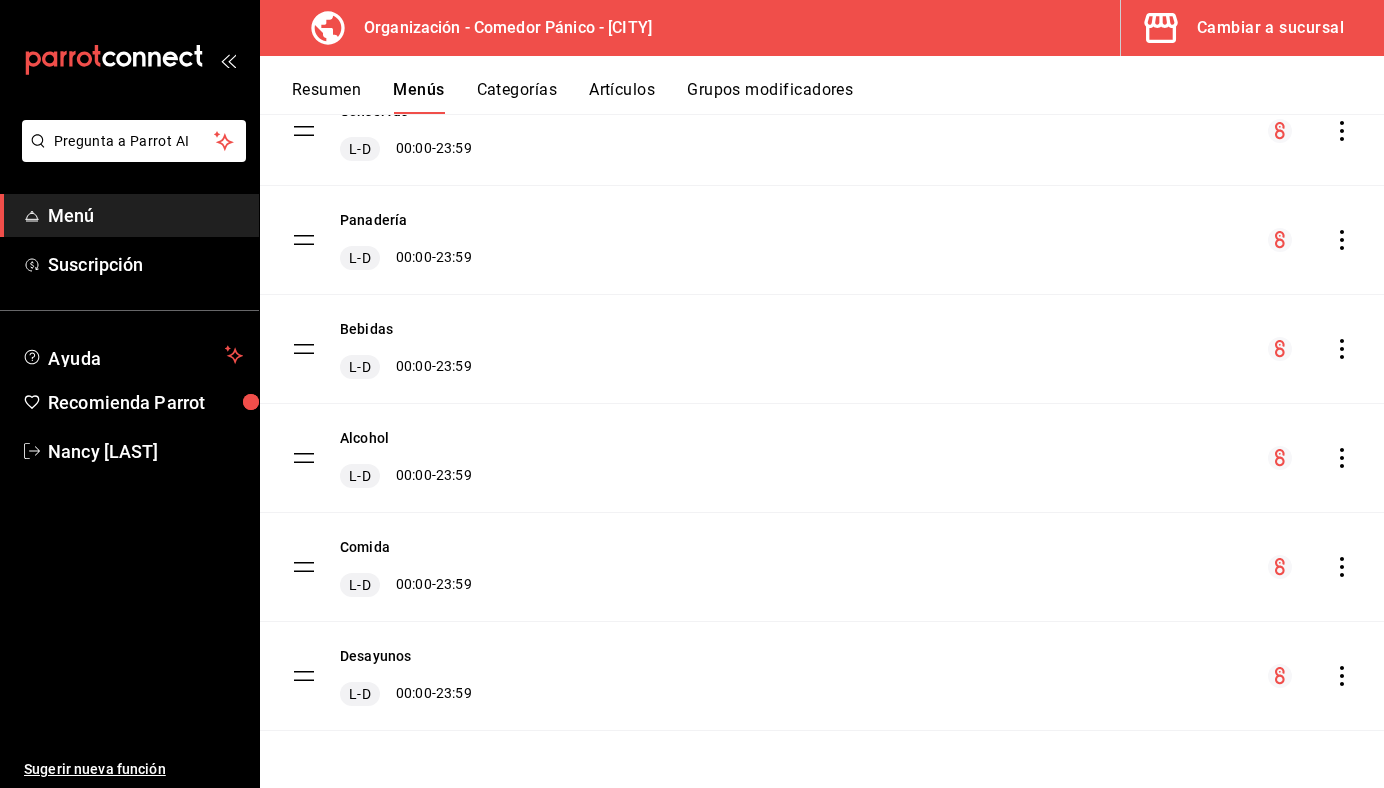 click 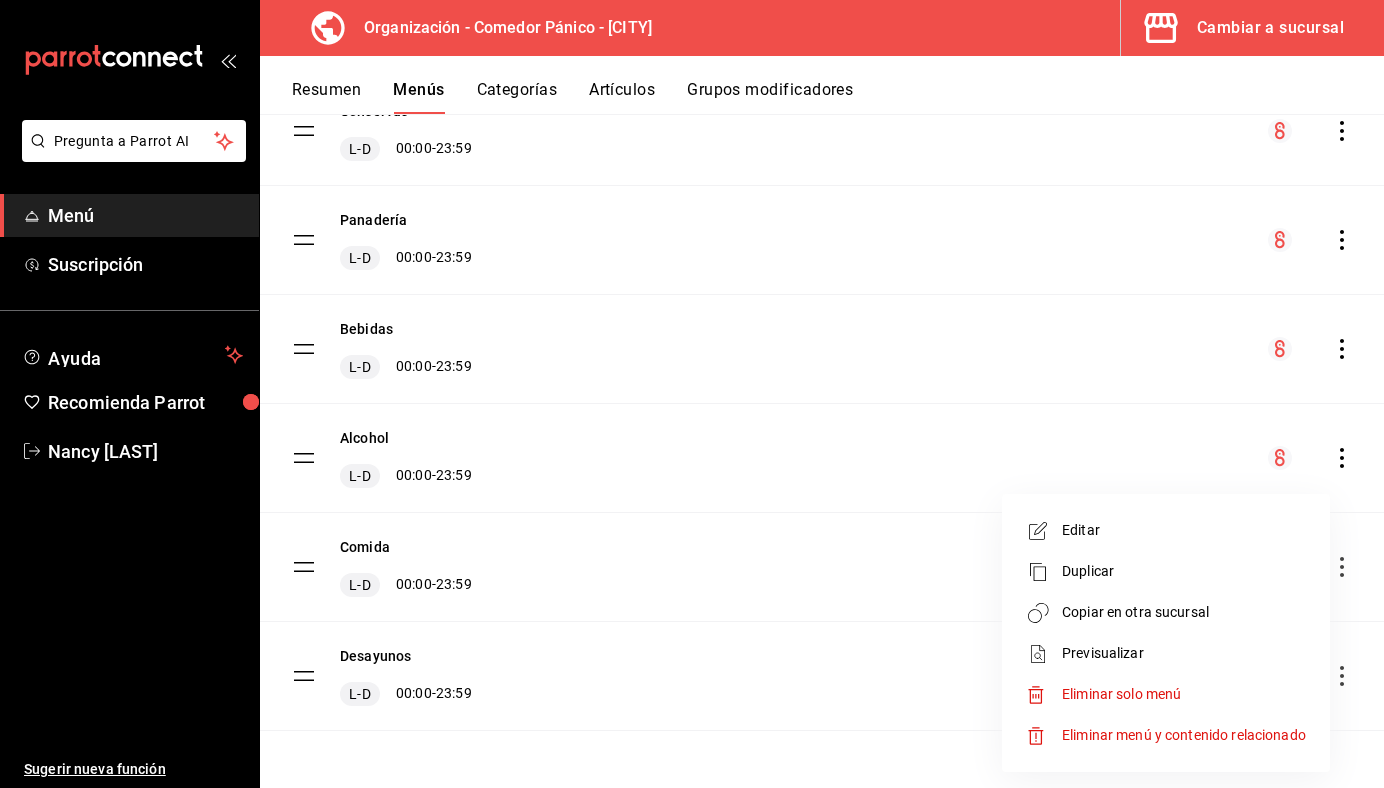 click on "Copiar en otra sucursal" at bounding box center [1184, 612] 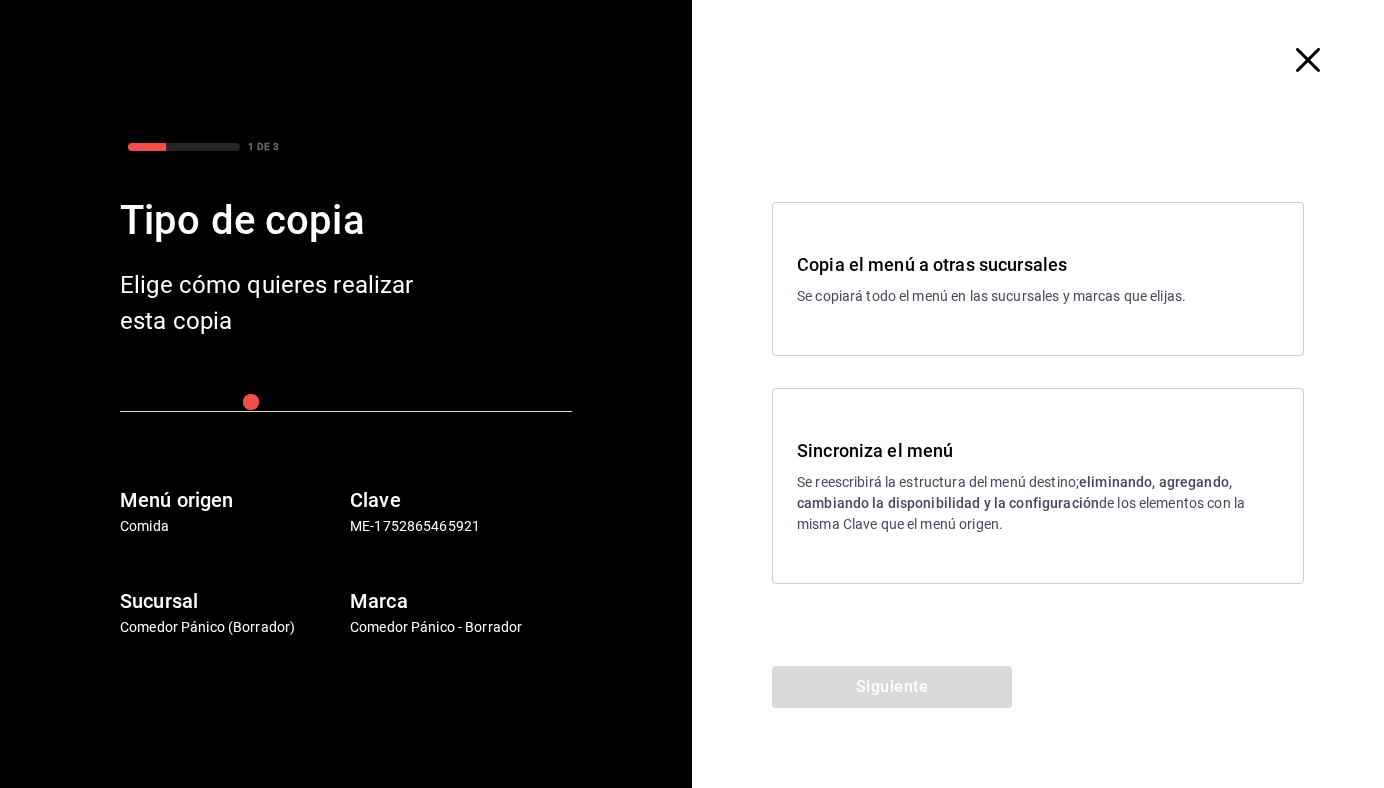 click on "eliminando, agregando, cambiando la disponibilidad y la configuración" at bounding box center (1014, 492) 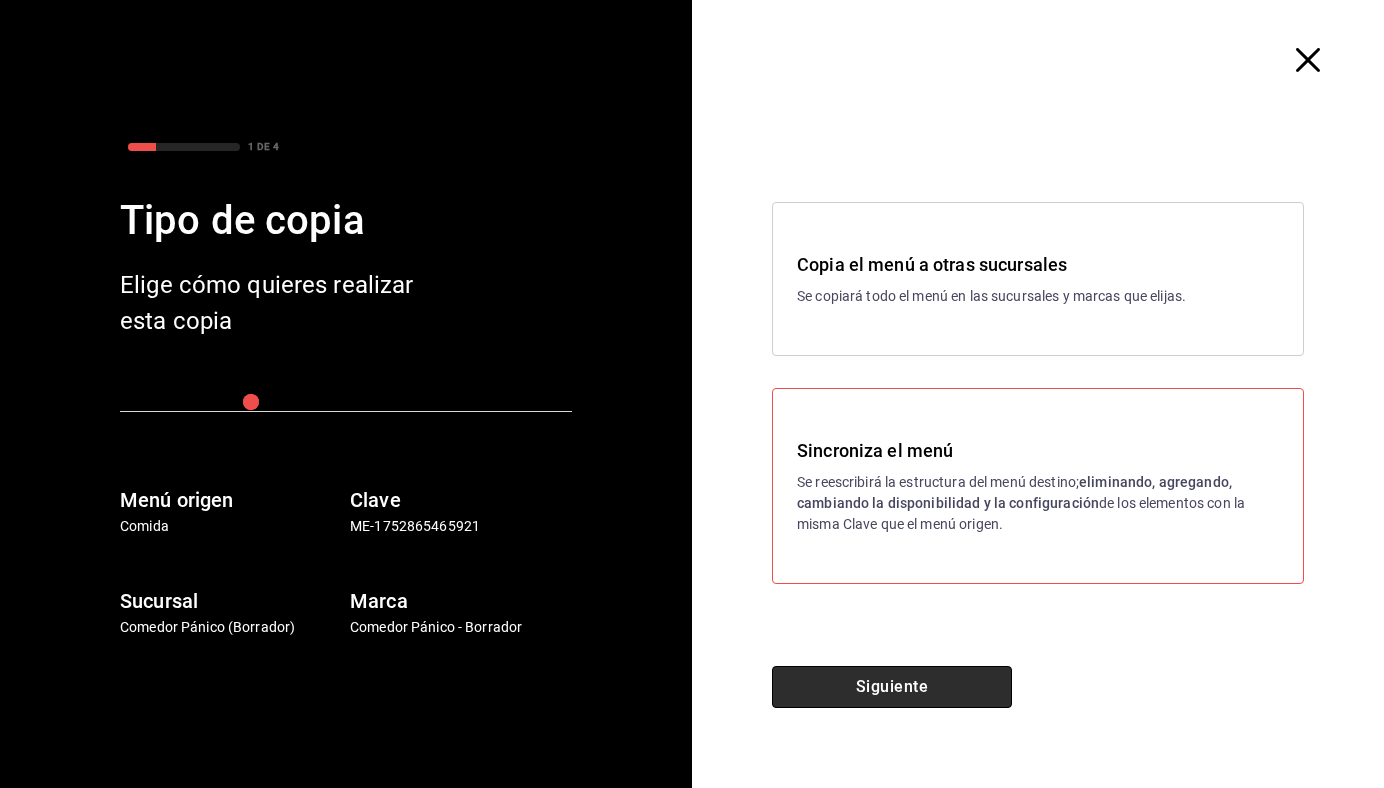 click on "Siguiente" at bounding box center [892, 687] 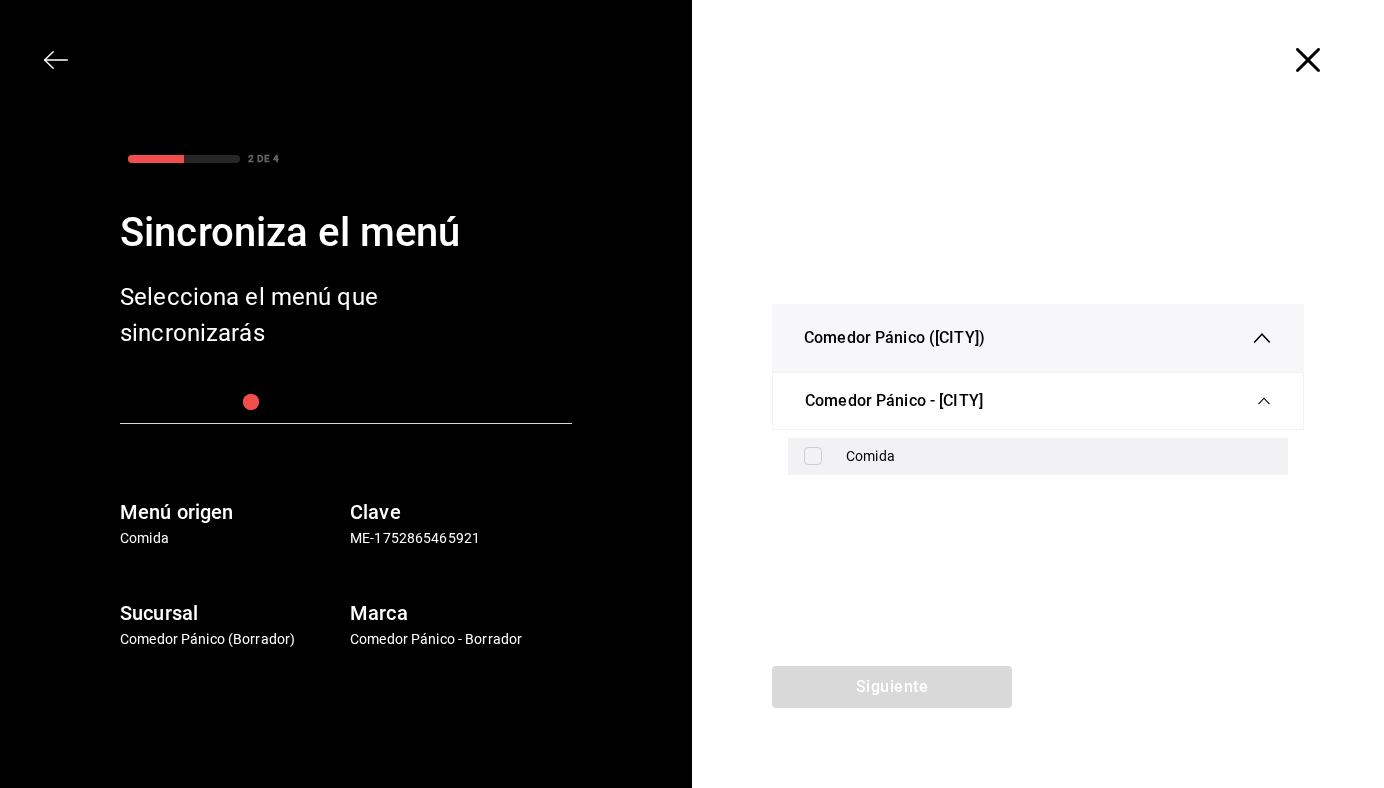 click on "Comida" at bounding box center [1059, 456] 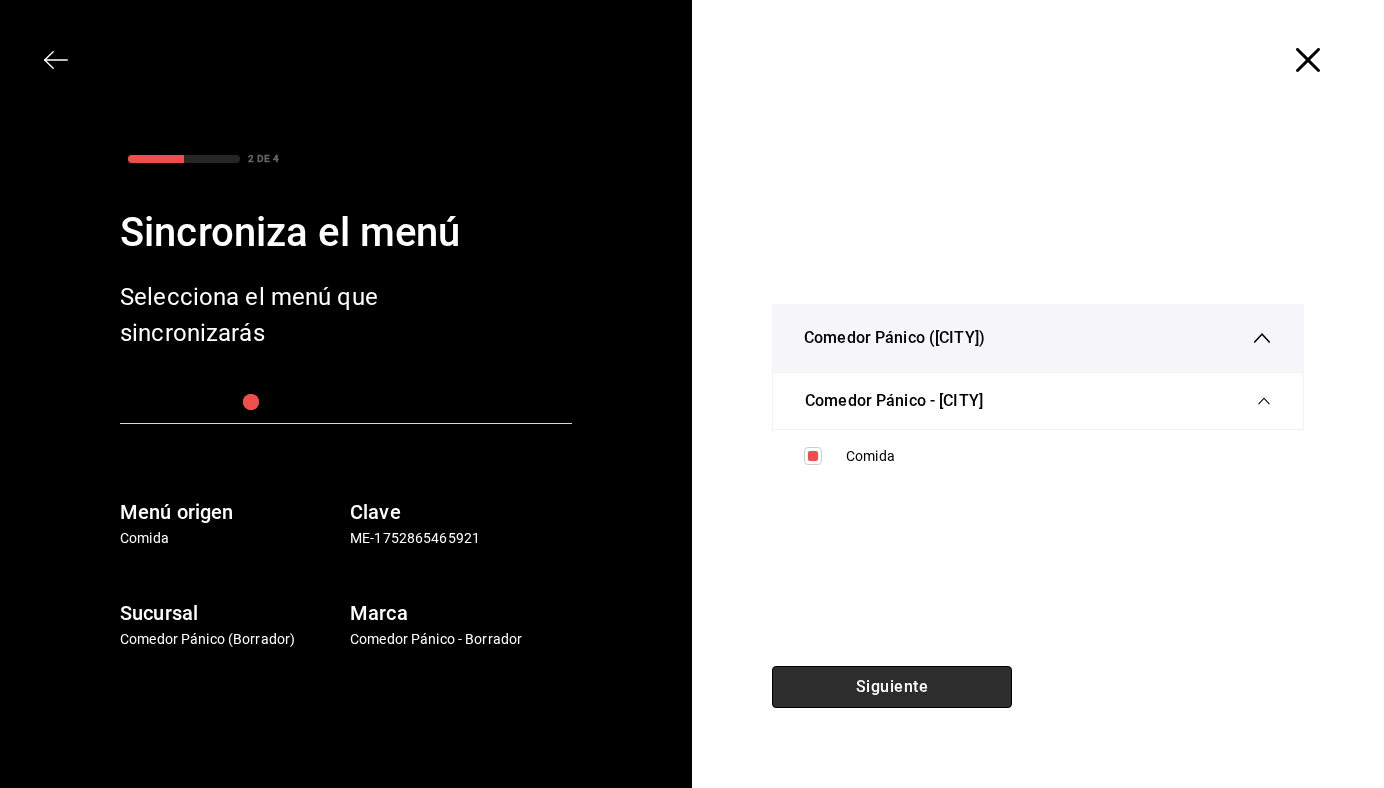 click on "Siguiente" at bounding box center [892, 687] 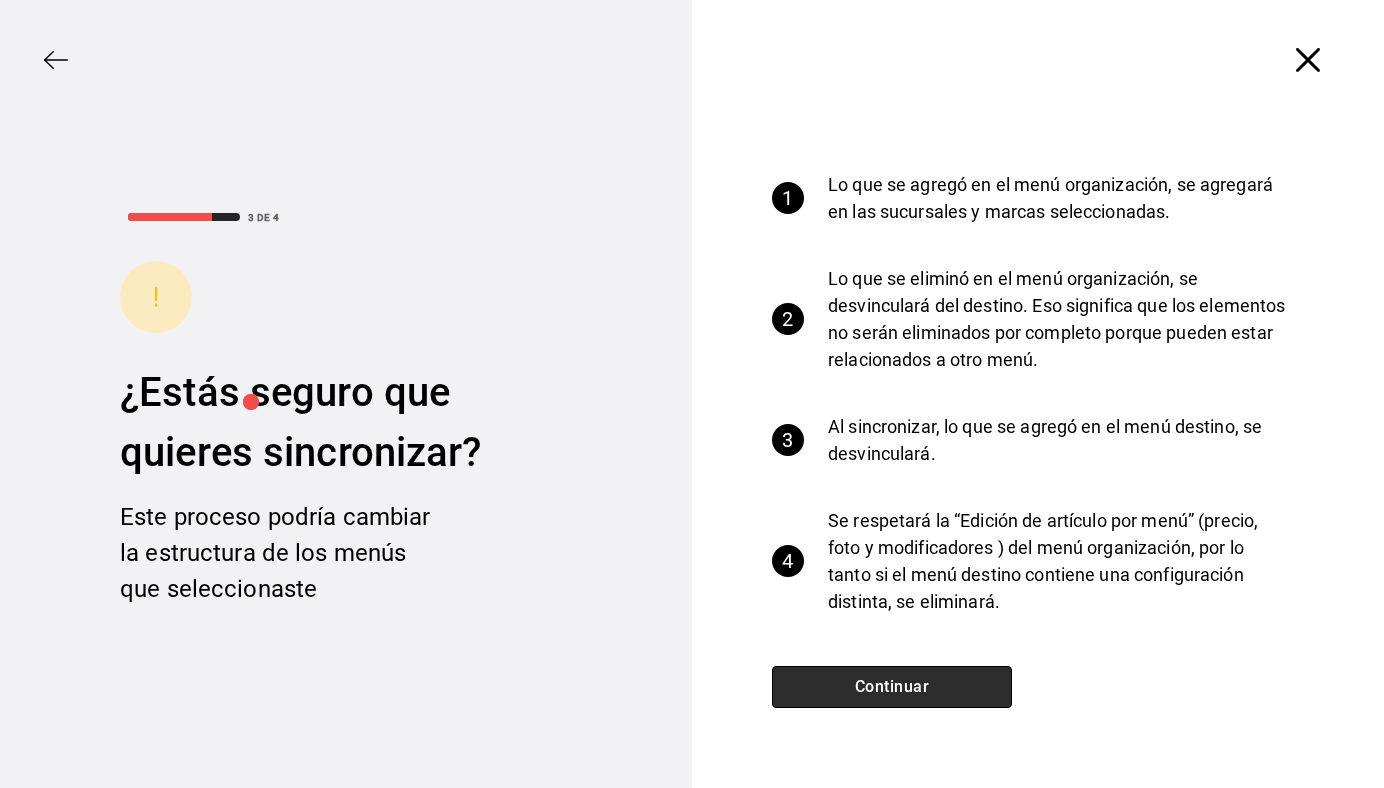 click on "Continuar" at bounding box center (892, 687) 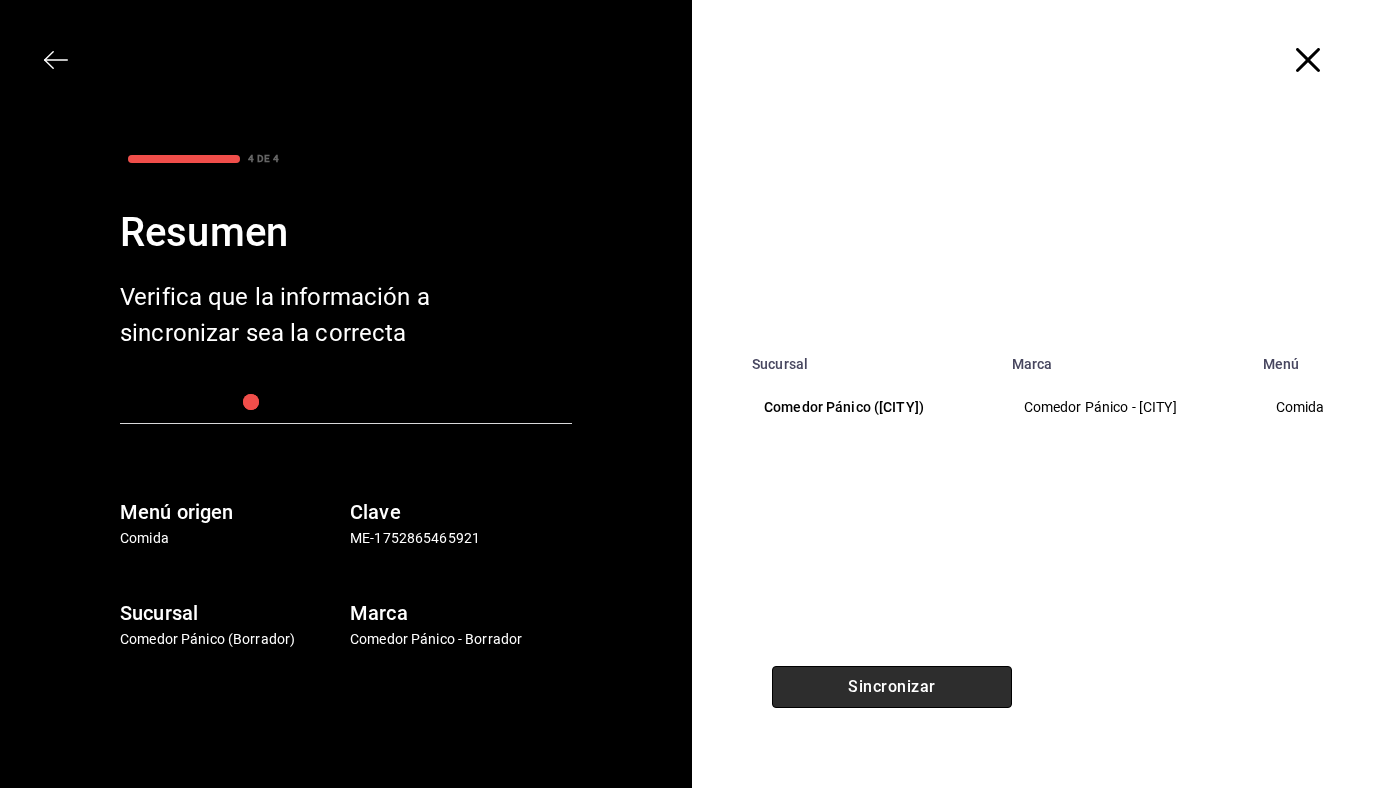click on "Sincronizar" at bounding box center [892, 687] 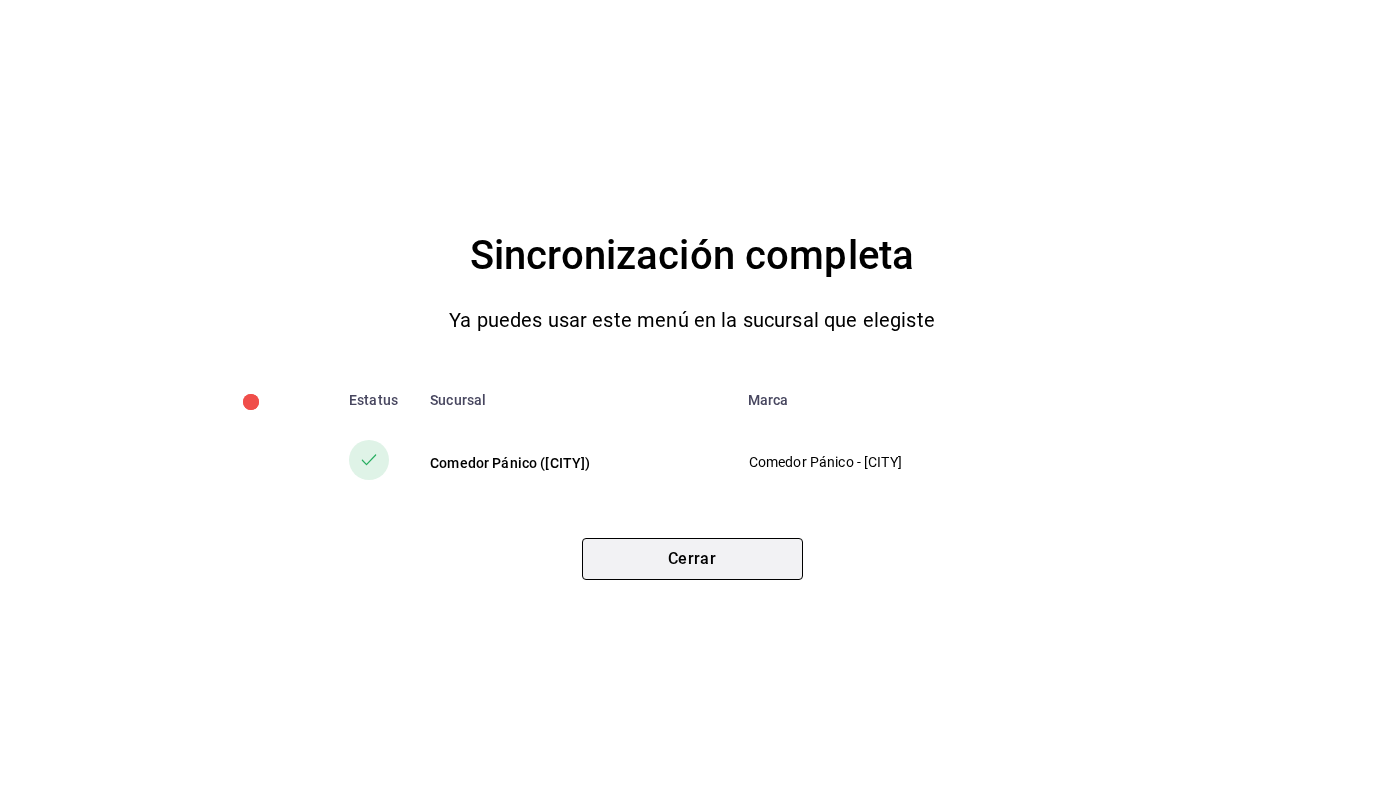click on "Cerrar" at bounding box center [692, 559] 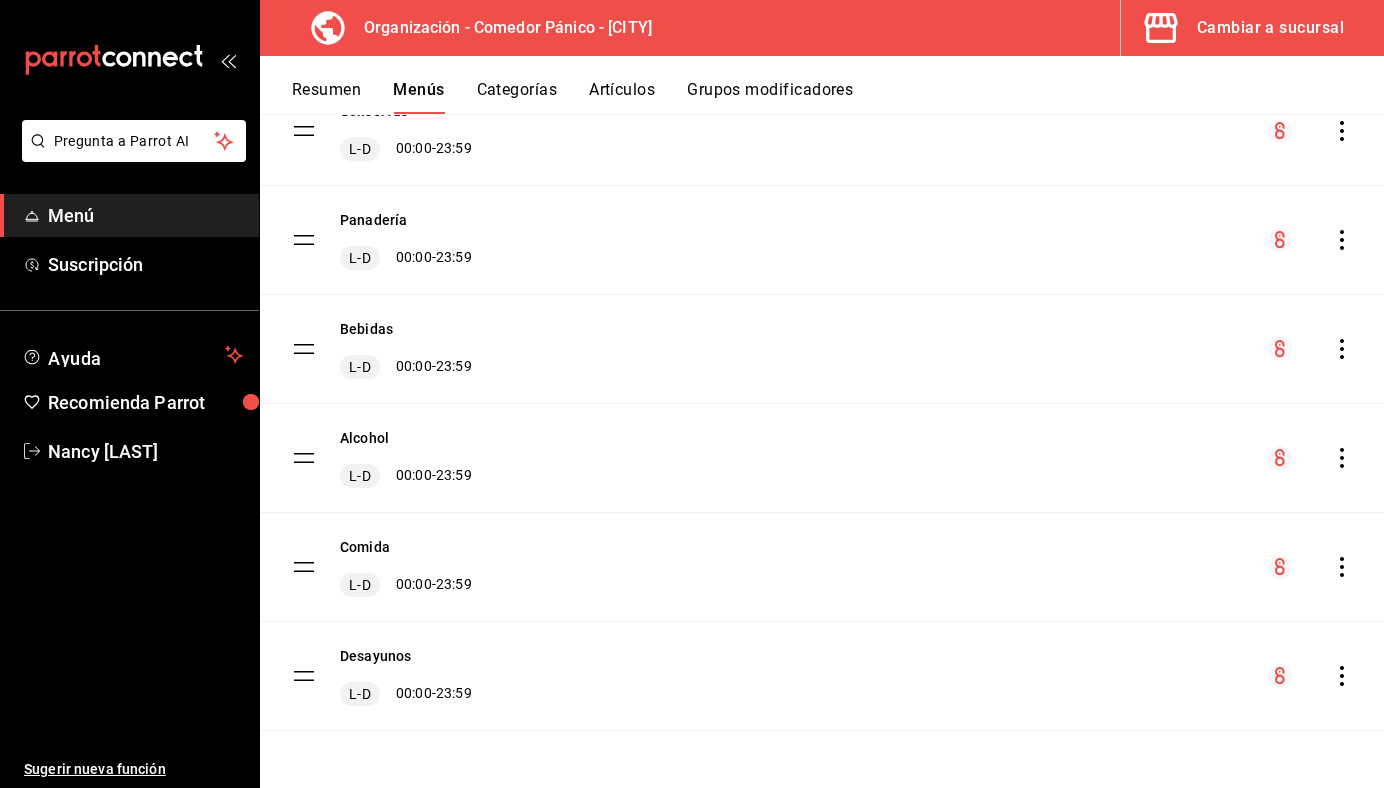 click 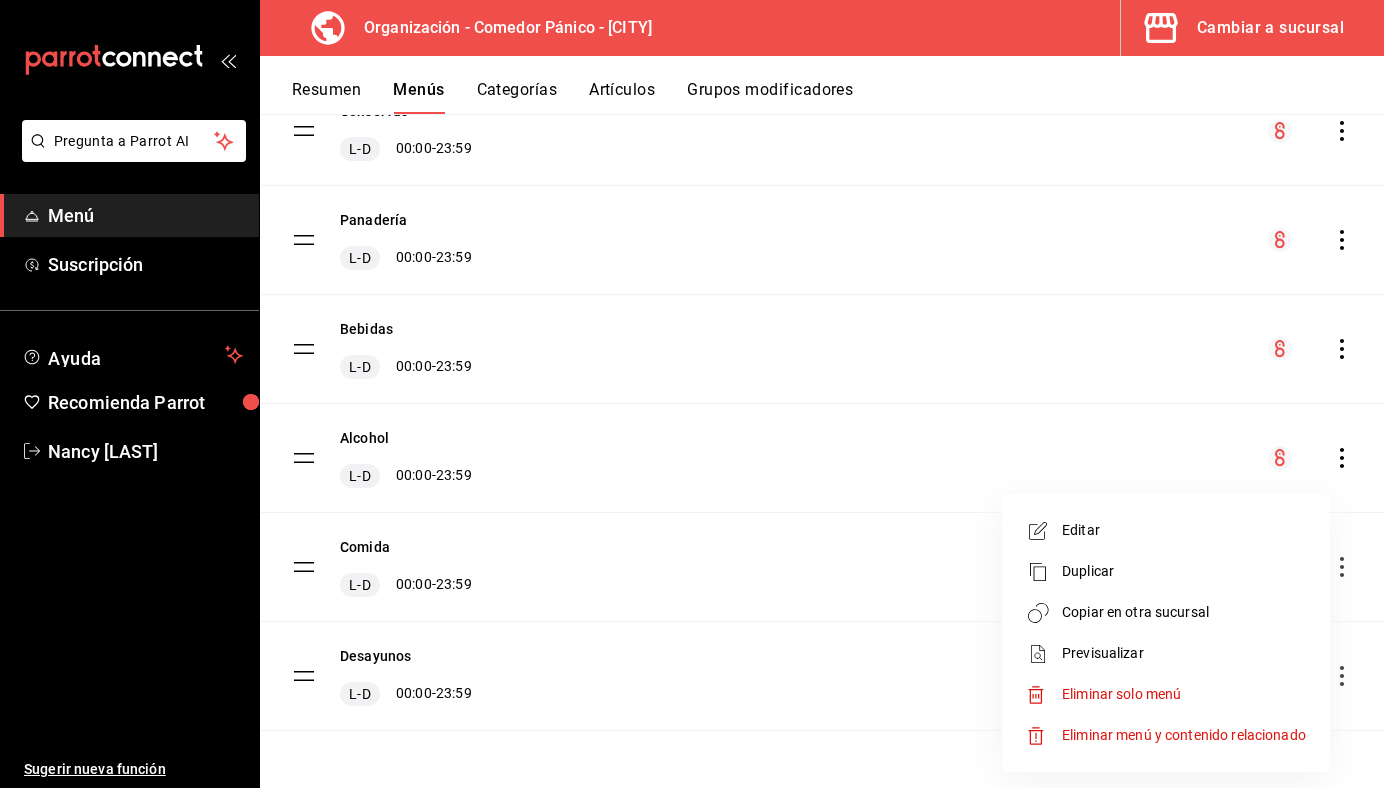 click on "Copiar en otra sucursal" at bounding box center (1184, 612) 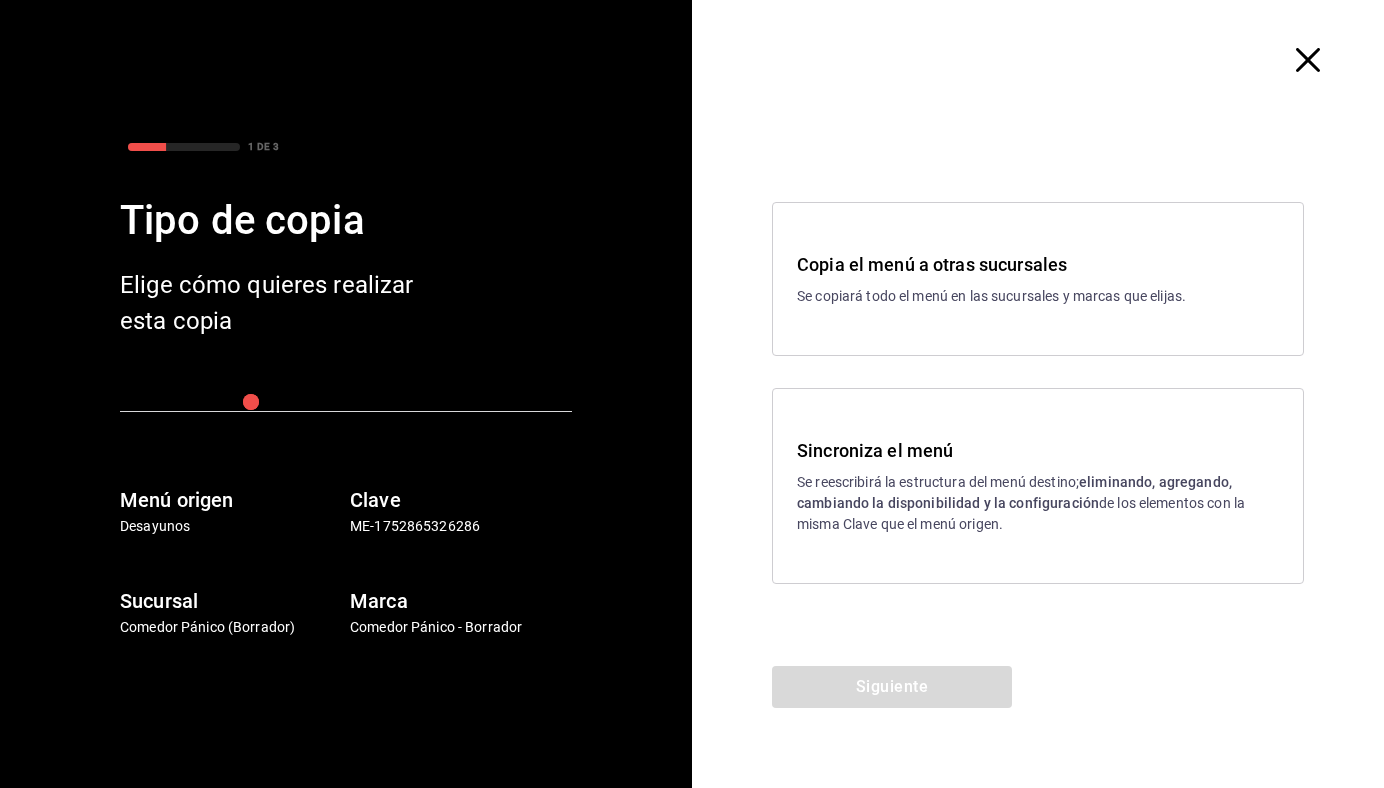 click on "Sincroniza el menú Se reescribirá la estructura del menú destino;  eliminando, agregando, cambiando la disponibilidad y la configuración  de los elementos con la misma Clave que el menú origen." at bounding box center [1038, 486] 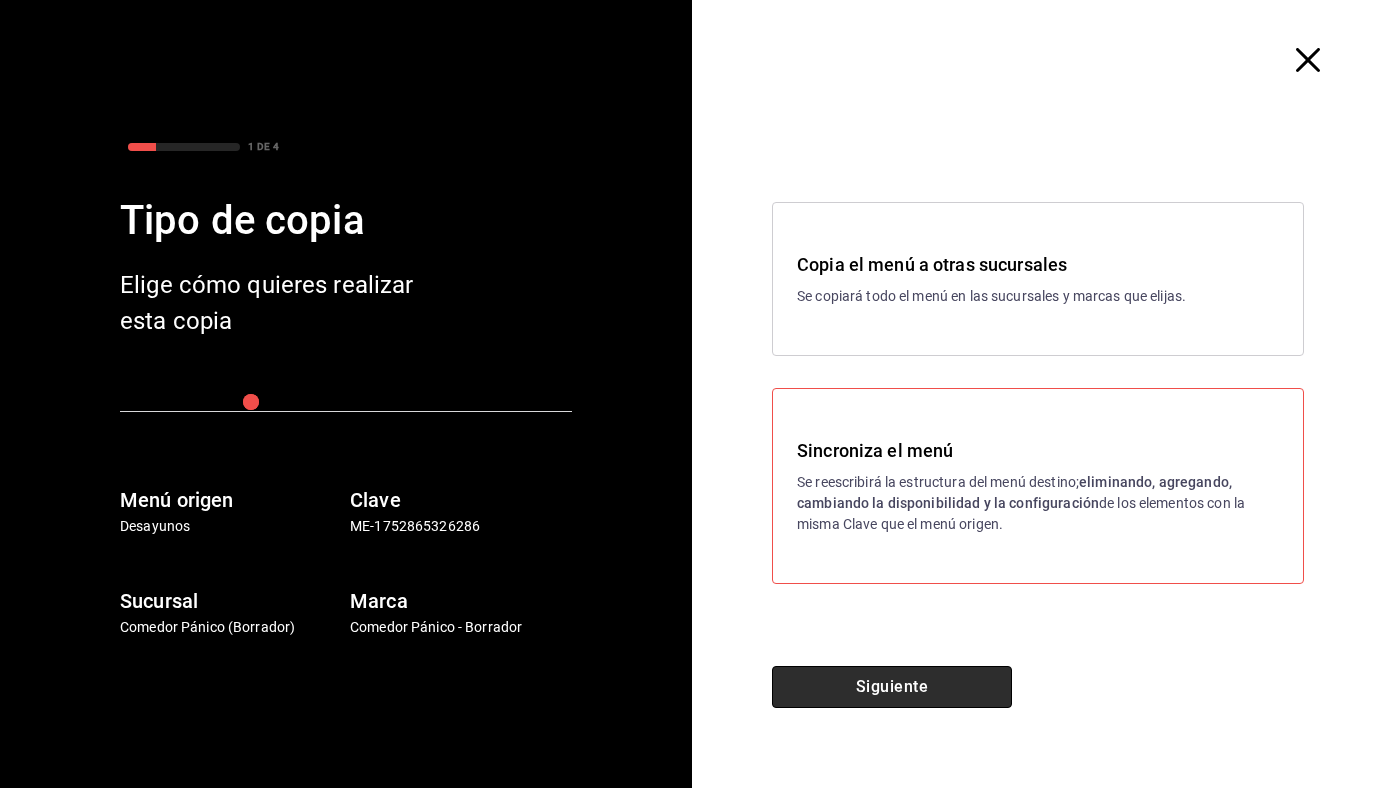 click on "Siguiente" at bounding box center [892, 687] 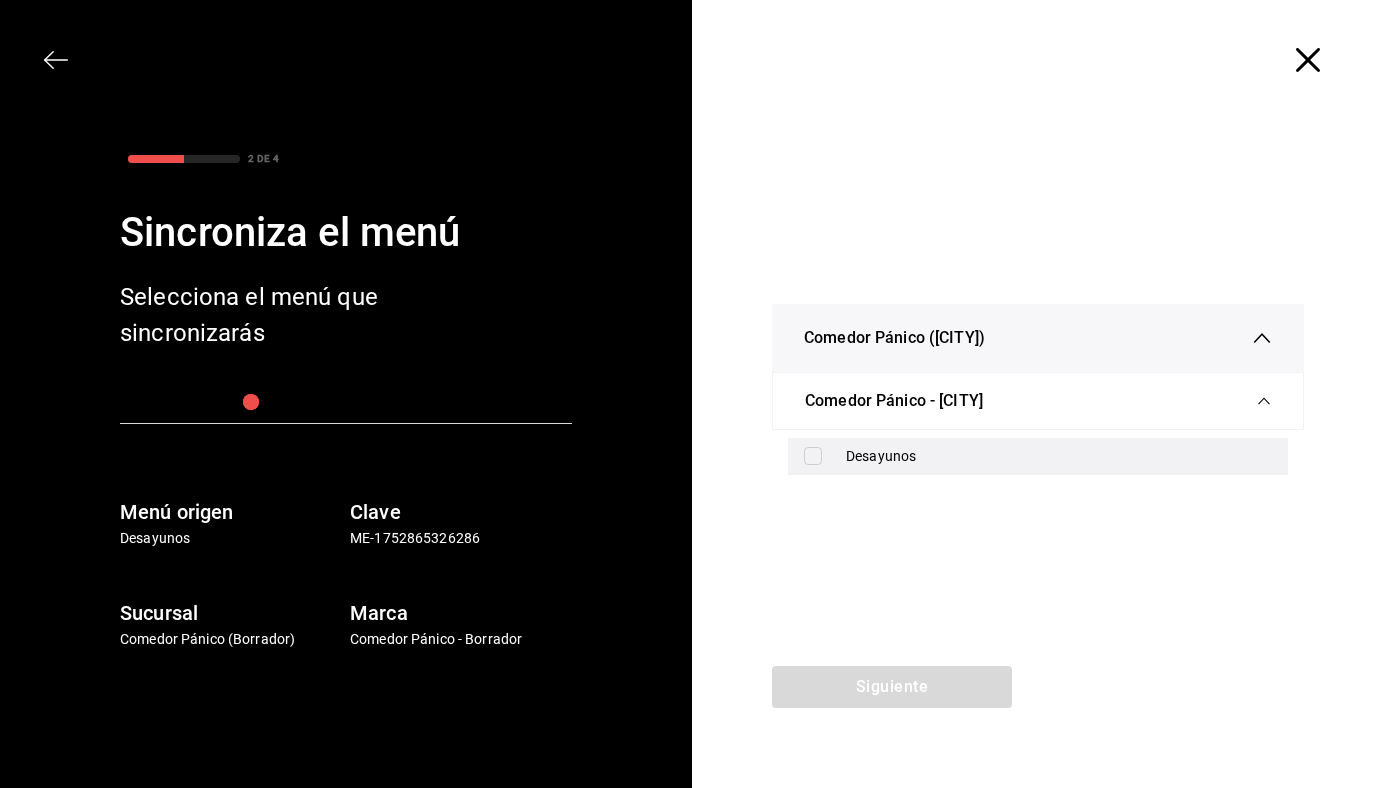 click on "Desayunos" at bounding box center (1059, 456) 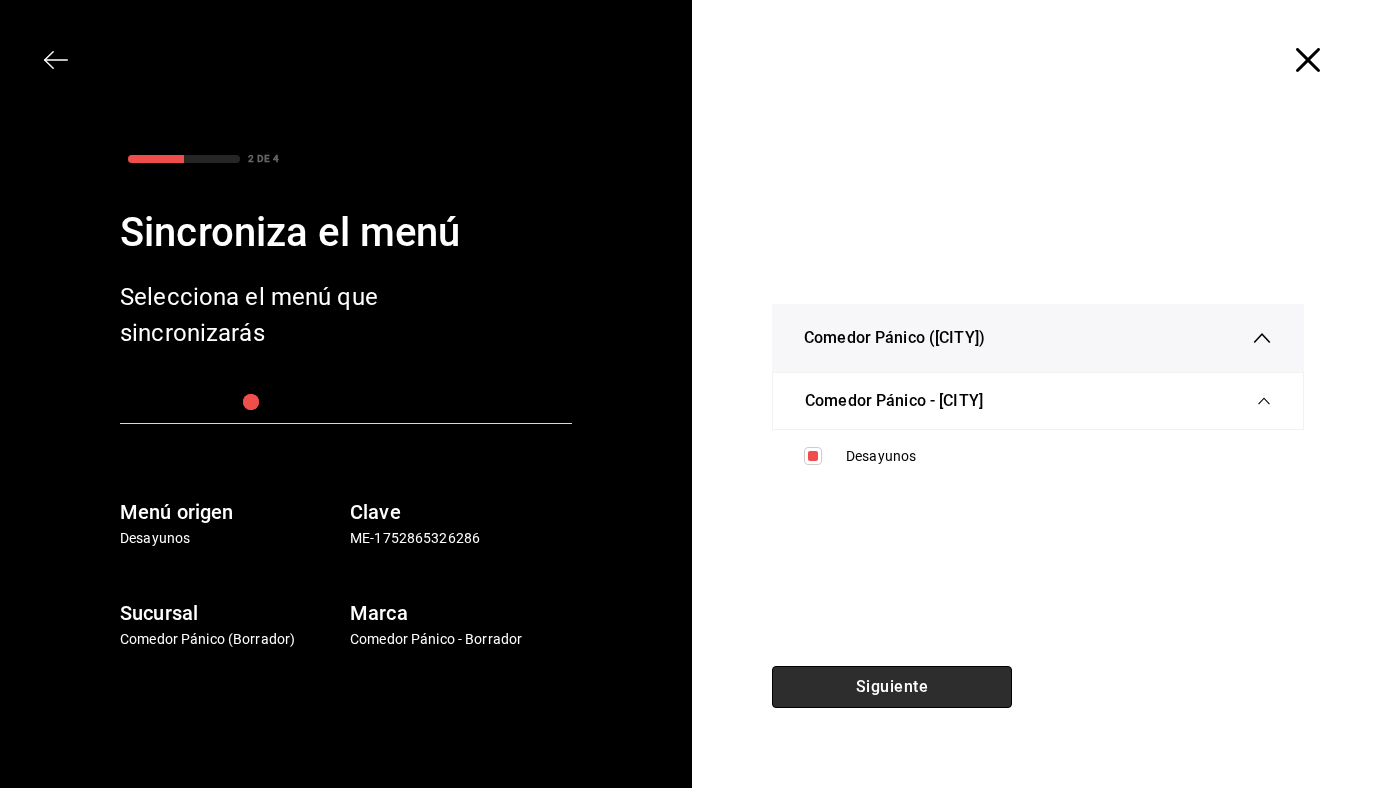 click on "Siguiente" at bounding box center (892, 687) 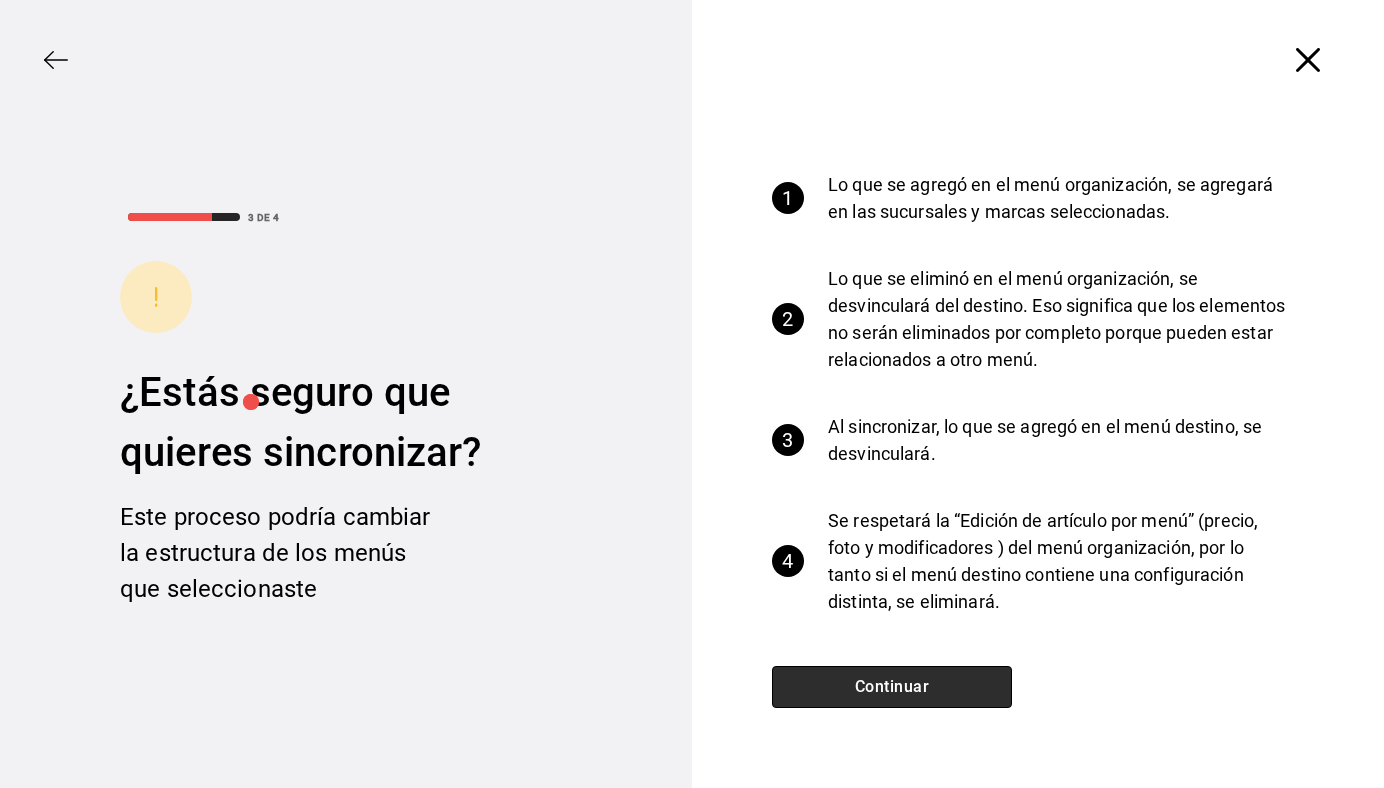 click on "Continuar" at bounding box center (892, 687) 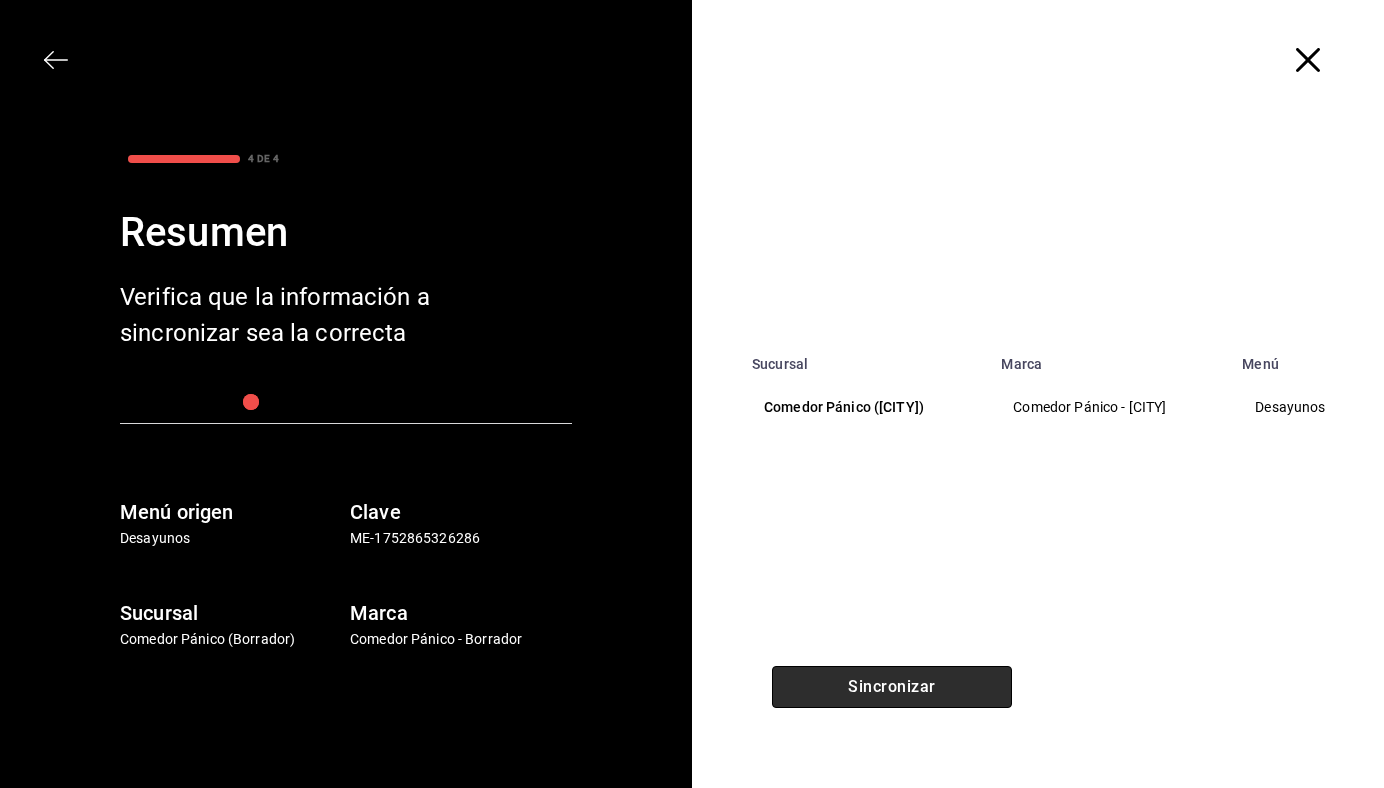click on "Sincronizar" at bounding box center [892, 687] 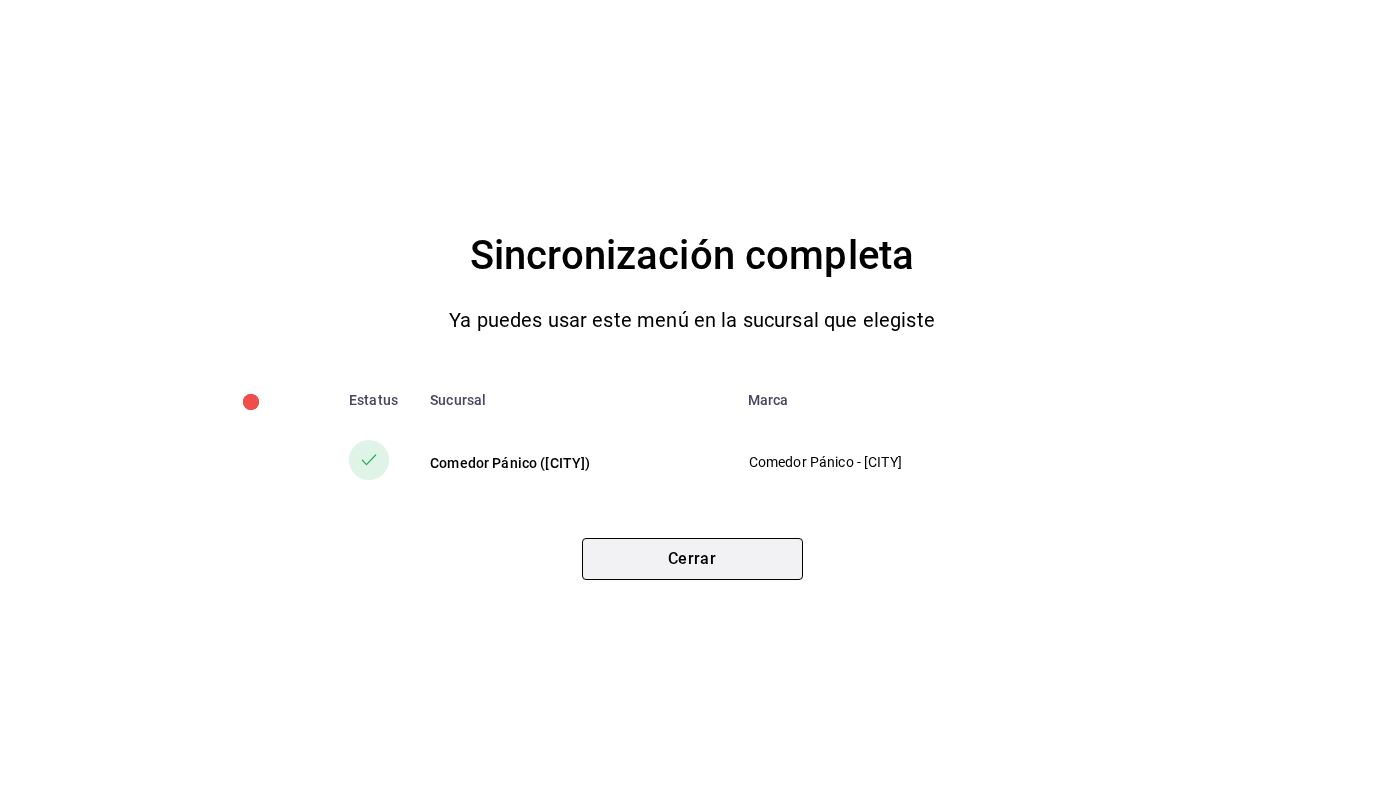click on "Cerrar" at bounding box center [692, 559] 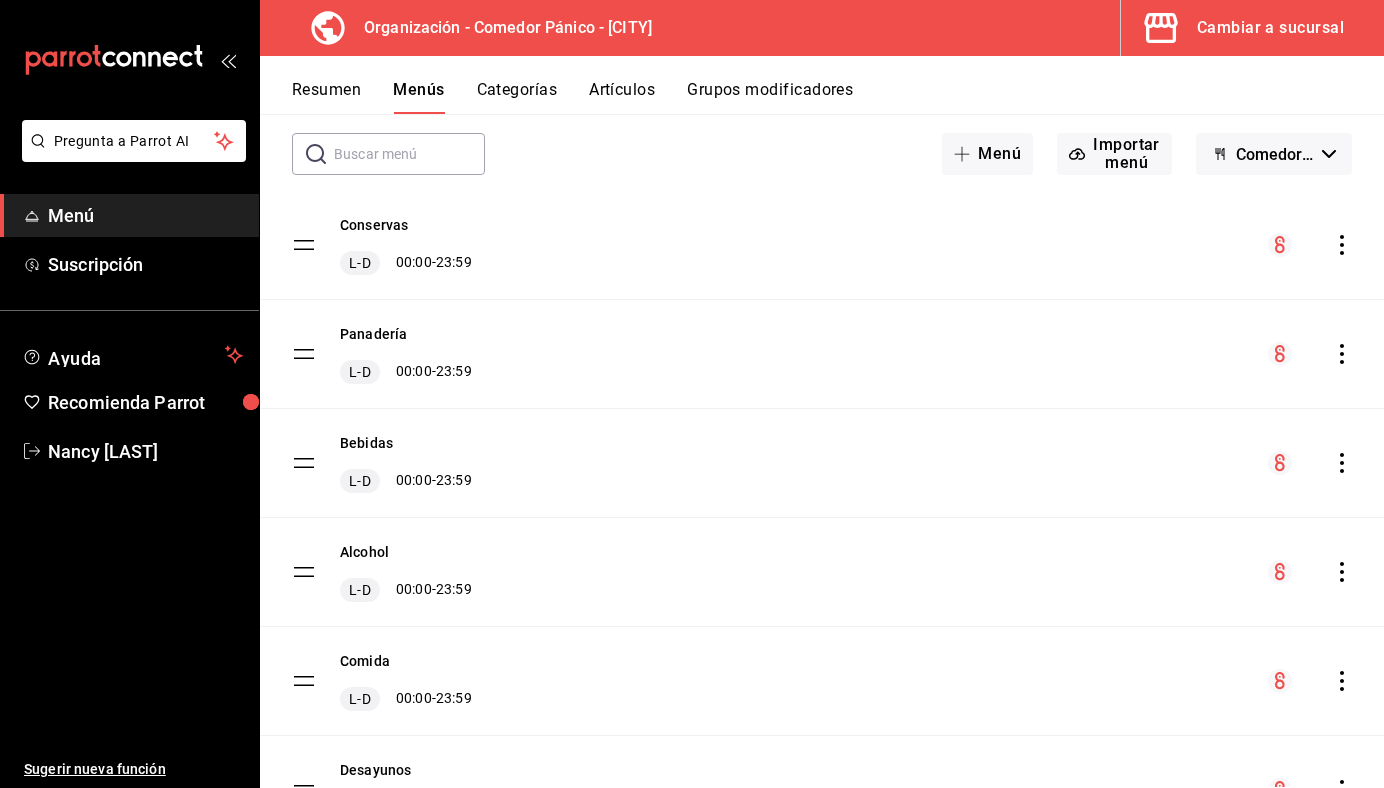 scroll, scrollTop: 95, scrollLeft: 0, axis: vertical 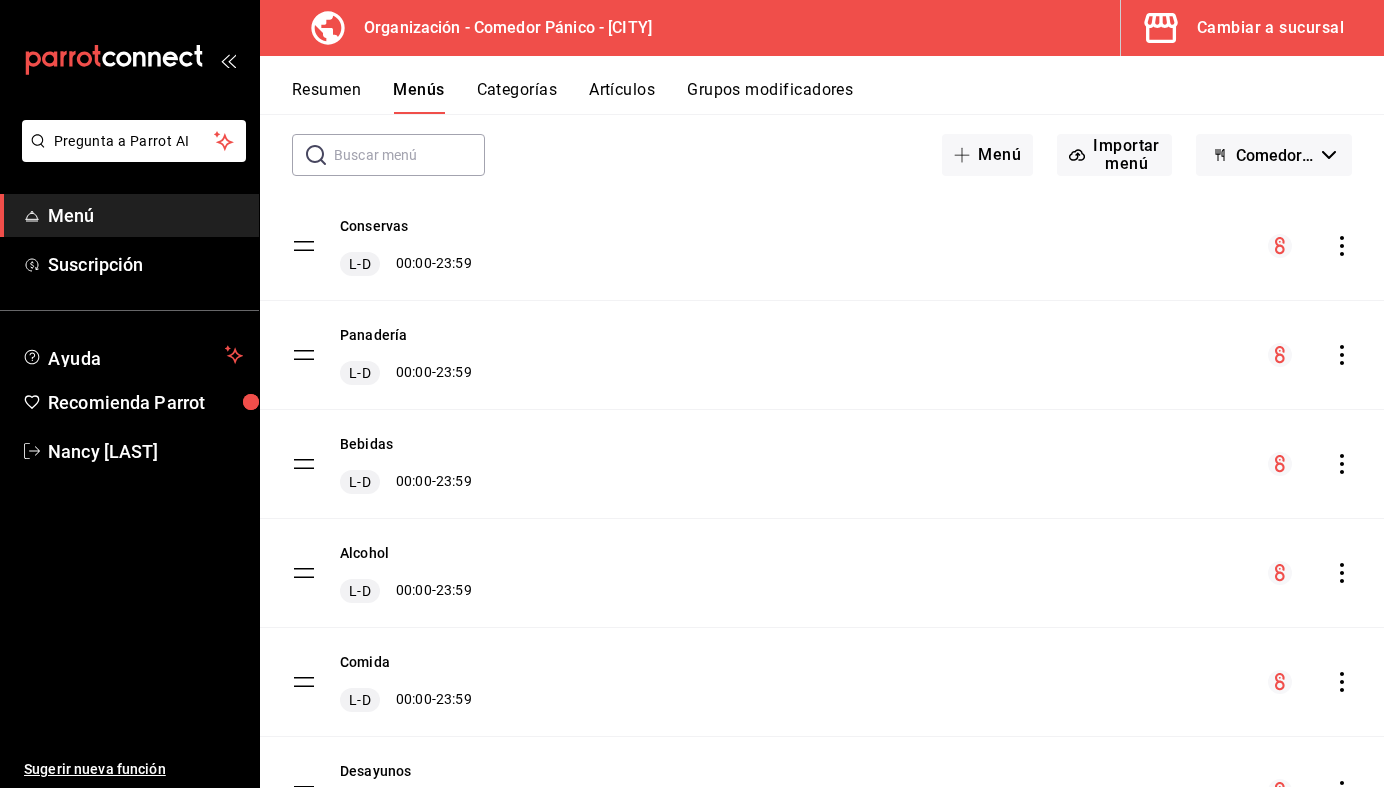 click 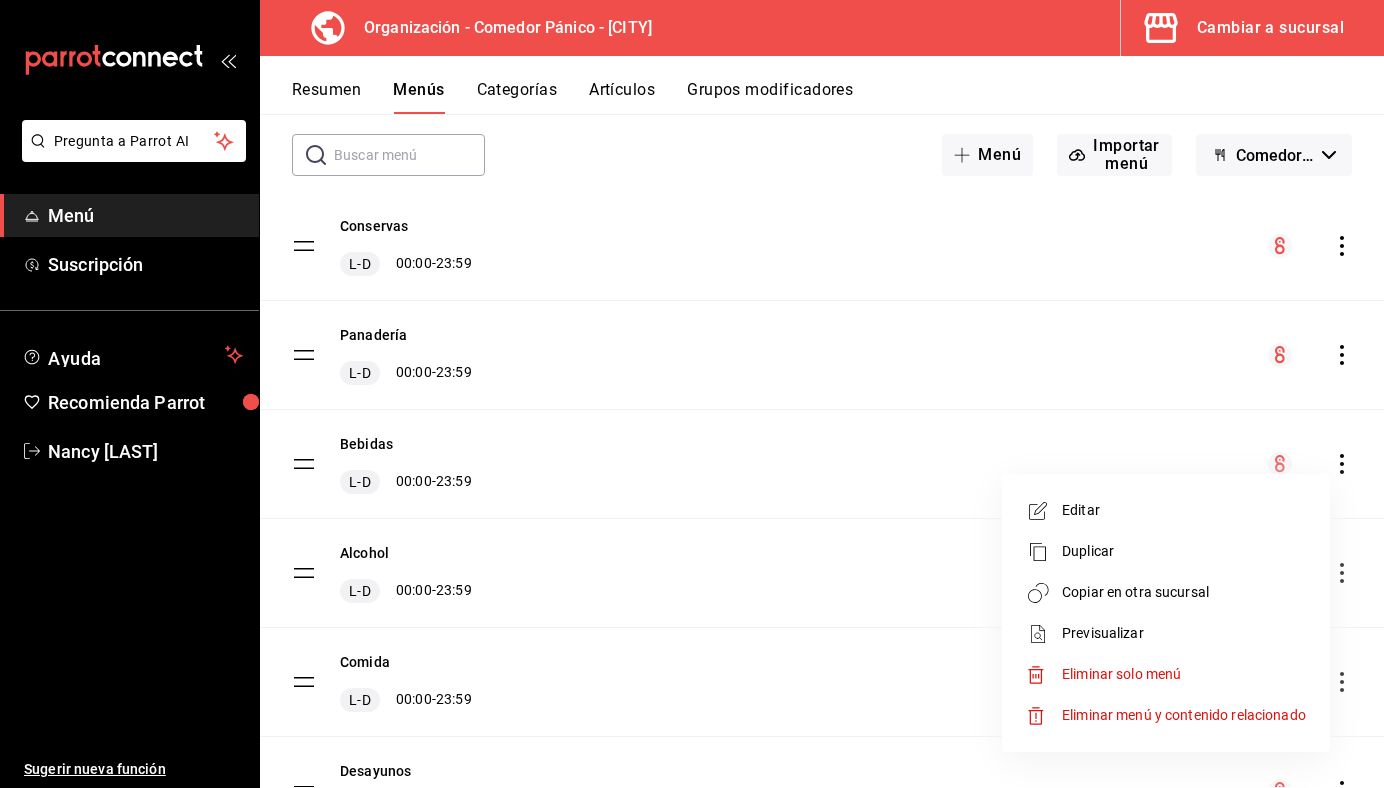 click on "Copiar en otra sucursal" at bounding box center [1184, 592] 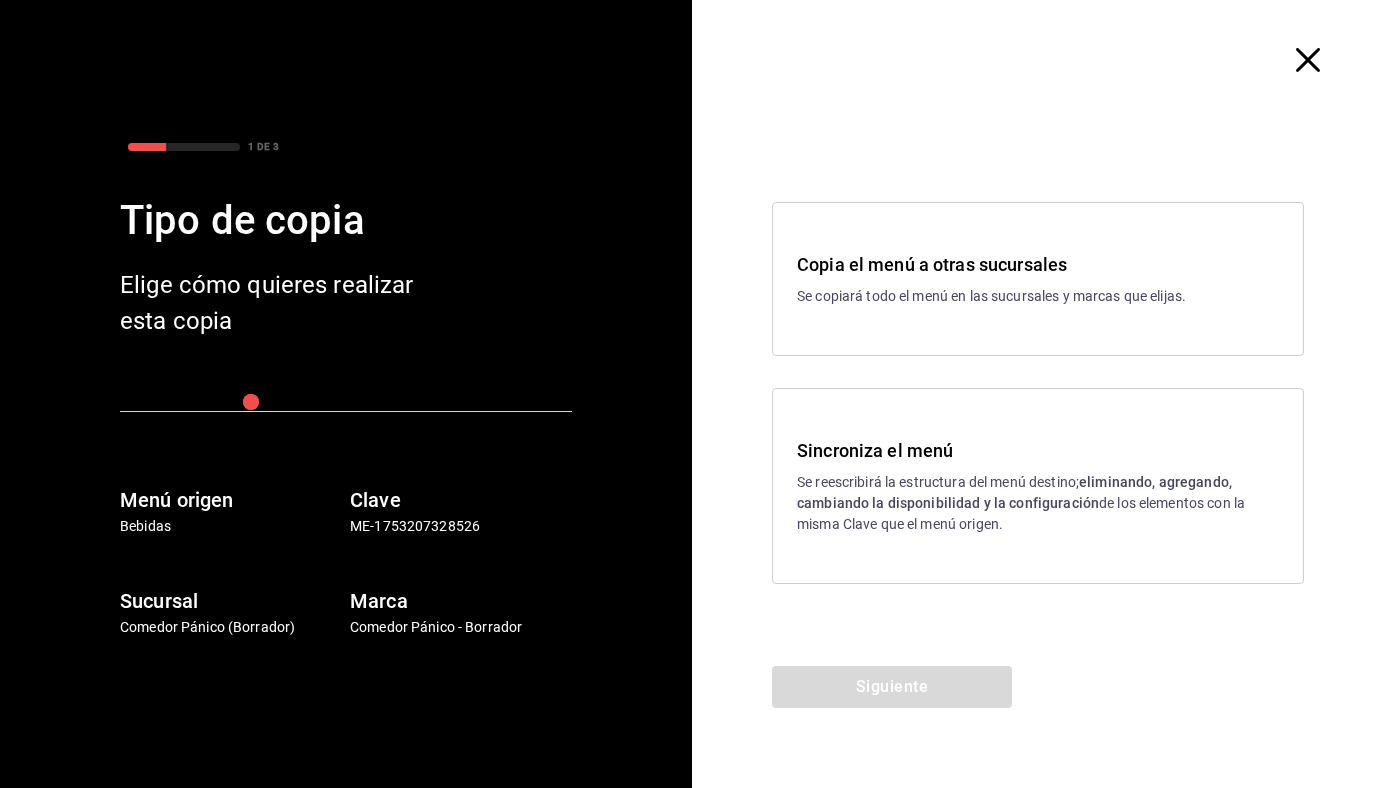 click on "Se reescribirá la estructura del menú destino;  eliminando, agregando, cambiando la disponibilidad y la configuración  de los elementos con la misma Clave que el menú origen." at bounding box center (1038, 503) 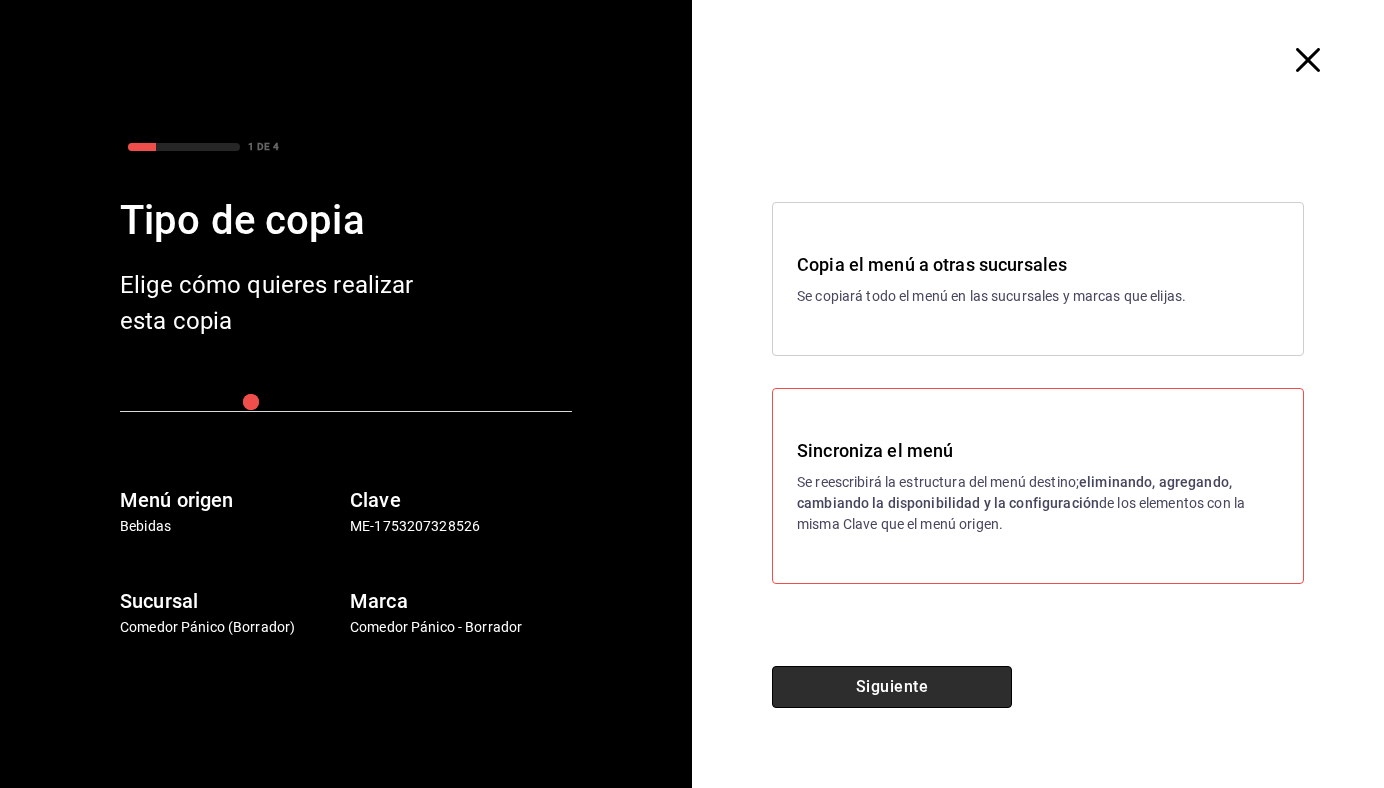click on "Siguiente" at bounding box center (892, 687) 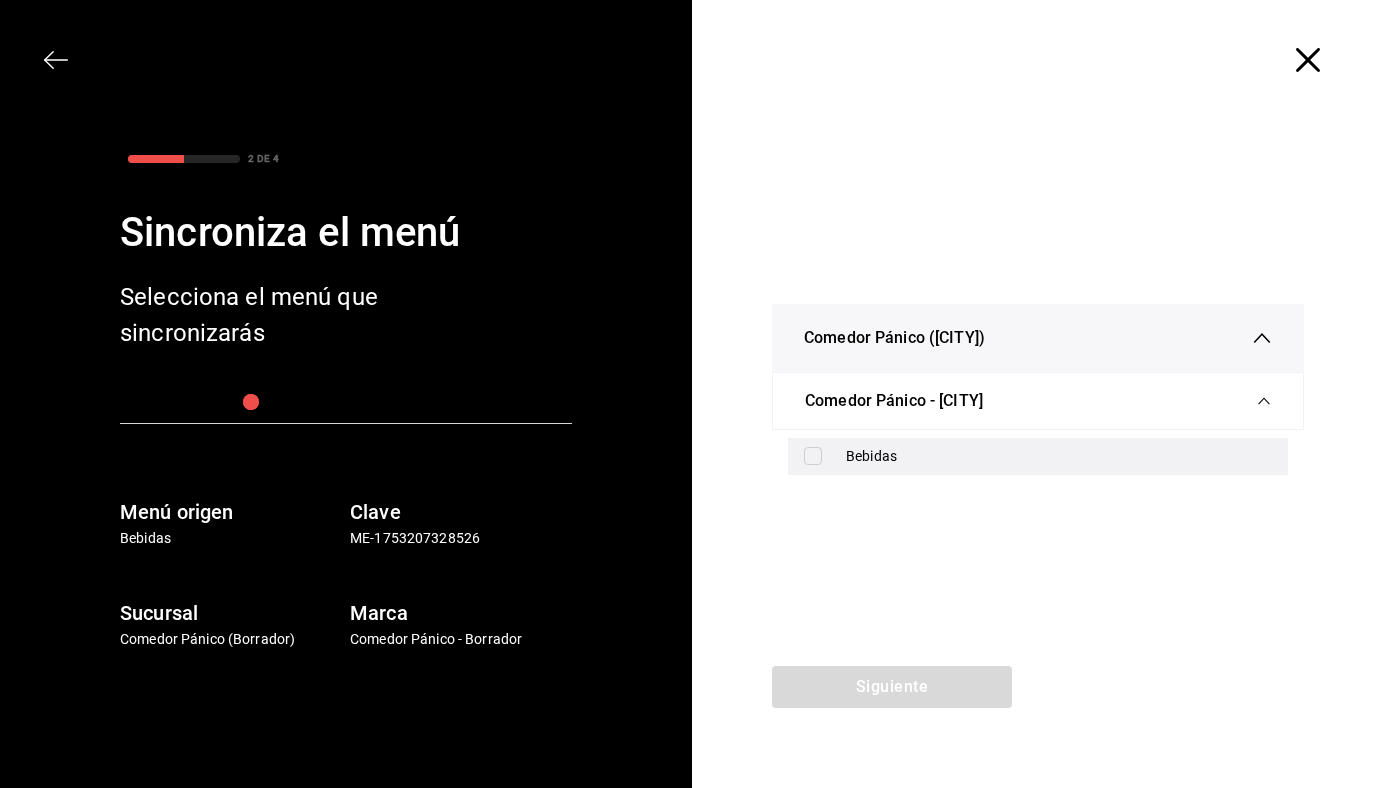 click on "Bebidas" at bounding box center (1038, 456) 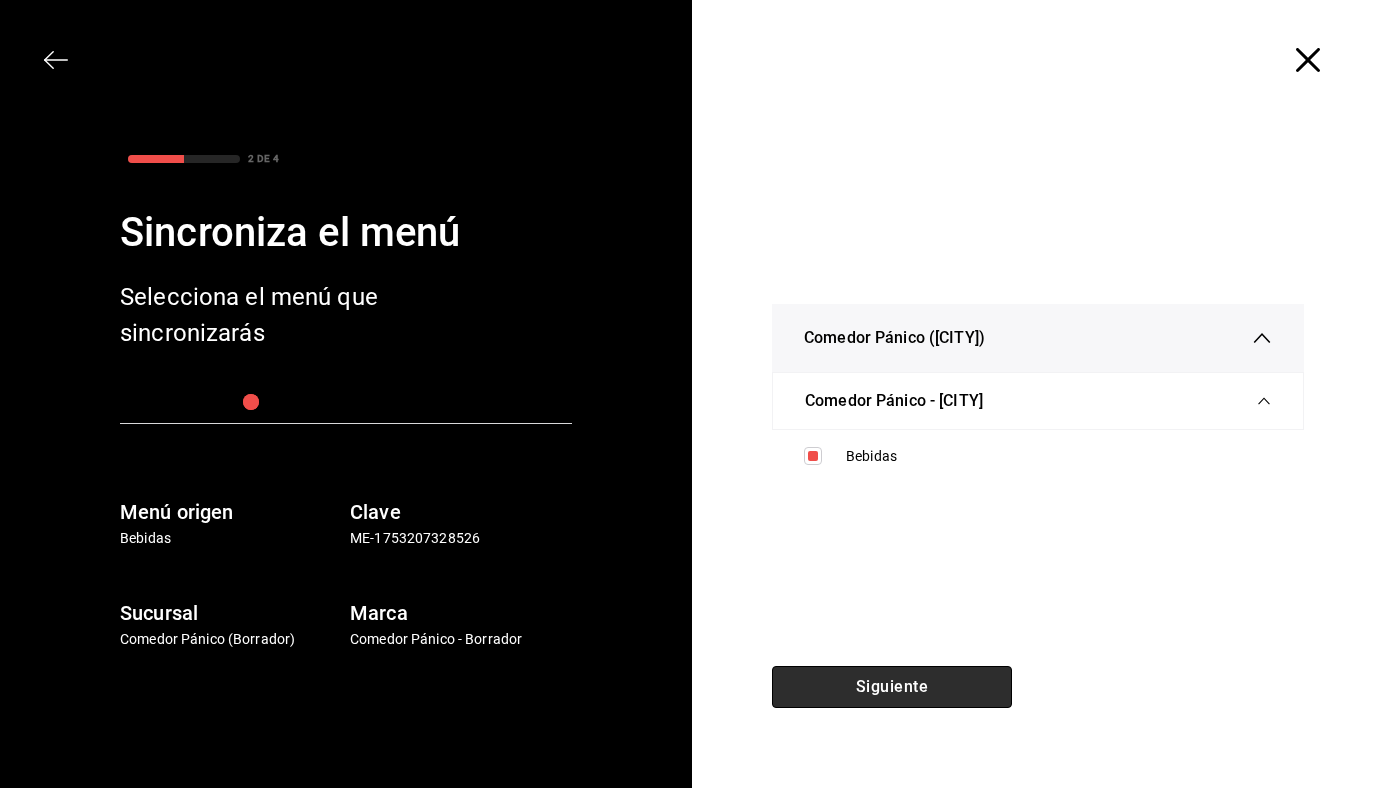 click on "Siguiente" at bounding box center (892, 687) 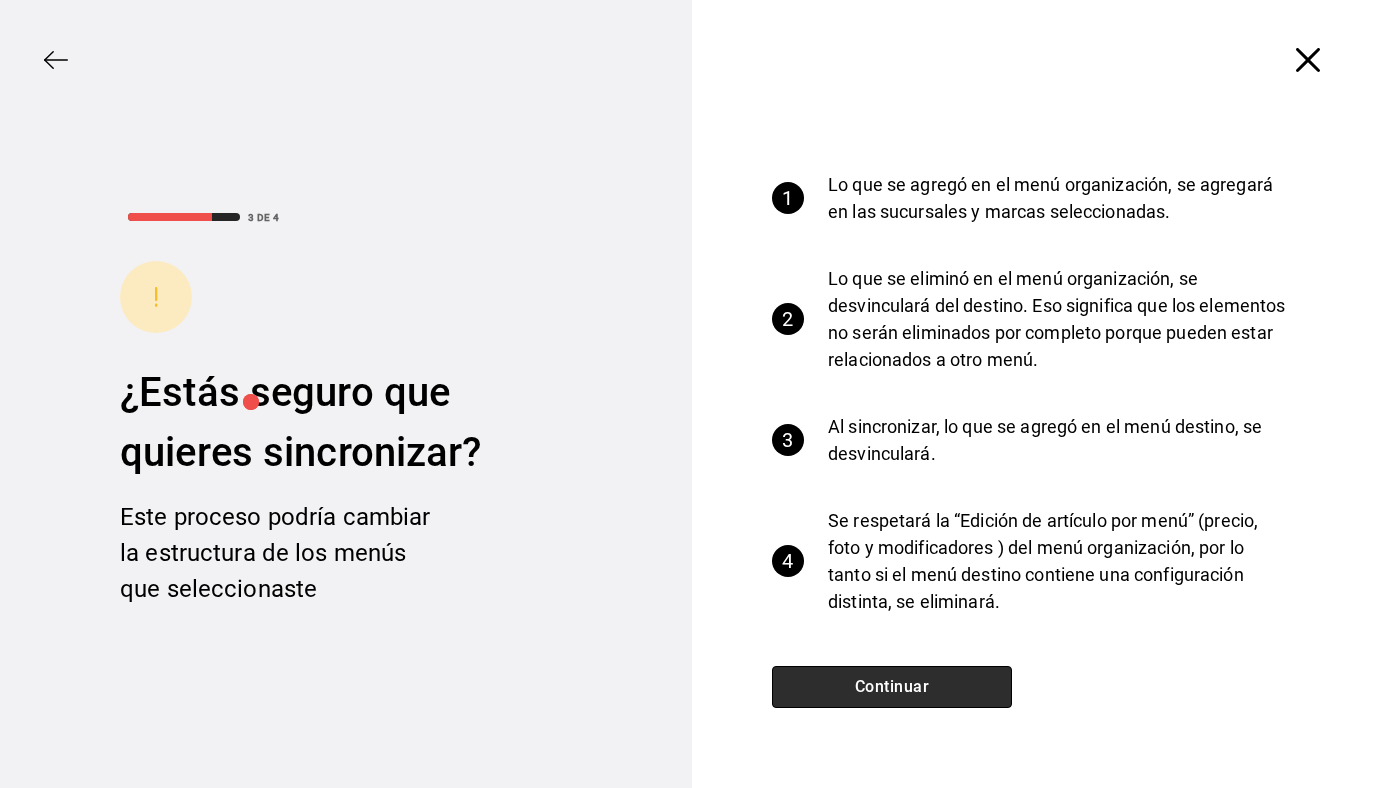 click on "Continuar" at bounding box center (892, 687) 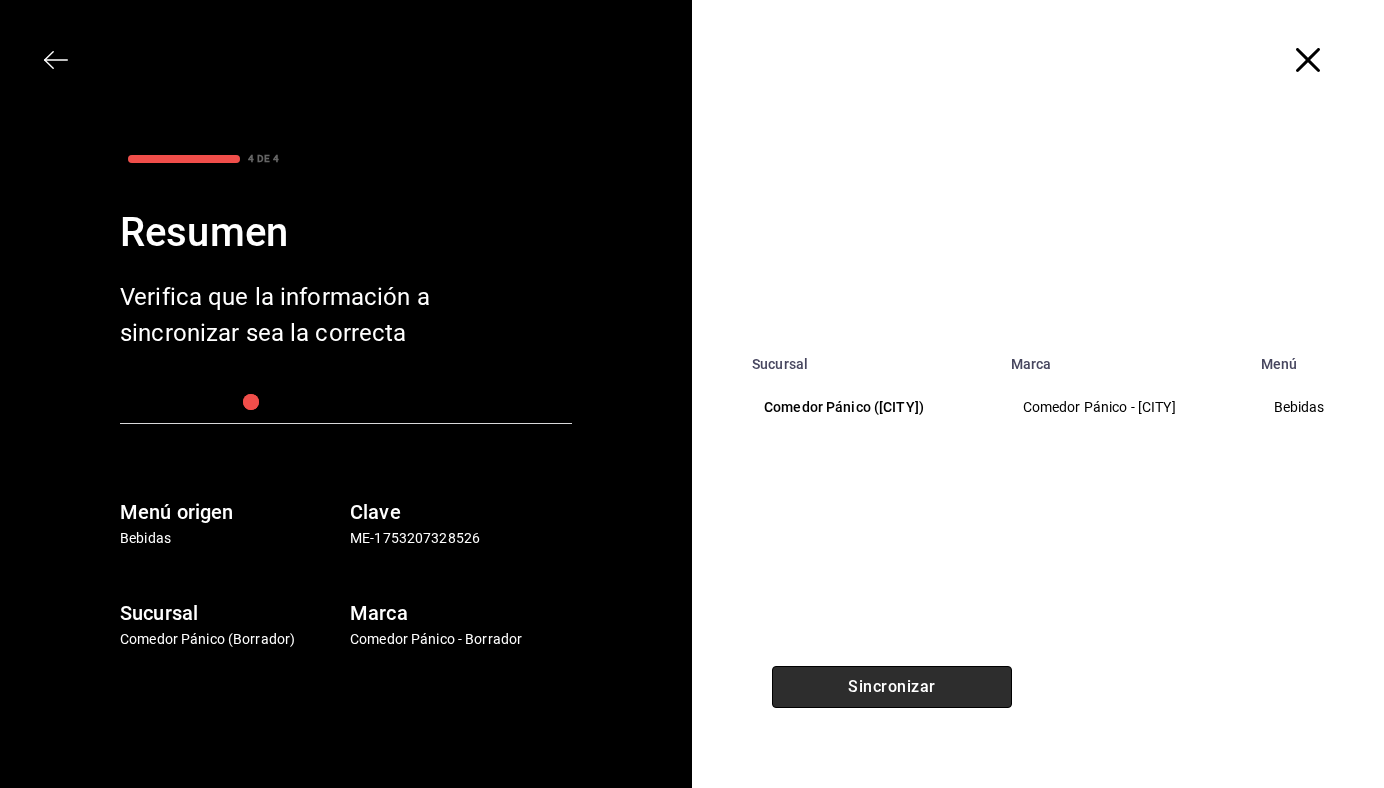 click on "Sincronizar" at bounding box center (892, 687) 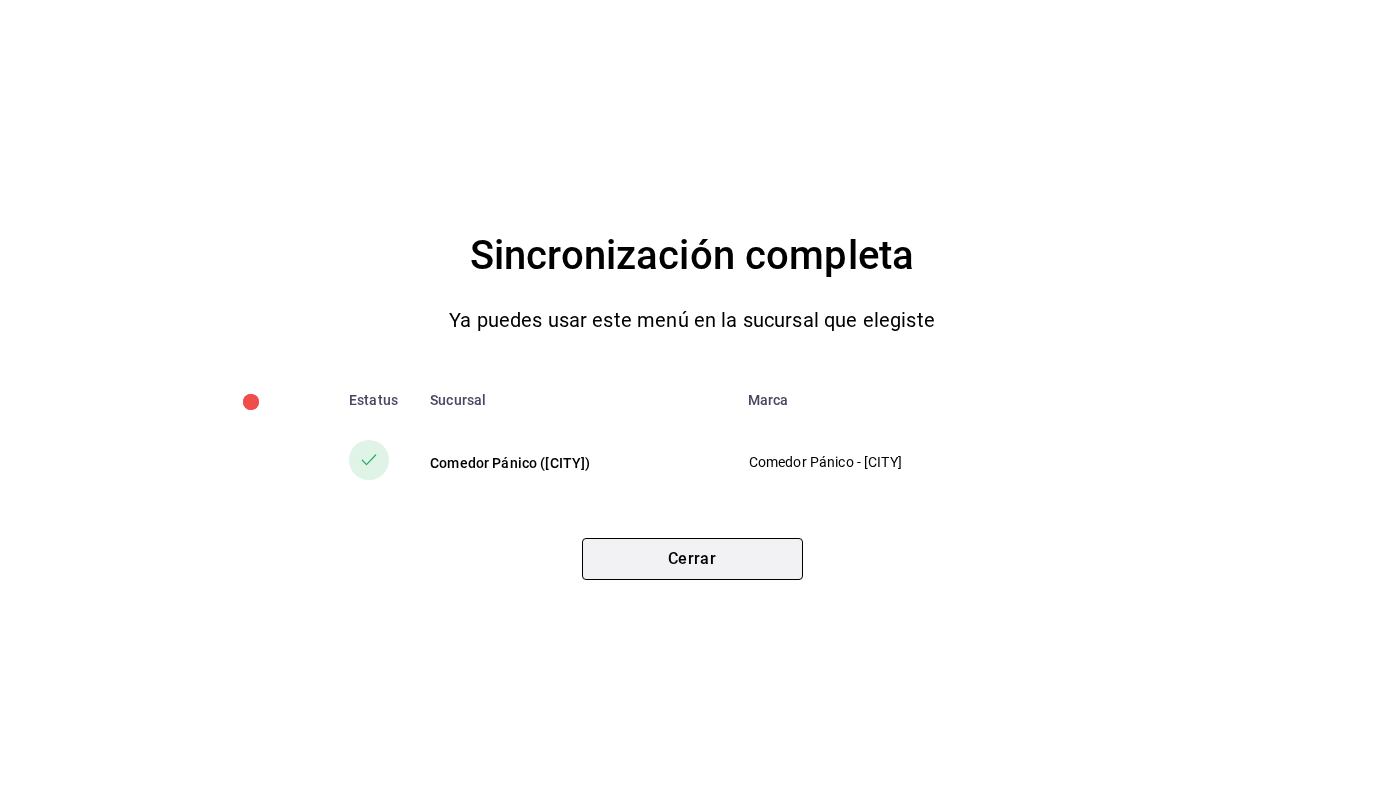 click on "Cerrar" at bounding box center [692, 559] 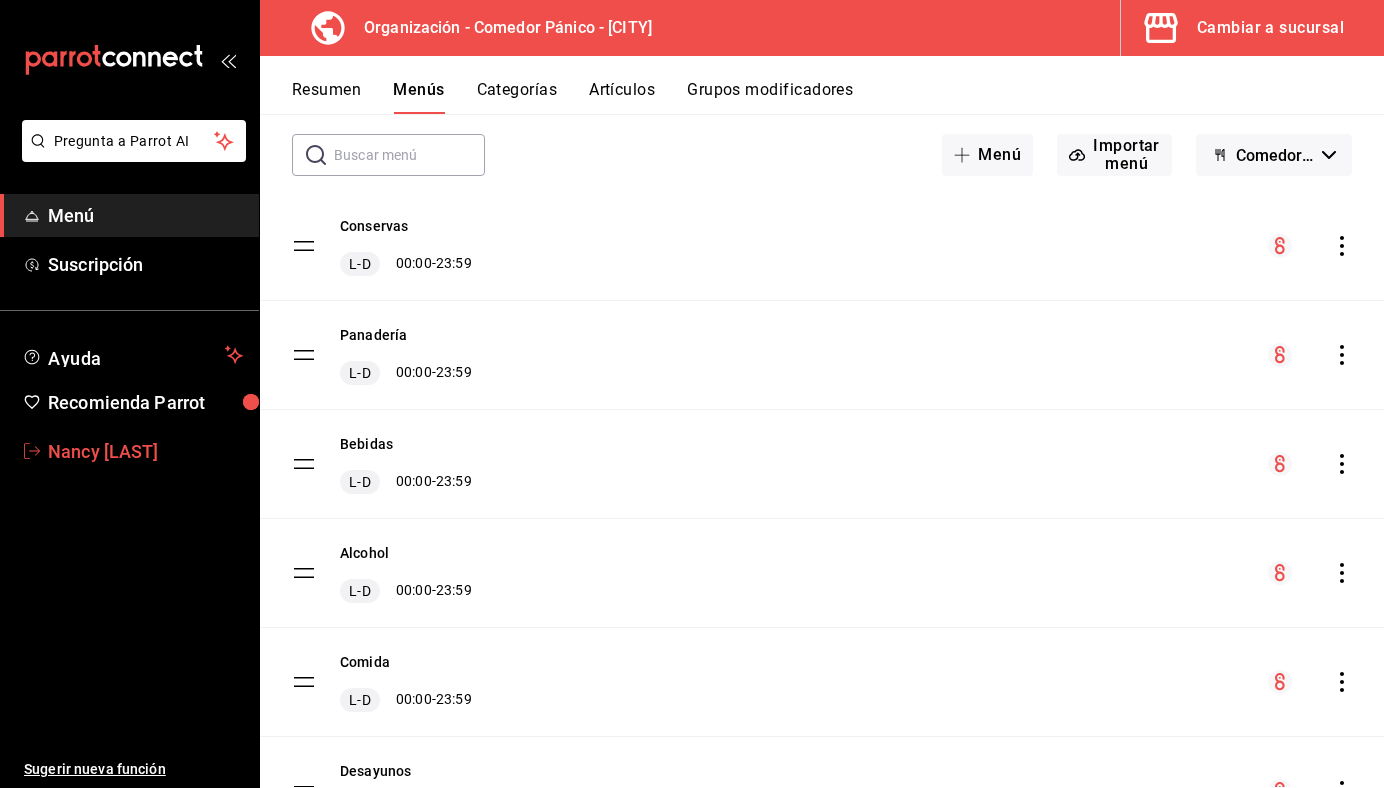 click on "Nancy [LAST]" at bounding box center (145, 451) 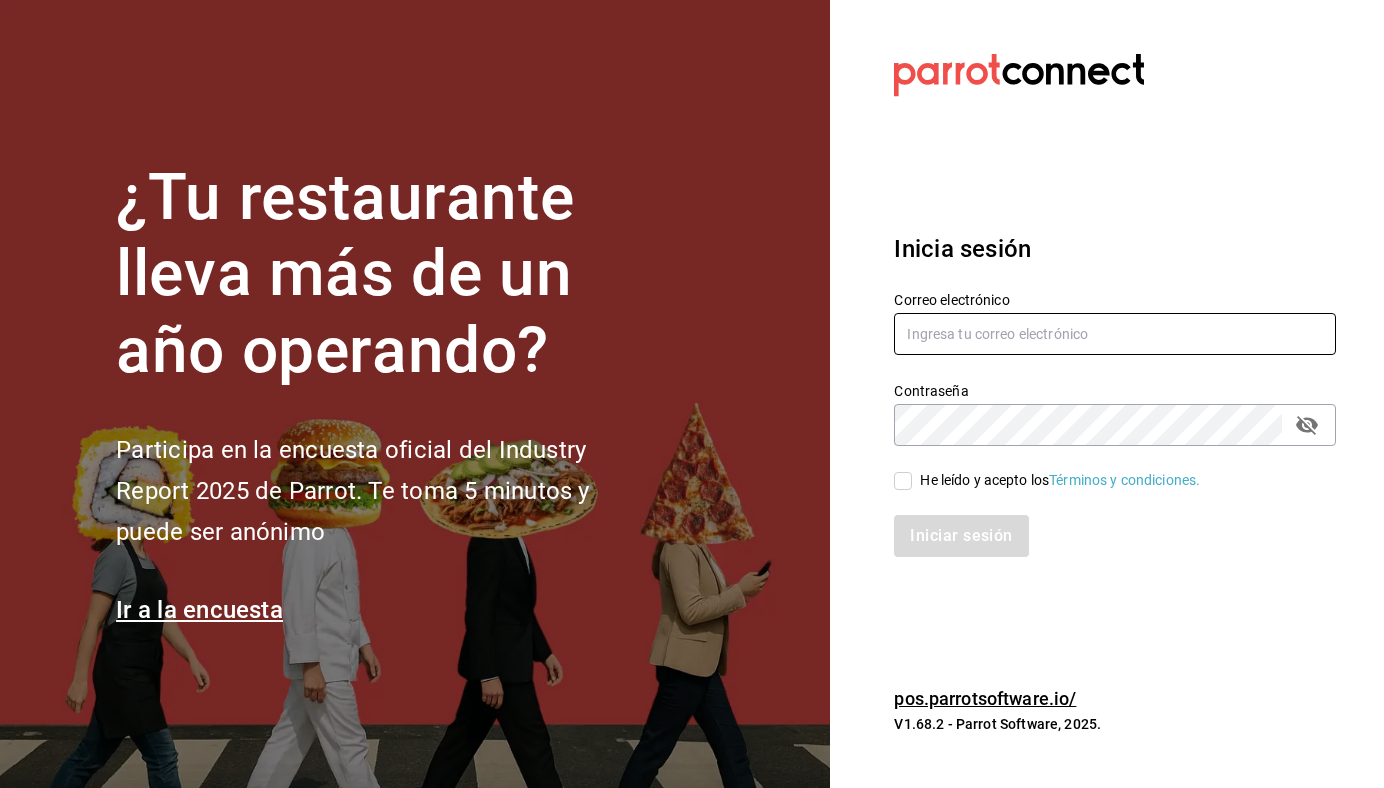type on "comedorpanico@[EXAMPLE_COM]" 